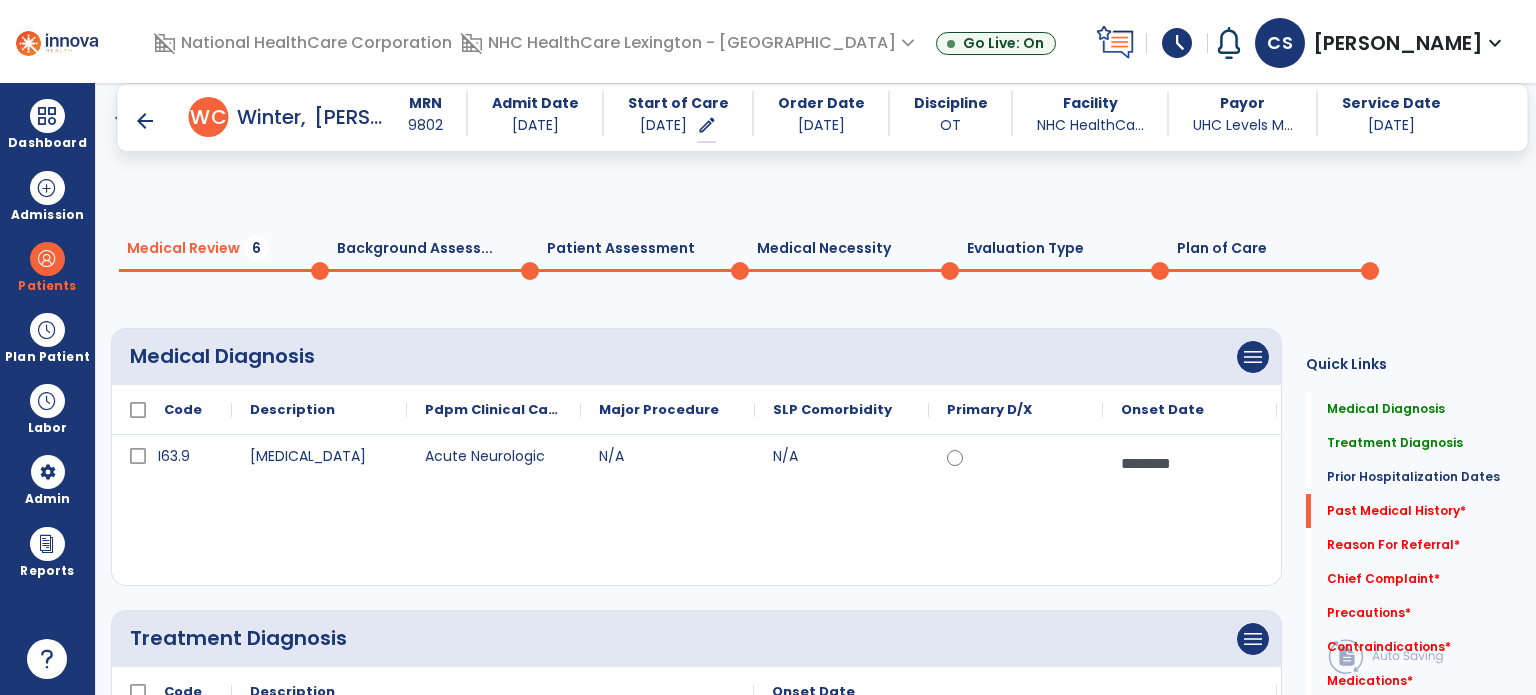 scroll, scrollTop: 0, scrollLeft: 0, axis: both 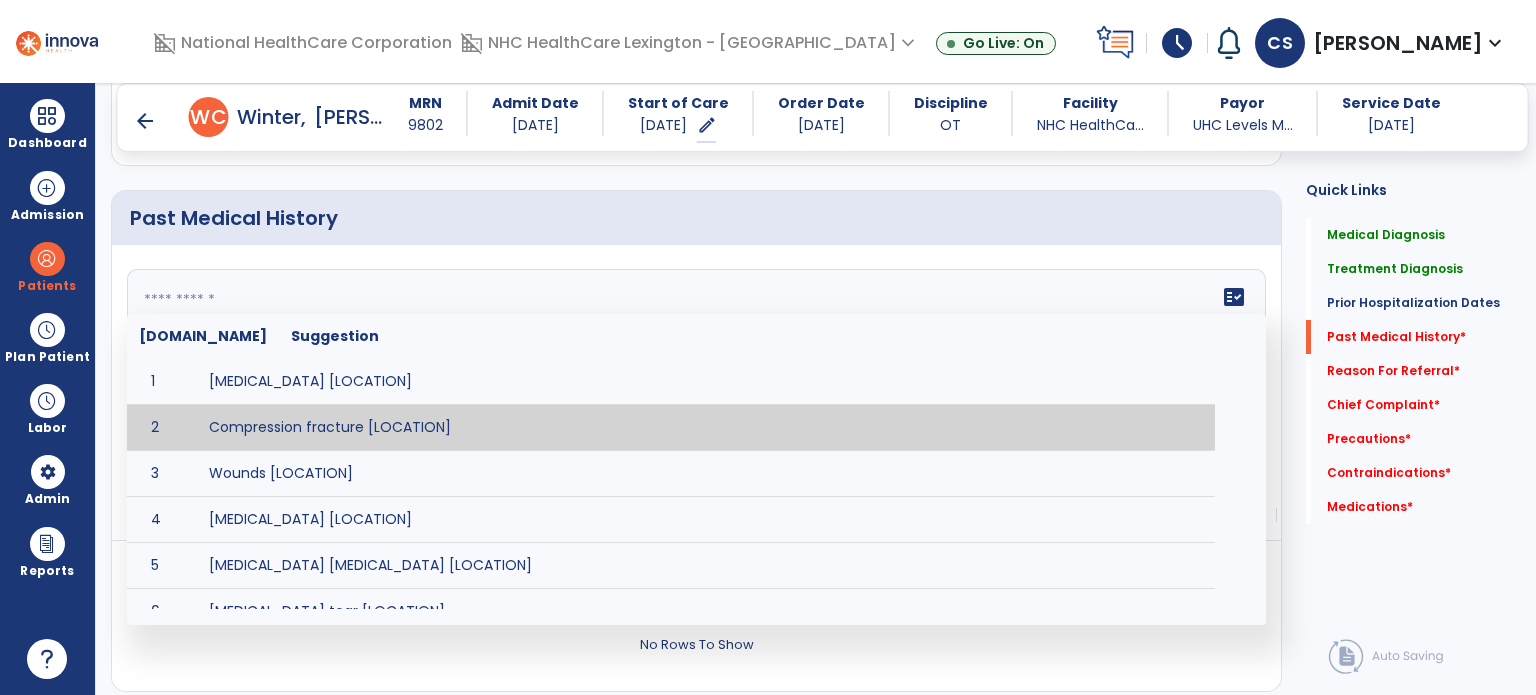click 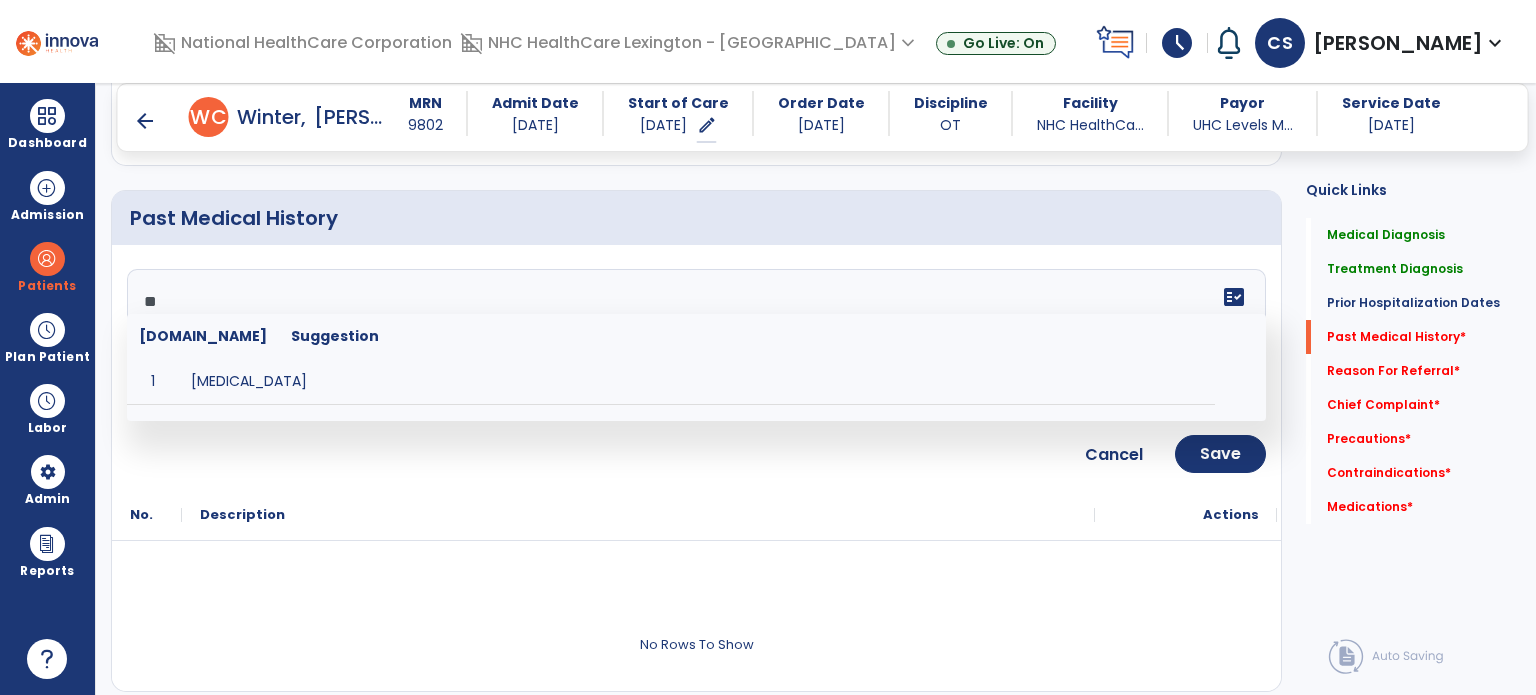 type on "*" 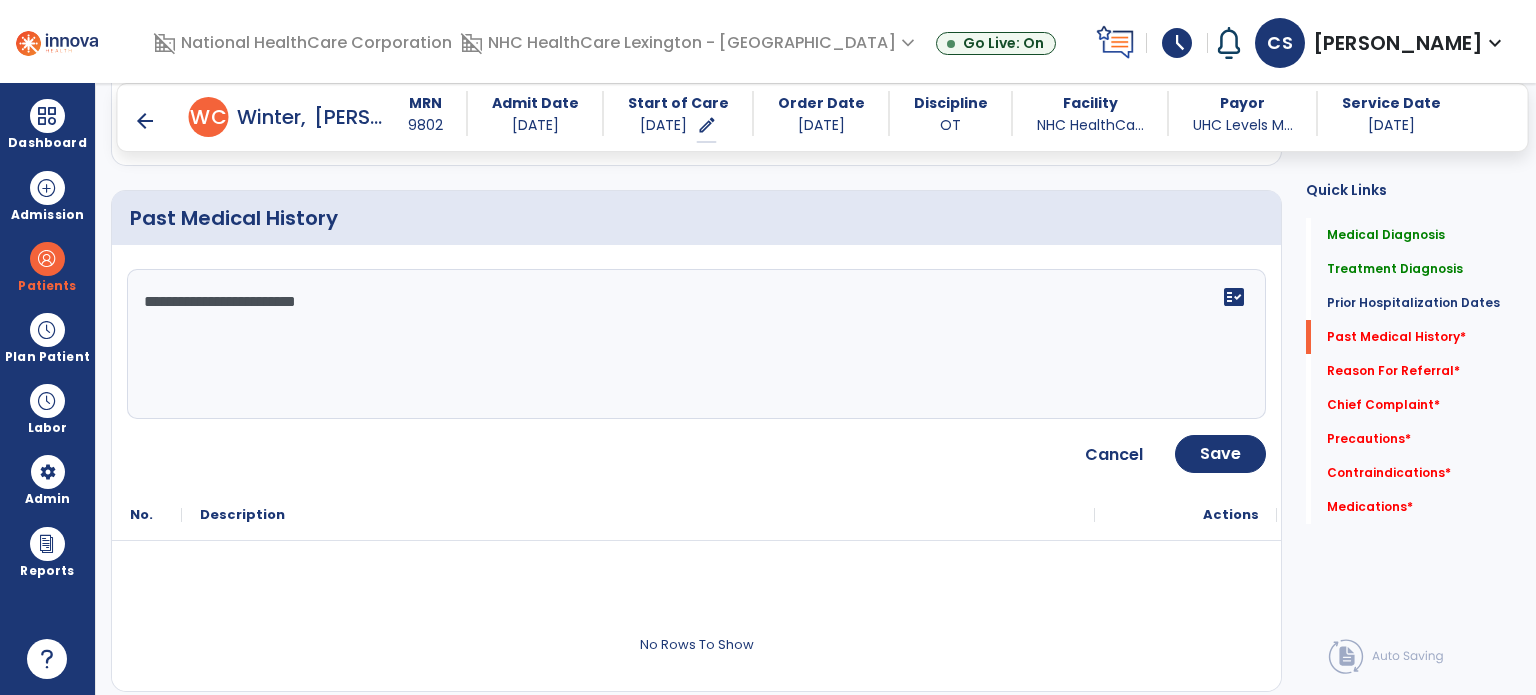 type on "**********" 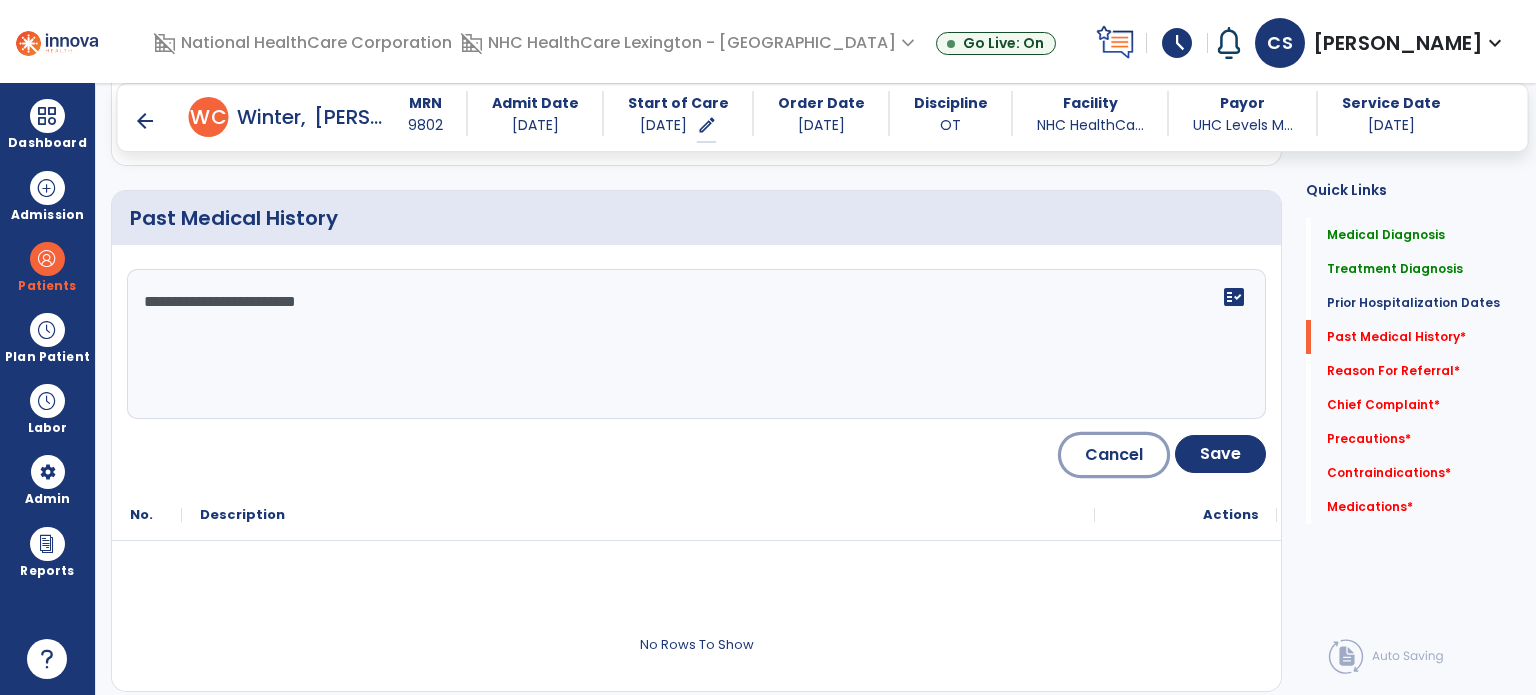 type 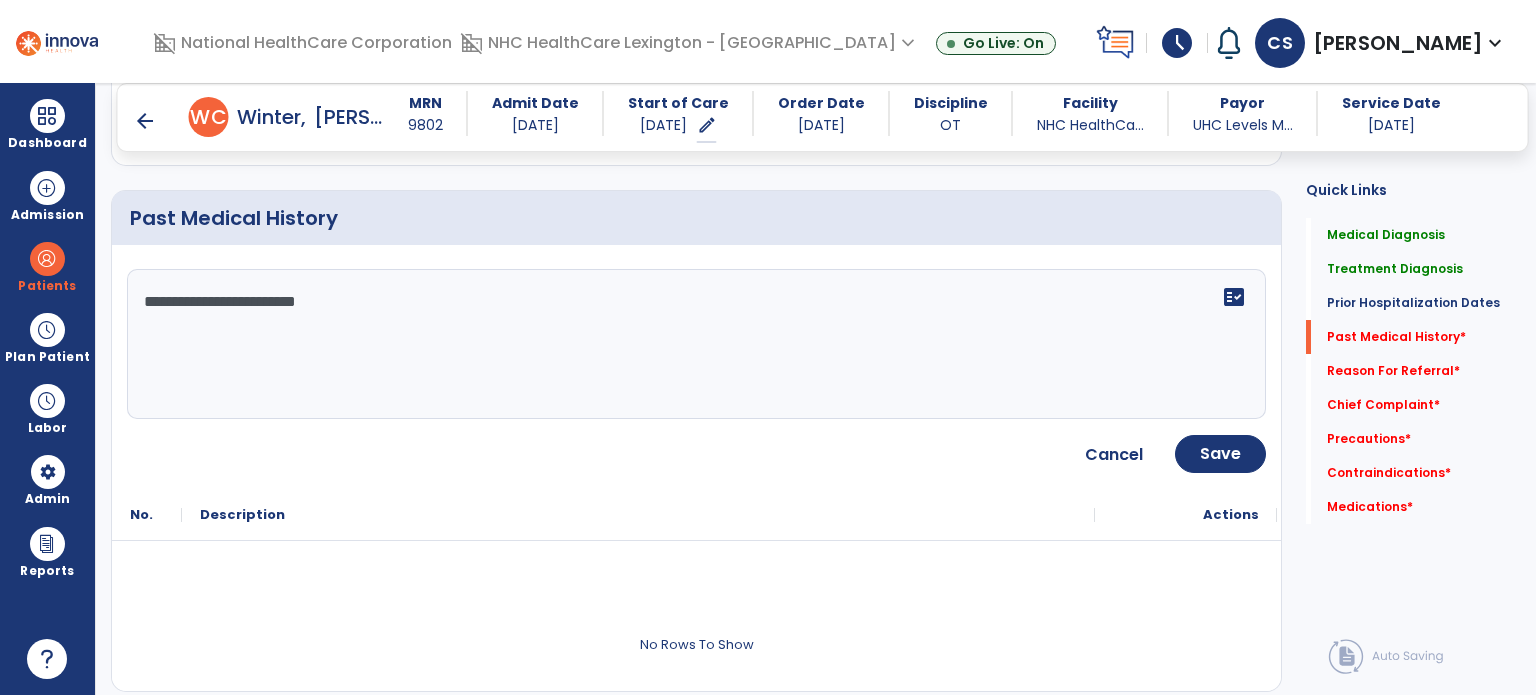 click on "**********" 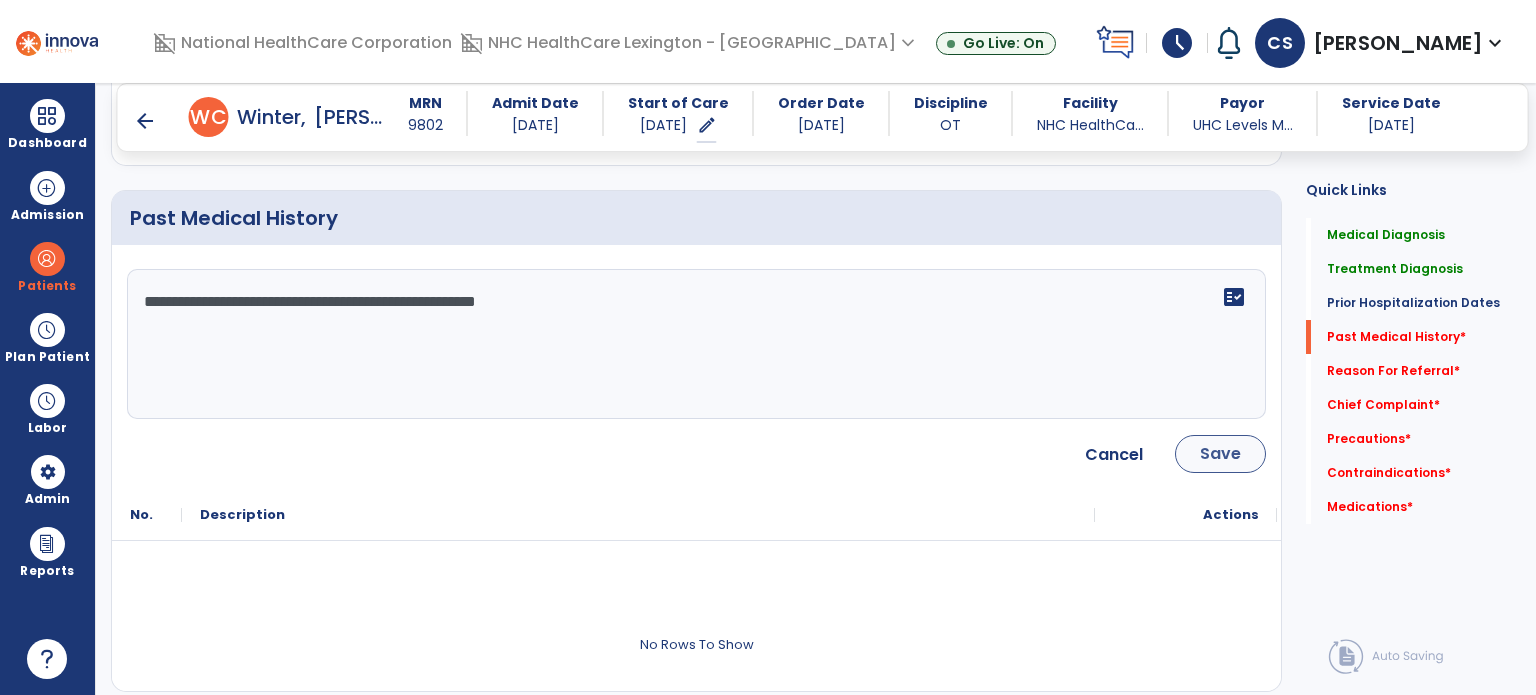 type on "**********" 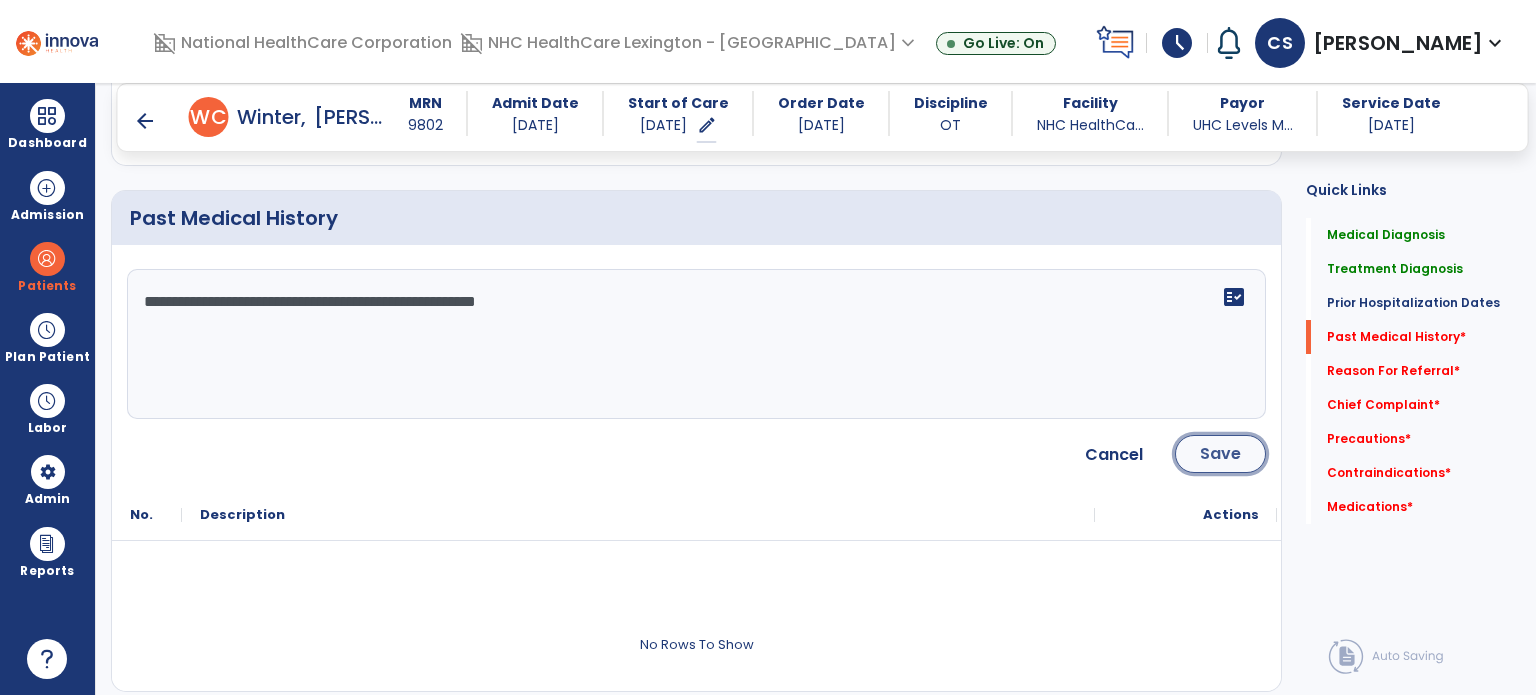 click on "Save" 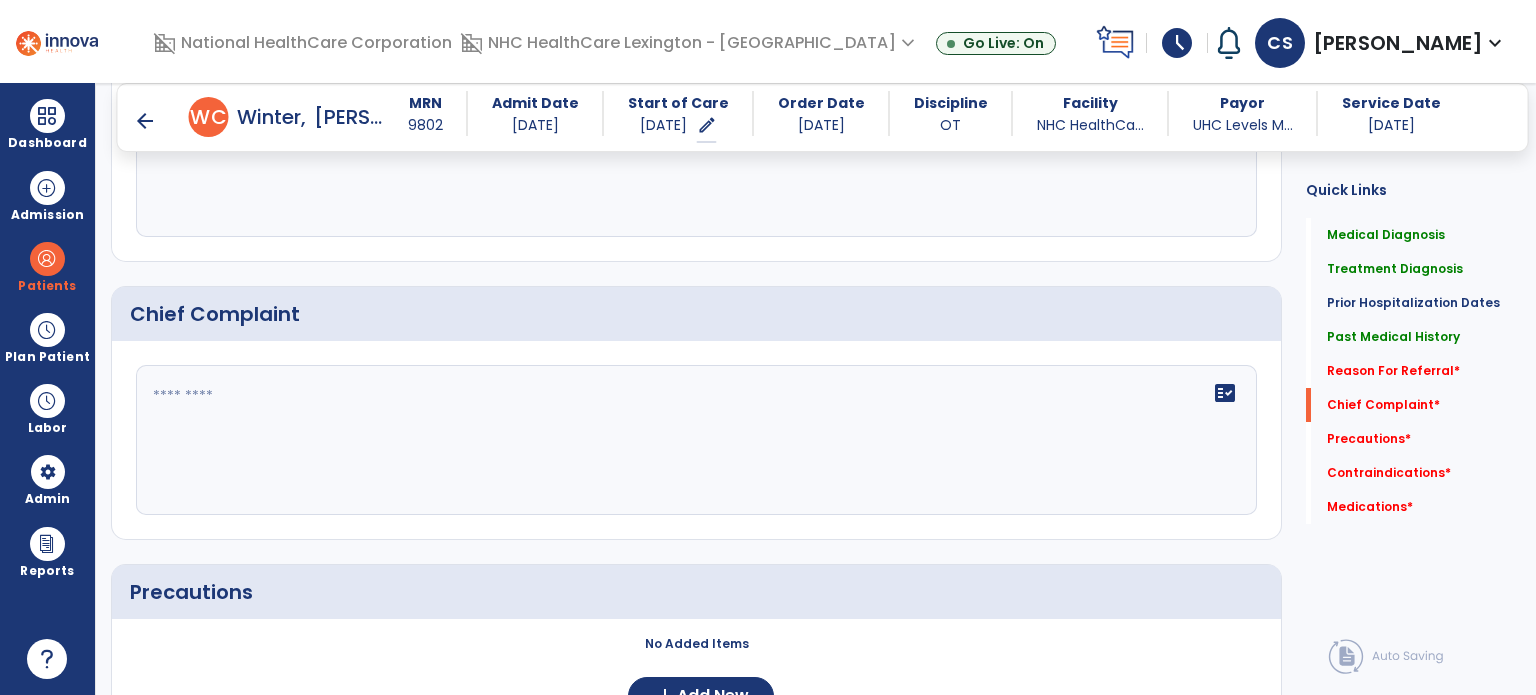scroll, scrollTop: 1656, scrollLeft: 0, axis: vertical 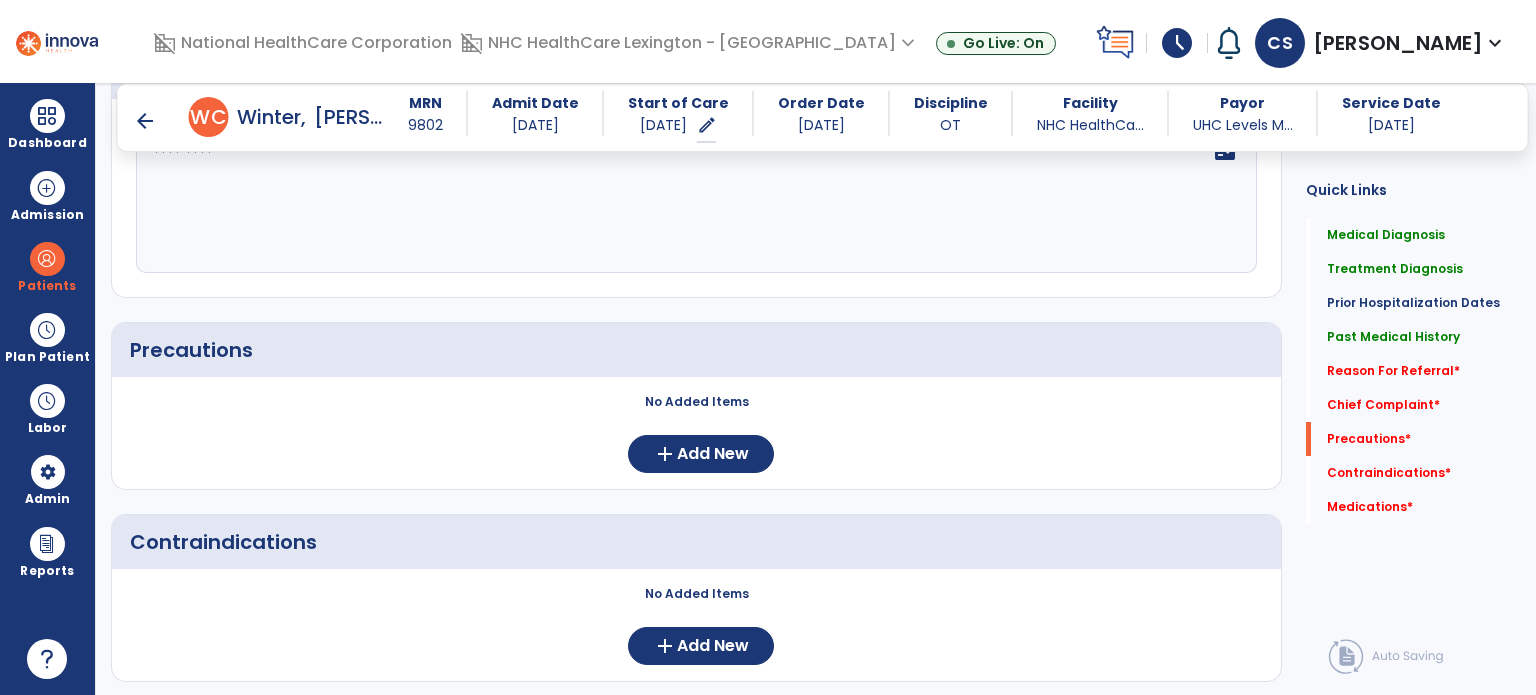 click on "fact_check" 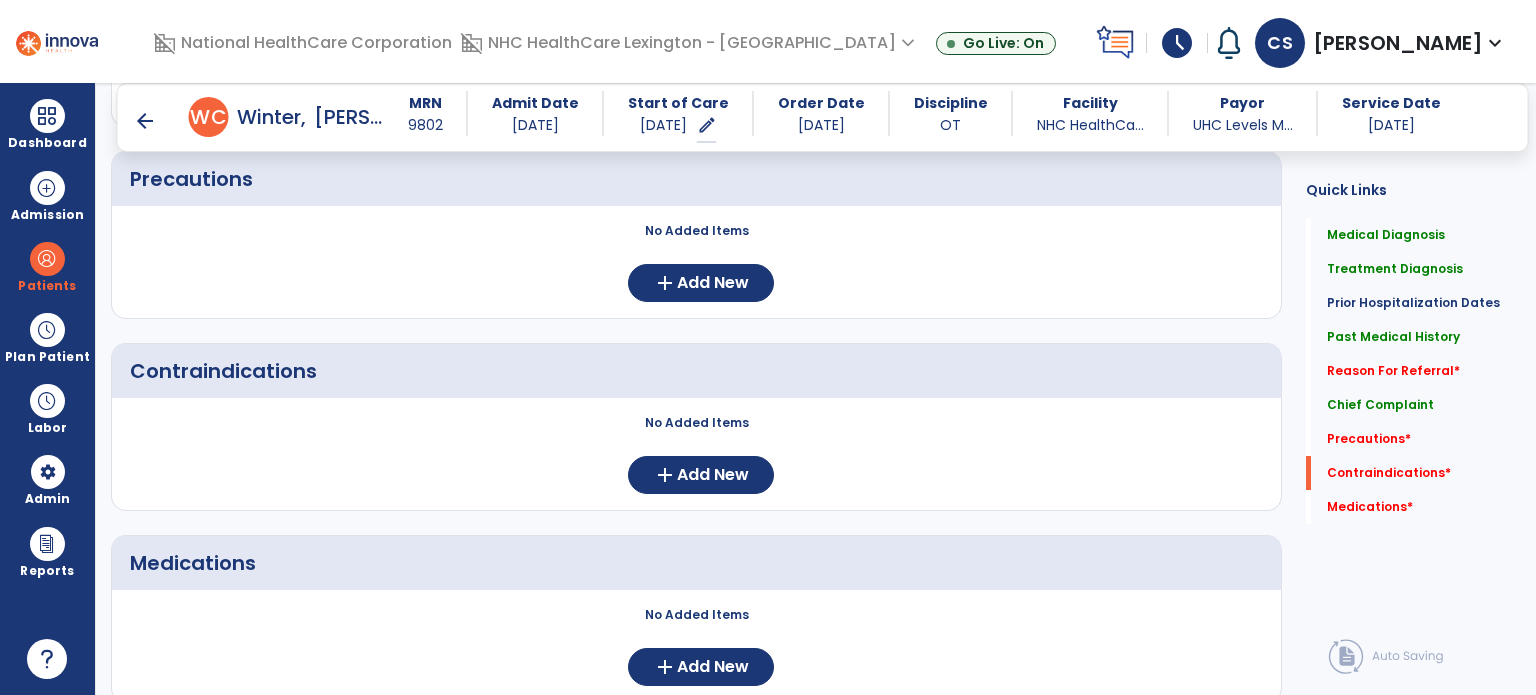 scroll, scrollTop: 1834, scrollLeft: 0, axis: vertical 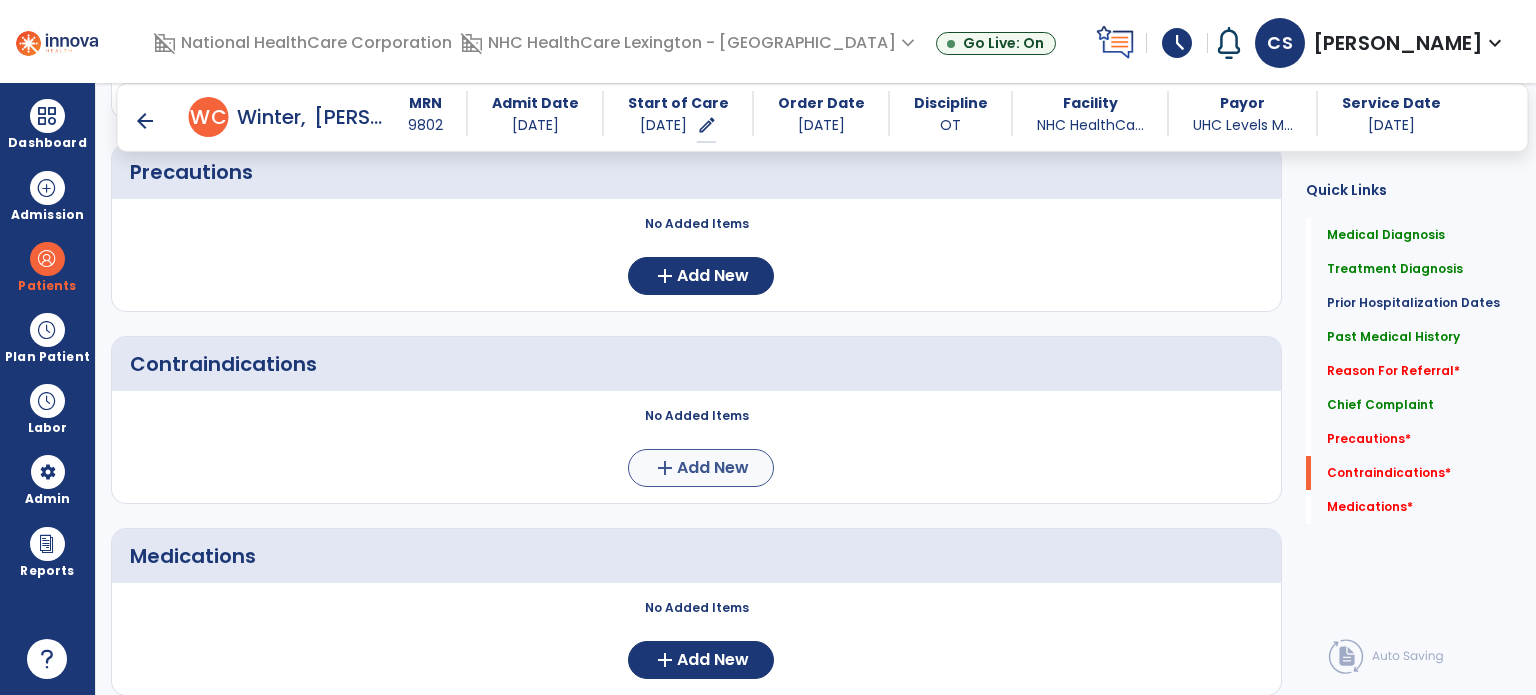 type on "**********" 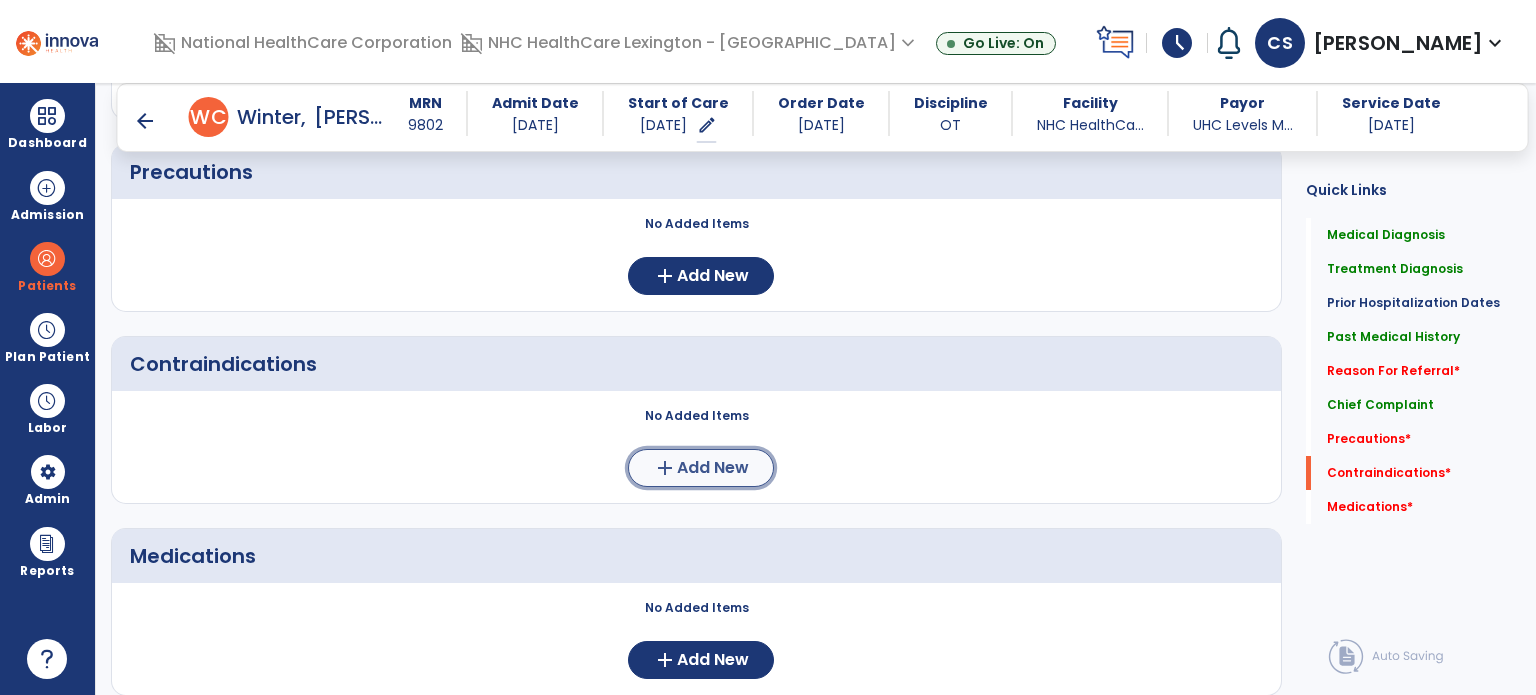 click on "Add New" 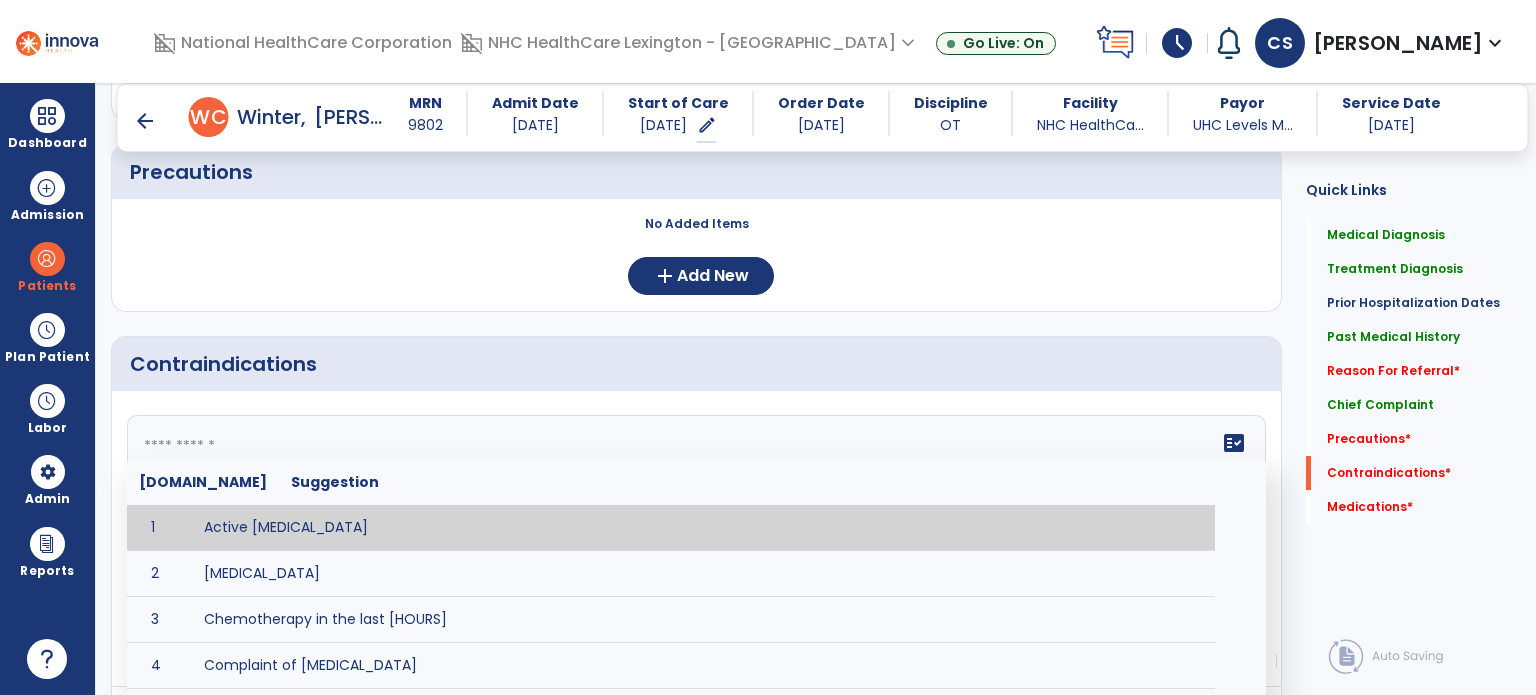 click 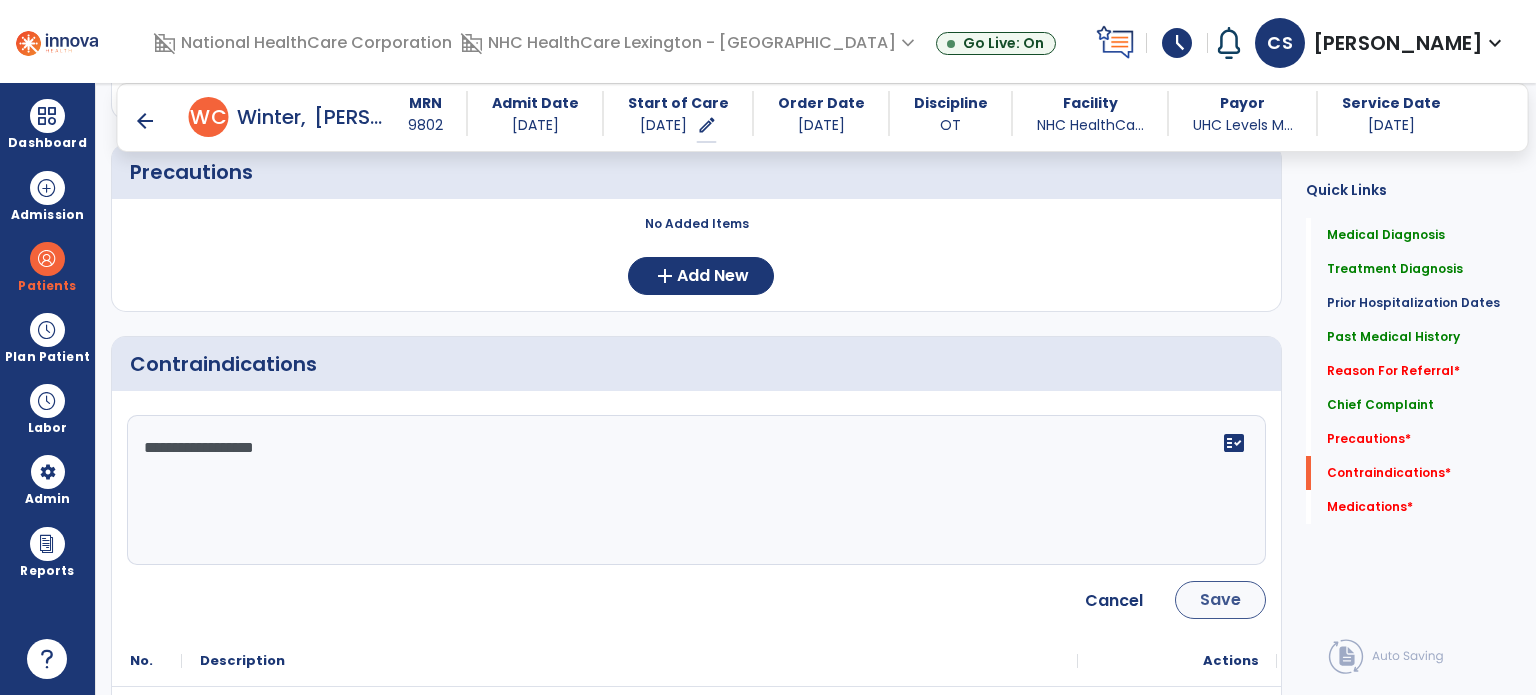 type on "**********" 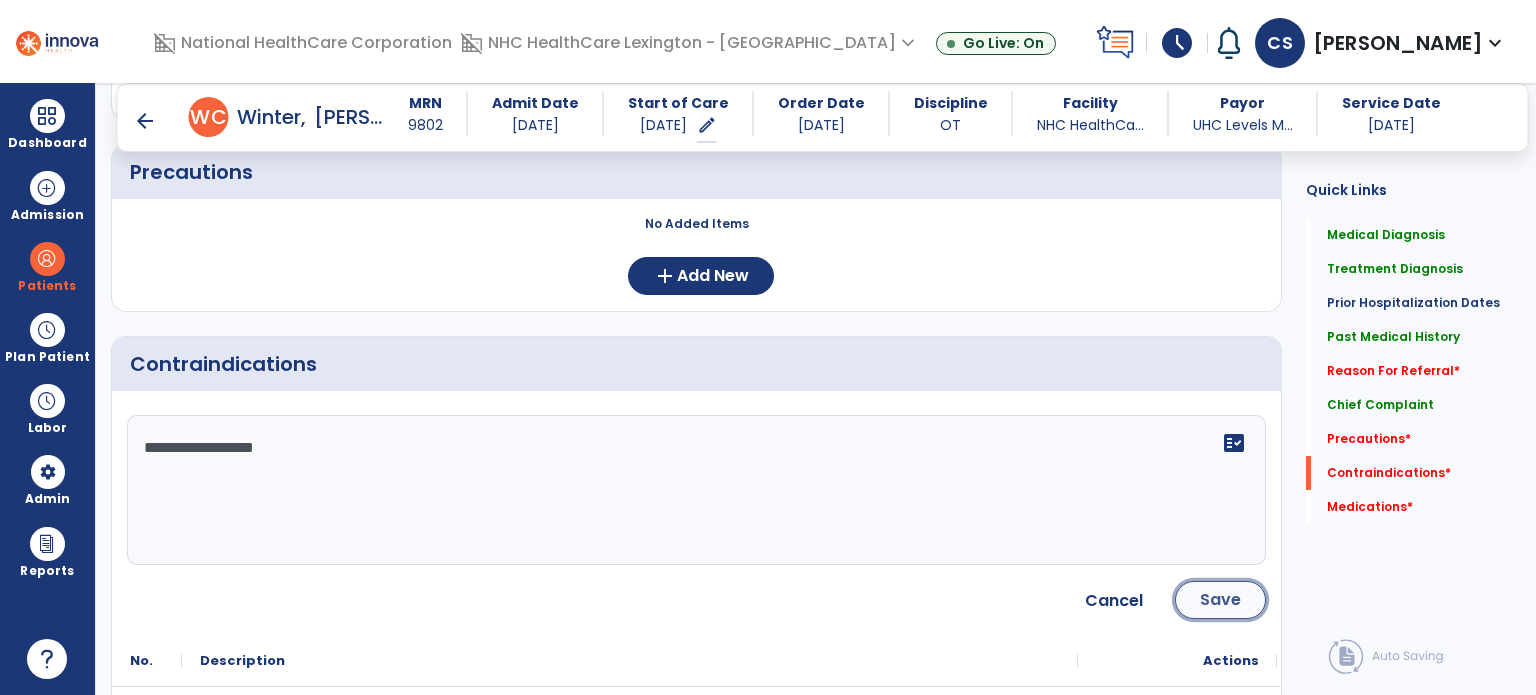 click on "Save" 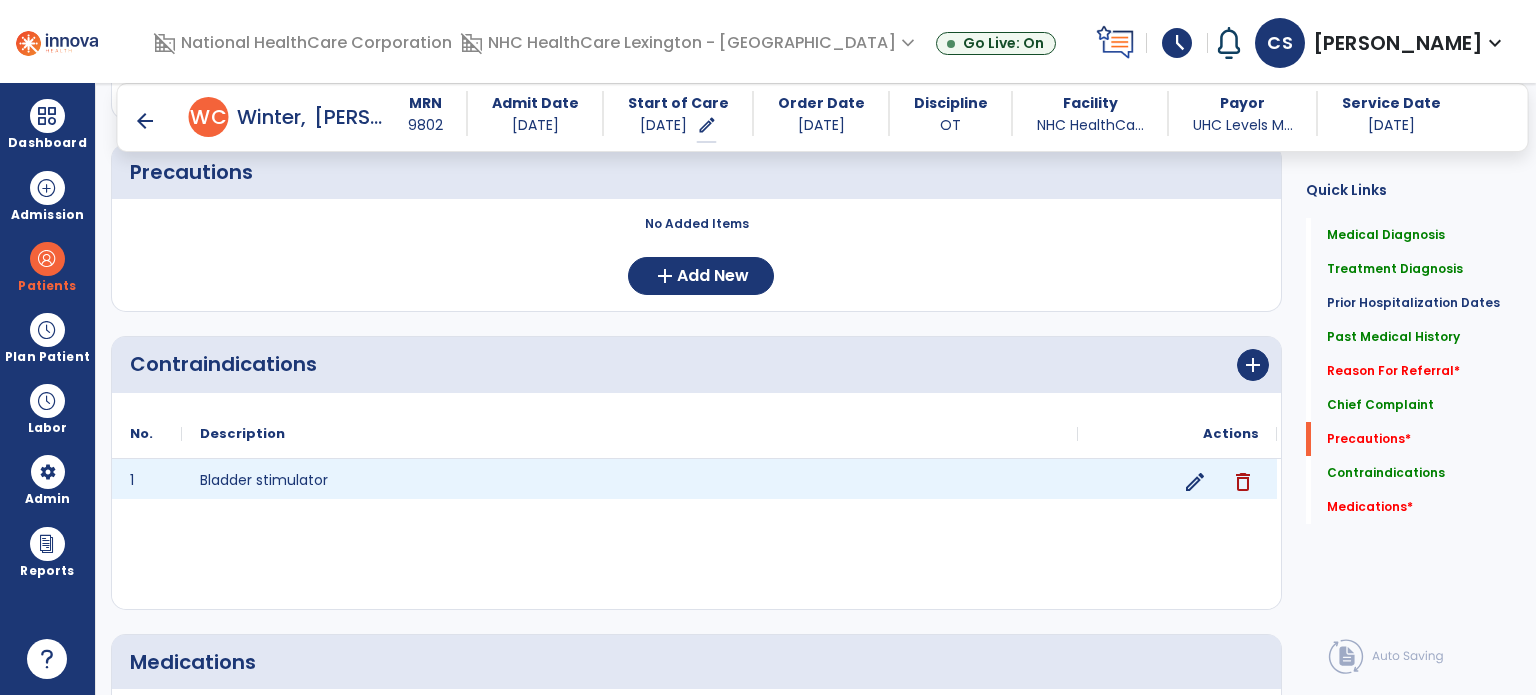 scroll, scrollTop: 1648, scrollLeft: 0, axis: vertical 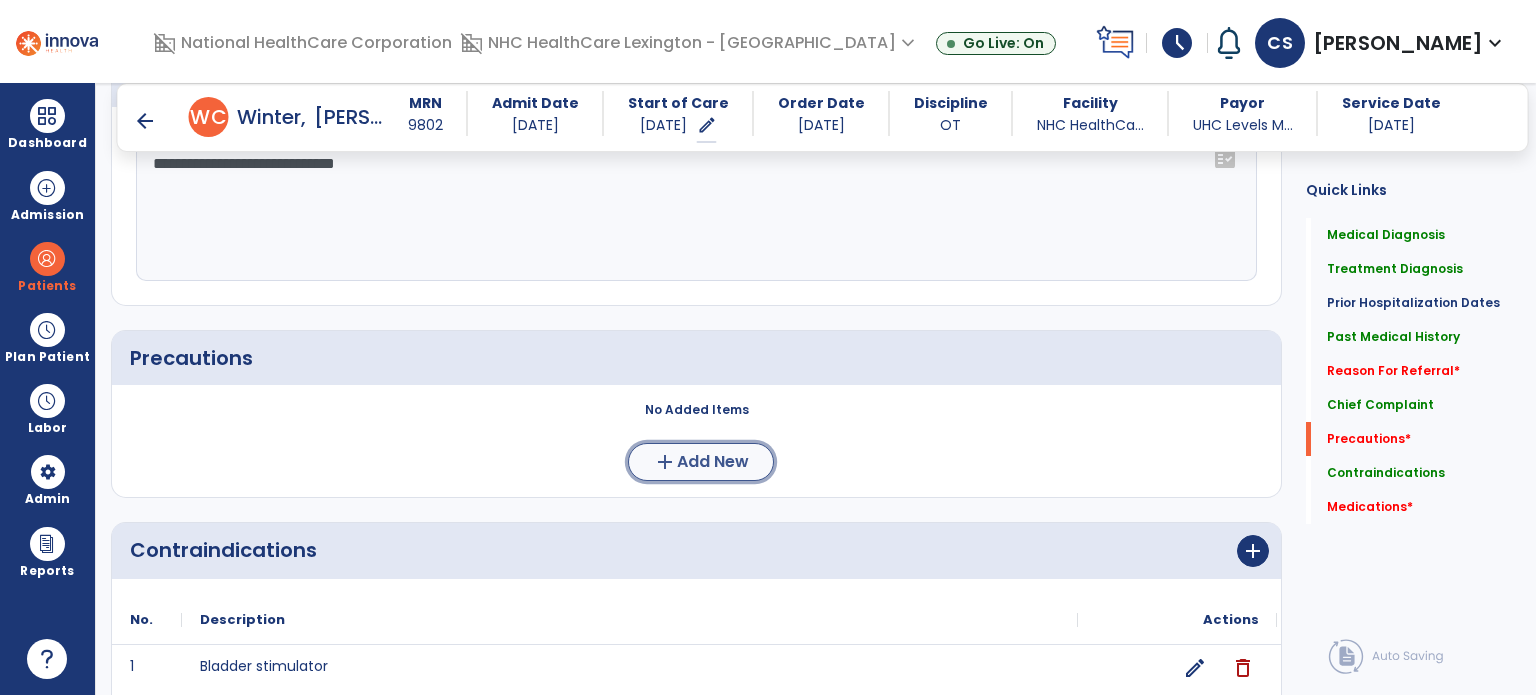 click on "add" 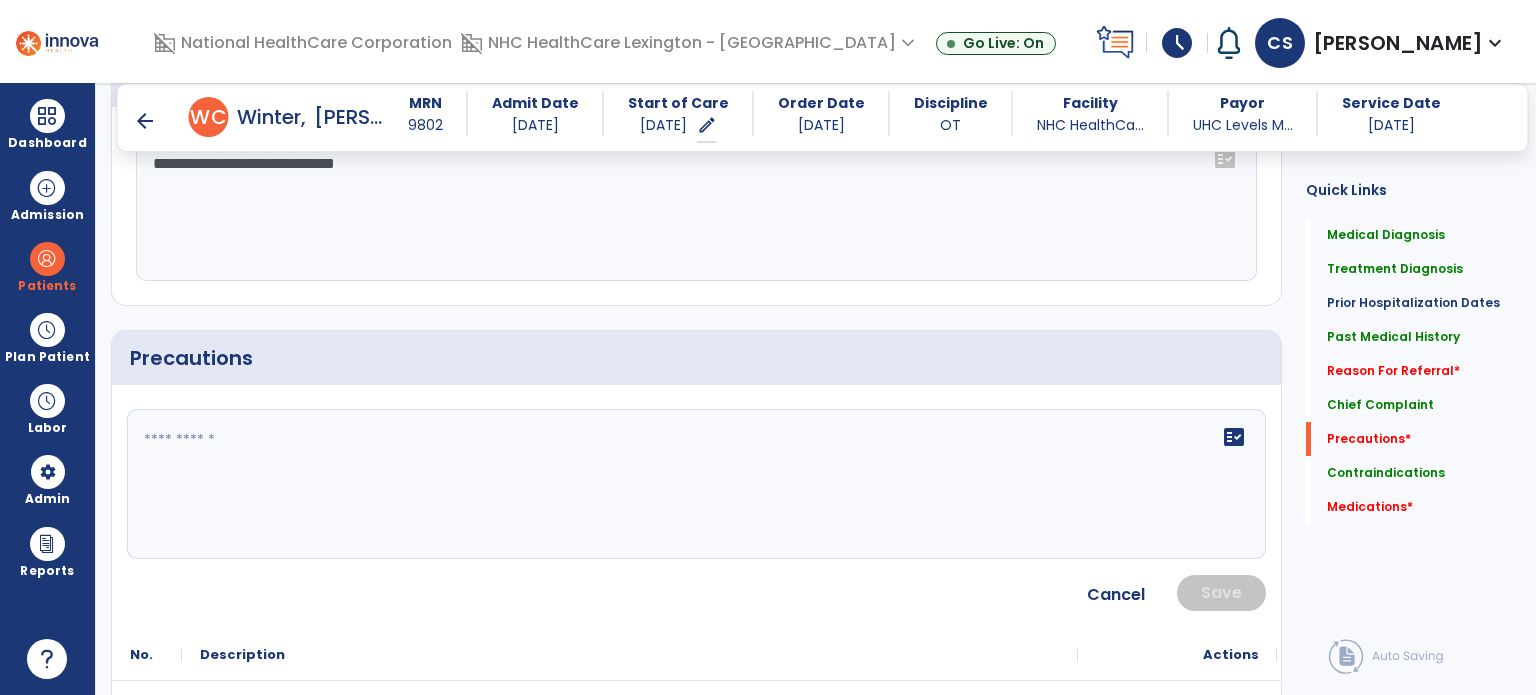 click on "fact_check" 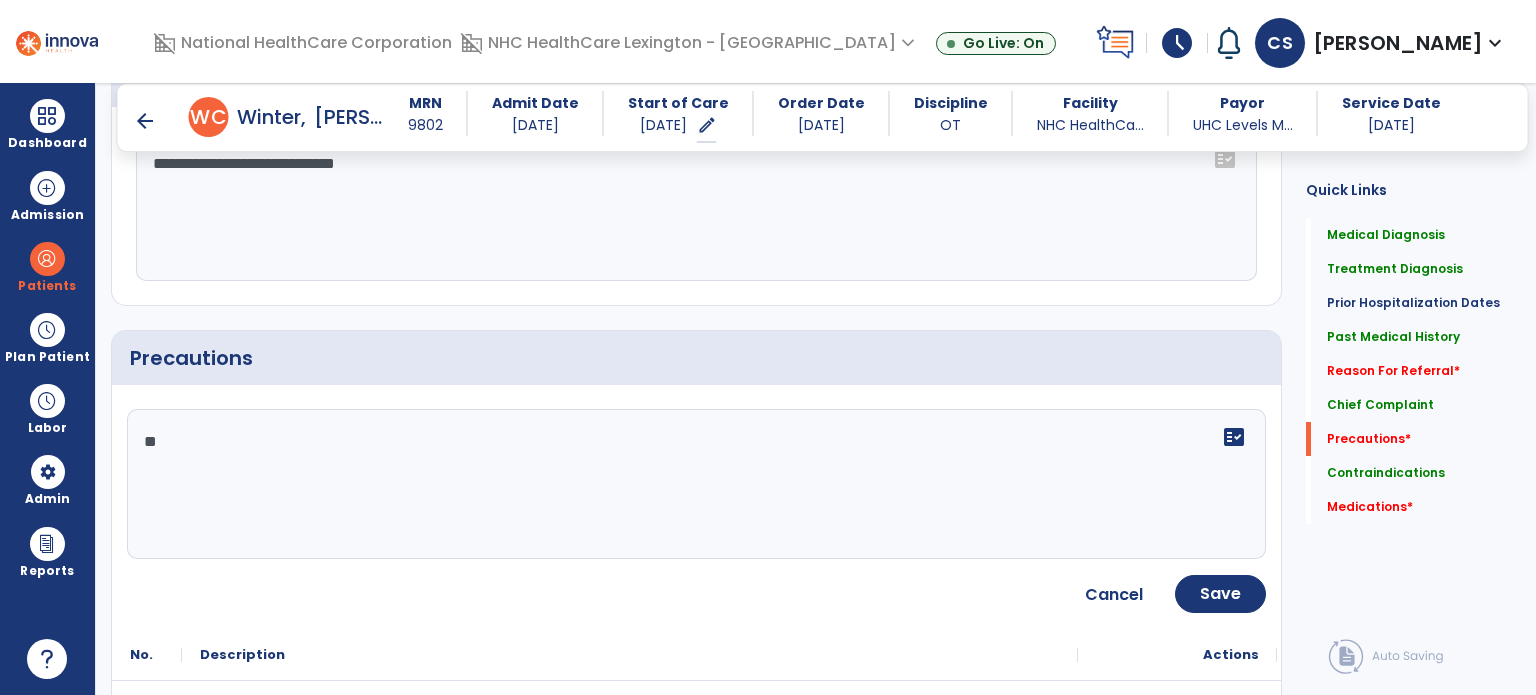 type on "*" 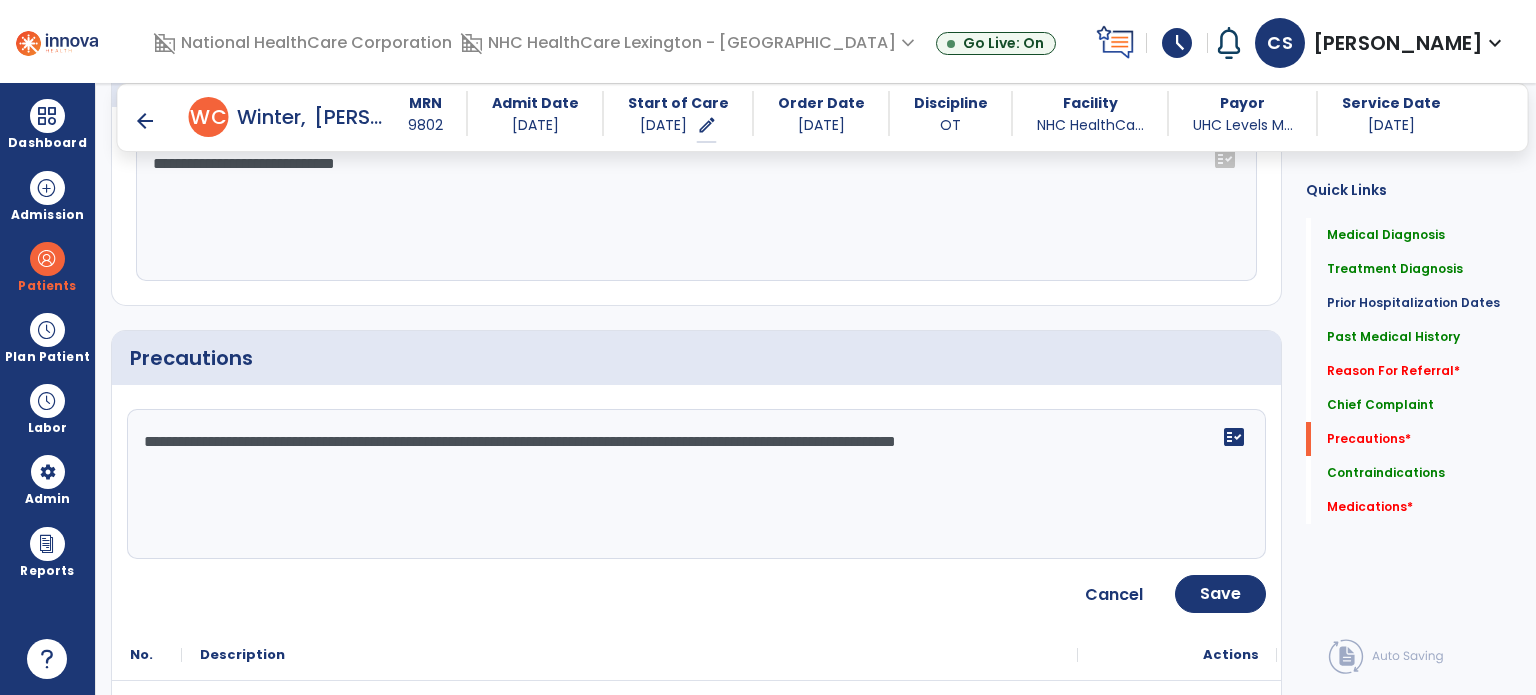 click on "**********" 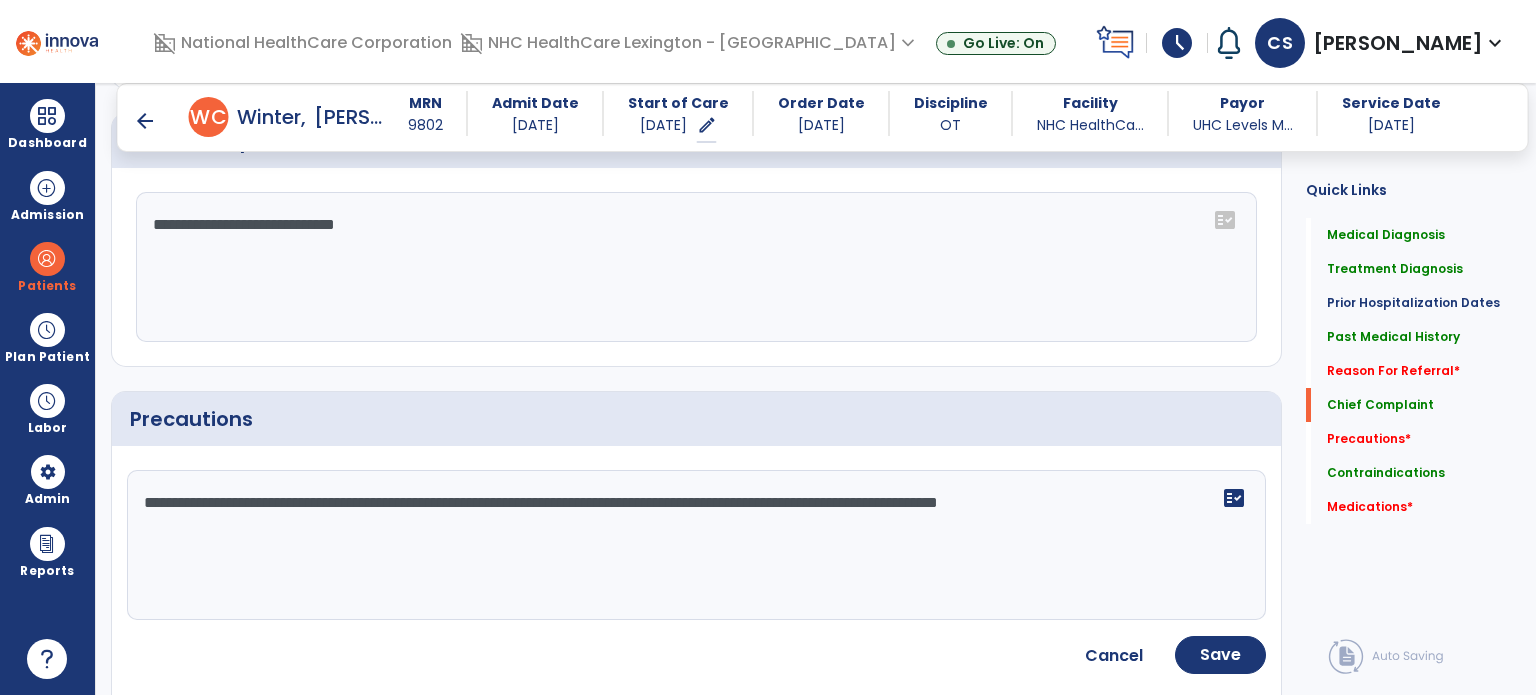 scroll, scrollTop: 1588, scrollLeft: 0, axis: vertical 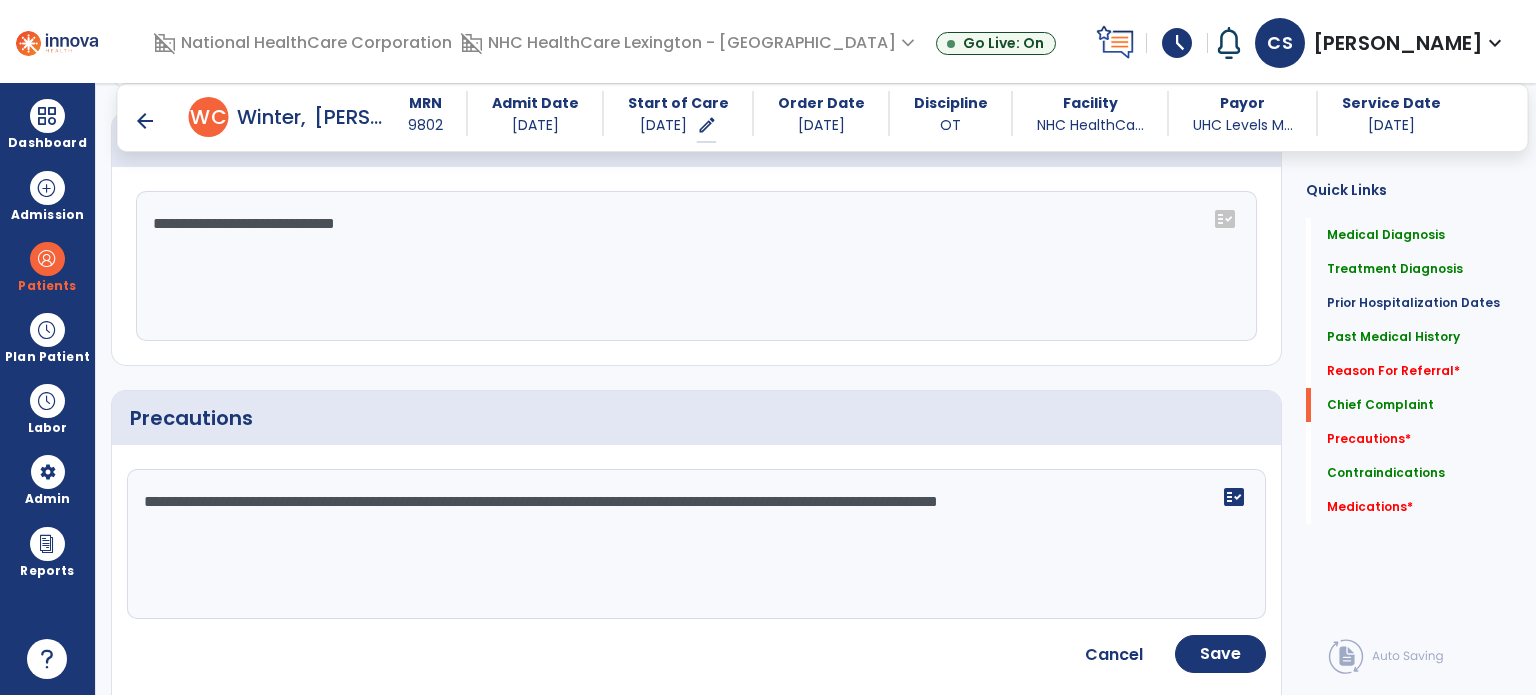 type on "**********" 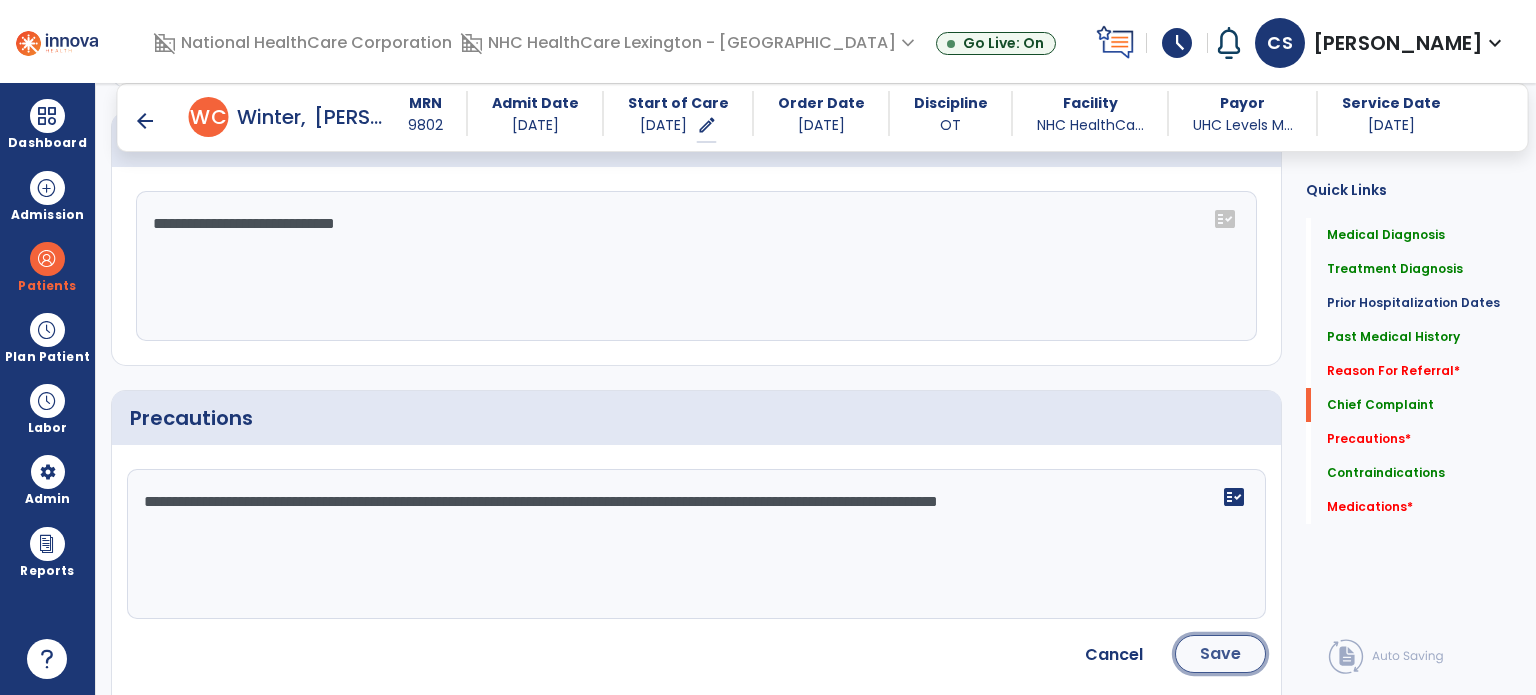 click on "Save" 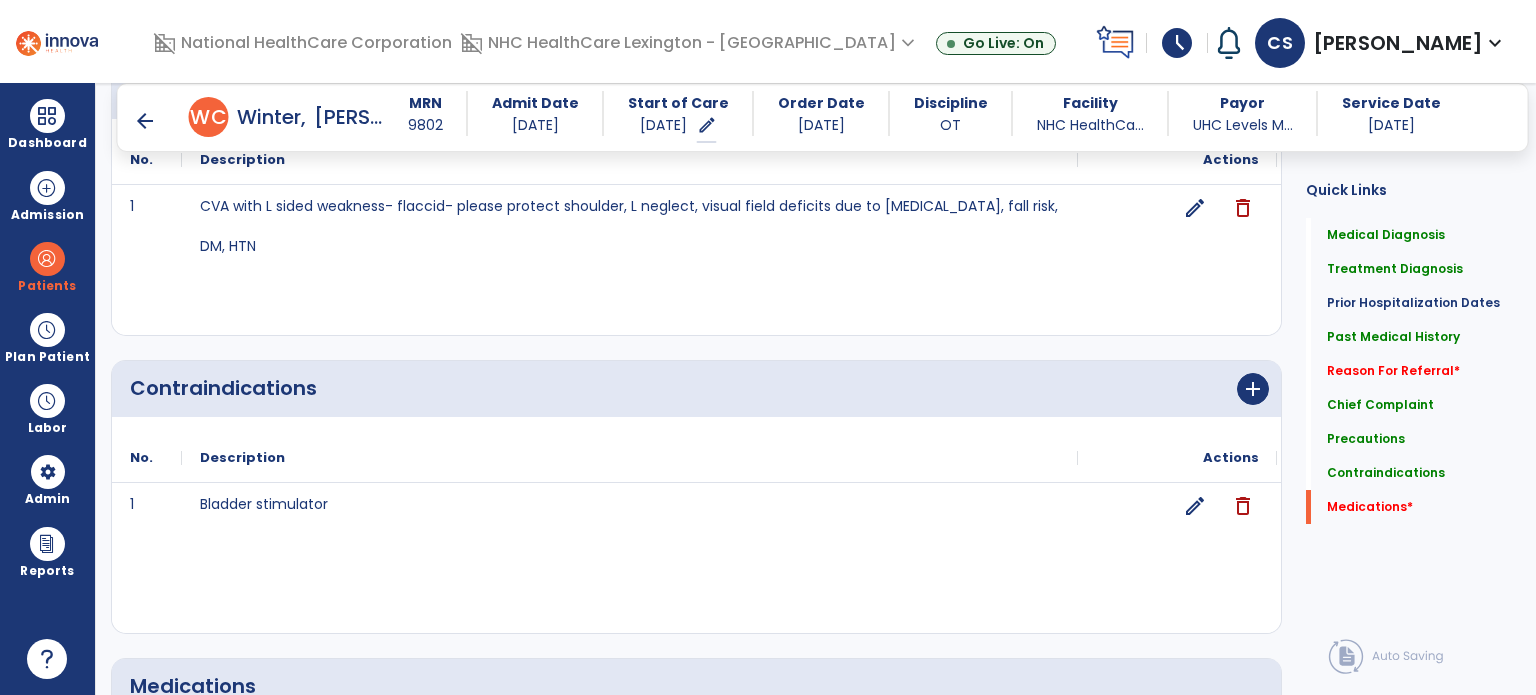 scroll, scrollTop: 2111, scrollLeft: 0, axis: vertical 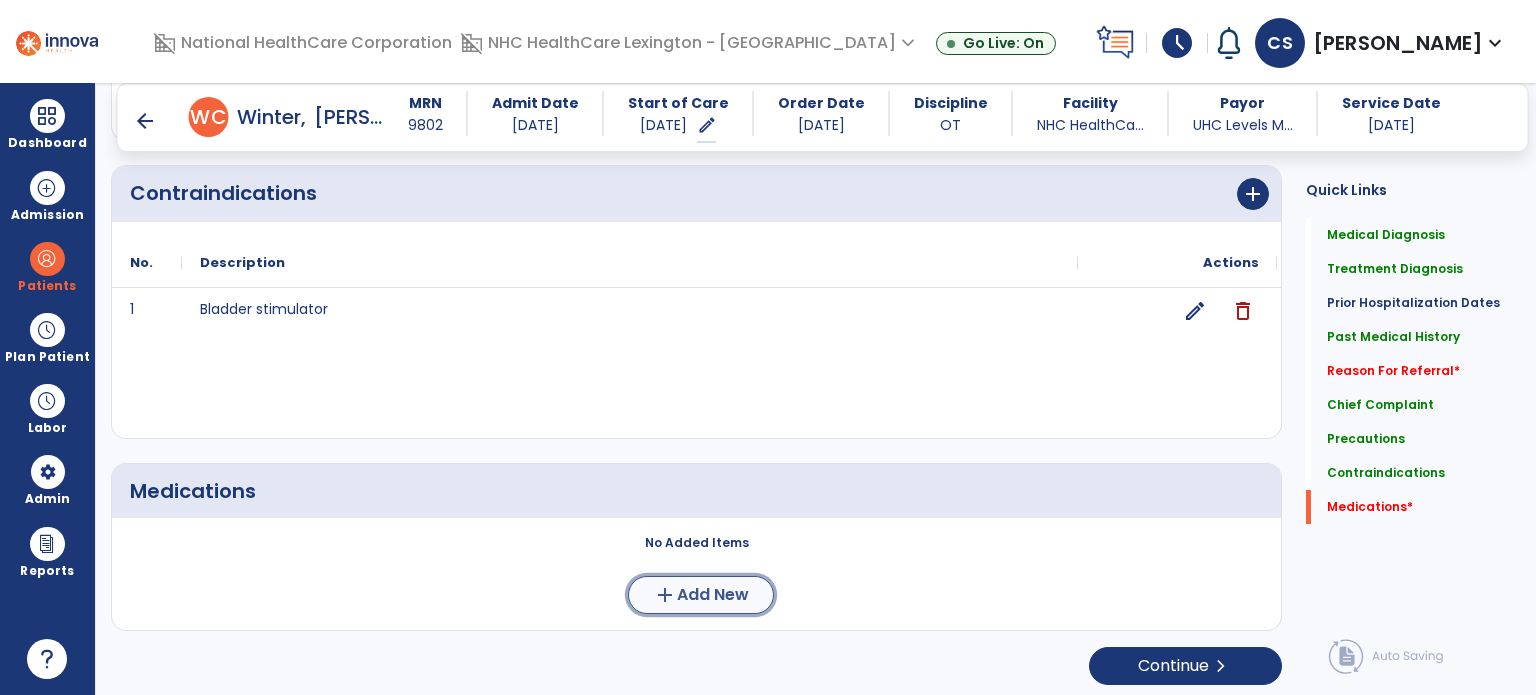 click on "add" 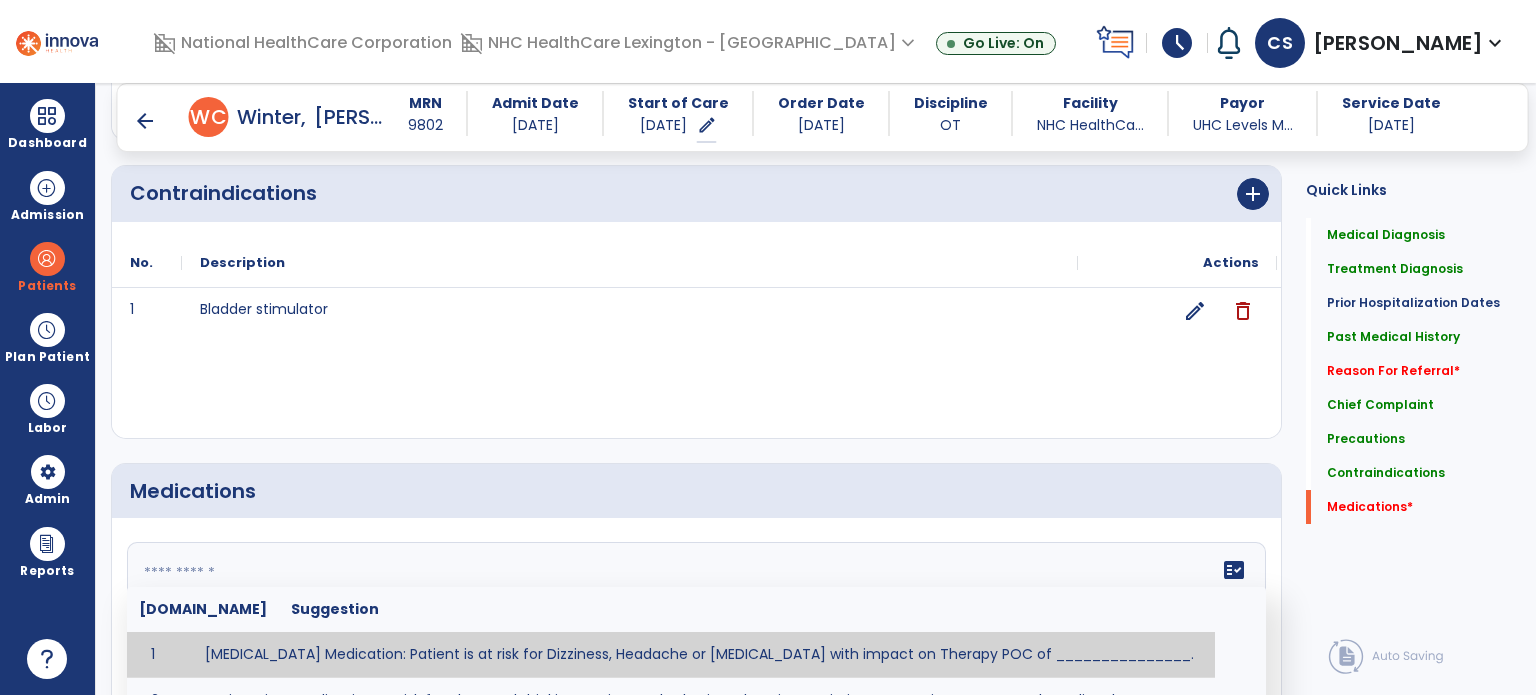 click on "fact_check  [DOMAIN_NAME] Suggestion 1 [MEDICAL_DATA] Medication: Patient is at risk for Dizziness, Headache or [MEDICAL_DATA] with impact on Therapy POC of _______________. 2 Anti-Anxiety Medication: at risk for Abnormal thinking, Anxiety, Arrhythmias, Clumsiness, Dizziness, Drowsiness, Dry mouth, GI disturbances, Headache, Increased appetite, Loss of appetite, [MEDICAL_DATA], Sedation, Seizures, [MEDICAL_DATA], Unsteadiness, Weakness or Weight gain with impact on Therapy POC of _____________. 3 Anti-Arrhythmic Agents: at risk for Arrhythmias, Confusion, EKG changes, Hallucinations, [MEDICAL_DATA], Increased blood pressure, Increased heart rate, [MEDICAL_DATA] or Toxicity with impact on Therapy POC of 4 Anti-Coagulant medications: with potential risk for hemorrhage (including [MEDICAL_DATA] and coughing up blood), and [MEDICAL_DATA] syndrome). Potential impact on therapy progress includes _________. 5 6 7 8 [MEDICAL_DATA] for ______________. 9 10 11 12 13 14 15 16 17 18 19 20 21 22 23 24" 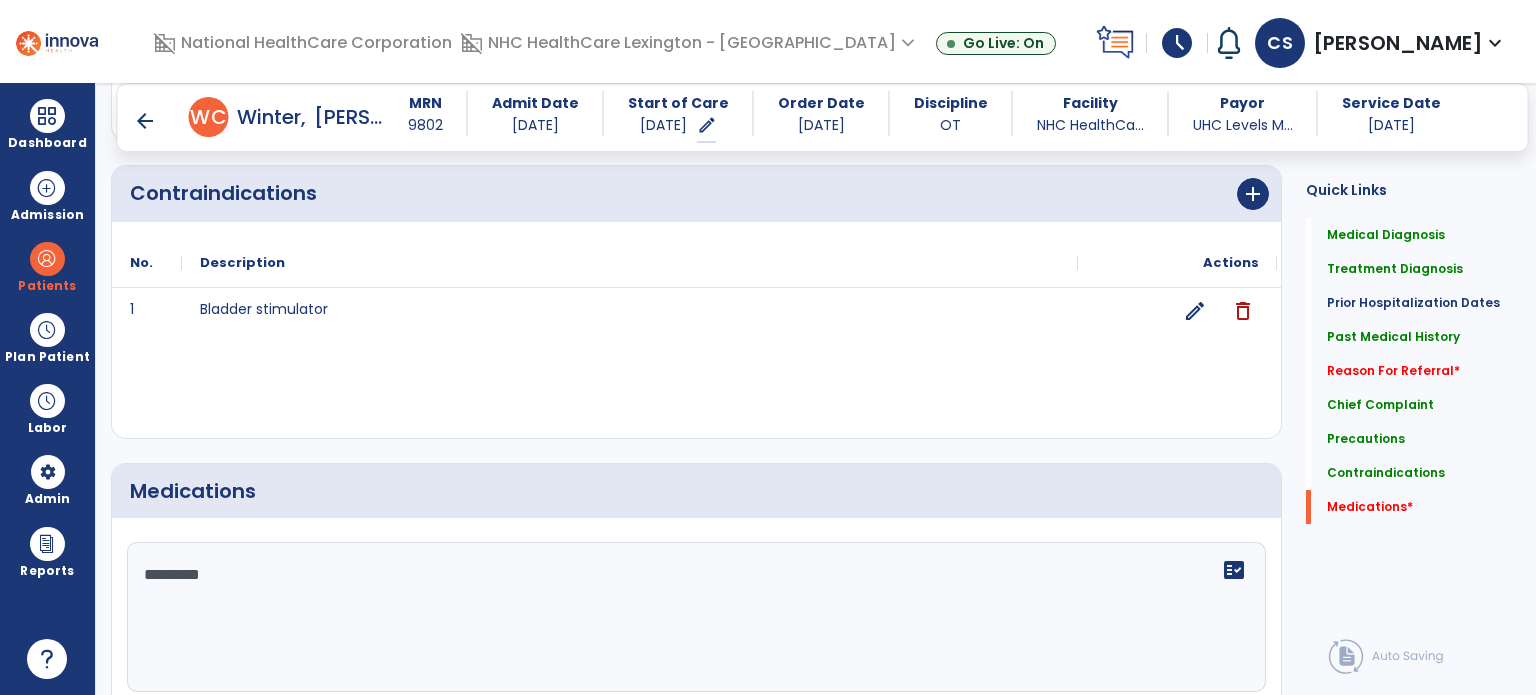 type on "**********" 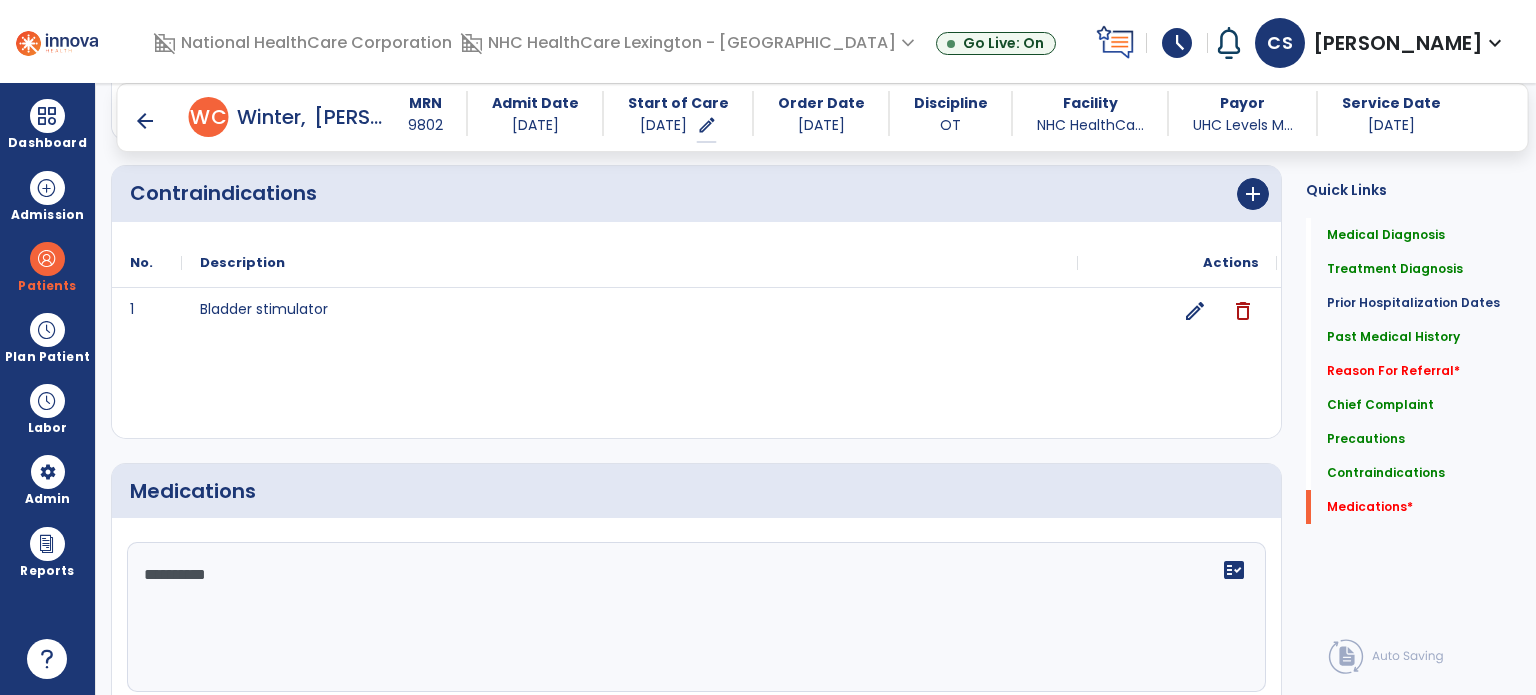 scroll, scrollTop: 2444, scrollLeft: 0, axis: vertical 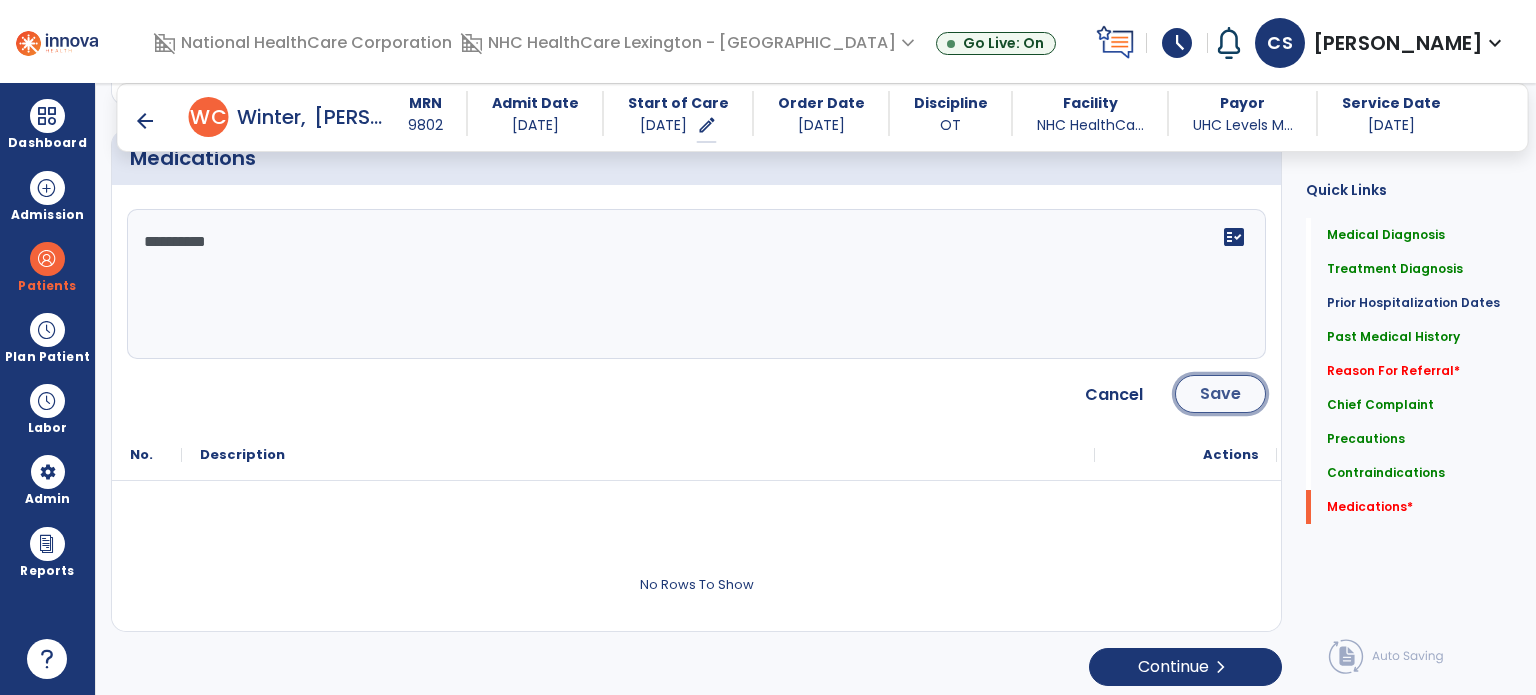 click on "Save" 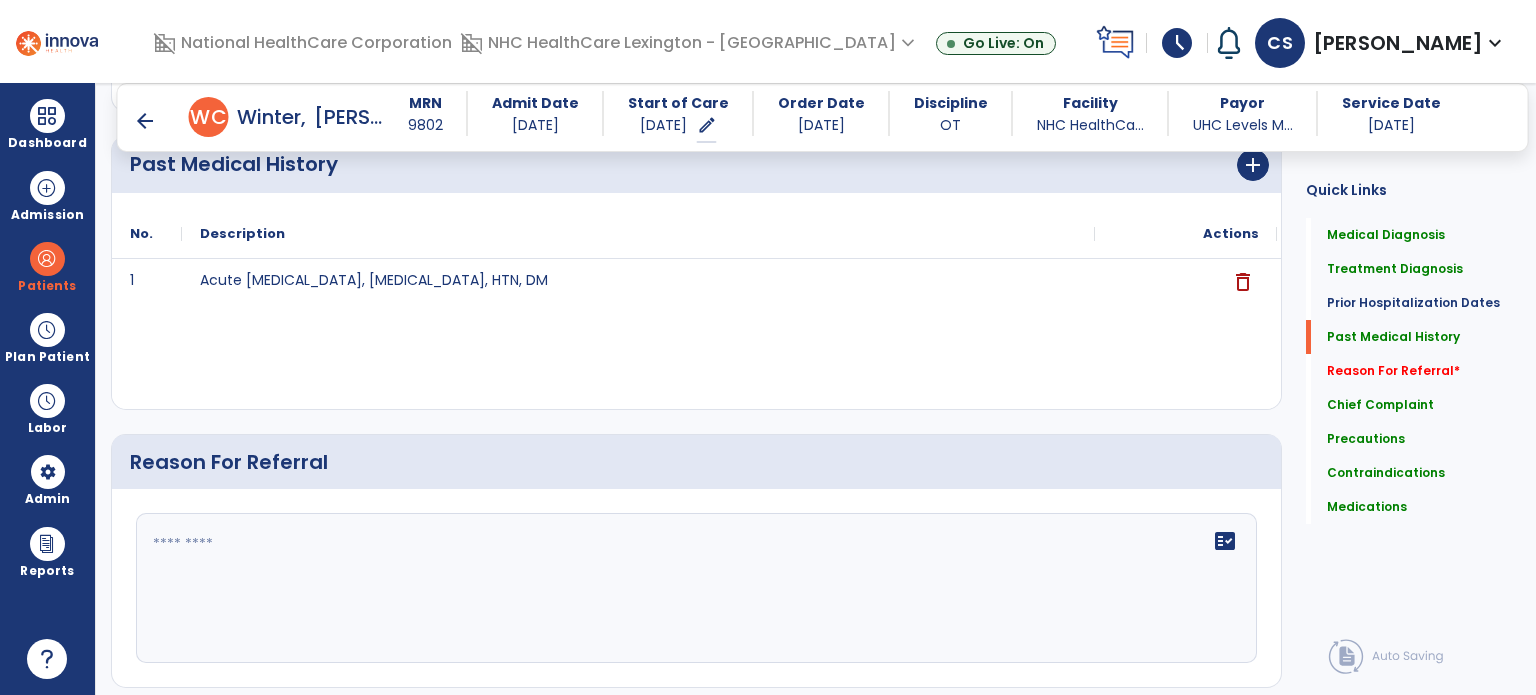 scroll, scrollTop: 1144, scrollLeft: 0, axis: vertical 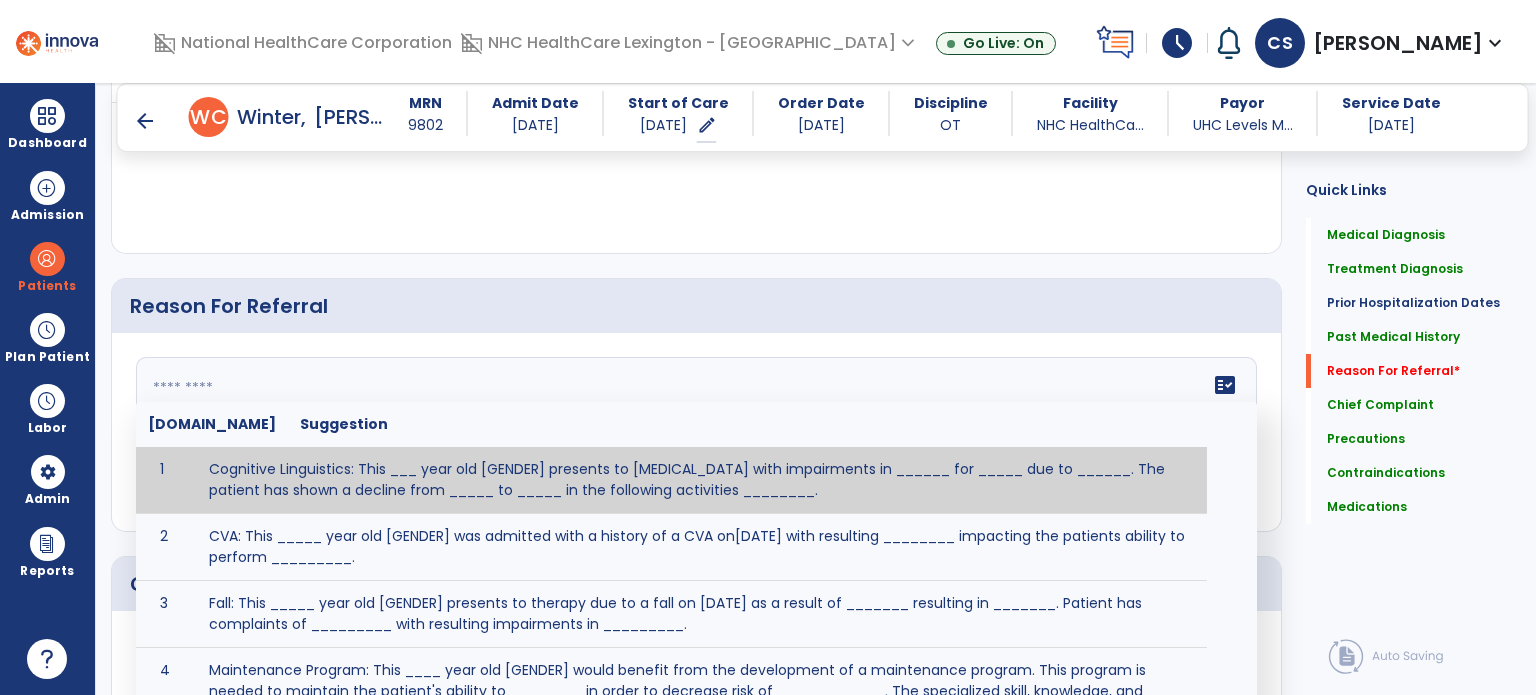 click on "fact_check  [DOMAIN_NAME] Suggestion 1 Cognitive Linguistics: This ___ year old [GENDER] presents to [MEDICAL_DATA] with impairments in ______ for _____ due to ______.  The patient has shown a decline from _____ to _____ in the following activities ________. 2 CVA: This _____ year old [GENDER] was admitted with a history of a CVA on[DATE] with resulting ________ impacting the patients ability to perform _________. 3 Fall: This _____ year old [GENDER] presents to therapy due to a fall on [DATE] as a result of _______ resulting in _______.  Patient has complaints of _________ with resulting impairments in _________. 4 5 Fall at Home: This _____ year old [GENDER] fell at home, resulting  in ________.  This has impacted this patient's _______.  As a result of these noted limitations in functional activities, this patient is unable to safely return to home.  This patient requires skilled therapy in order to improve safety and function. 6 7 8 9 10 11" 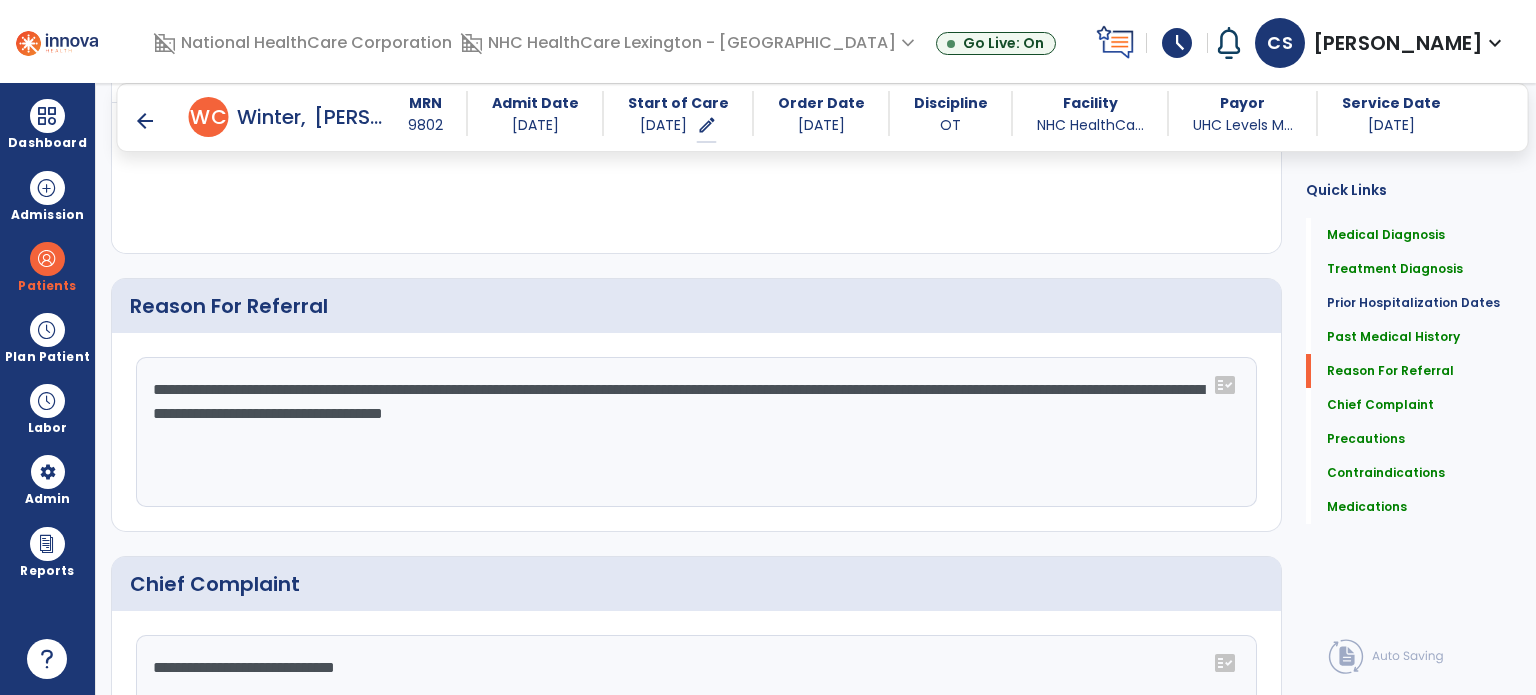 paste on "**********" 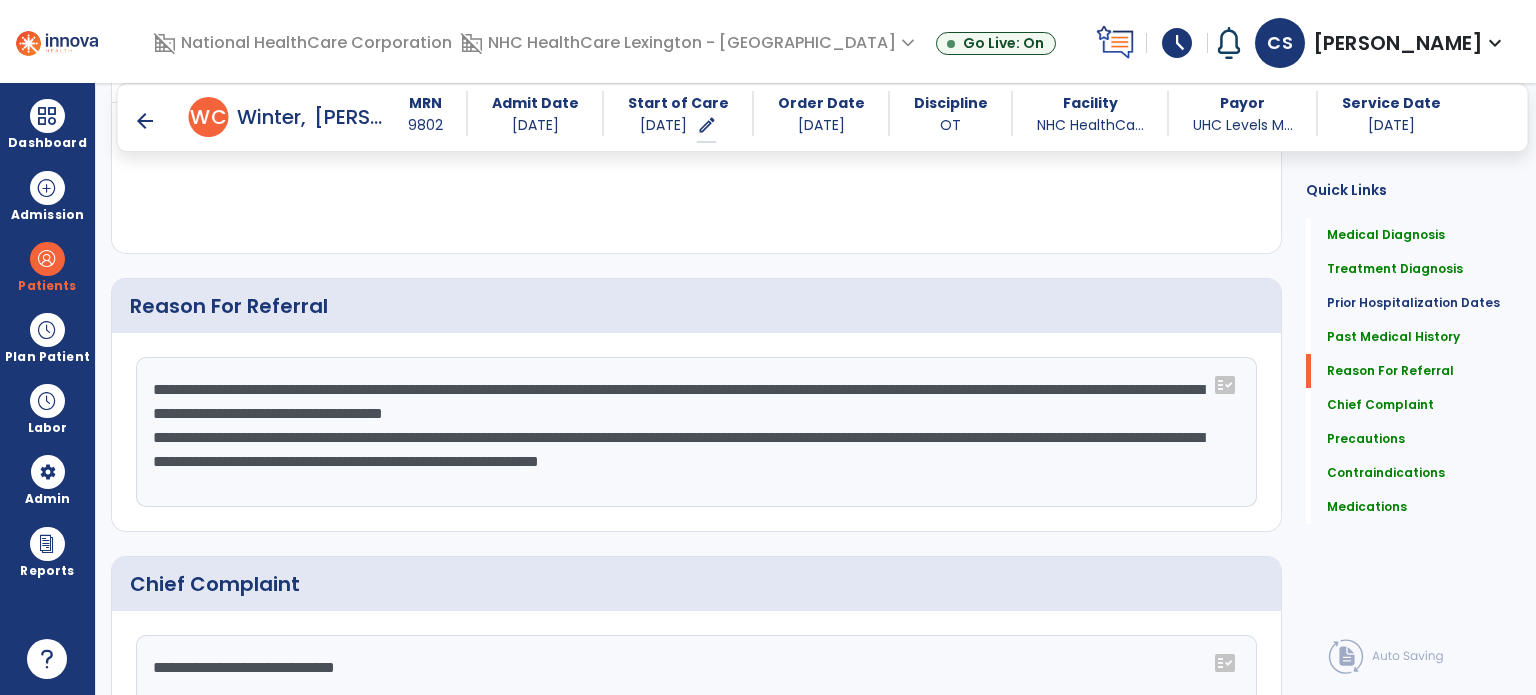 click on "**********" 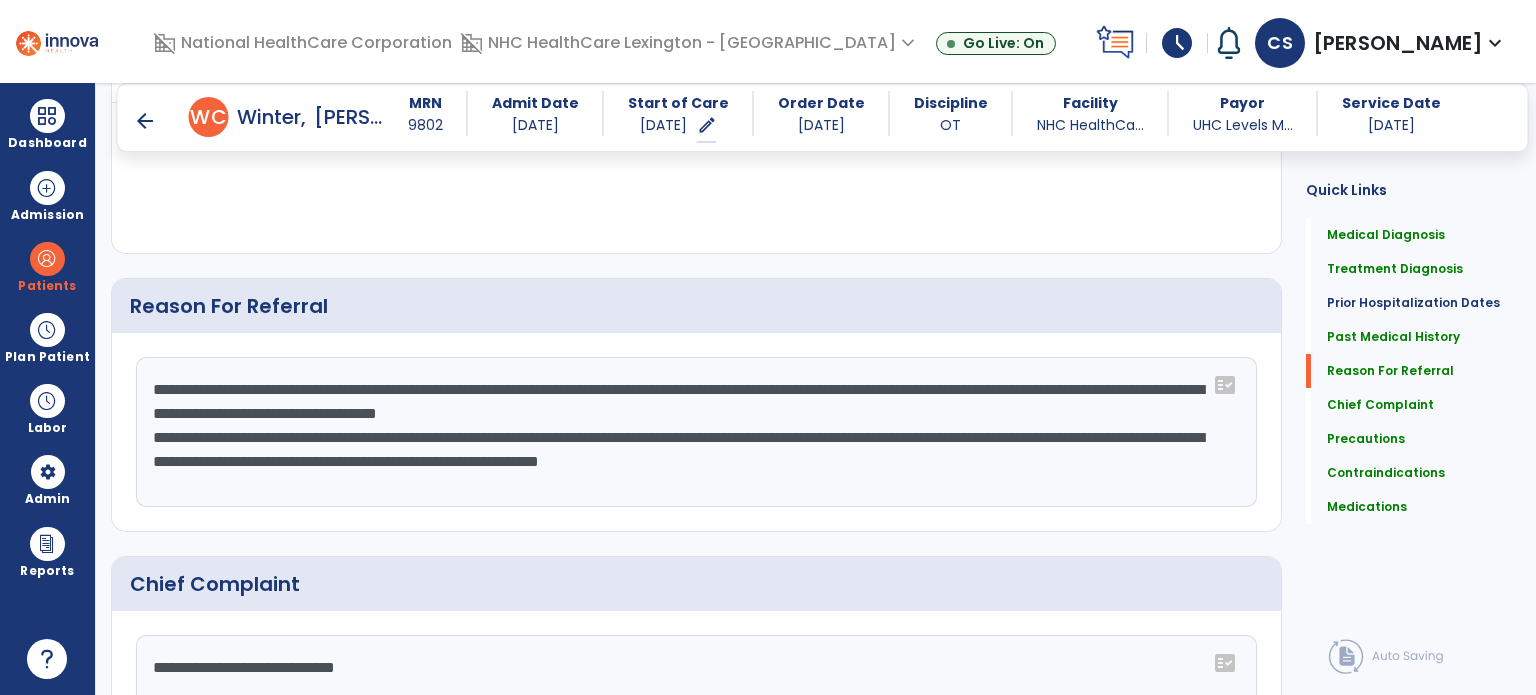 click on "**********" 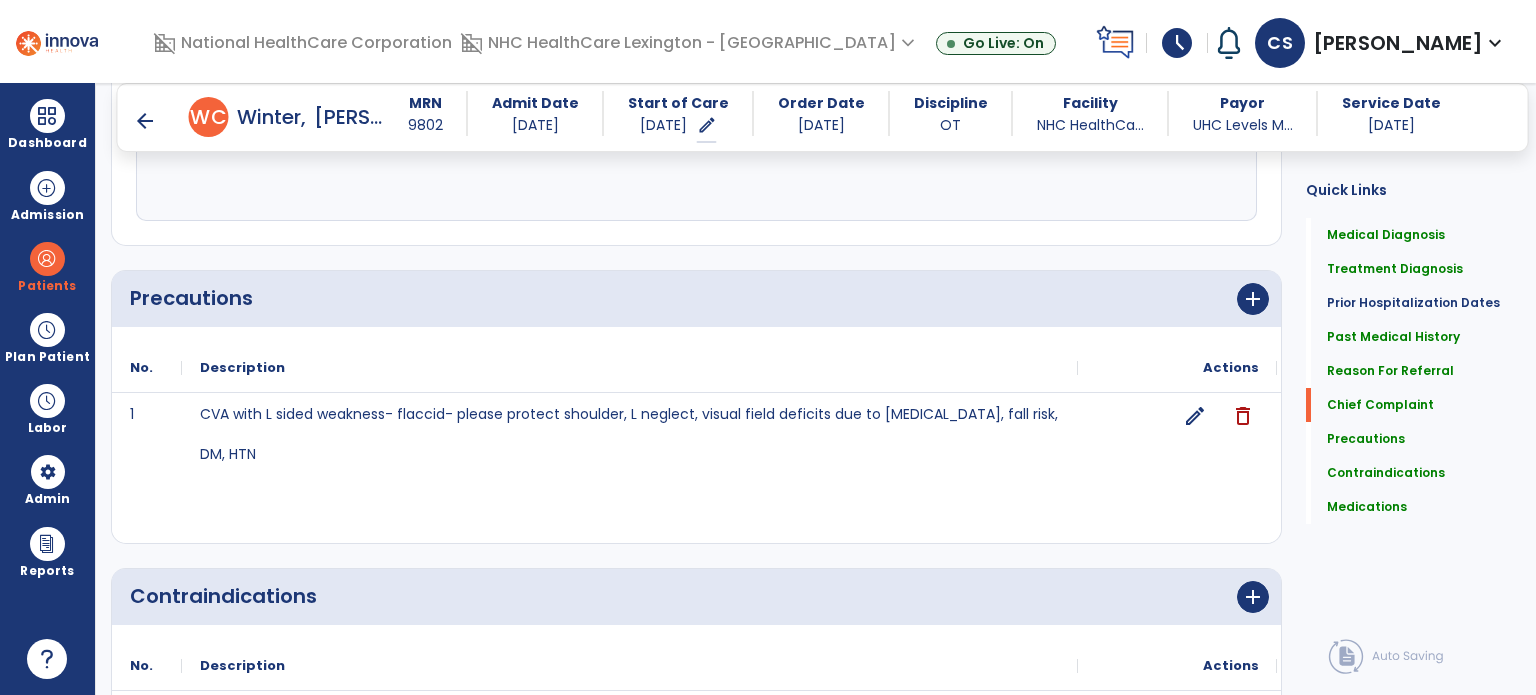 scroll, scrollTop: 2217, scrollLeft: 0, axis: vertical 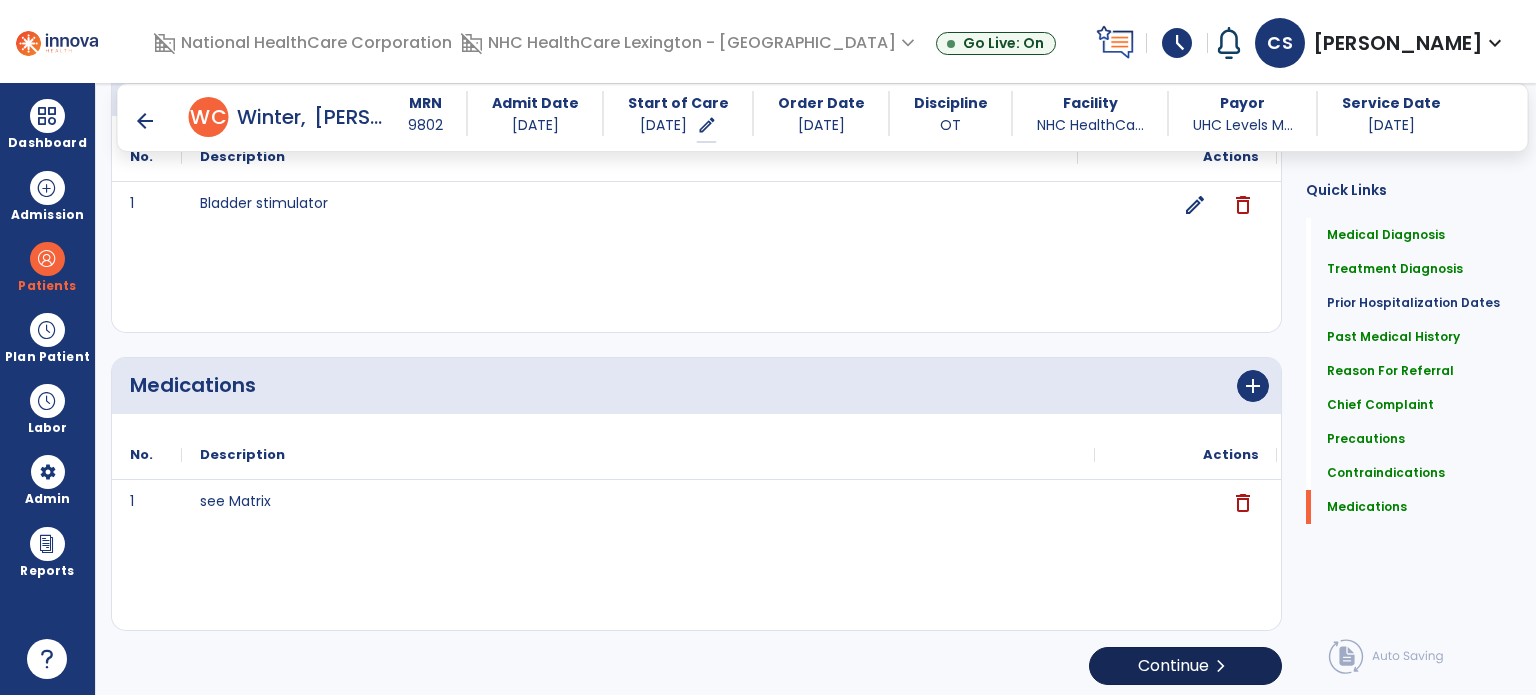 type on "**********" 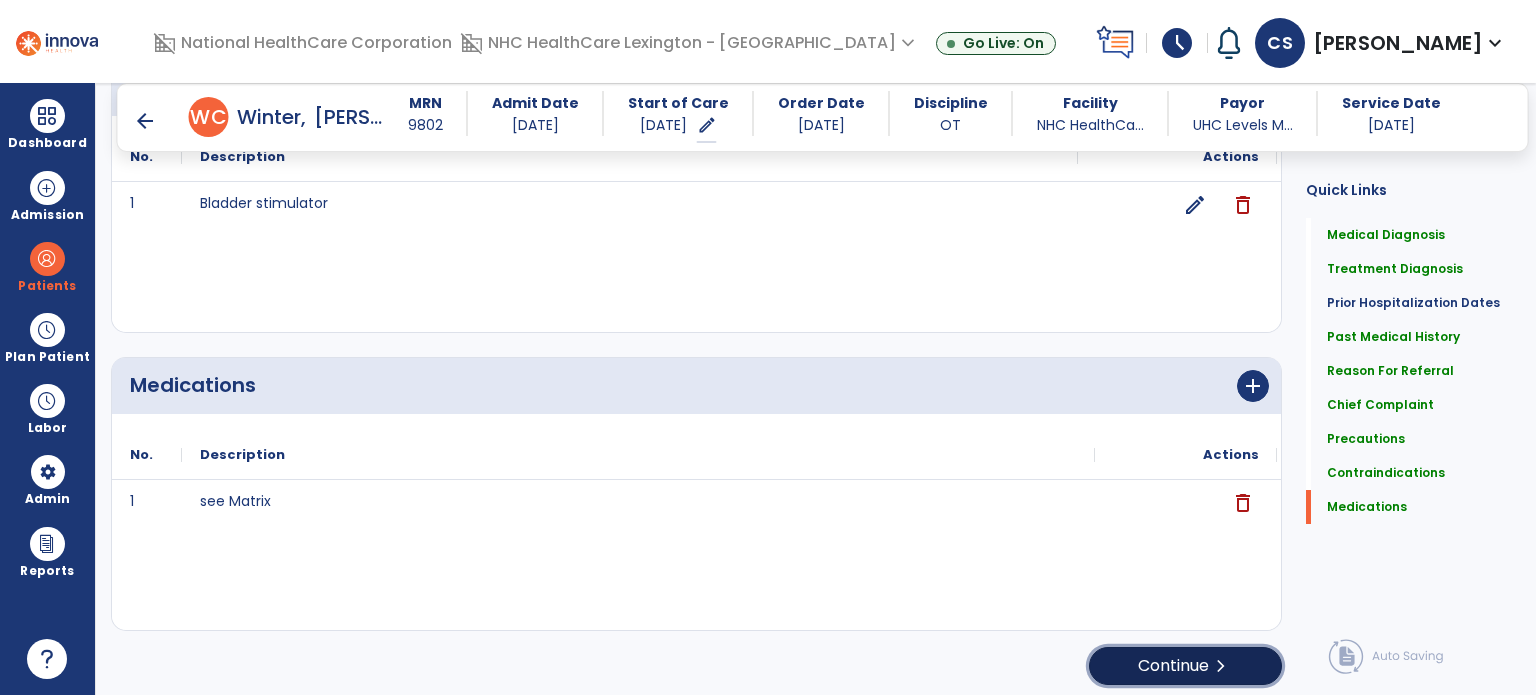 click on "Continue  chevron_right" 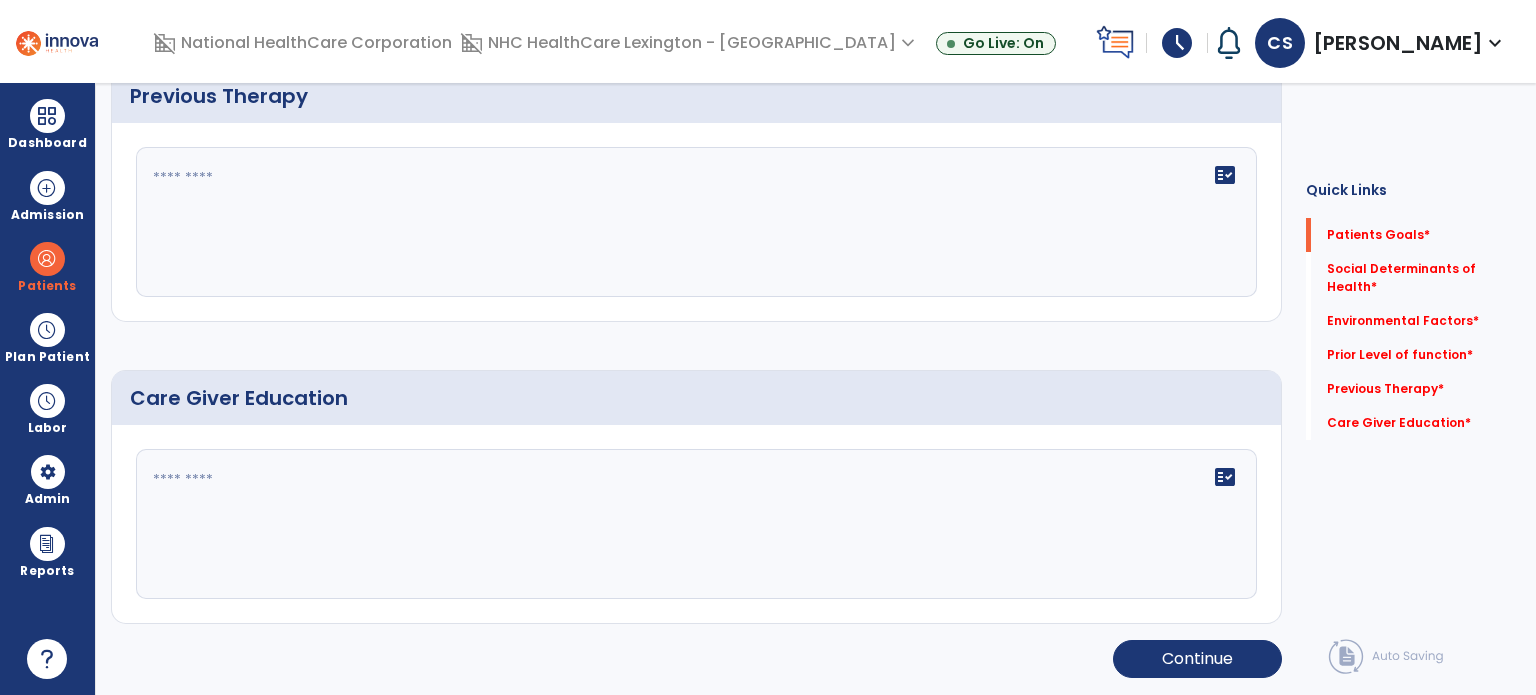 scroll, scrollTop: 8, scrollLeft: 0, axis: vertical 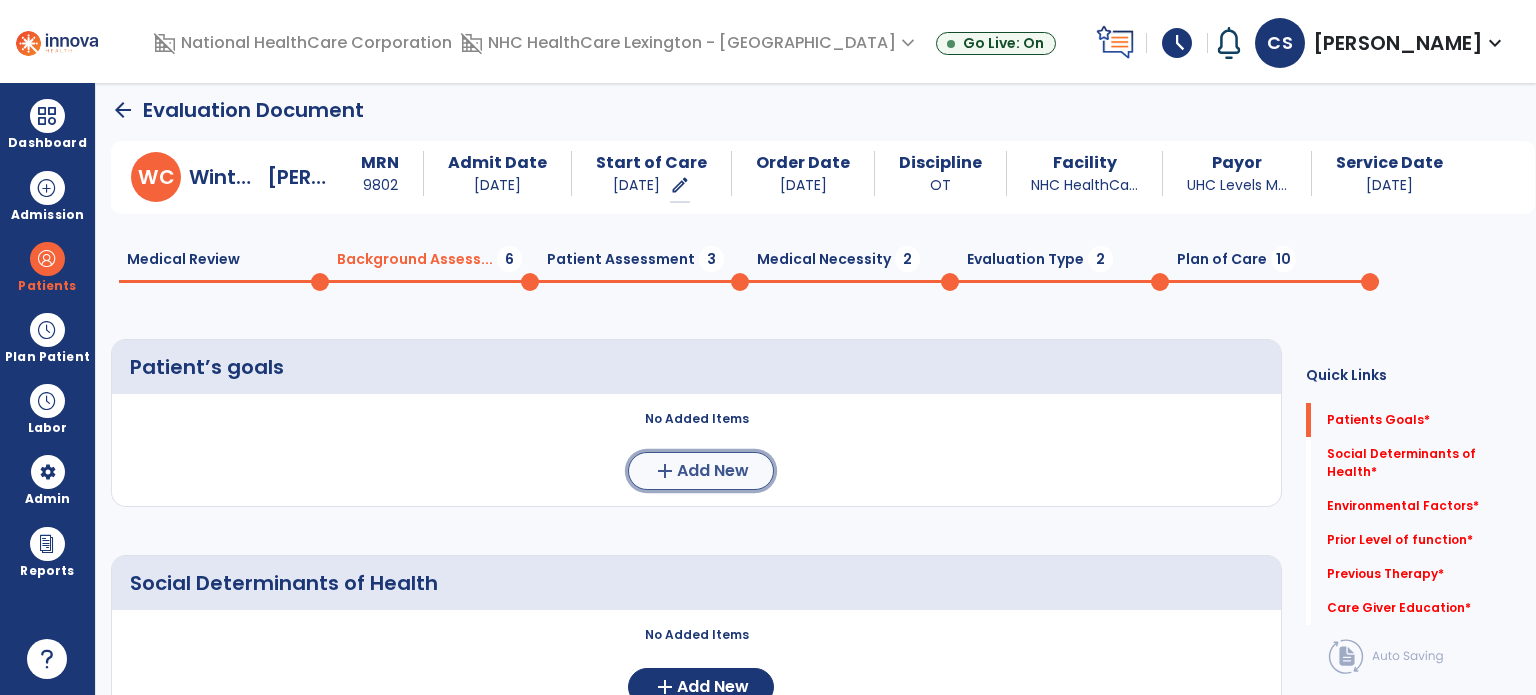 click on "add  Add New" 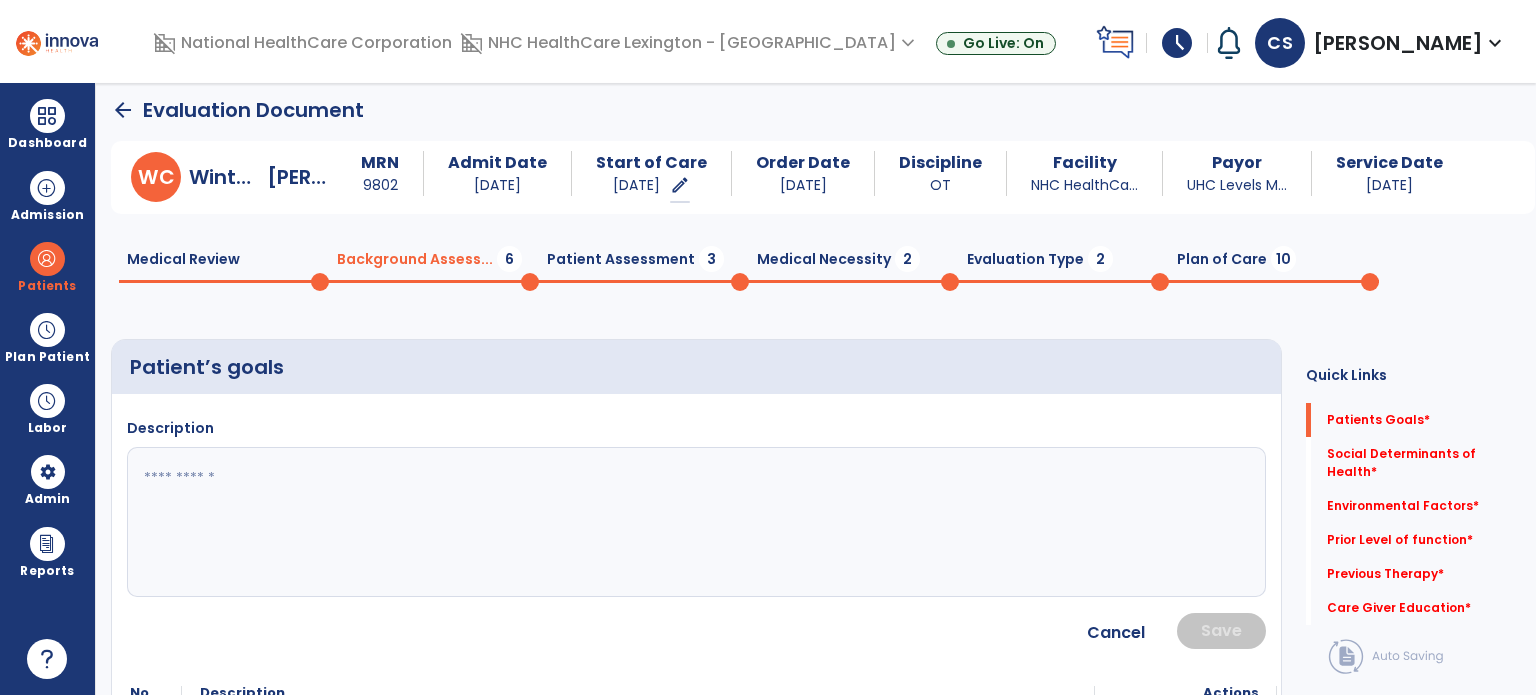 click 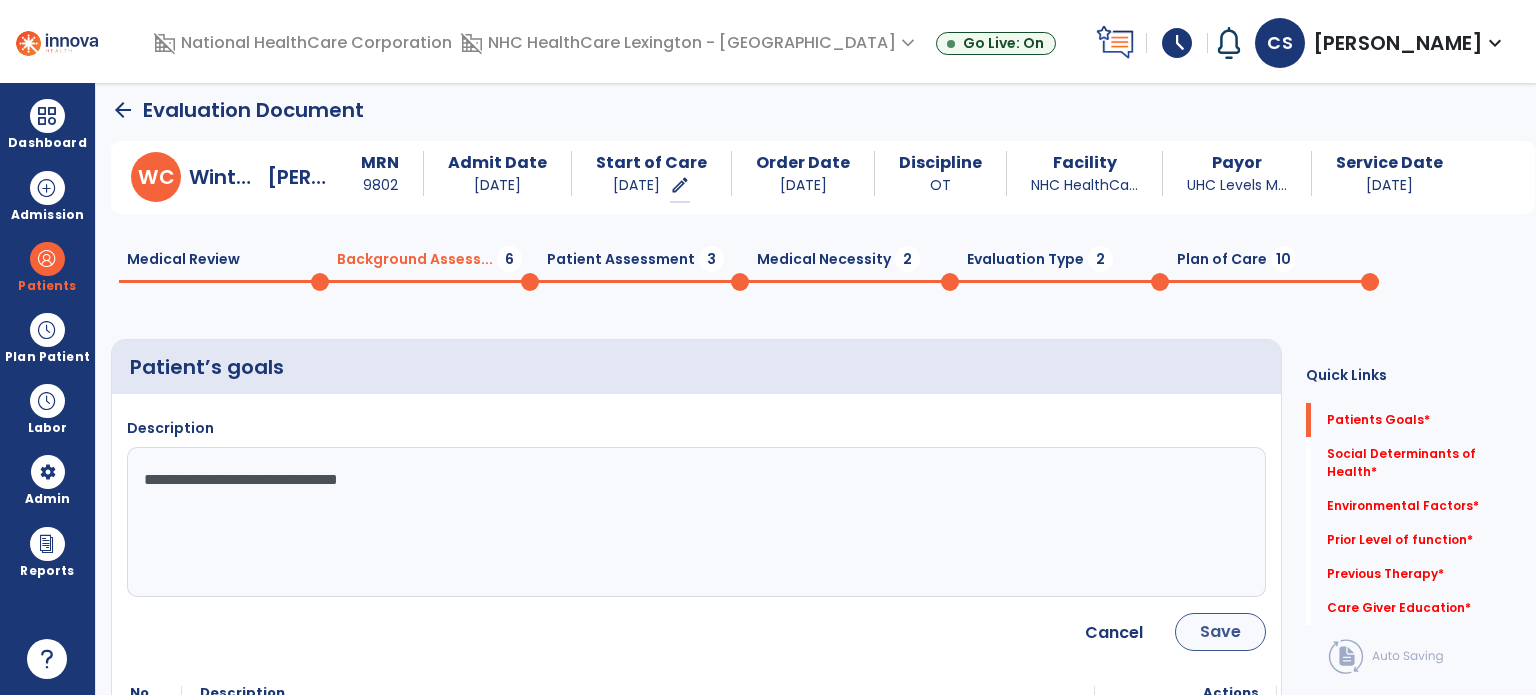 type on "**********" 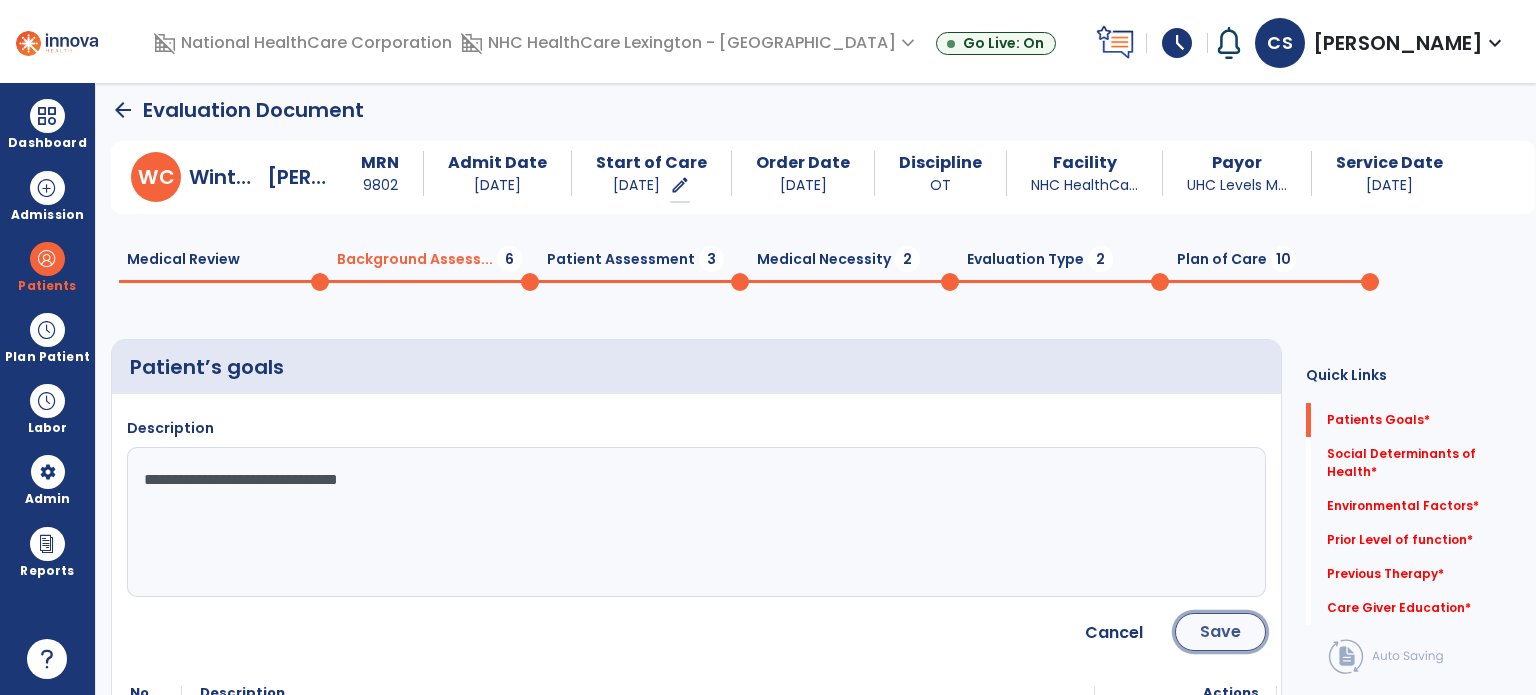 click on "Save" 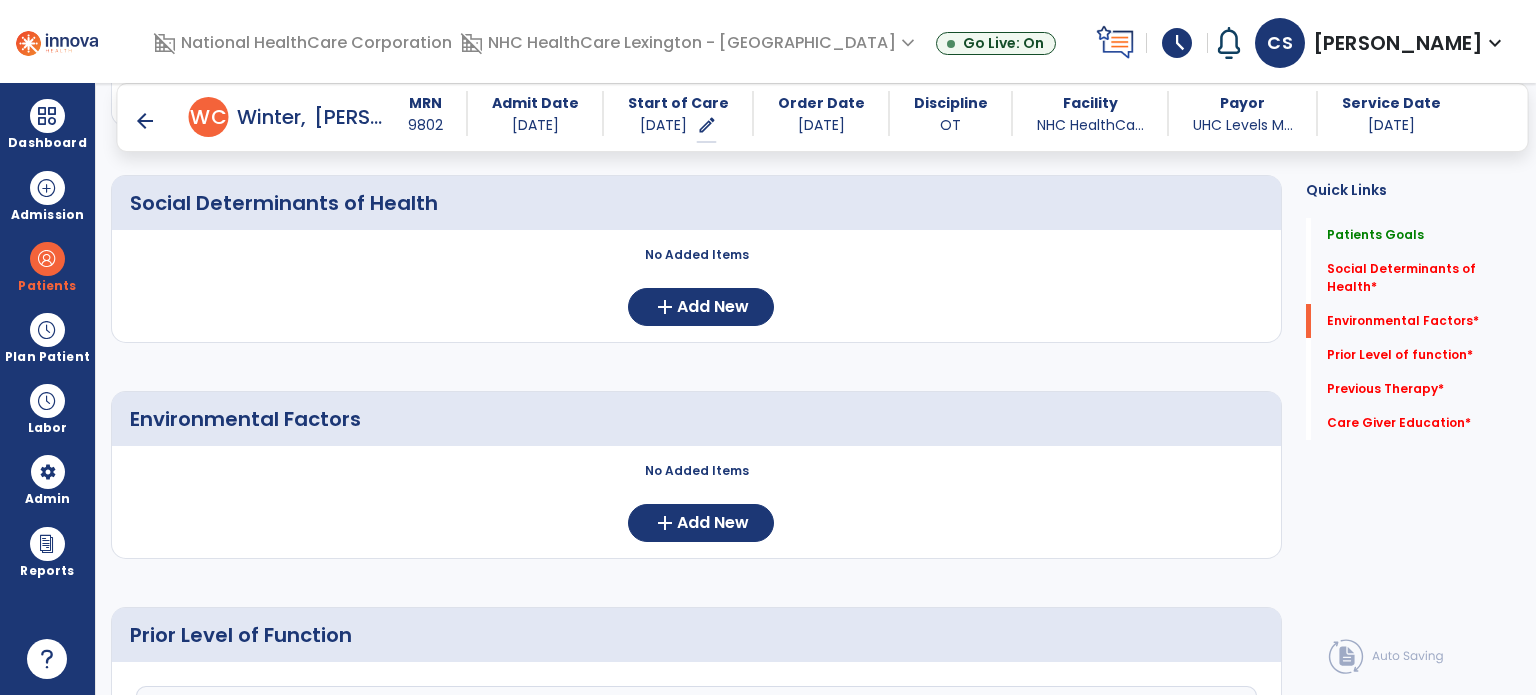 scroll, scrollTop: 476, scrollLeft: 0, axis: vertical 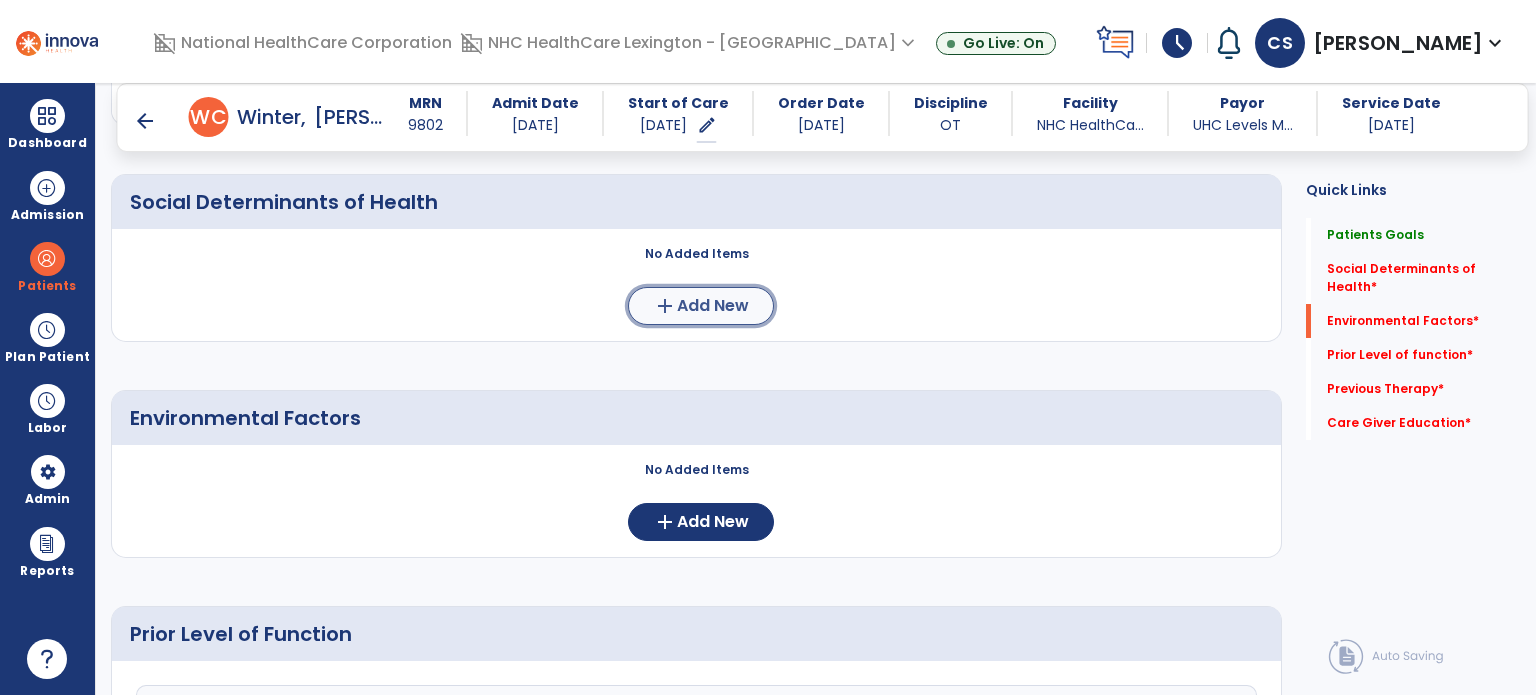 click on "add  Add New" 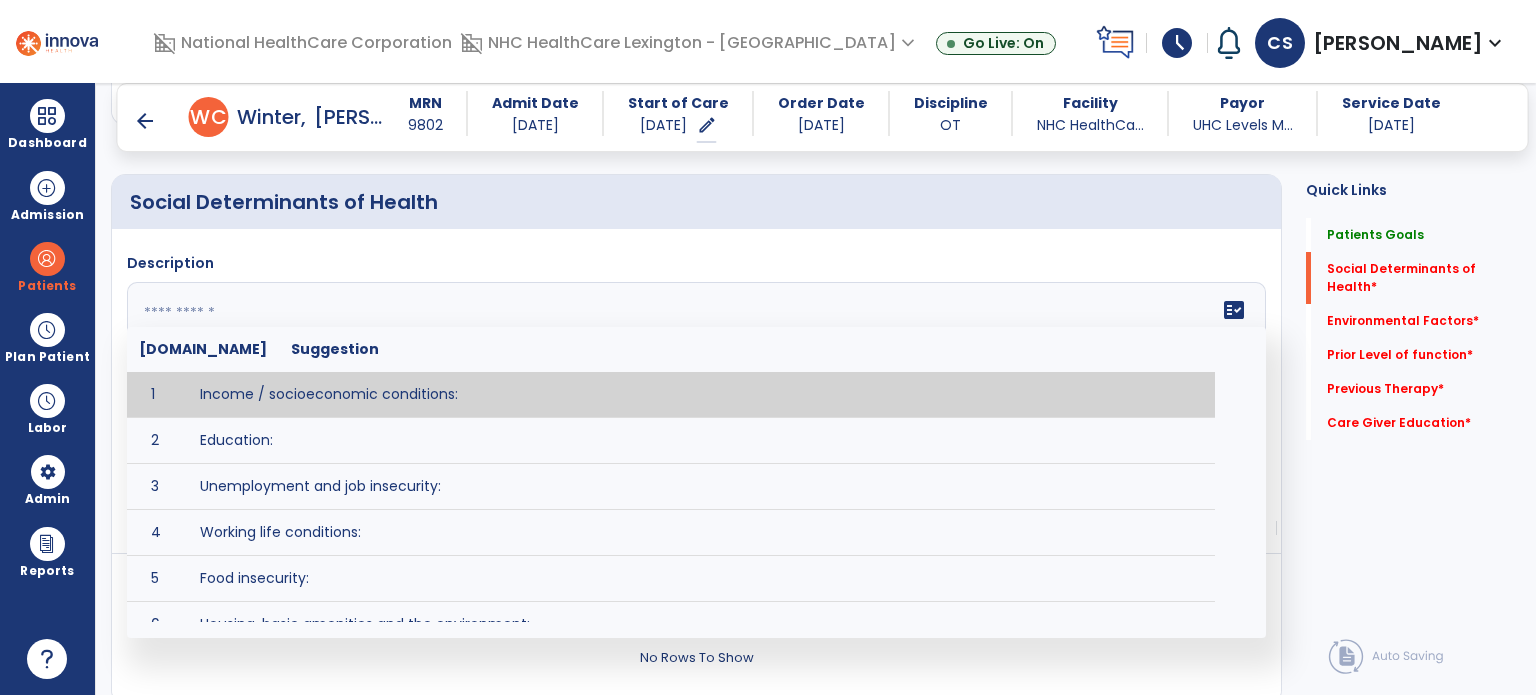 click on "fact_check  [DOMAIN_NAME] Suggestion 1 Income / socioeconomic conditions:  2 Education:  3 Unemployment and job insecurity:  4 Working life conditions:  5 Food insecurity:  6 Housing, basic amenities and the environment:  7 Early childhood development:  8 Social inclusion and non-discrimination: 9 Structural conflict: 10 Access to affordable health services of decent quality:" 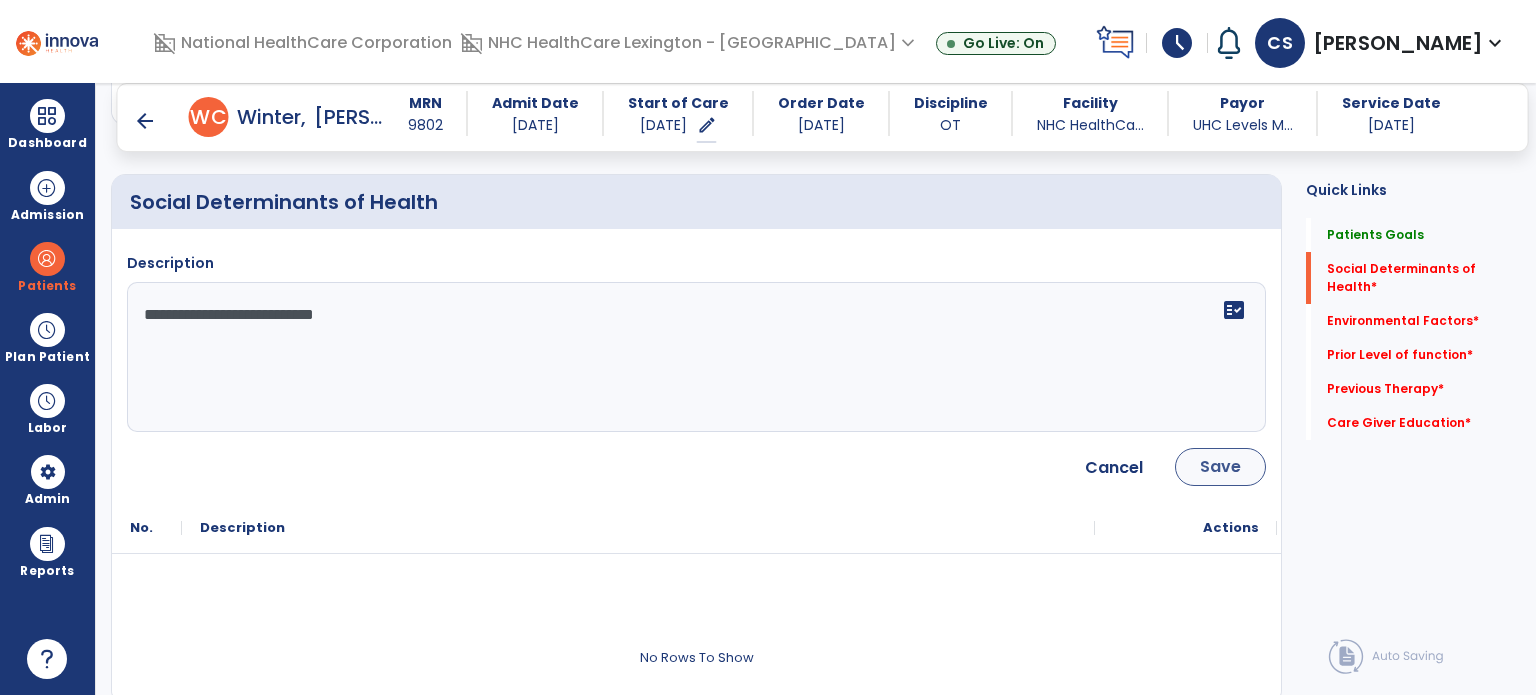 type on "**********" 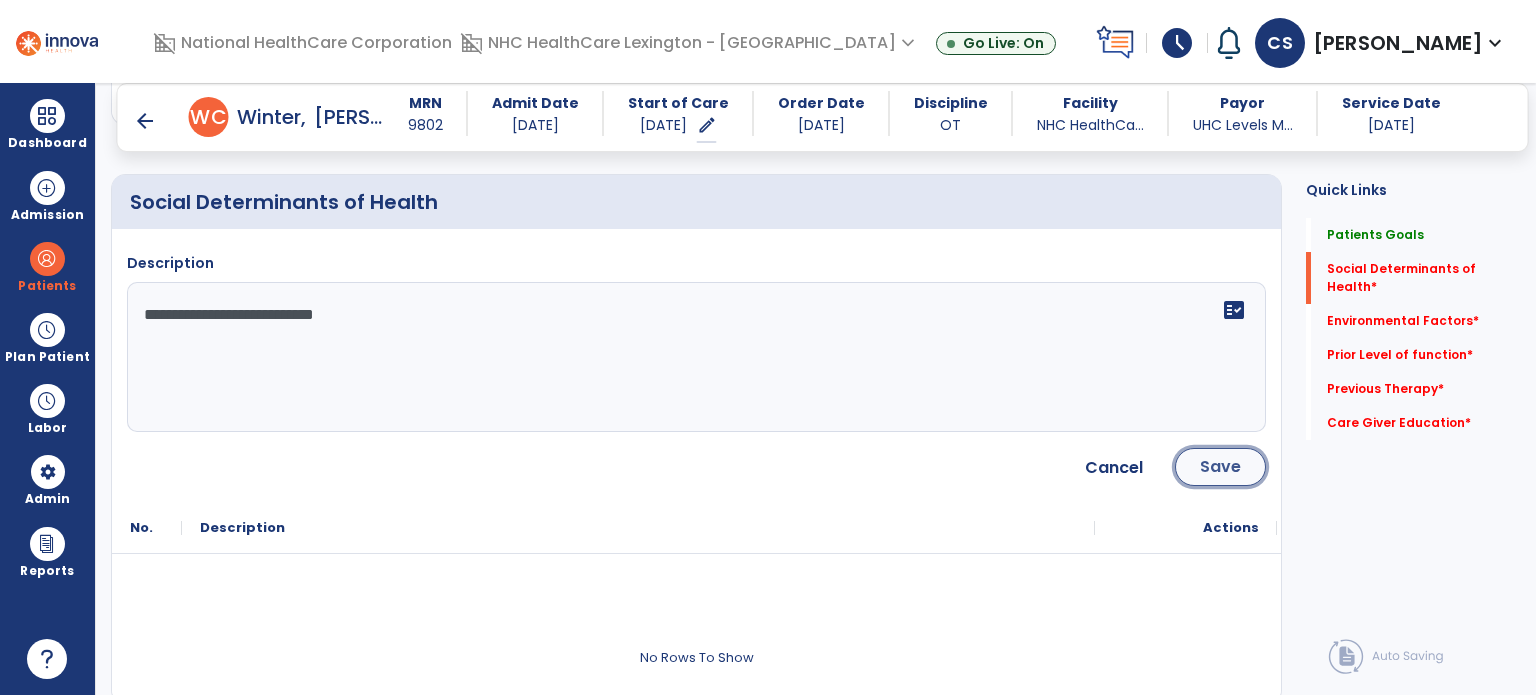 click on "Save" 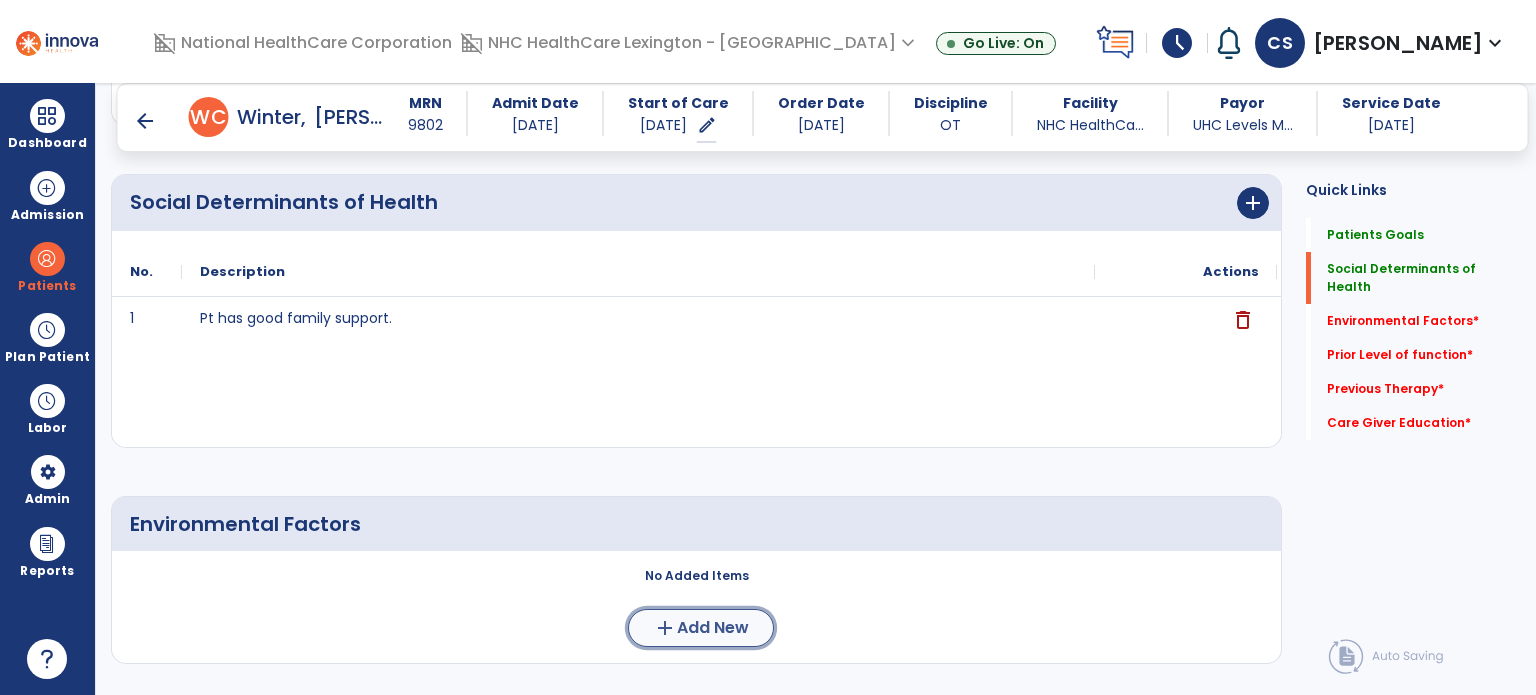 click on "add  Add New" 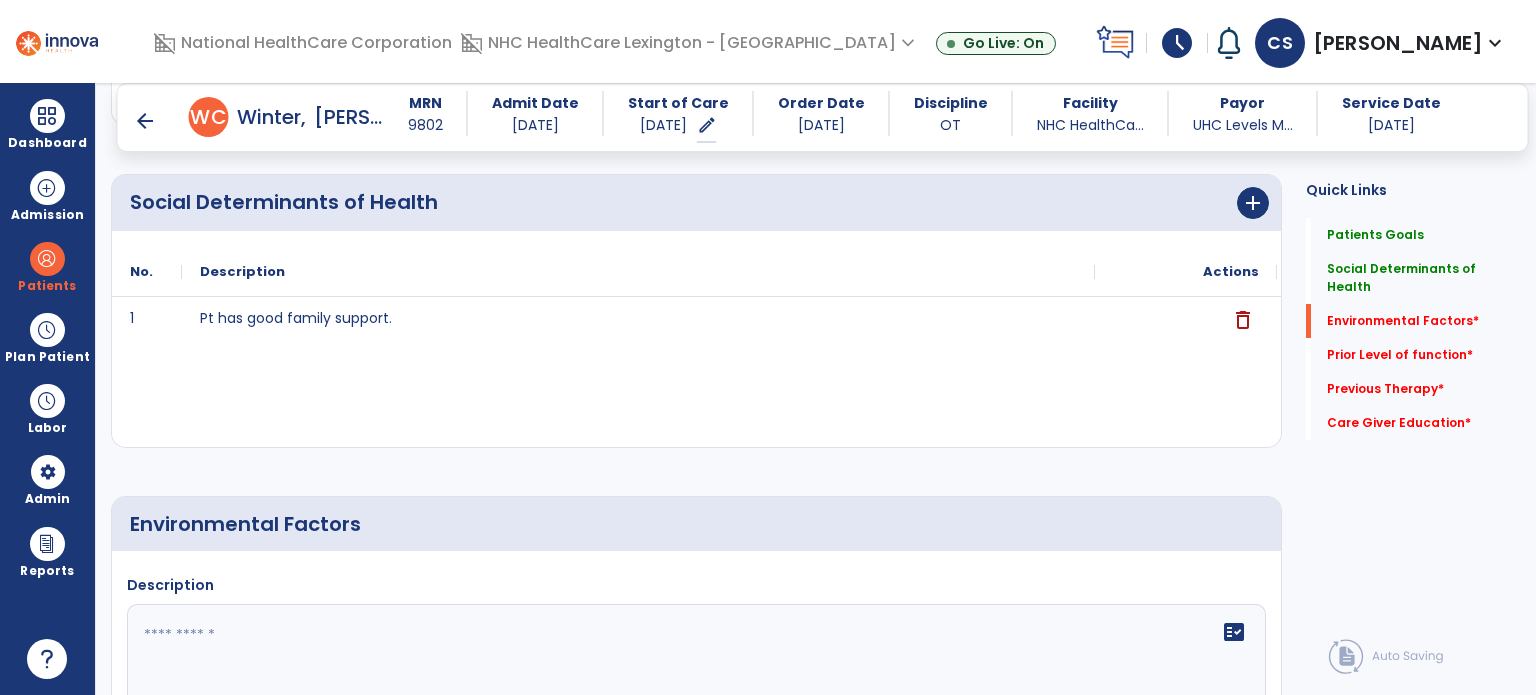 scroll, scrollTop: 884, scrollLeft: 0, axis: vertical 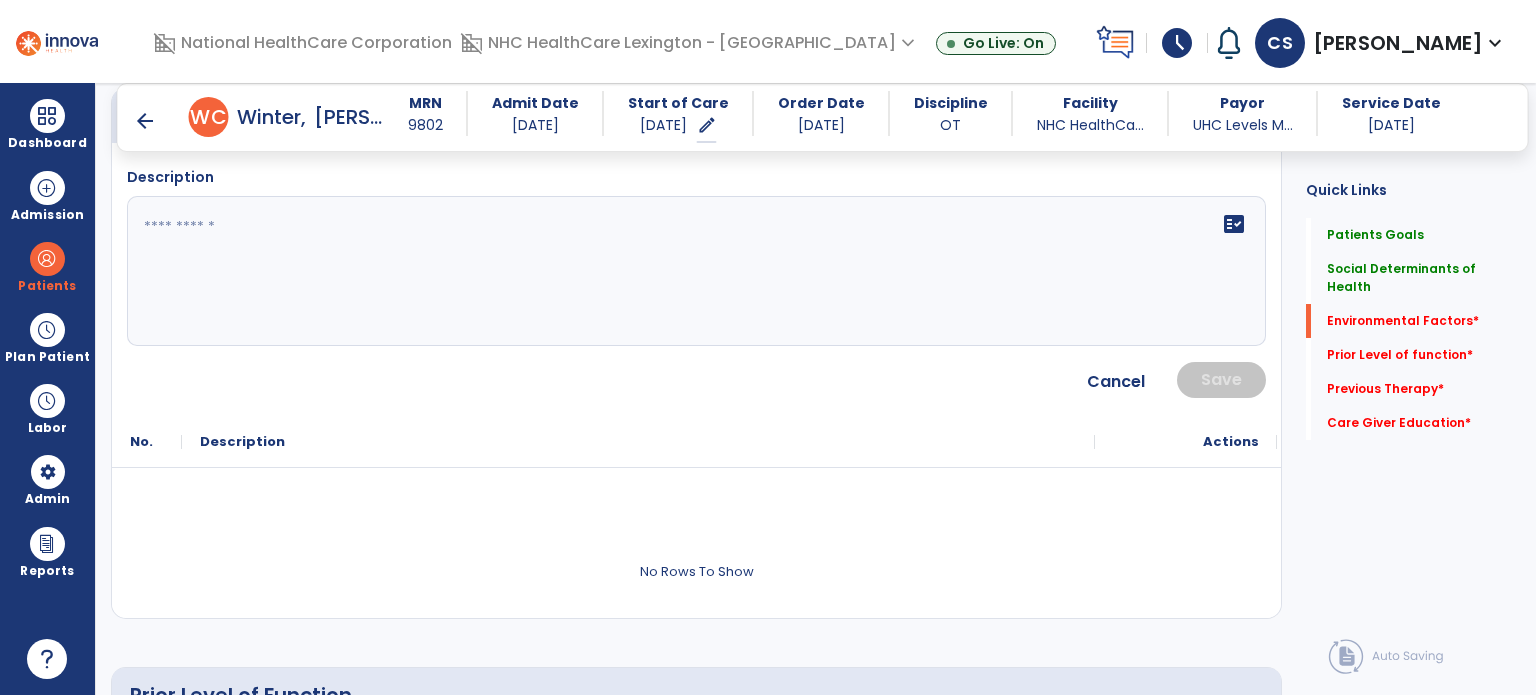 click on "fact_check" 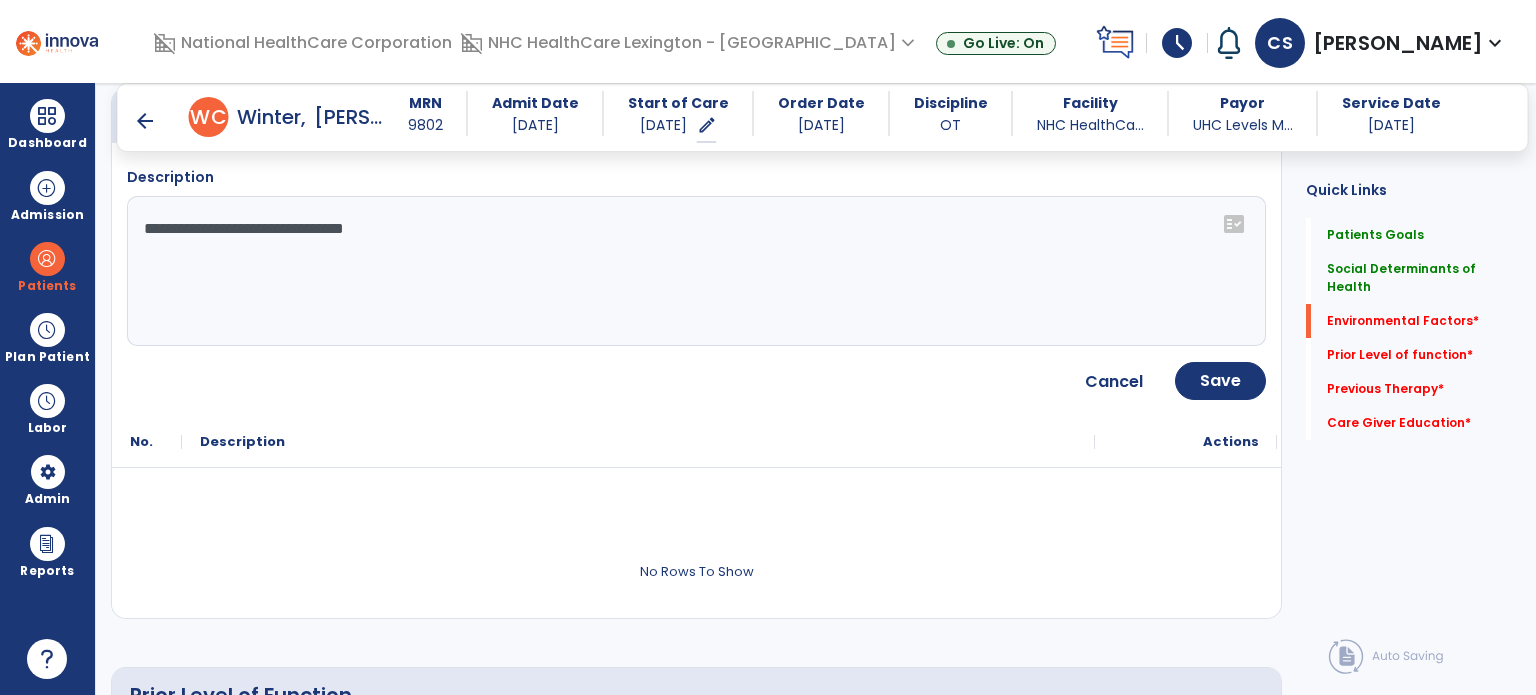 click on "**********" 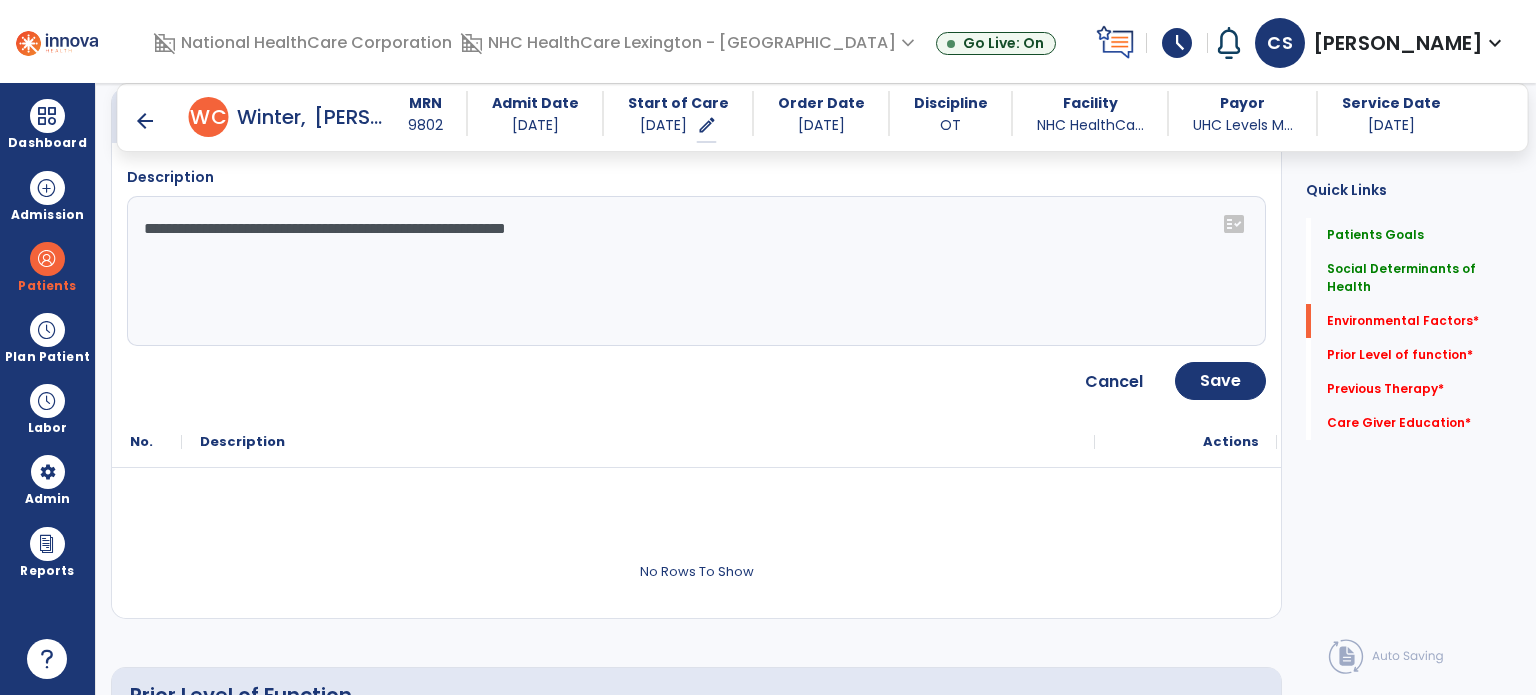 type on "**********" 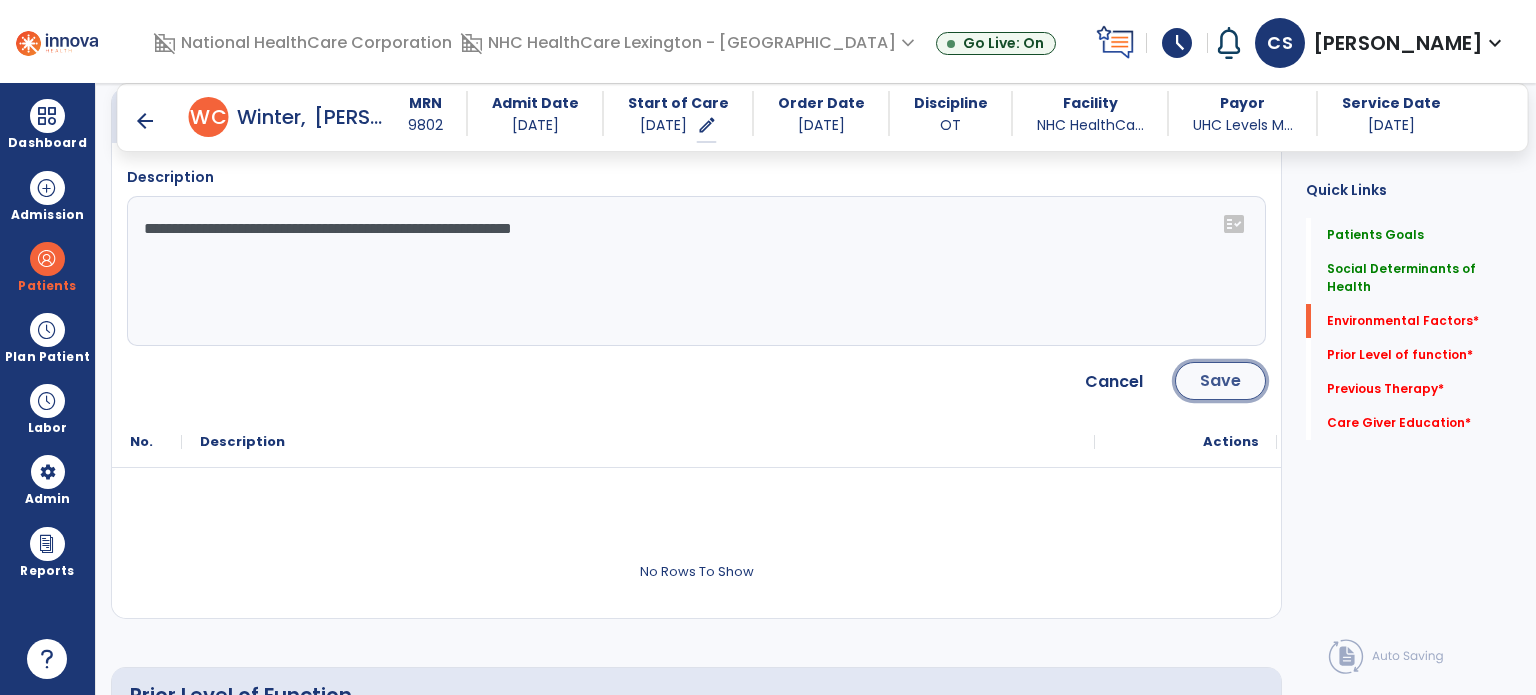 click on "Save" 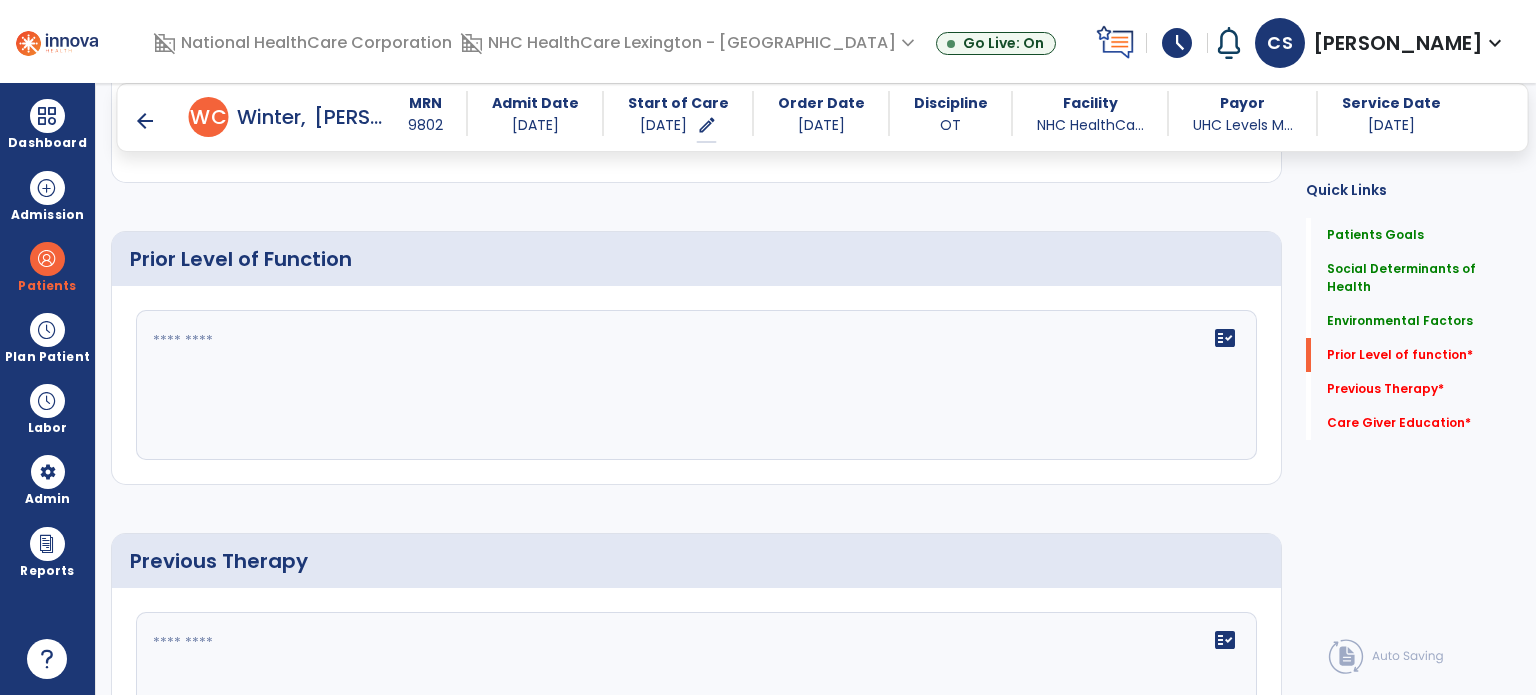 scroll, scrollTop: 1064, scrollLeft: 0, axis: vertical 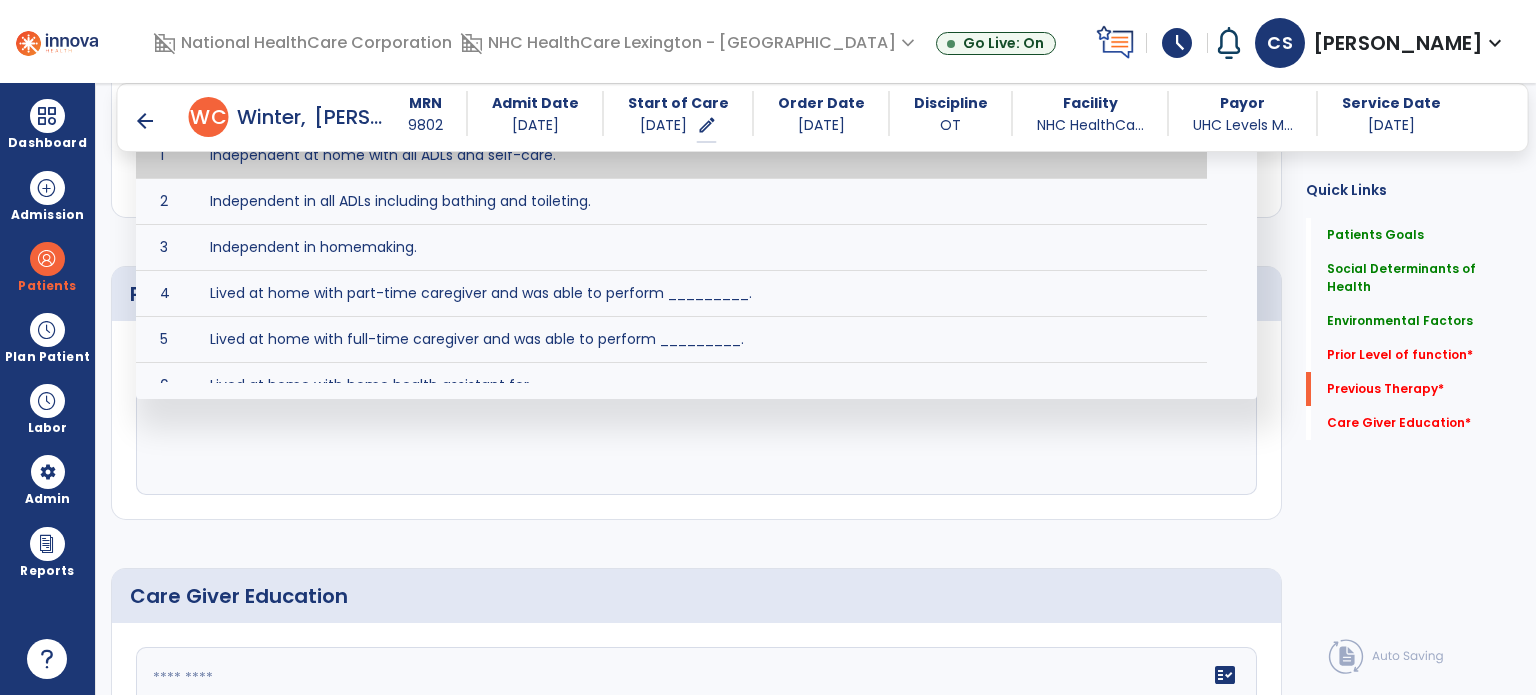click on "fact_check" 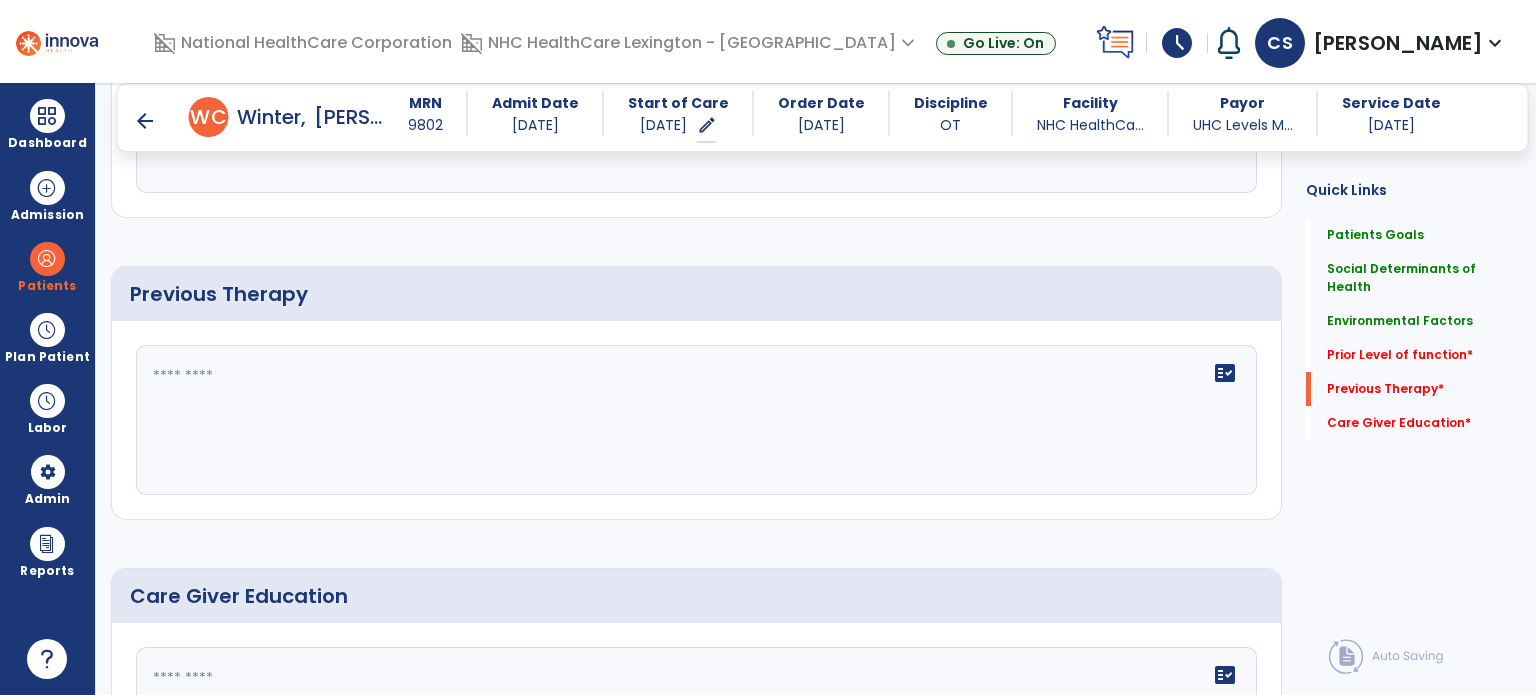 click on "fact_check" 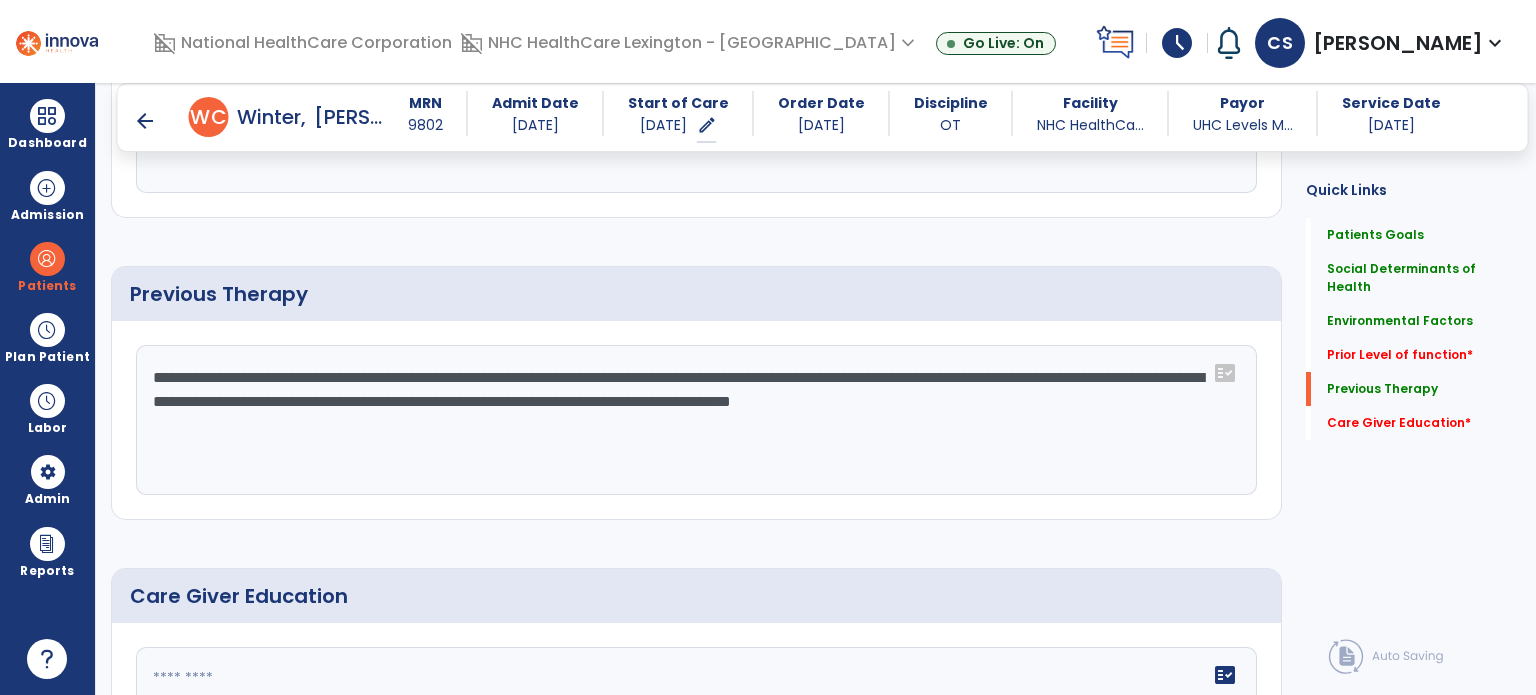click on "**********" 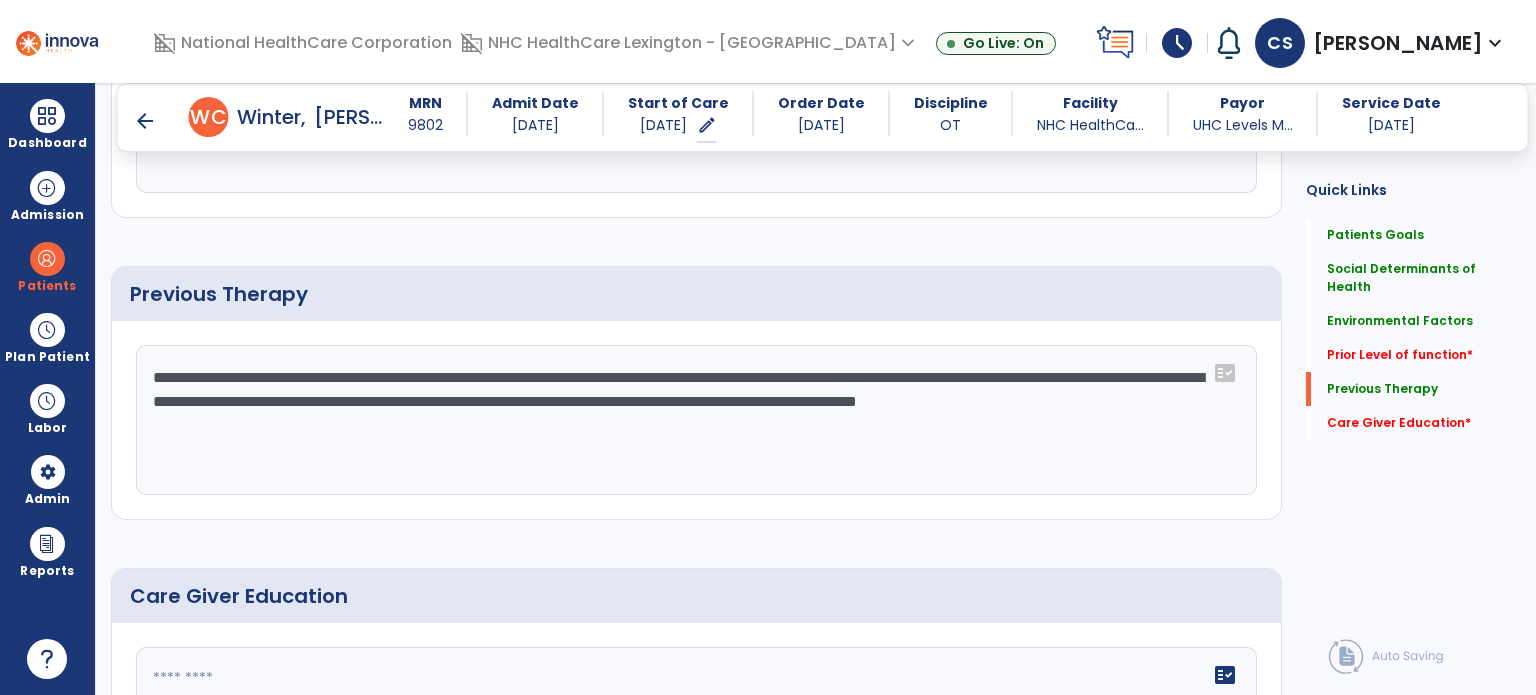 click on "**********" 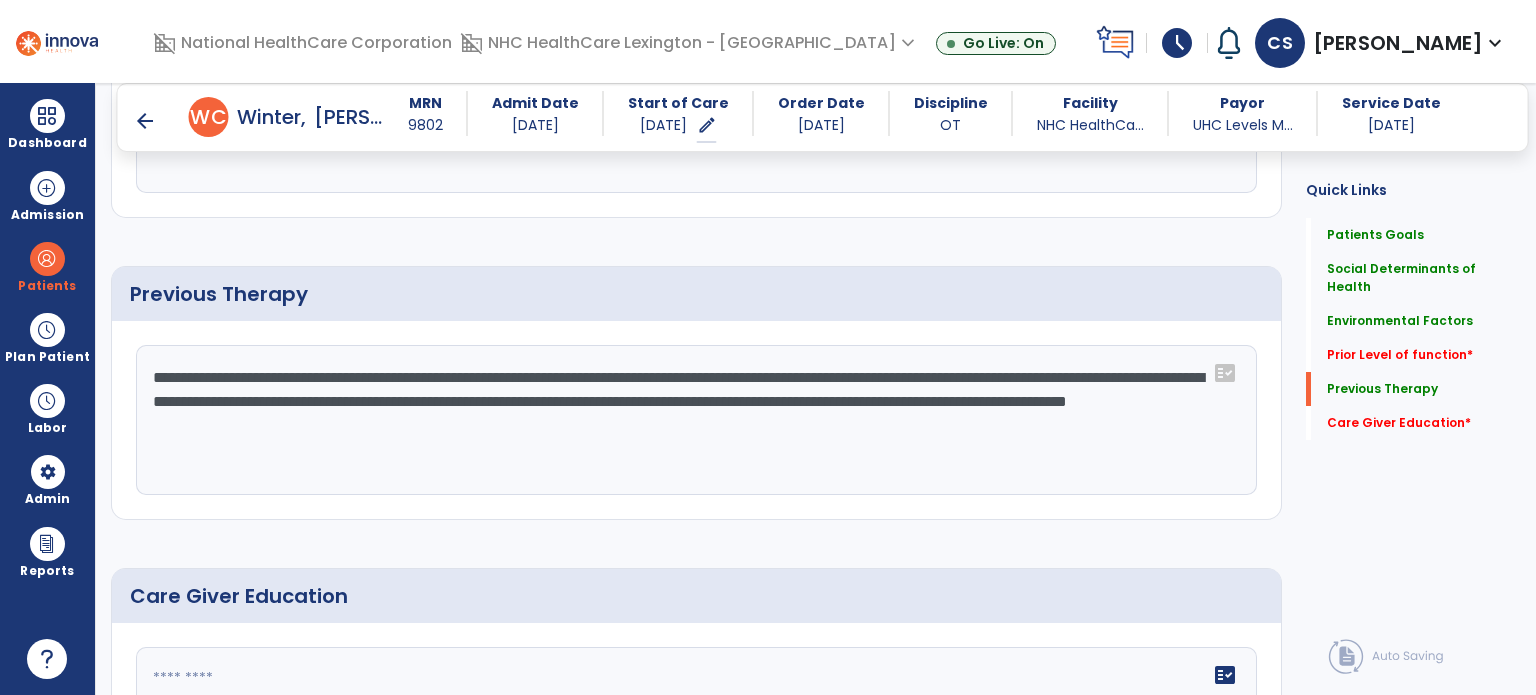 scroll, scrollTop: 1523, scrollLeft: 0, axis: vertical 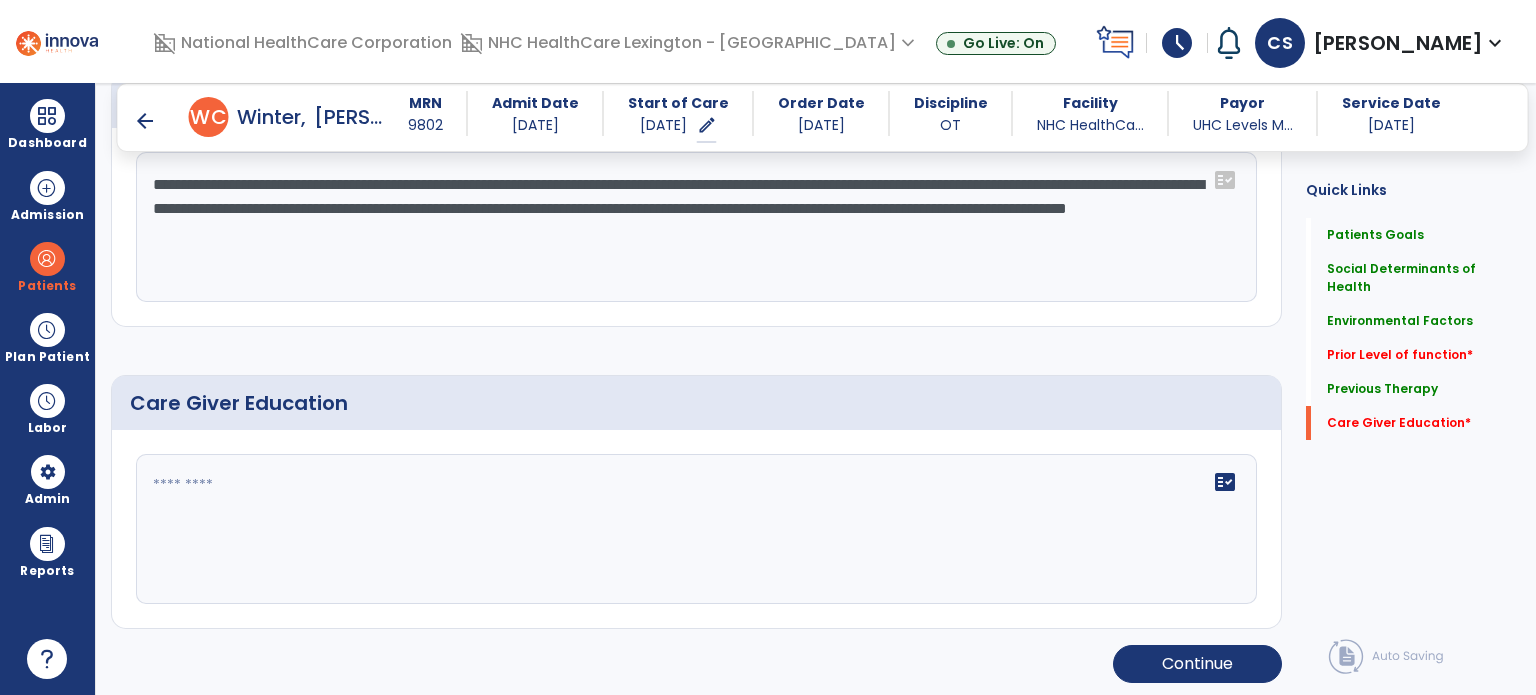 type on "**********" 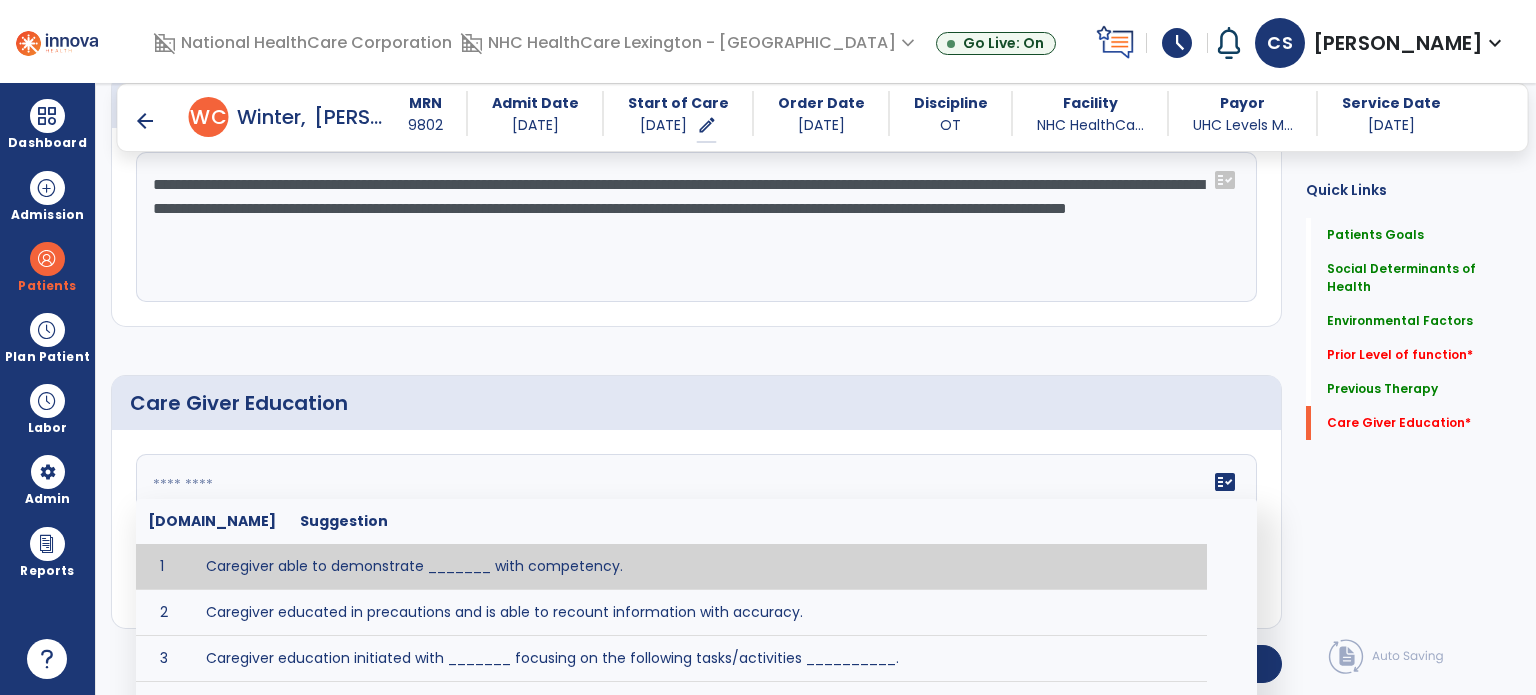 click 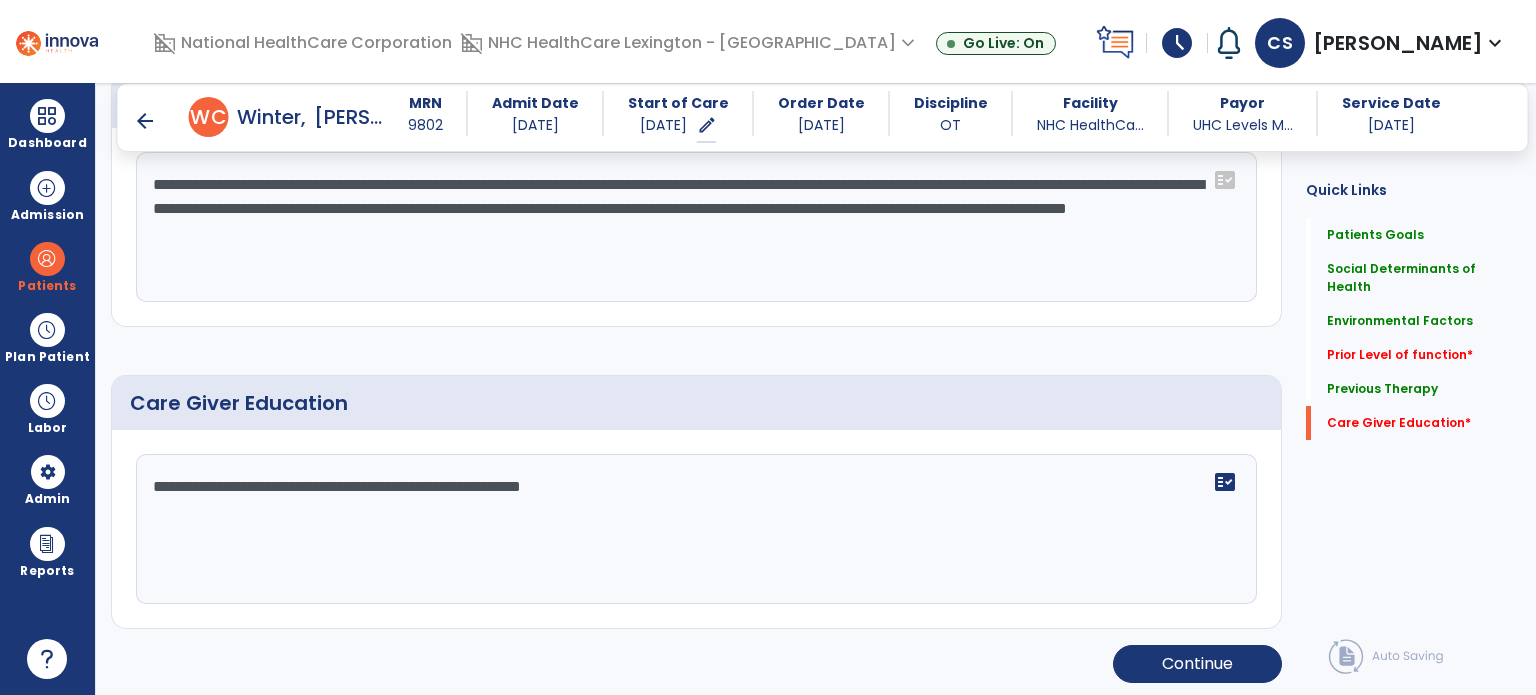 type on "**********" 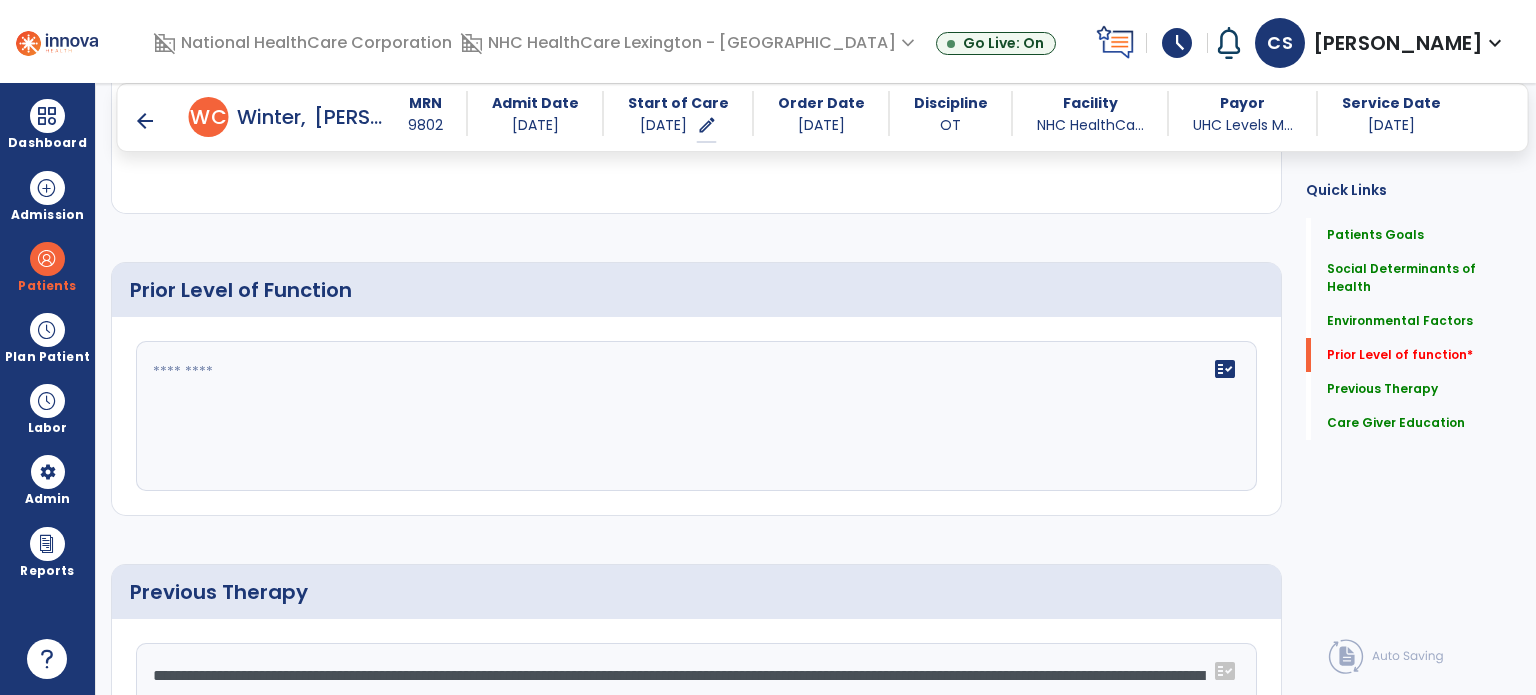 scroll, scrollTop: 1180, scrollLeft: 0, axis: vertical 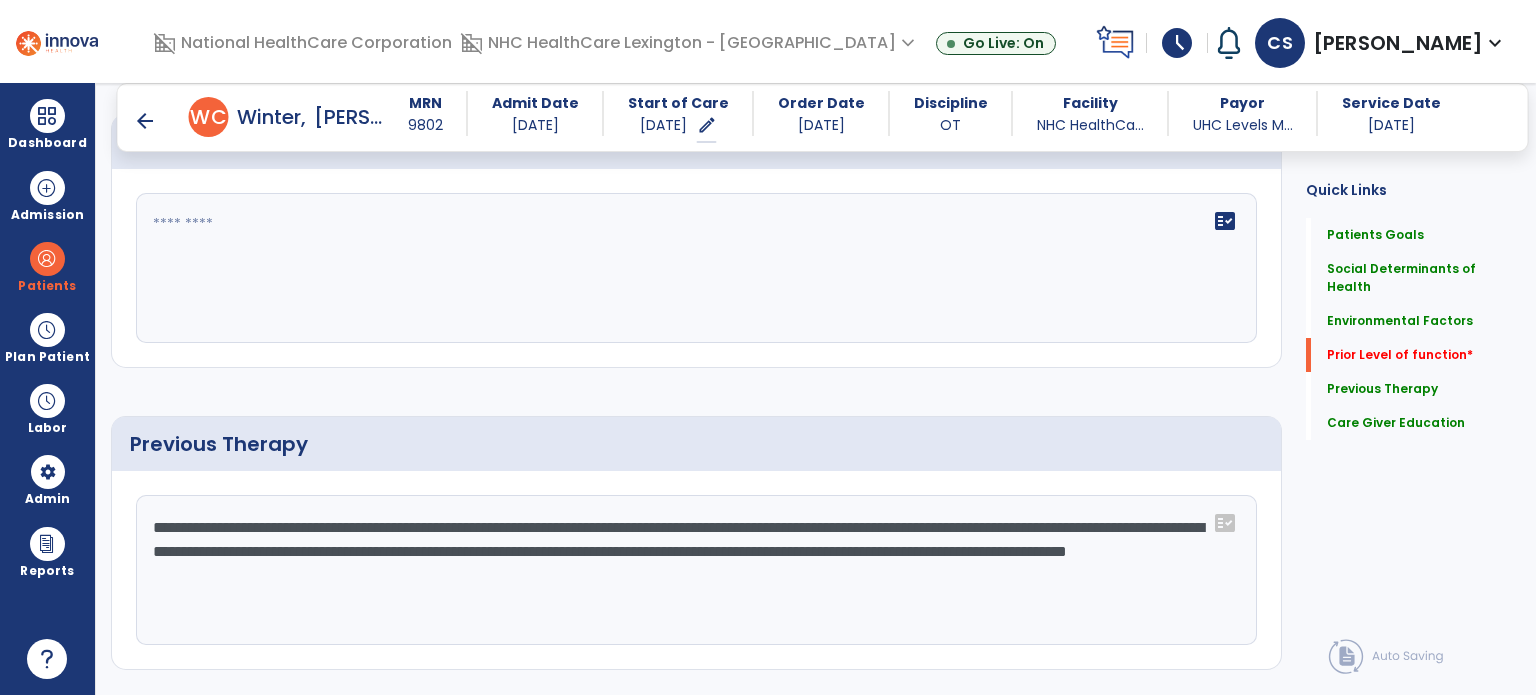 drag, startPoint x: 699, startPoint y: 587, endPoint x: 131, endPoint y: 503, distance: 574.1777 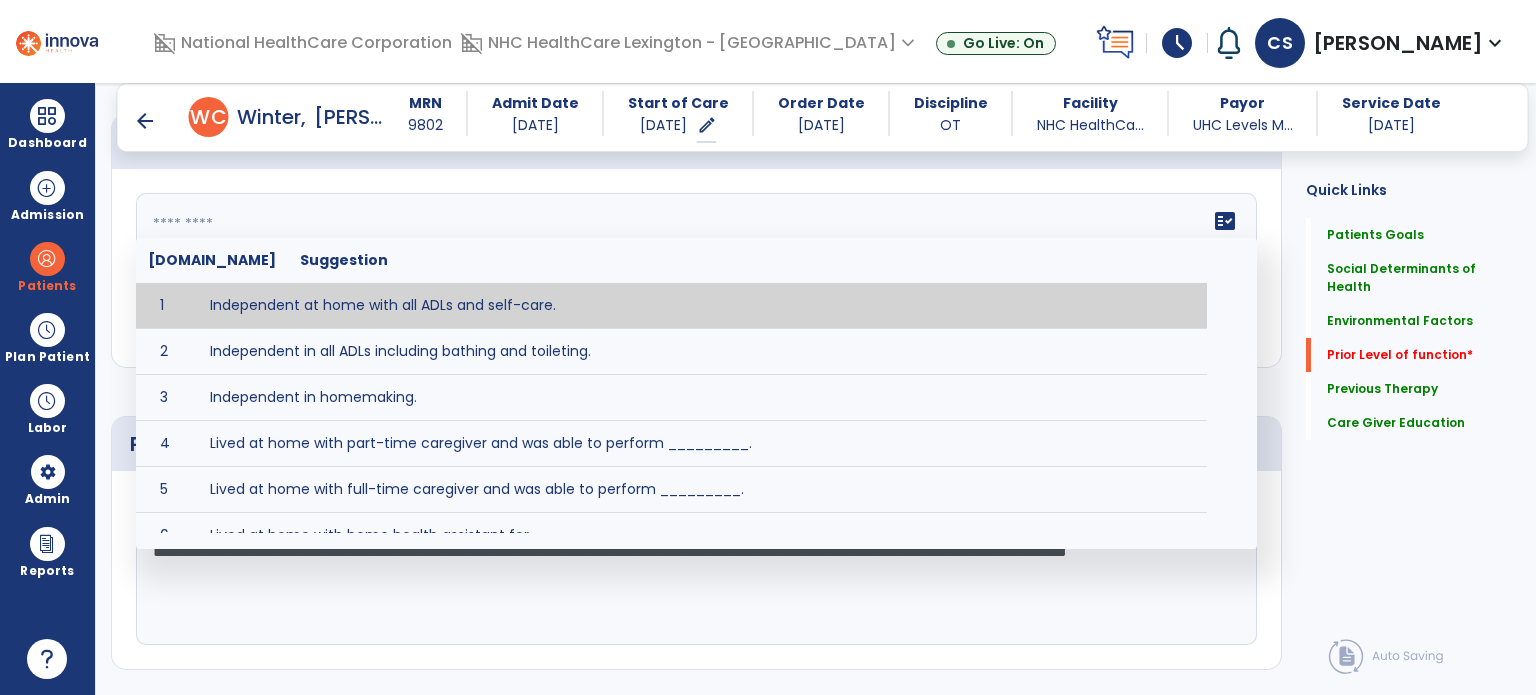 paste on "**********" 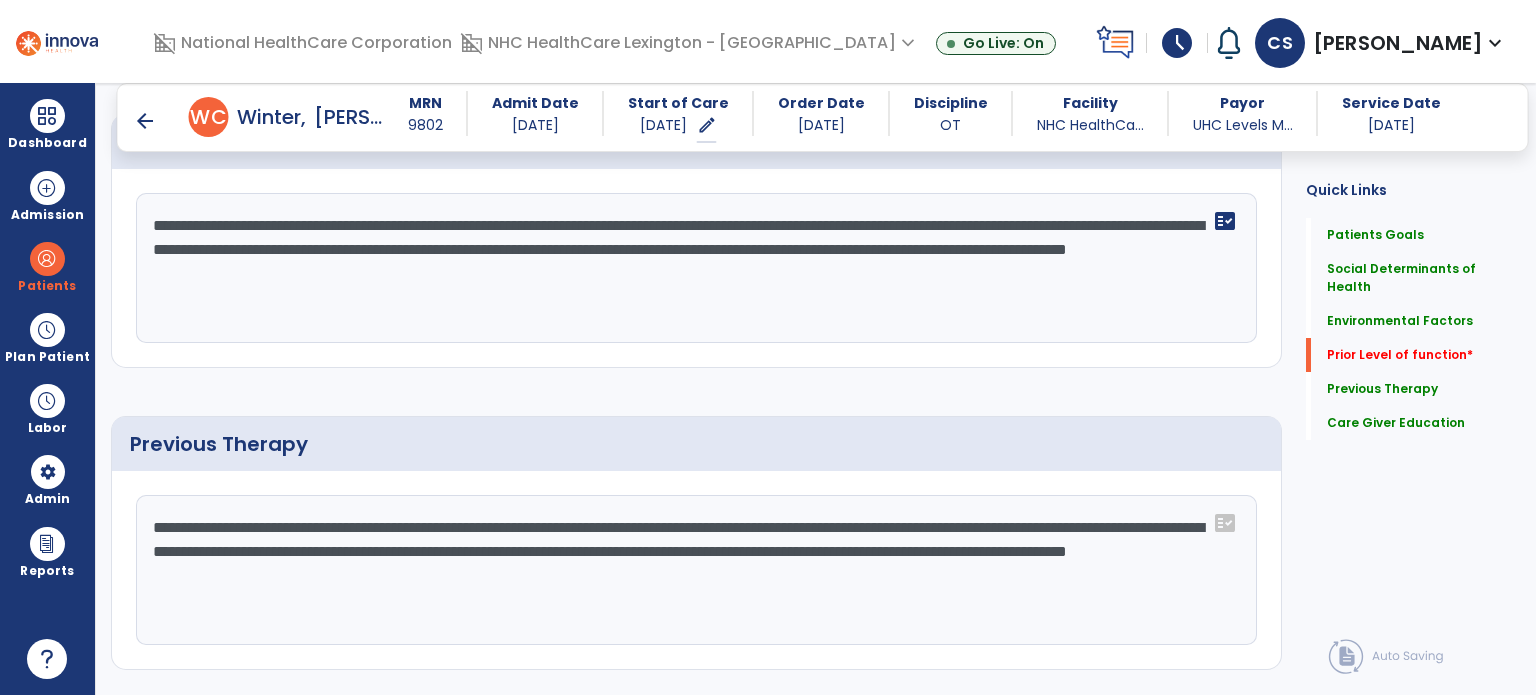 type on "**********" 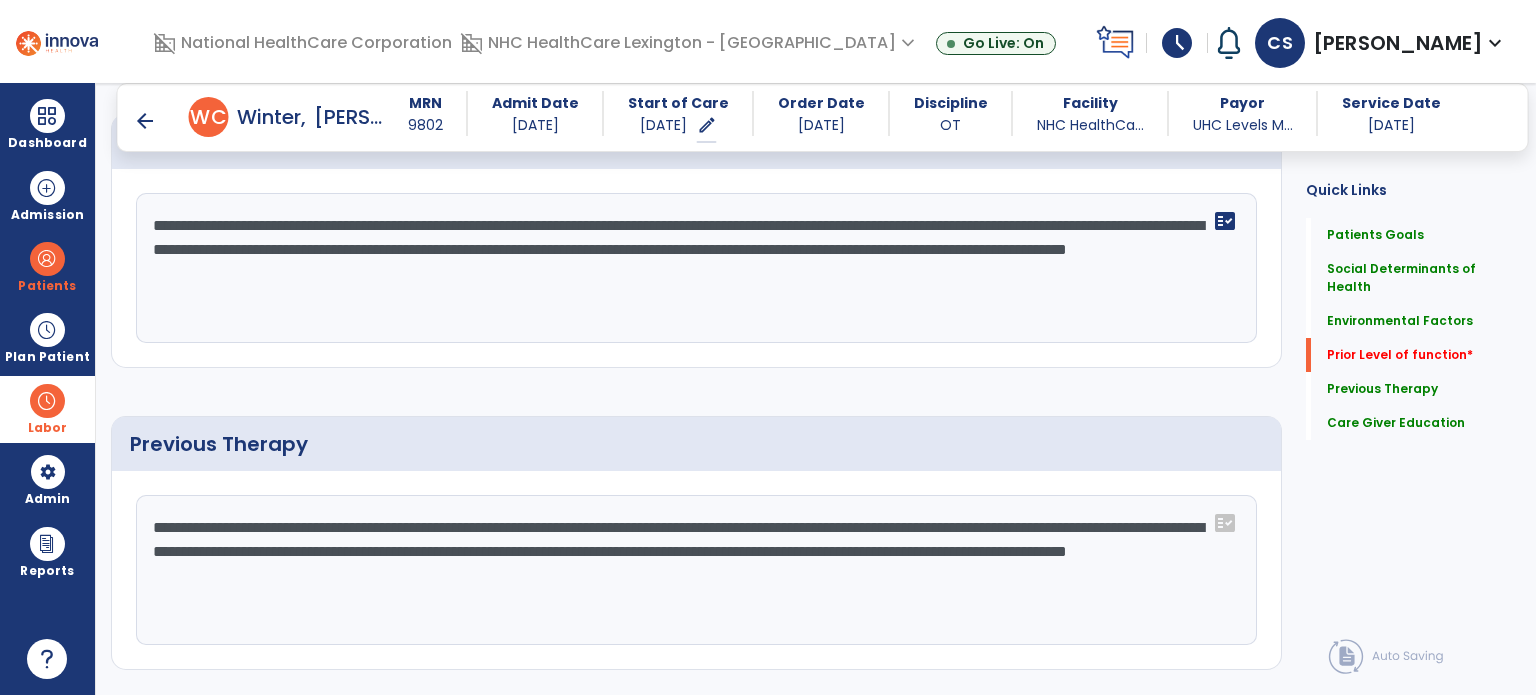 drag, startPoint x: 691, startPoint y: 602, endPoint x: 0, endPoint y: 379, distance: 726.0923 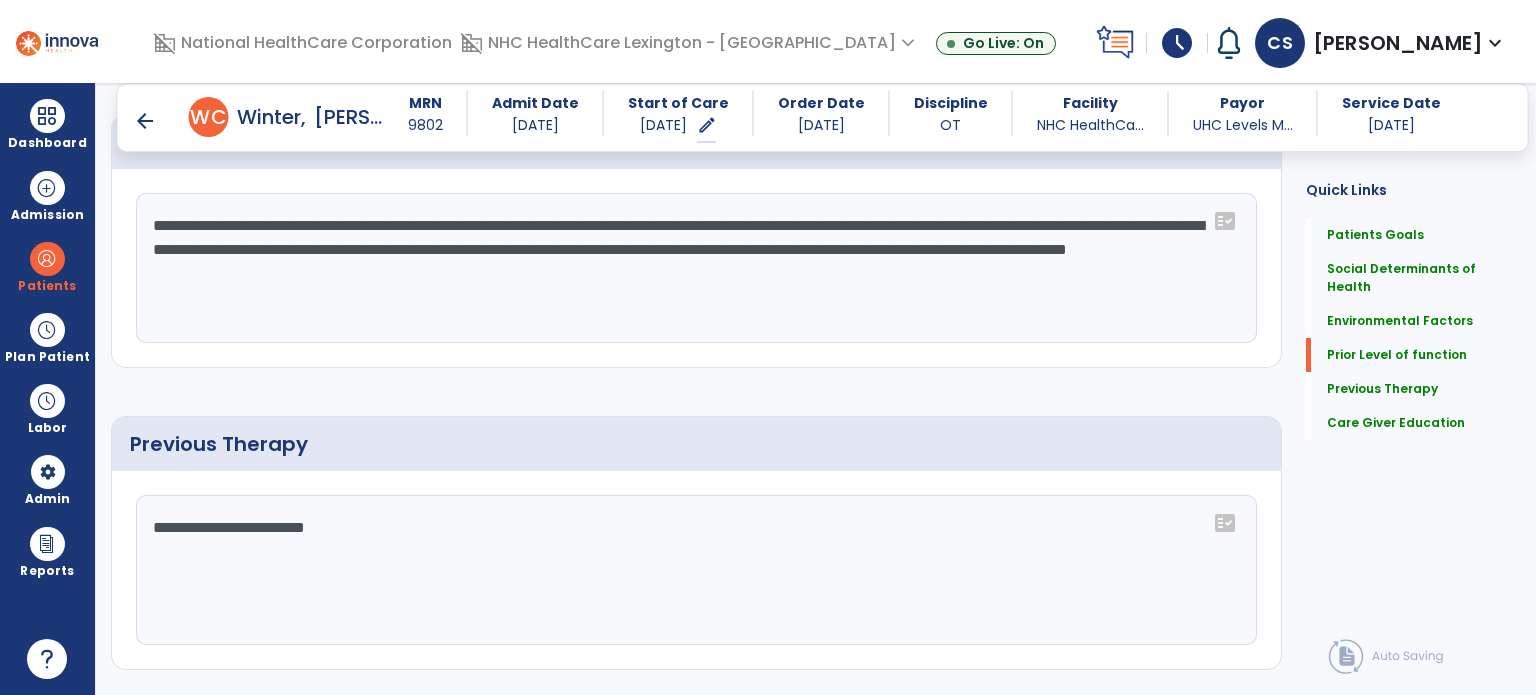 type on "**********" 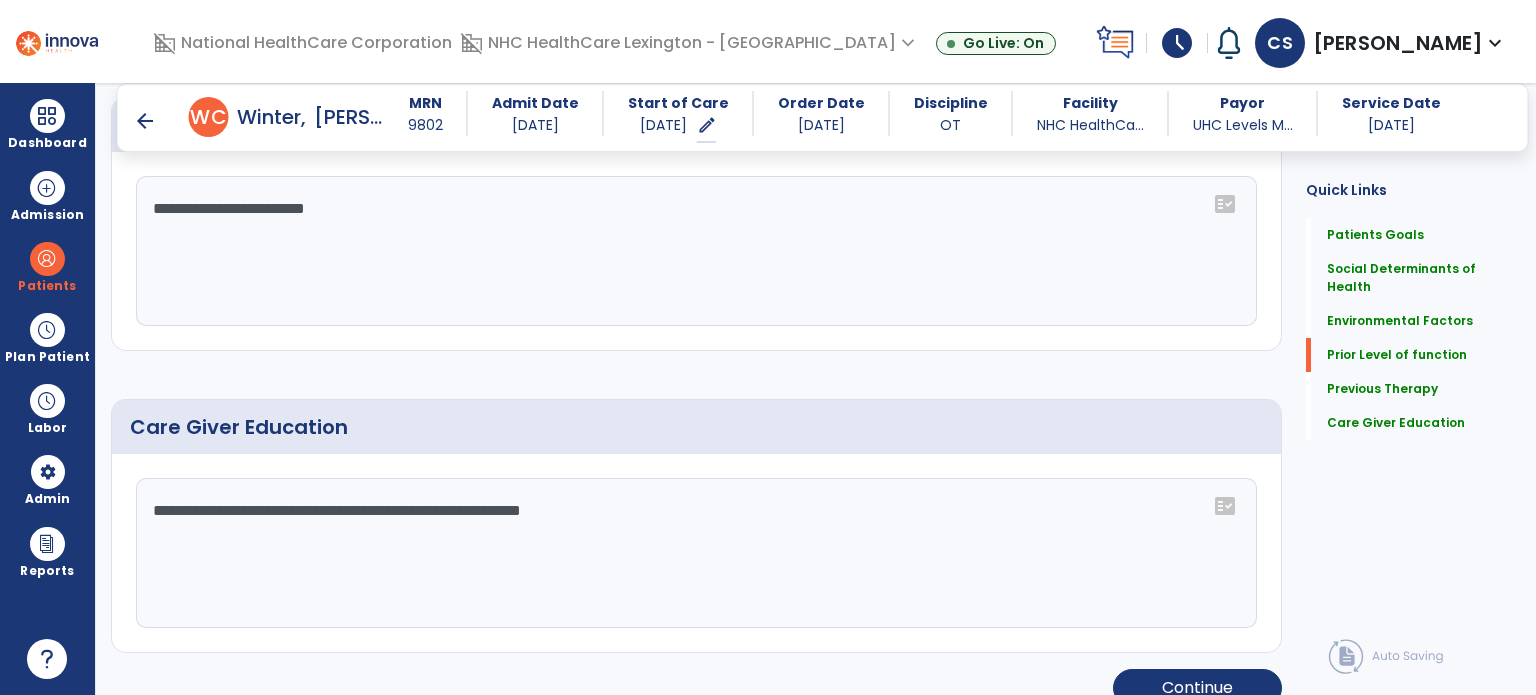 scroll, scrollTop: 1523, scrollLeft: 0, axis: vertical 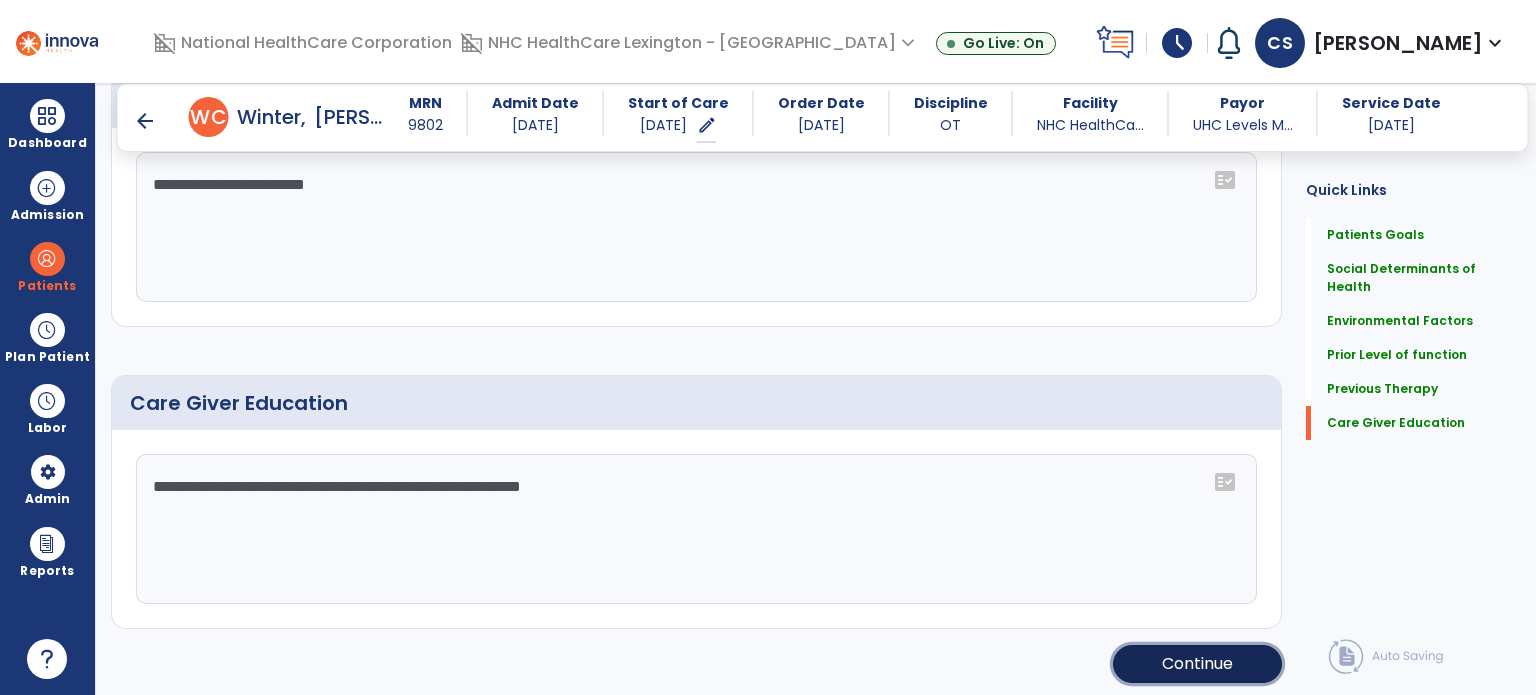 click on "Continue" 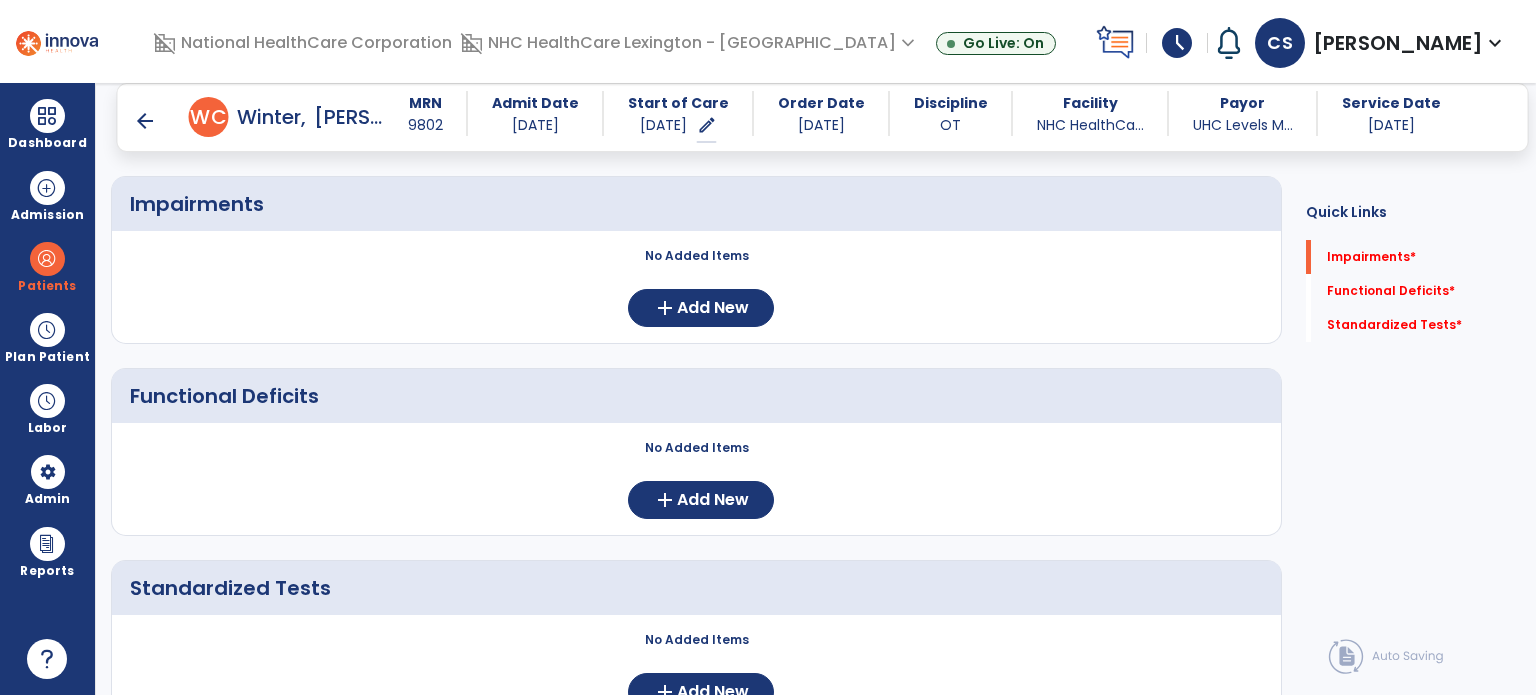 scroll, scrollTop: 78, scrollLeft: 0, axis: vertical 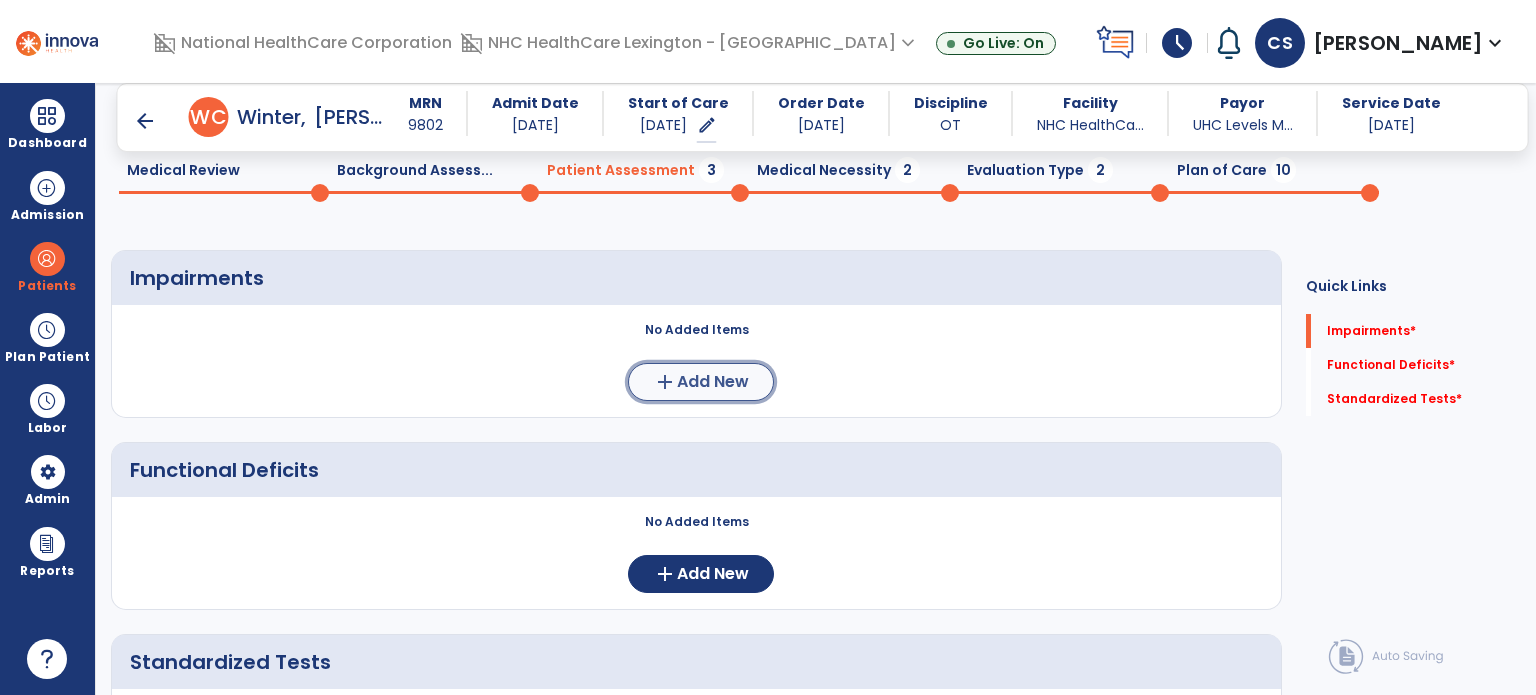 click on "add  Add New" 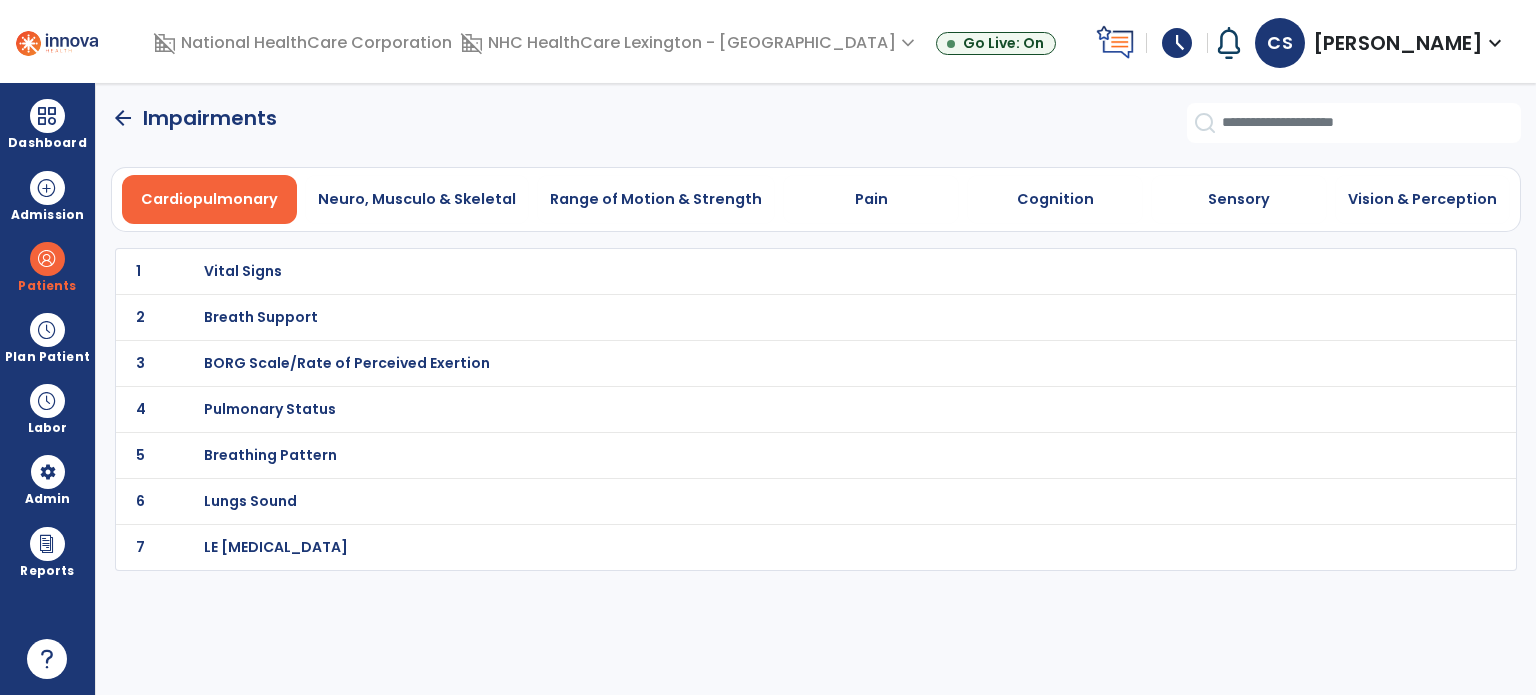 scroll, scrollTop: 0, scrollLeft: 0, axis: both 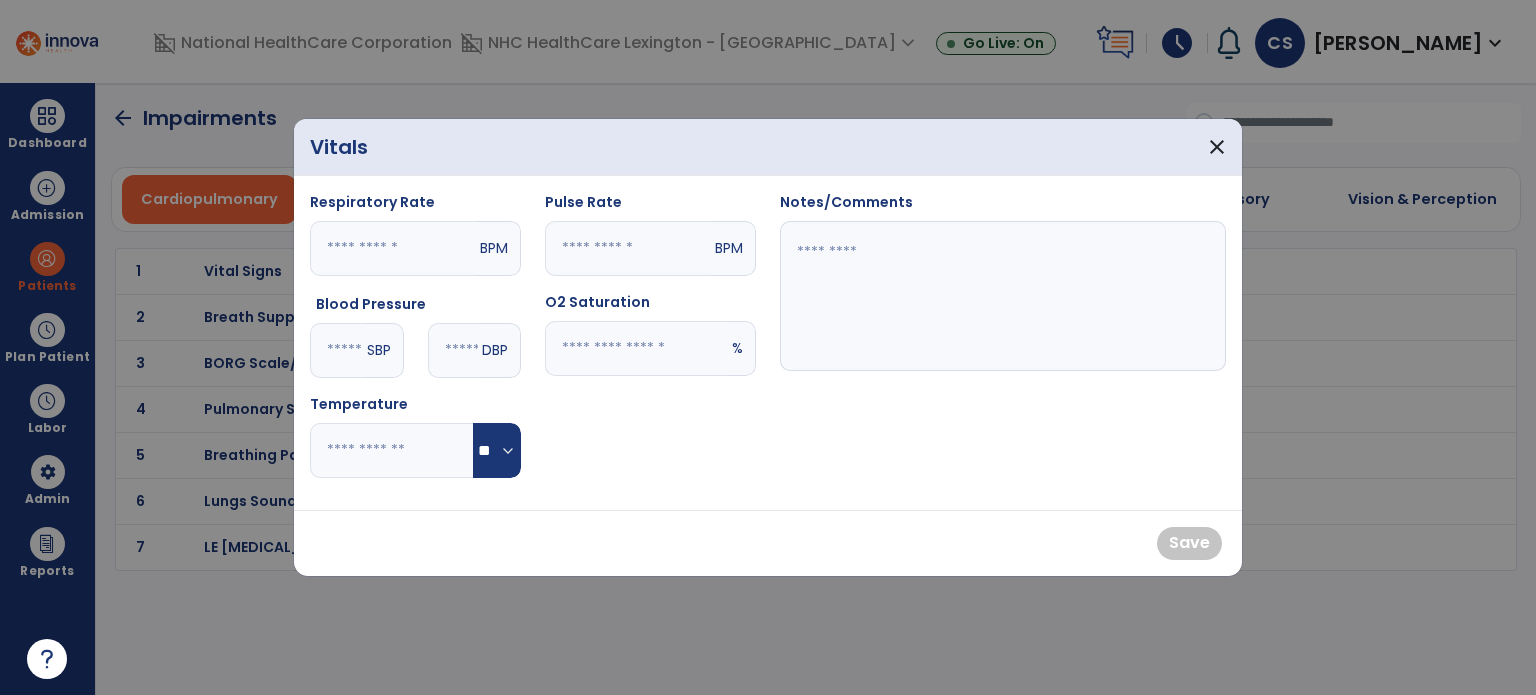click on "SBP" at bounding box center [383, 350] 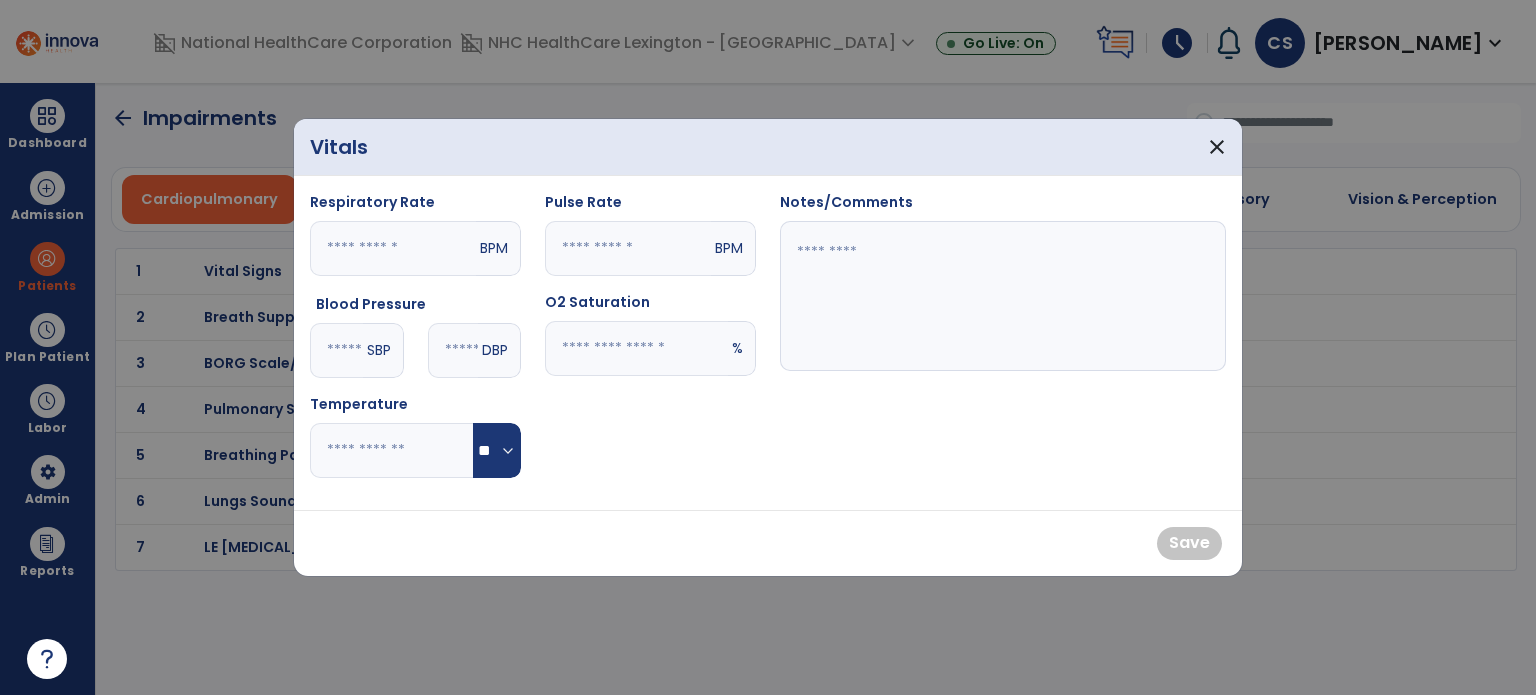 click at bounding box center [336, 350] 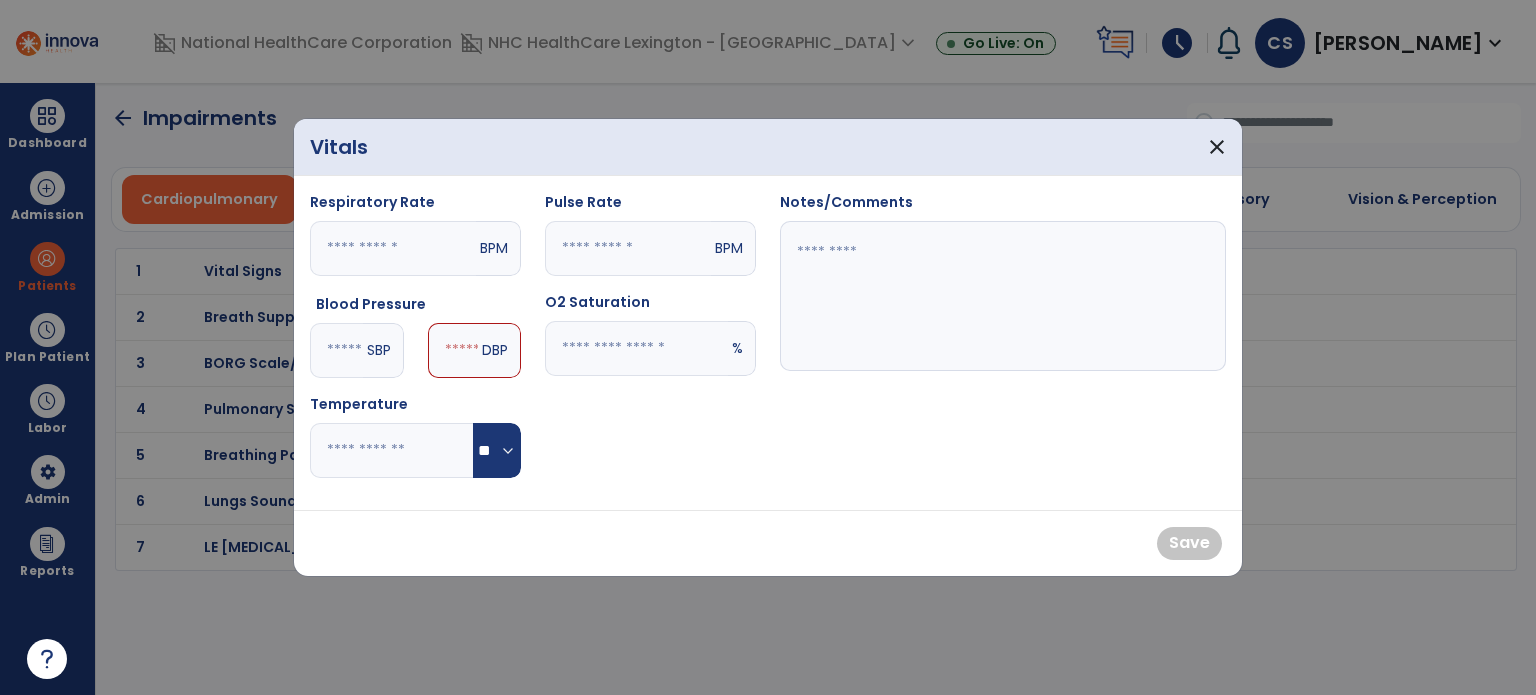 type on "***" 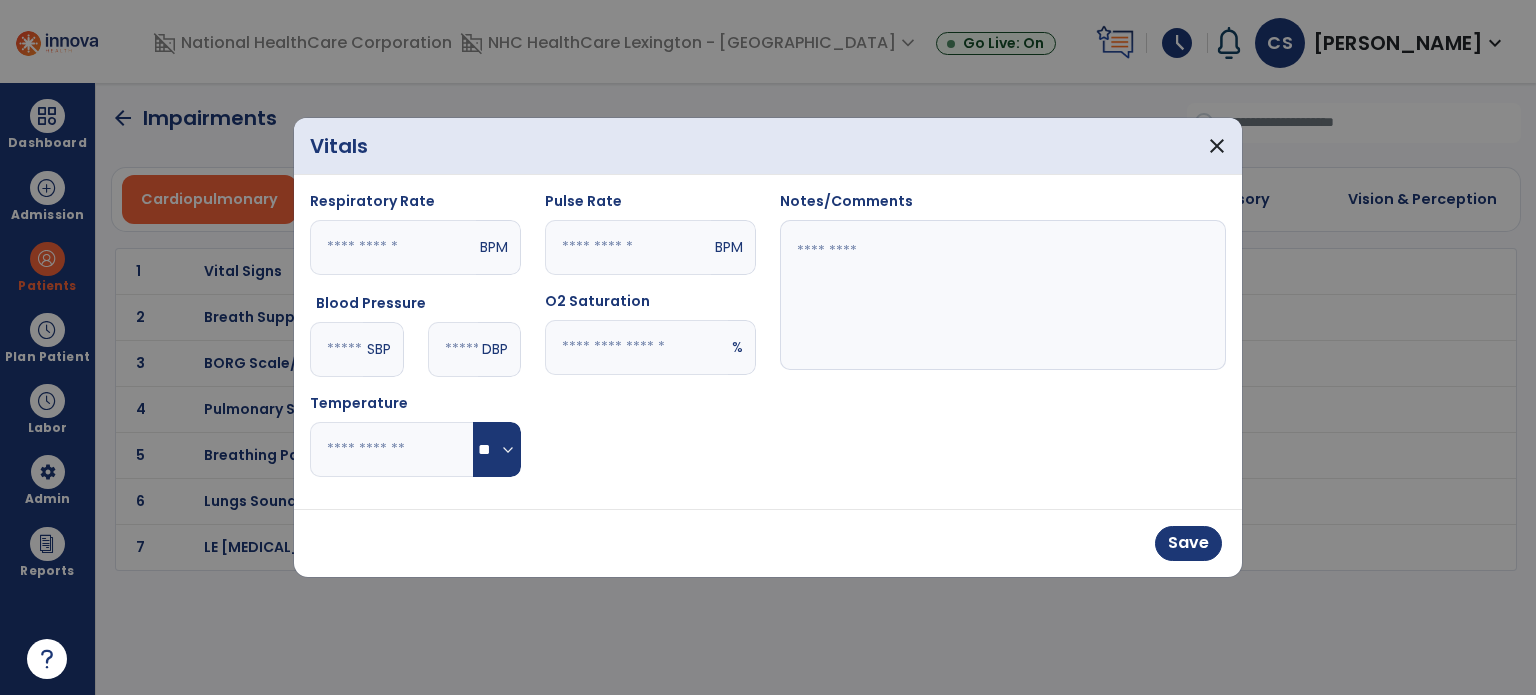 type on "**" 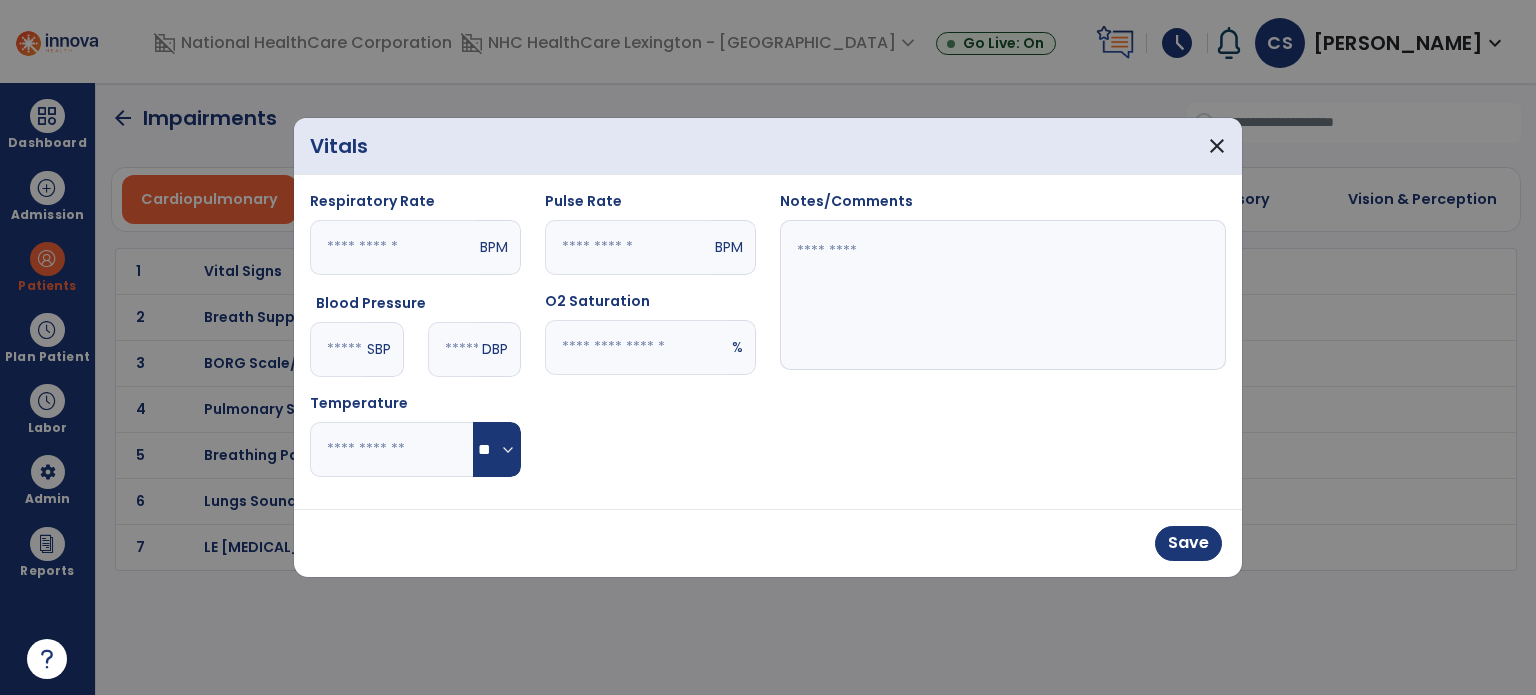 click at bounding box center (628, 247) 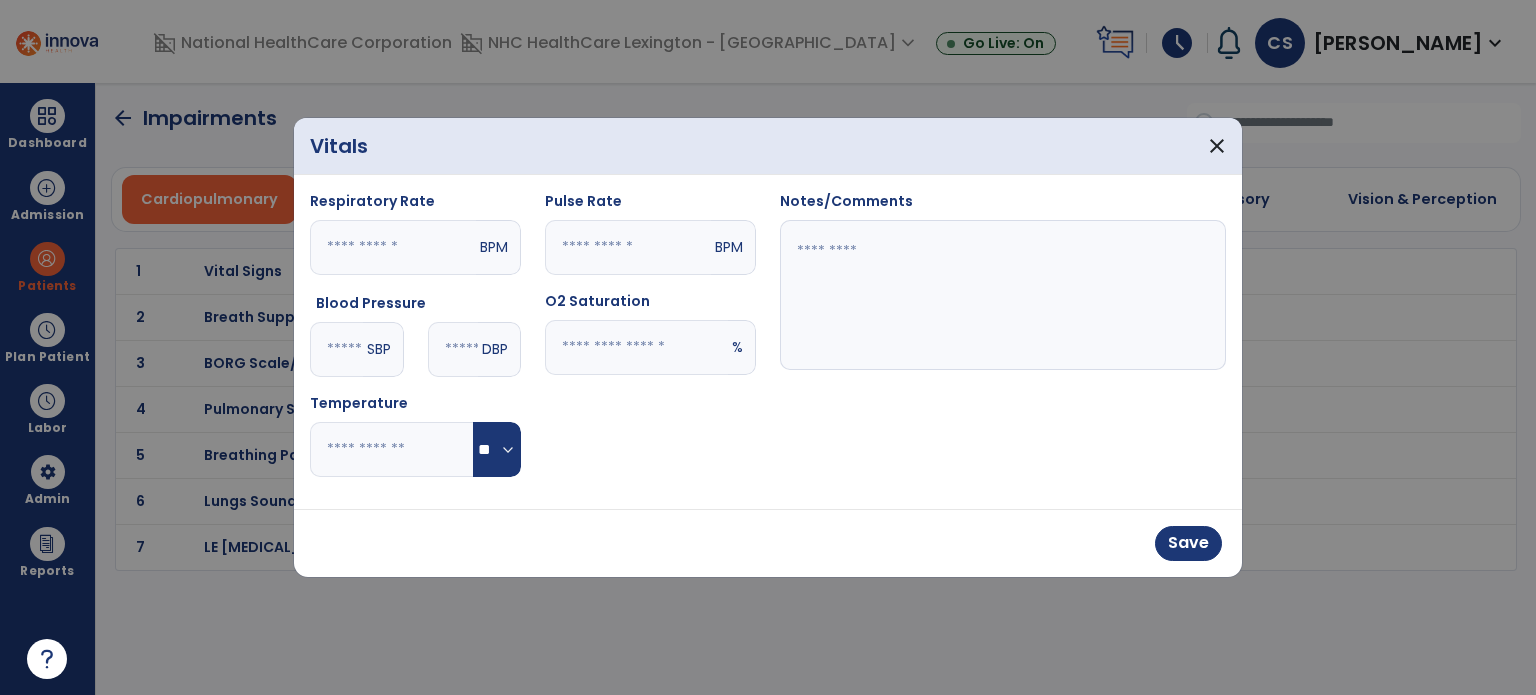 type on "**" 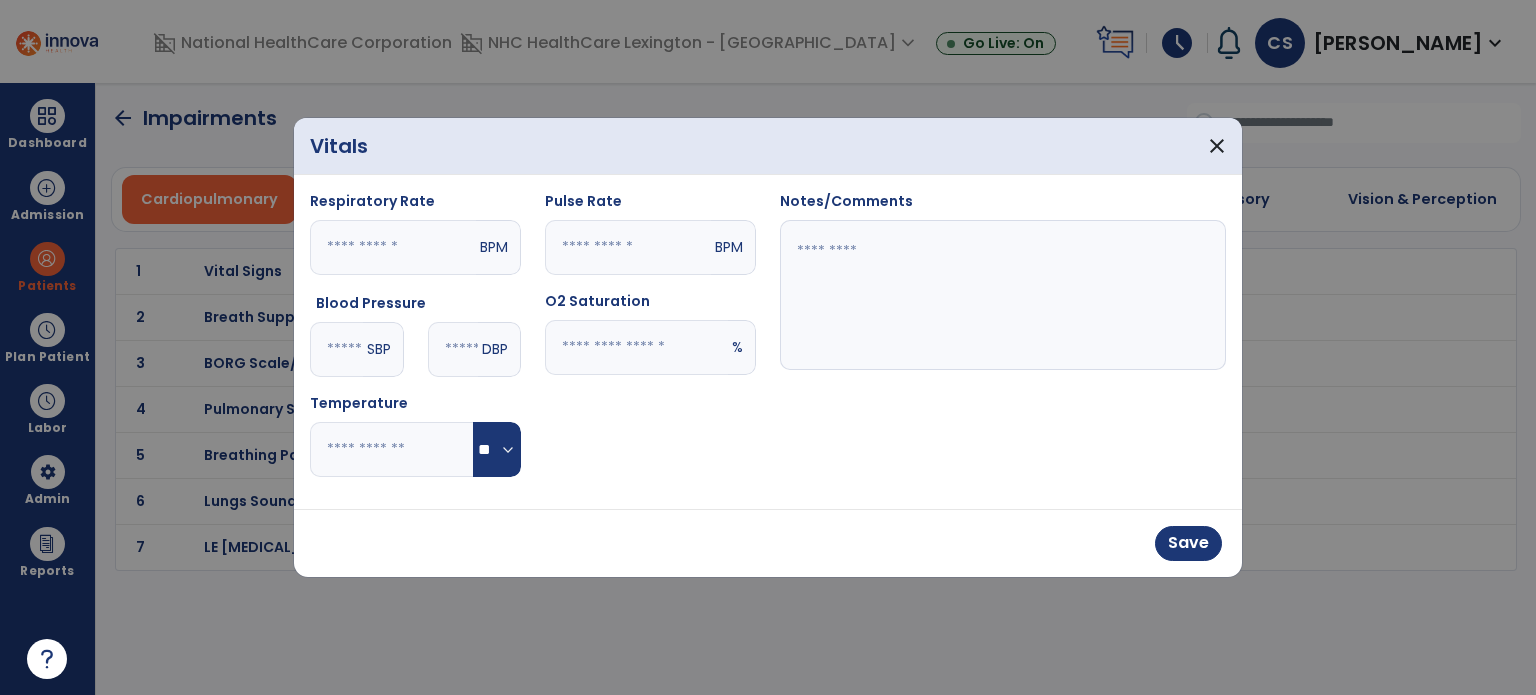 click on "Notes/Comments" at bounding box center [1003, 342] 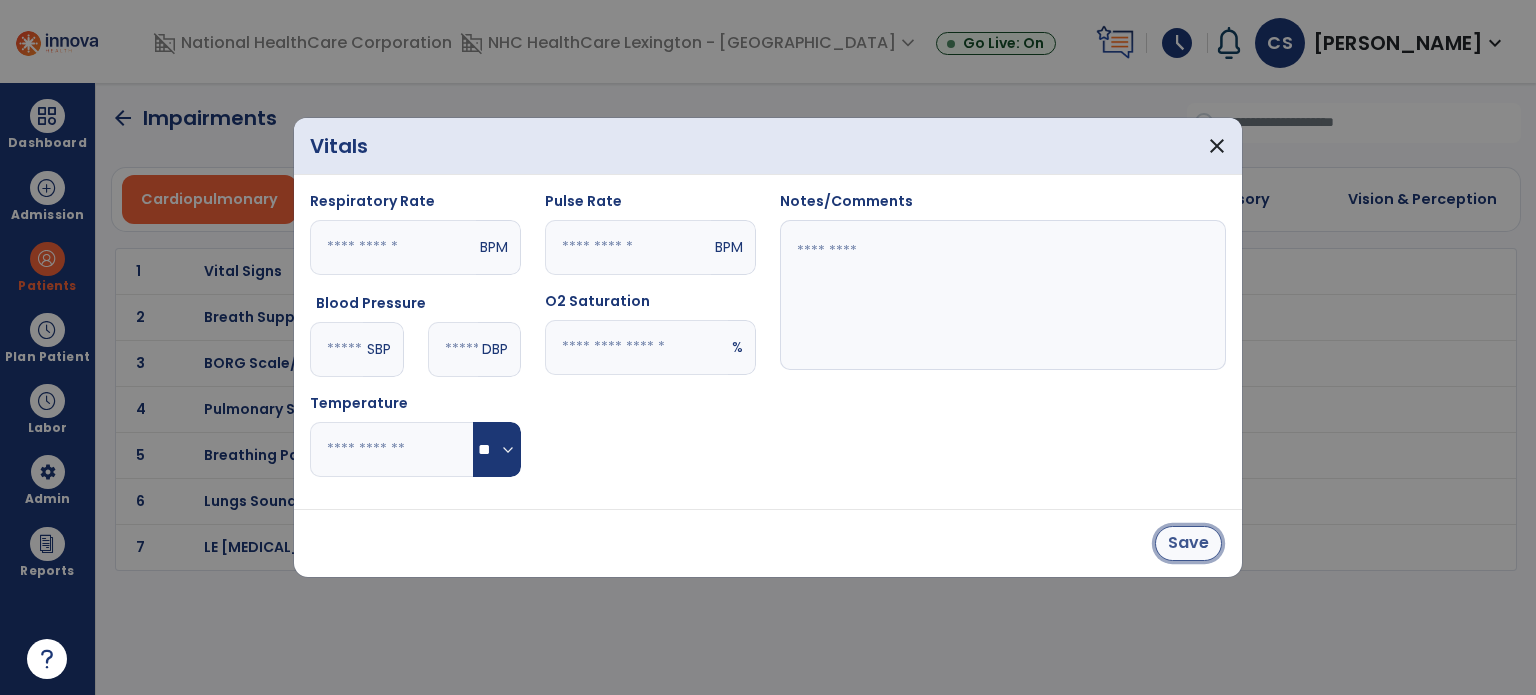 click on "Save" at bounding box center [1188, 543] 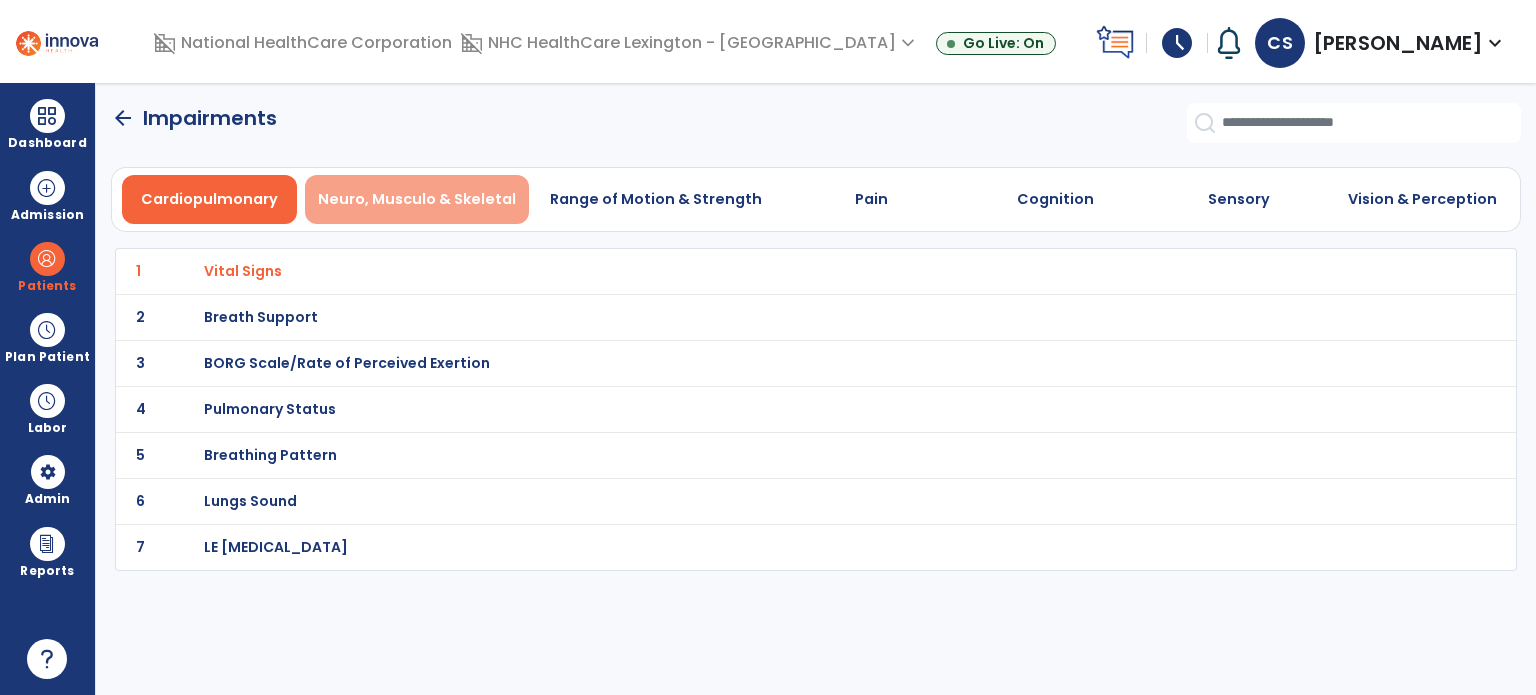 click on "Neuro, Musculo & Skeletal" at bounding box center (417, 199) 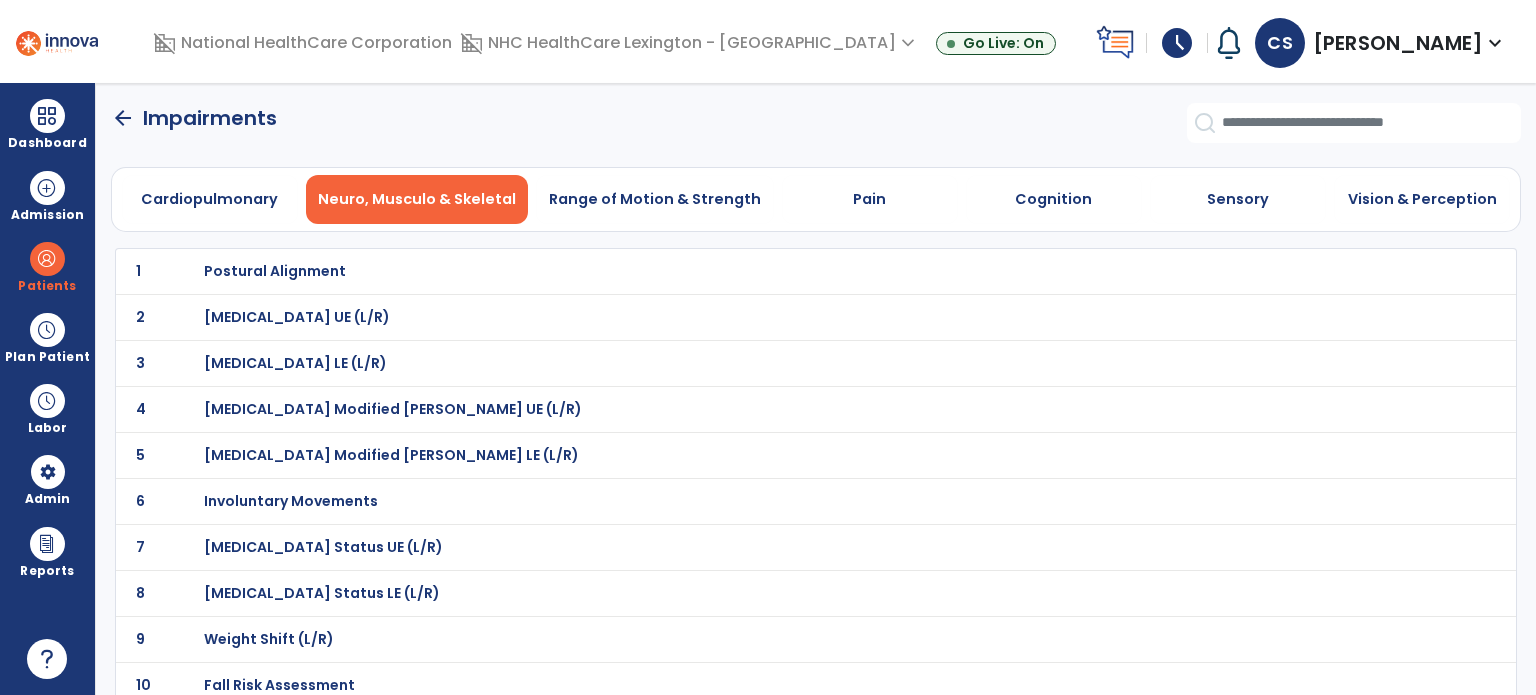 click on "[MEDICAL_DATA] UE (L/R)" at bounding box center [772, 271] 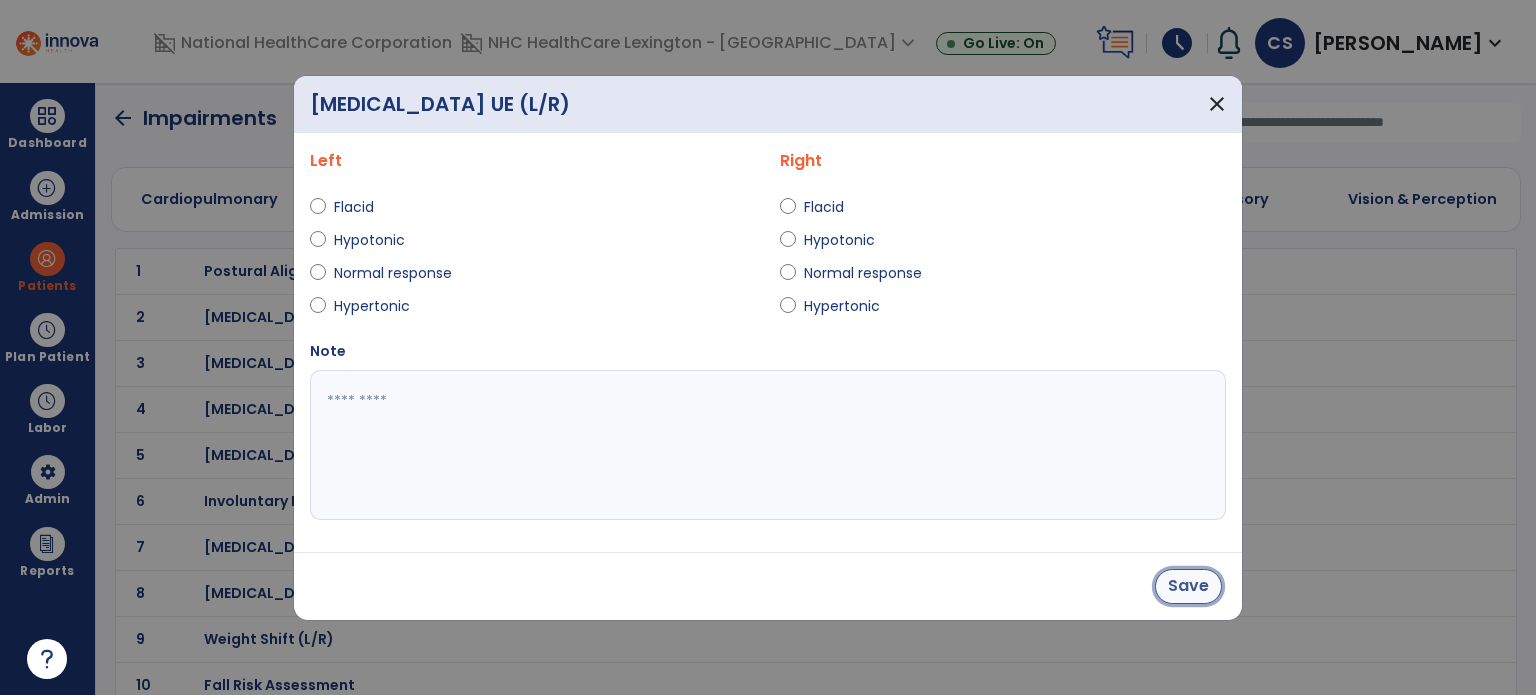 click on "Save" at bounding box center [1188, 586] 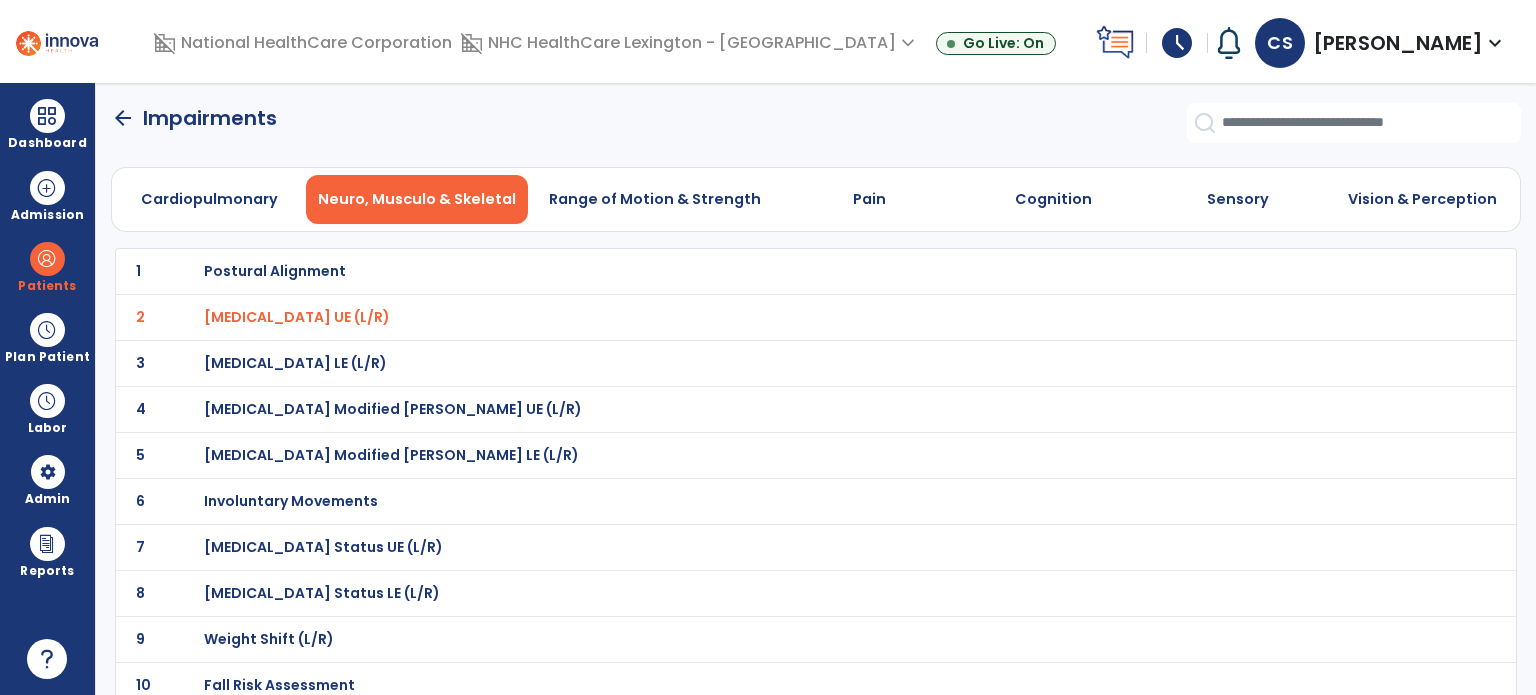 click on "Cardiopulmonary   Neuro, Musculo & Skeletal   Range of Motion & Strength   Pain   Cognition   Sensory   Vision & Perception" 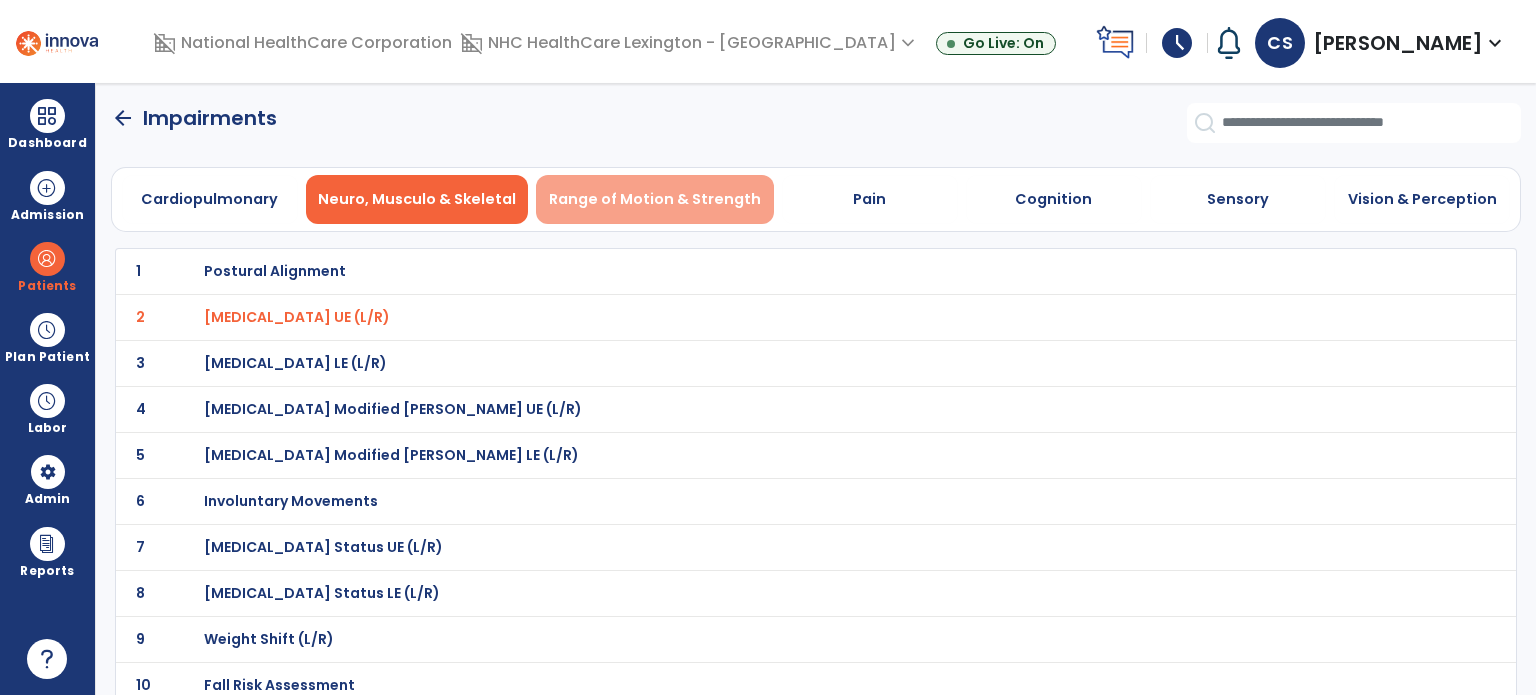 click on "Range of Motion & Strength" at bounding box center [655, 199] 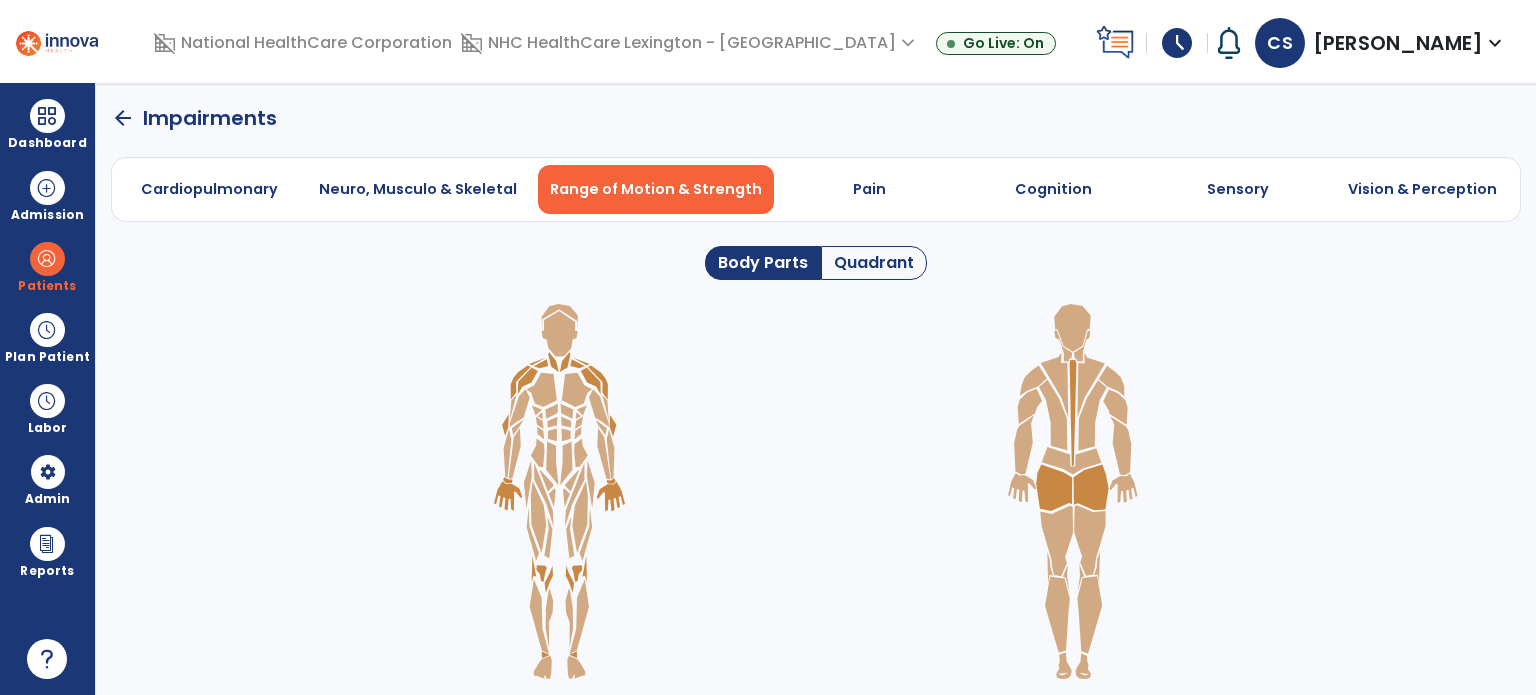 click 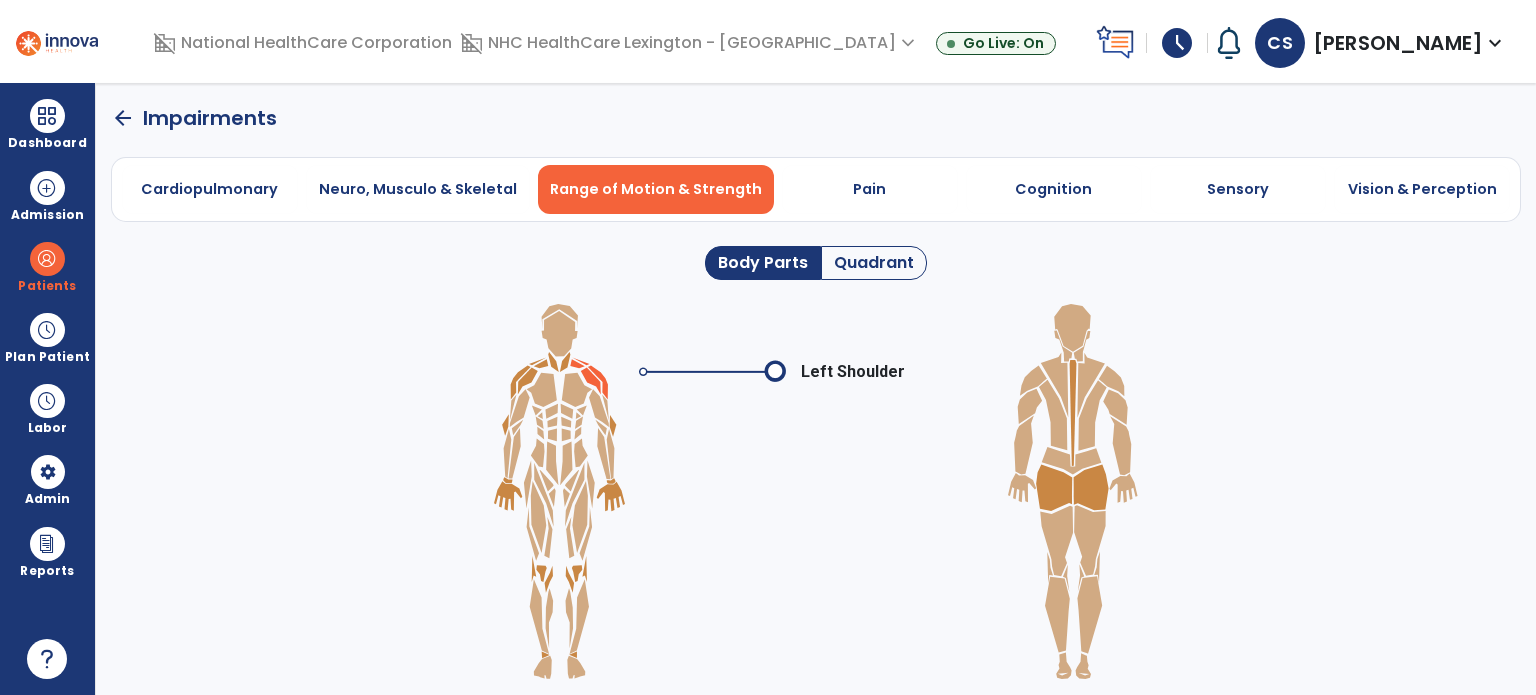 click 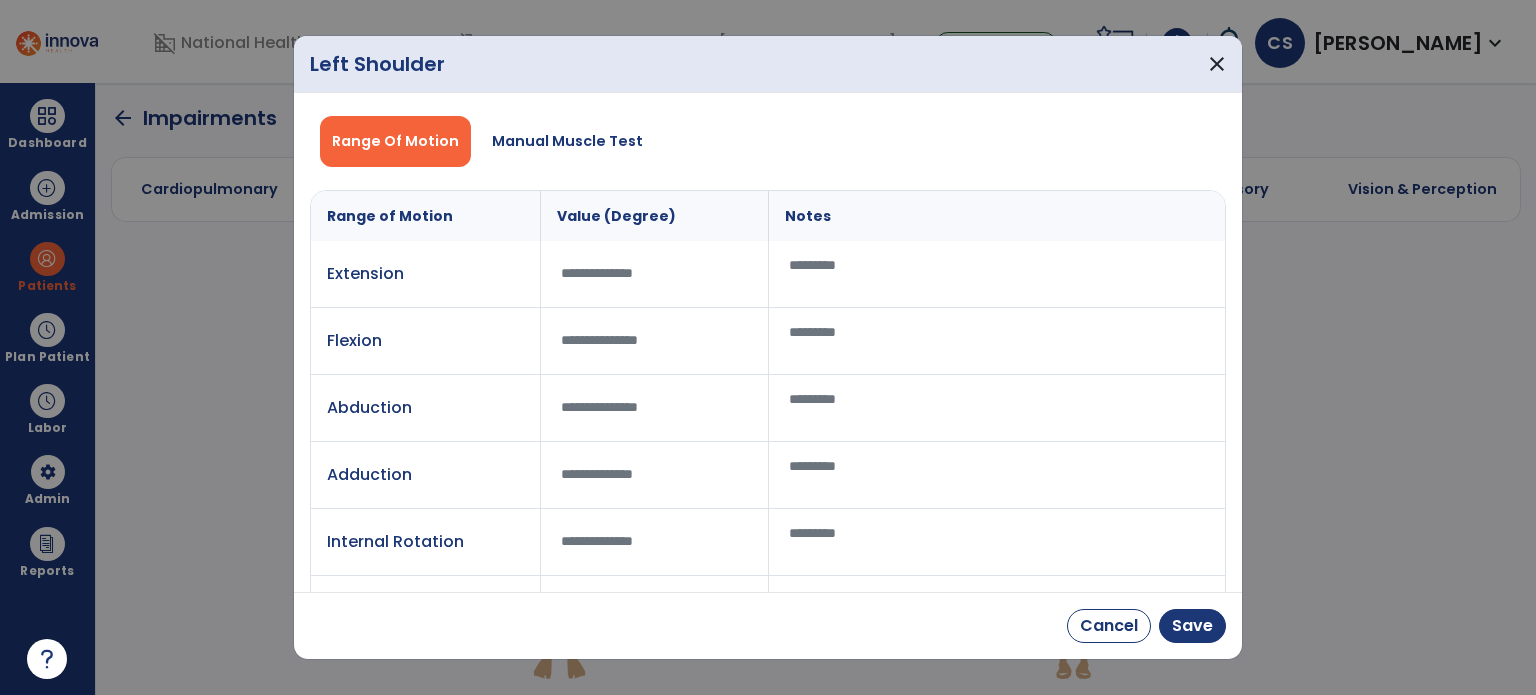 click at bounding box center [997, 341] 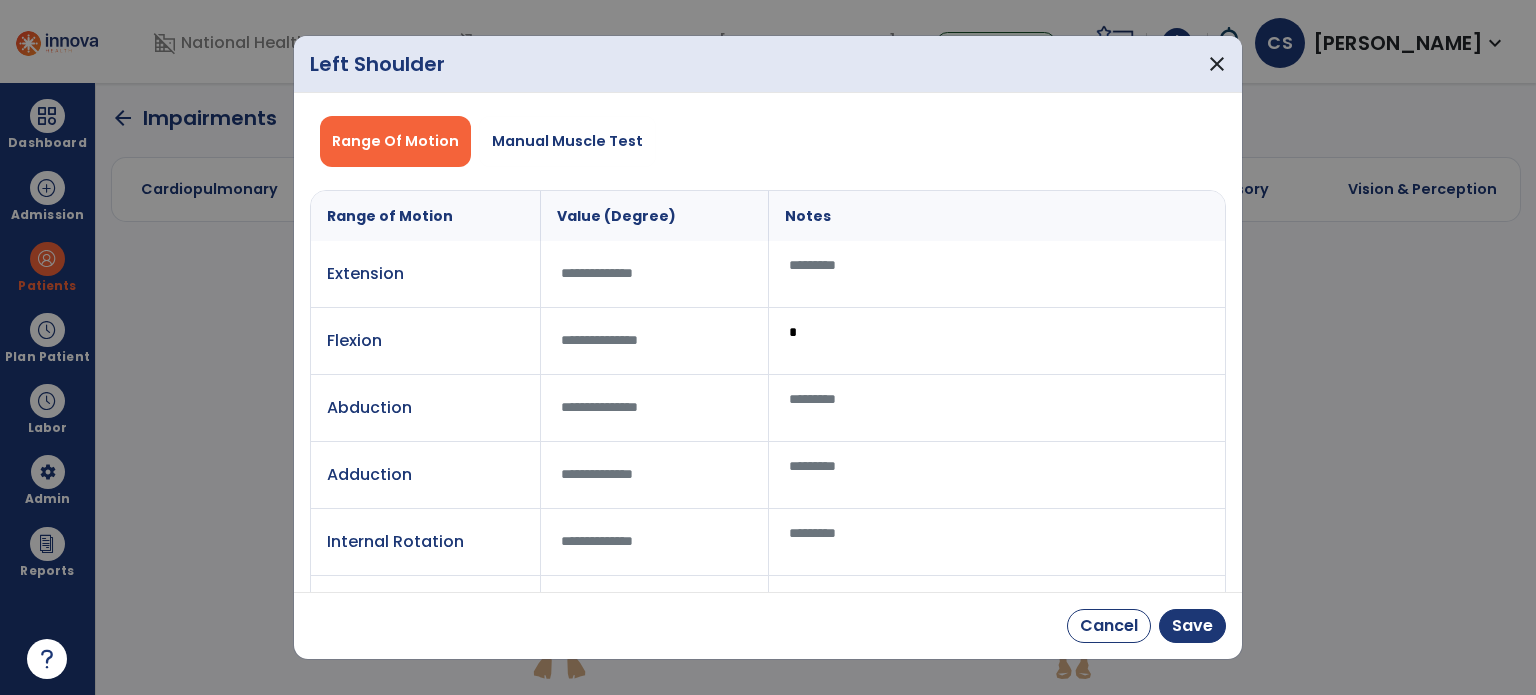 type on "*" 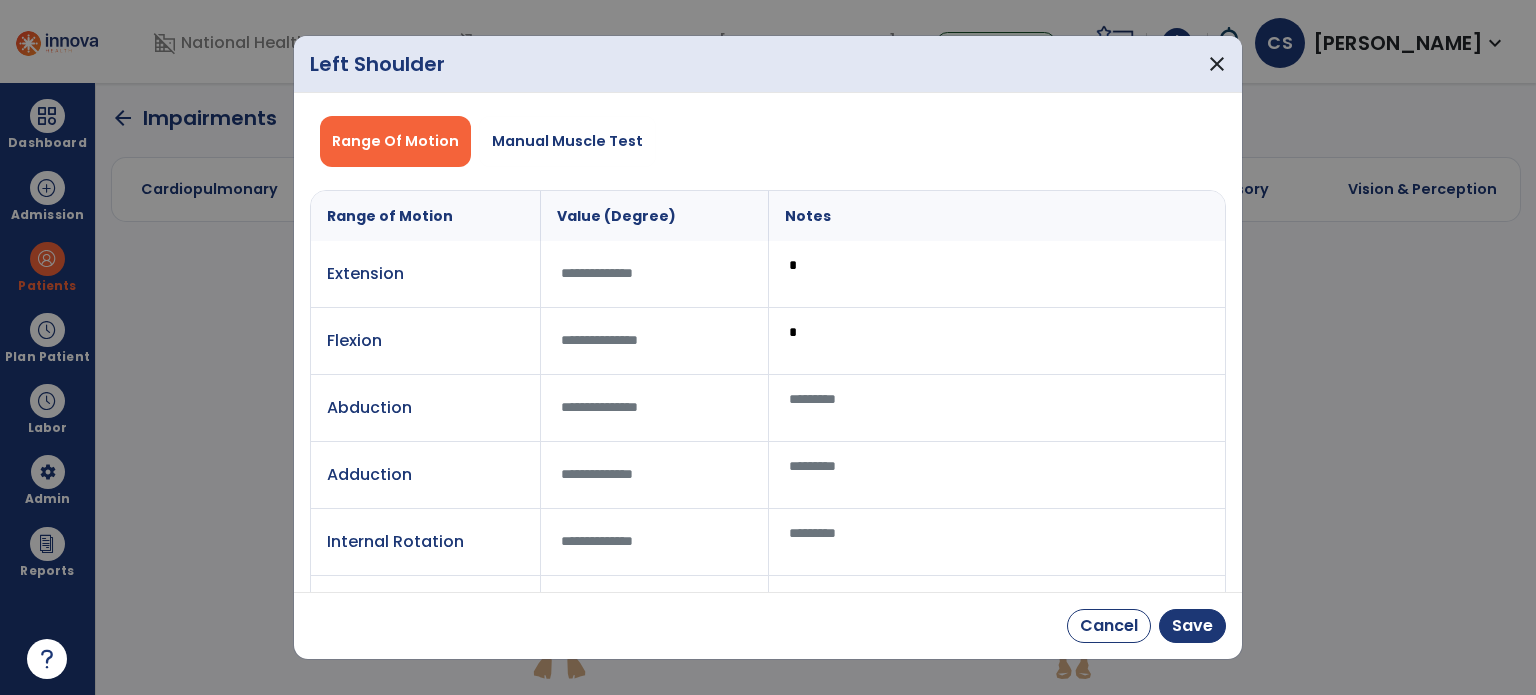 type on "*" 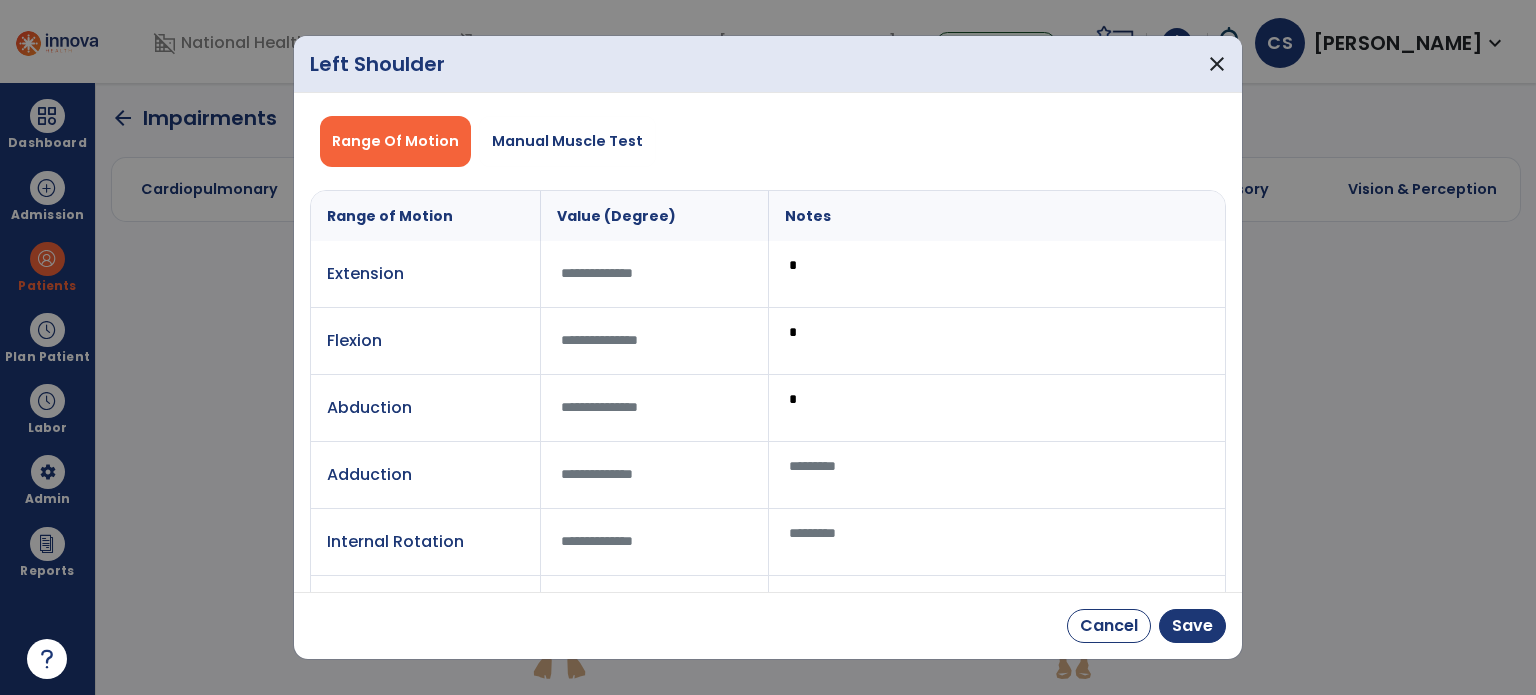 type on "*" 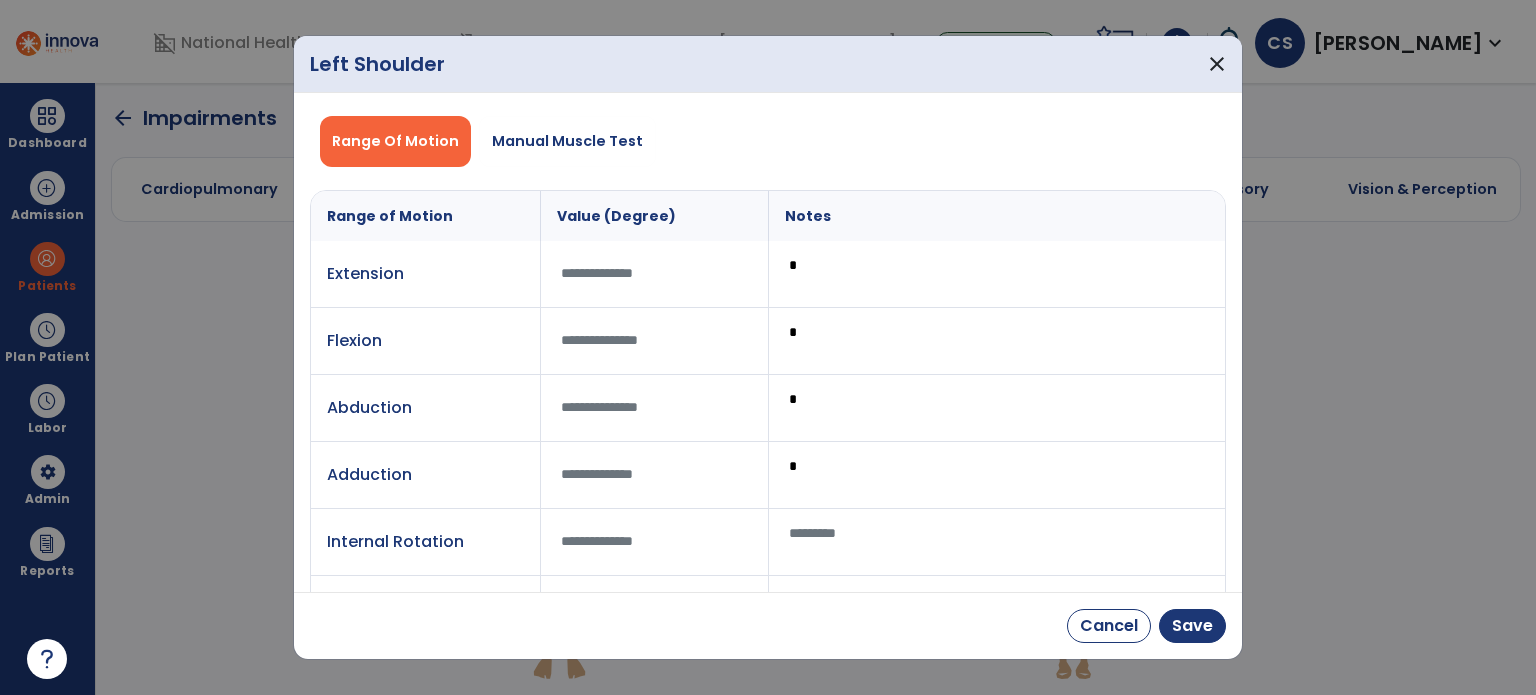 scroll, scrollTop: 63, scrollLeft: 0, axis: vertical 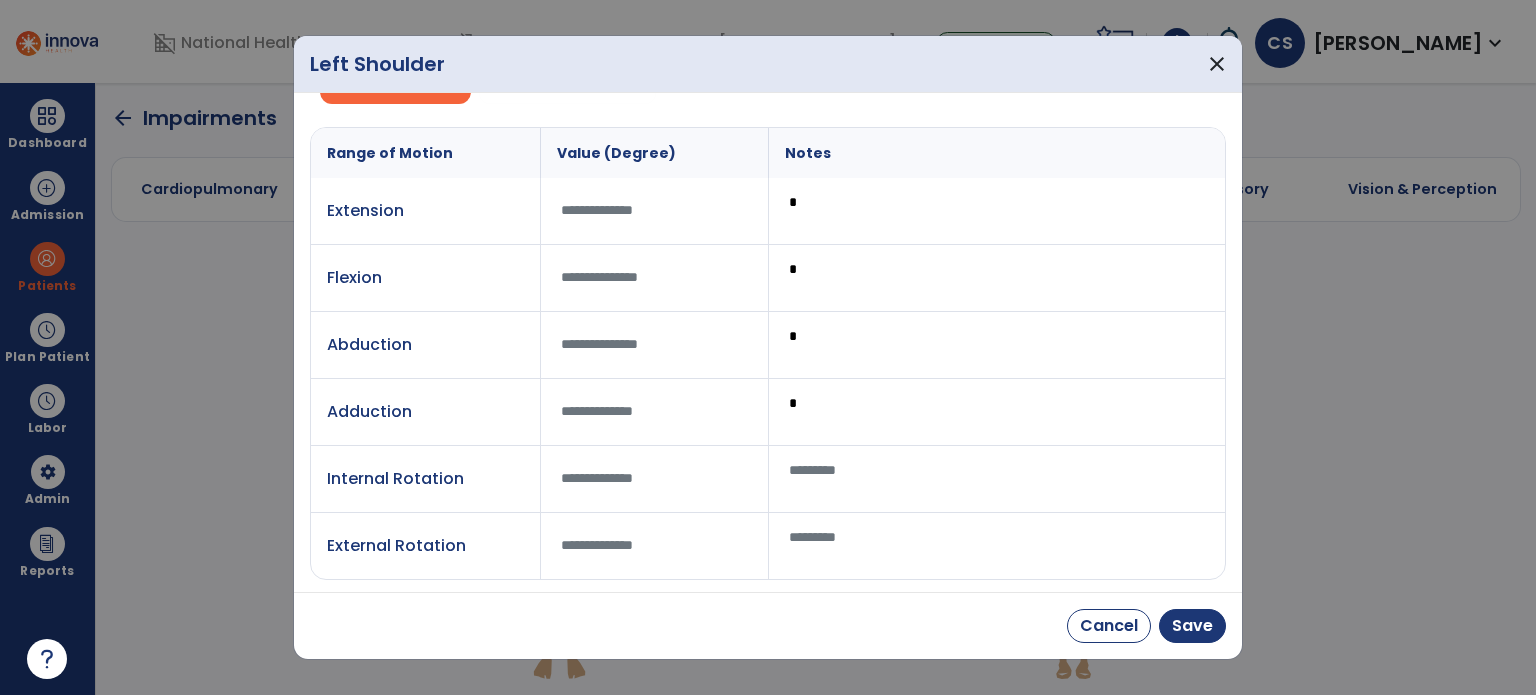 type on "*" 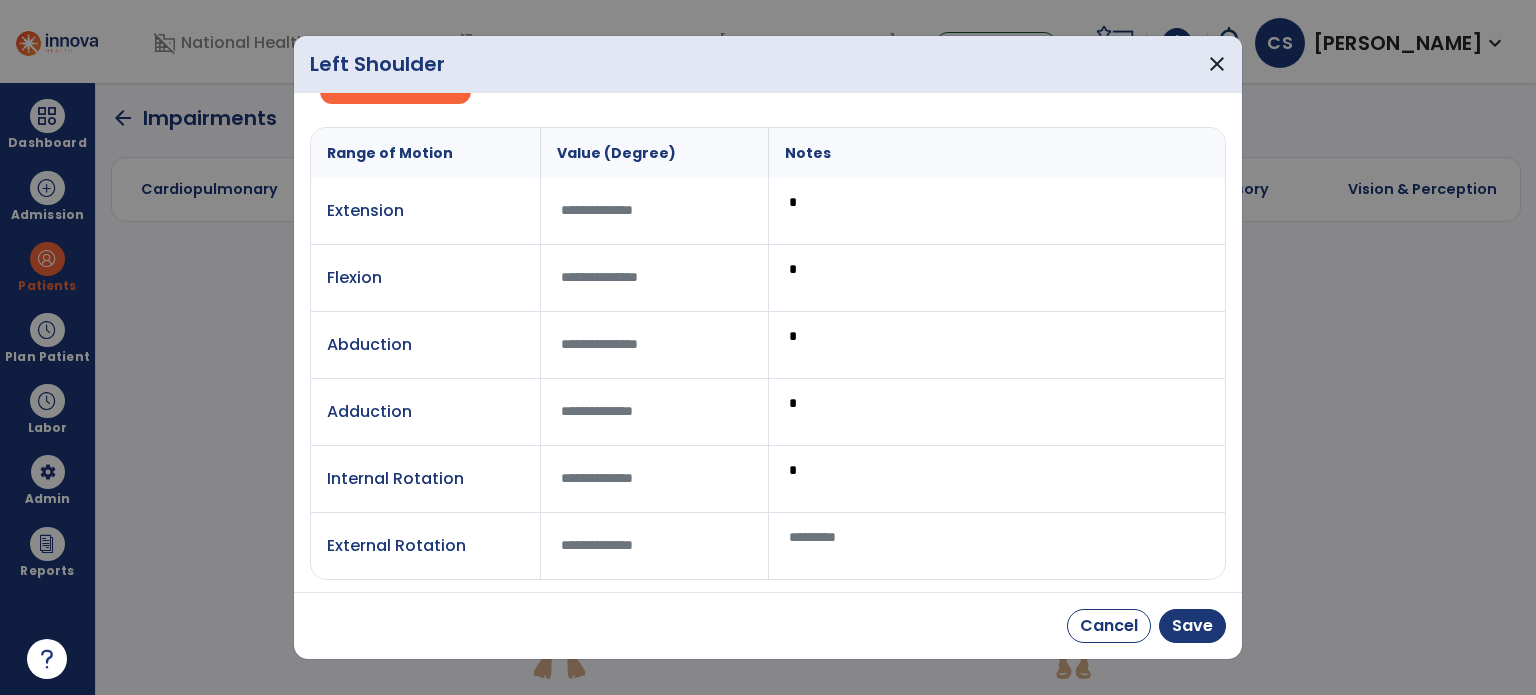 type on "*" 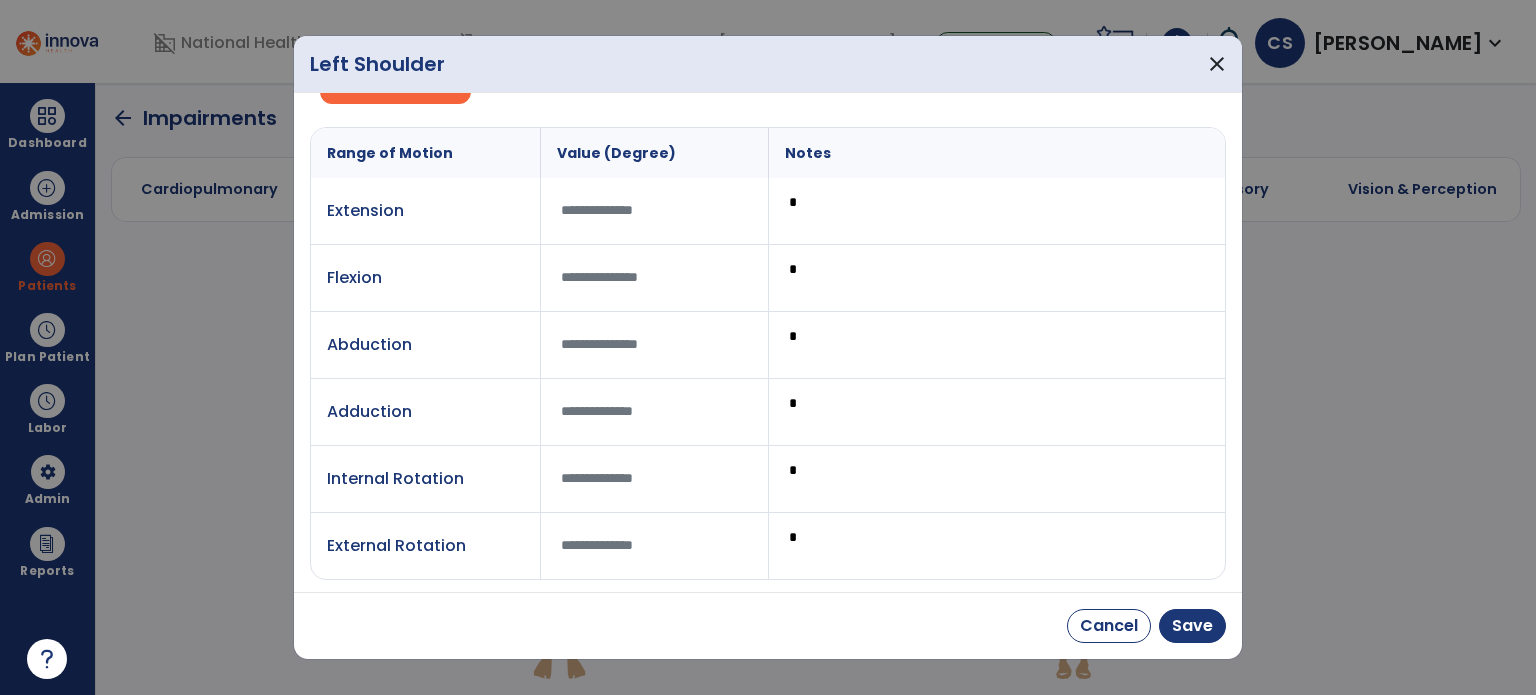 type on "*" 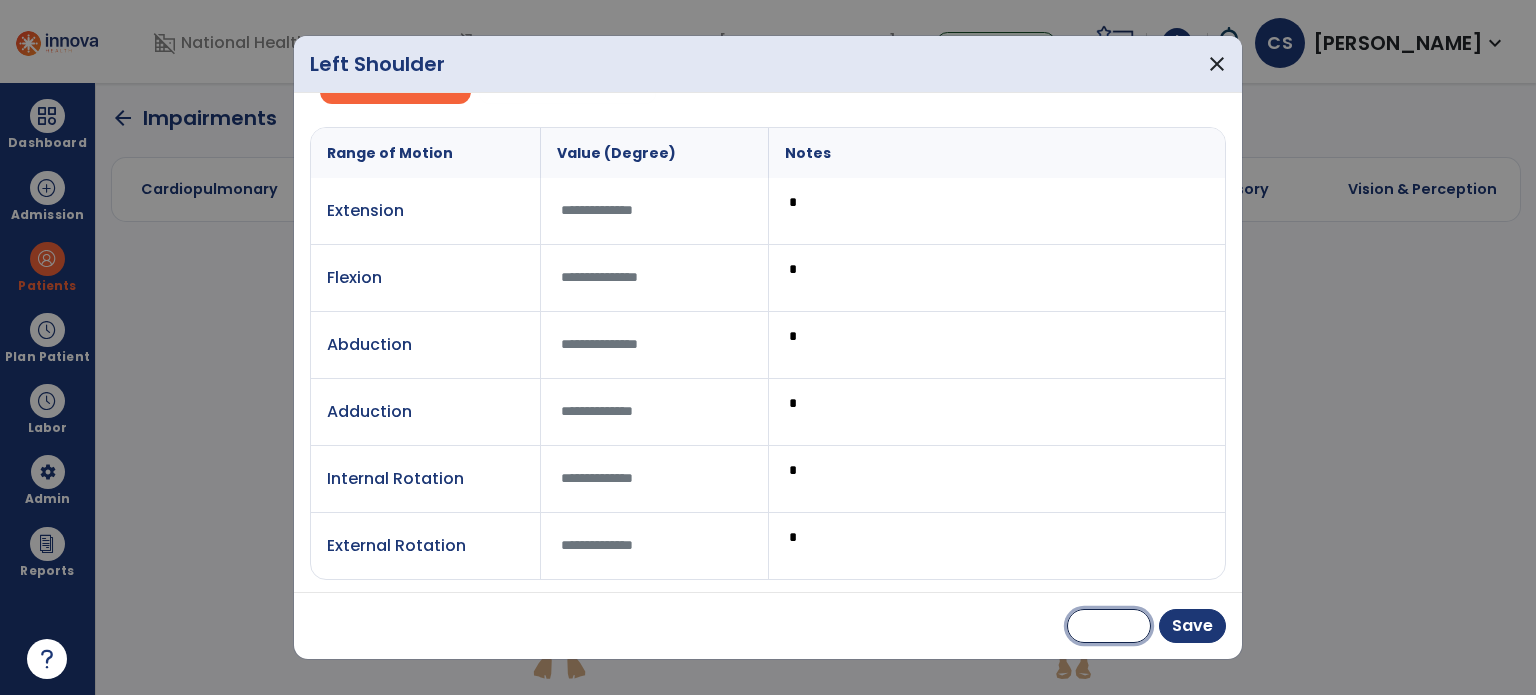 type 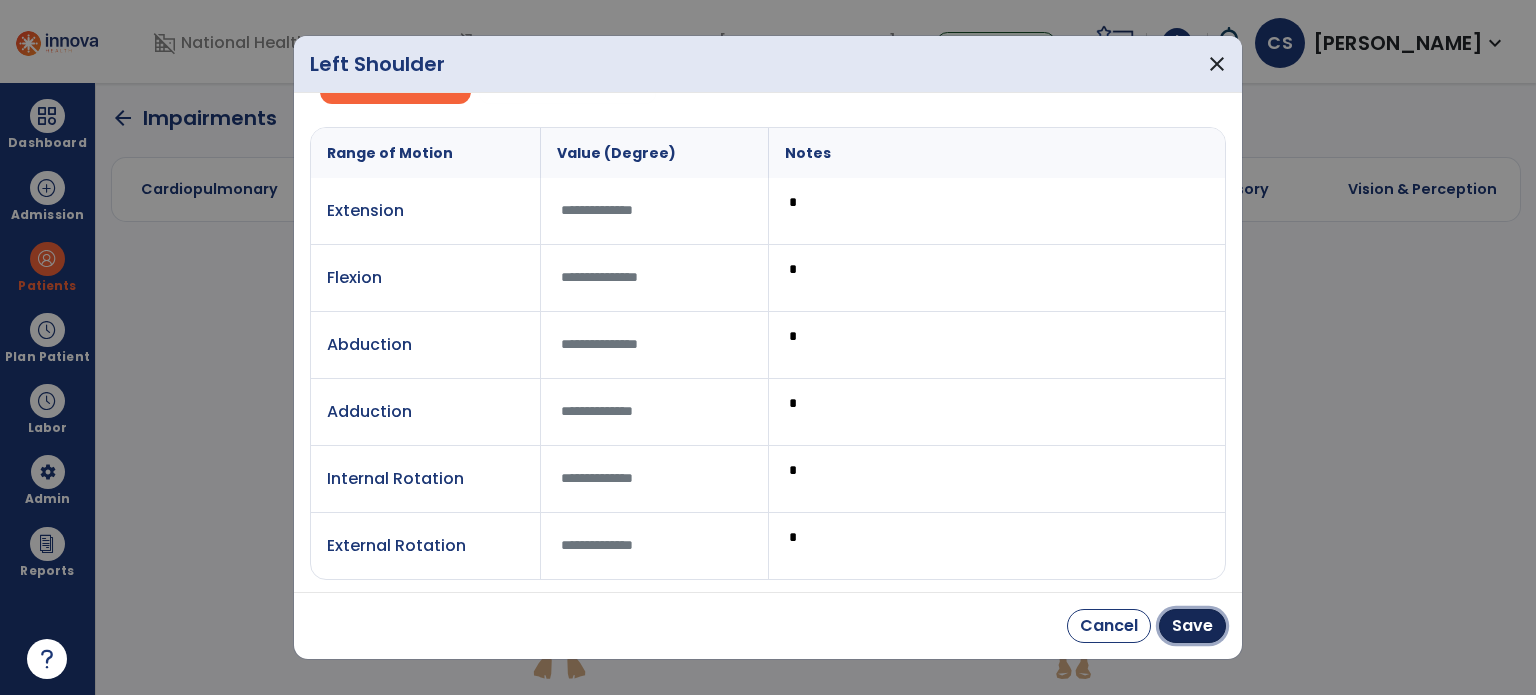 type 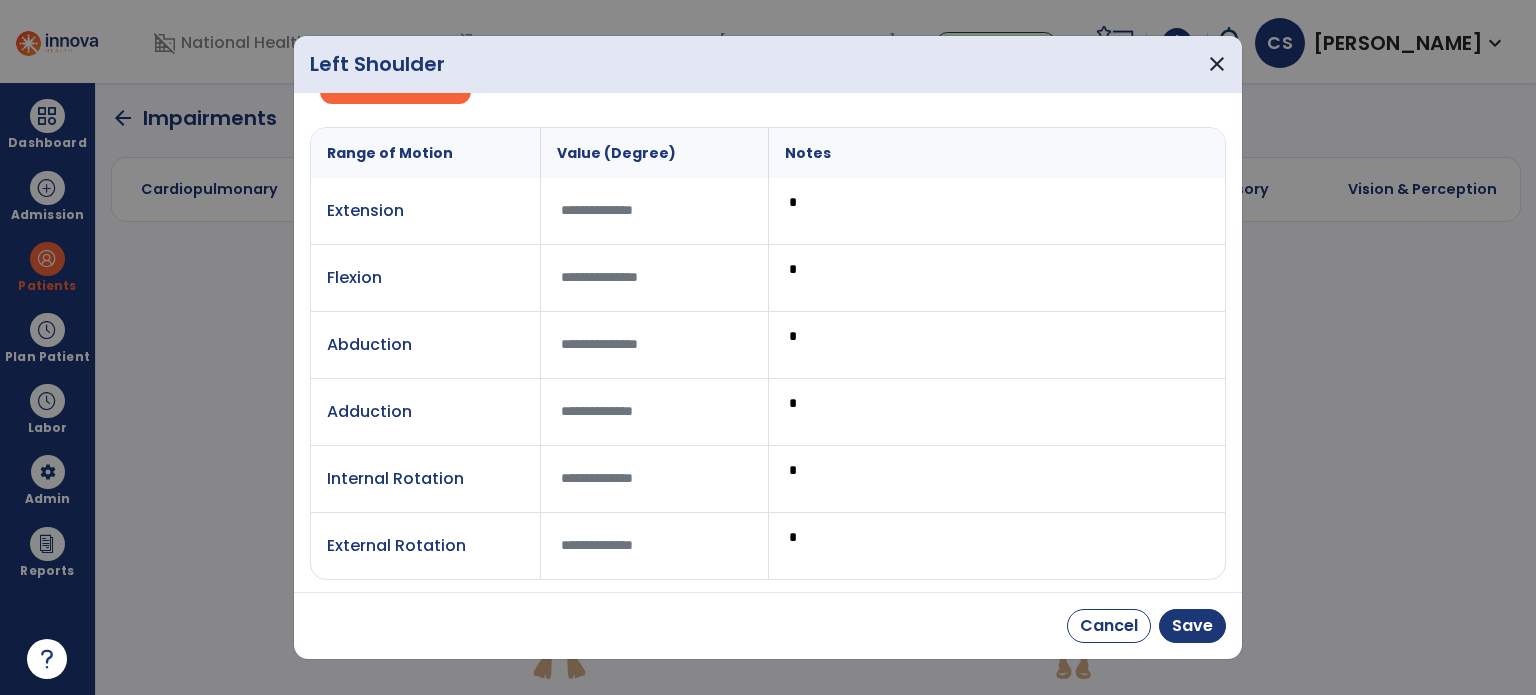 type 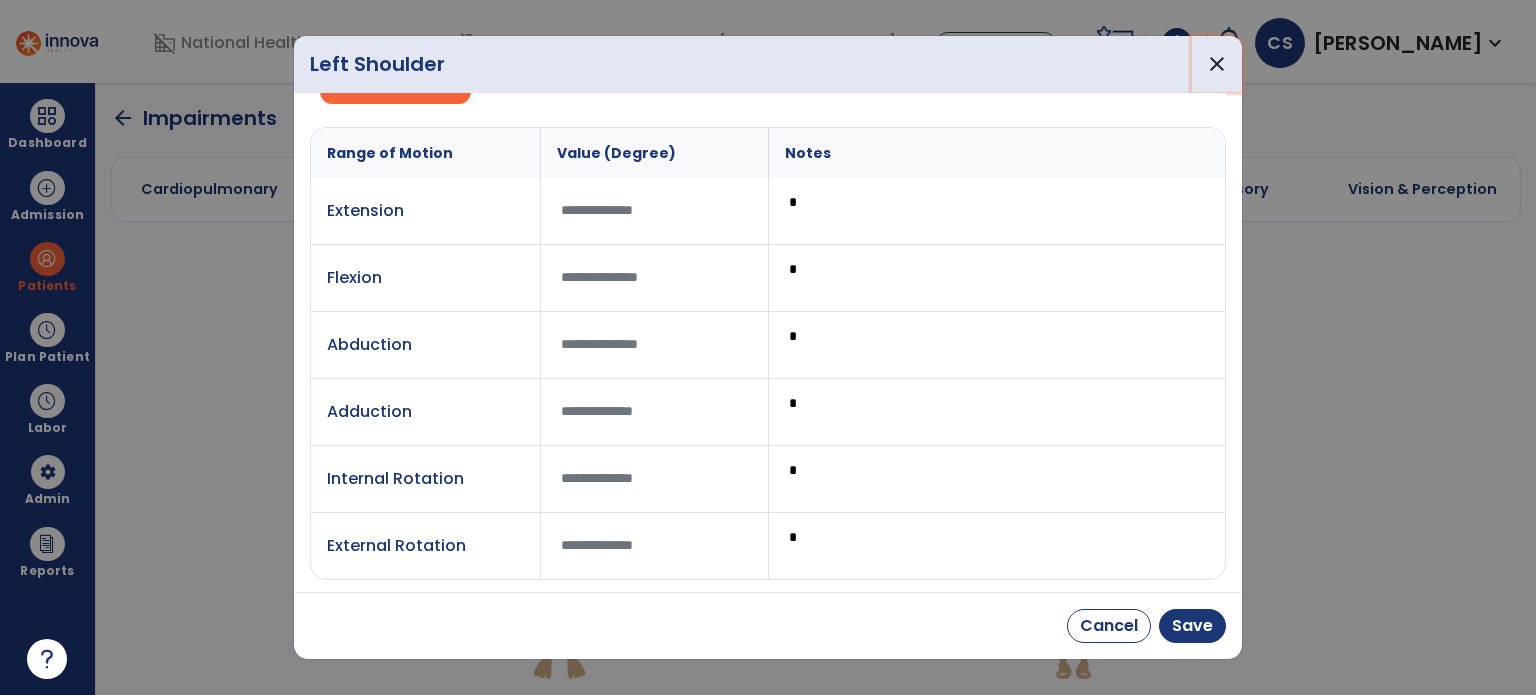 type 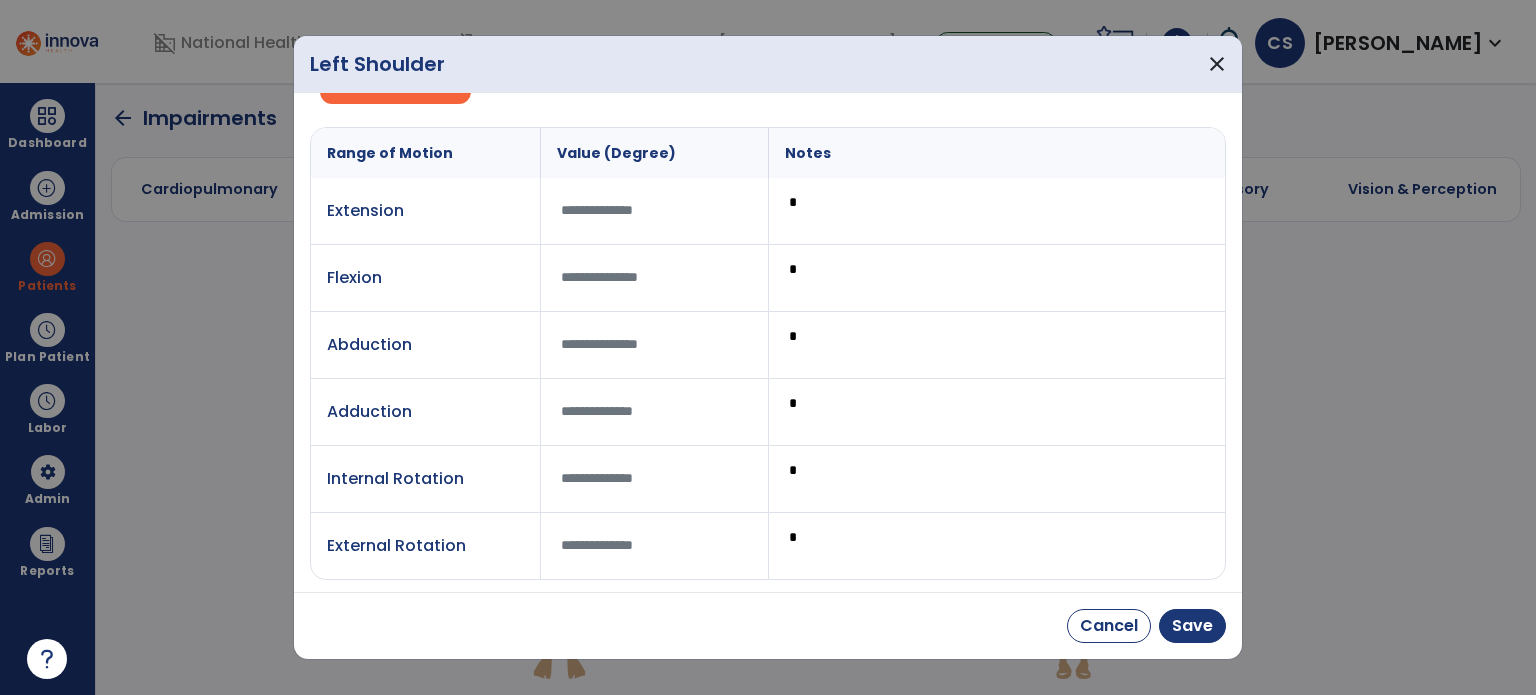 type 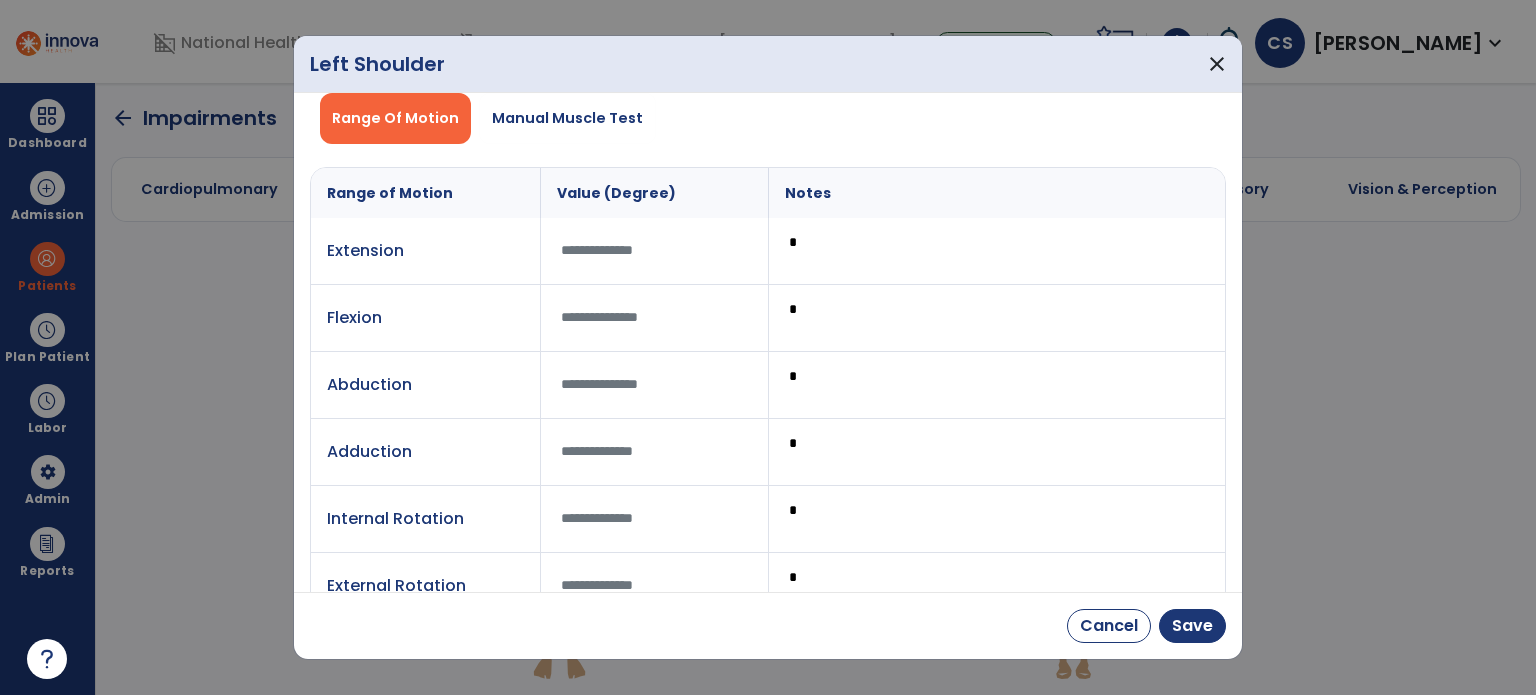 scroll, scrollTop: 63, scrollLeft: 0, axis: vertical 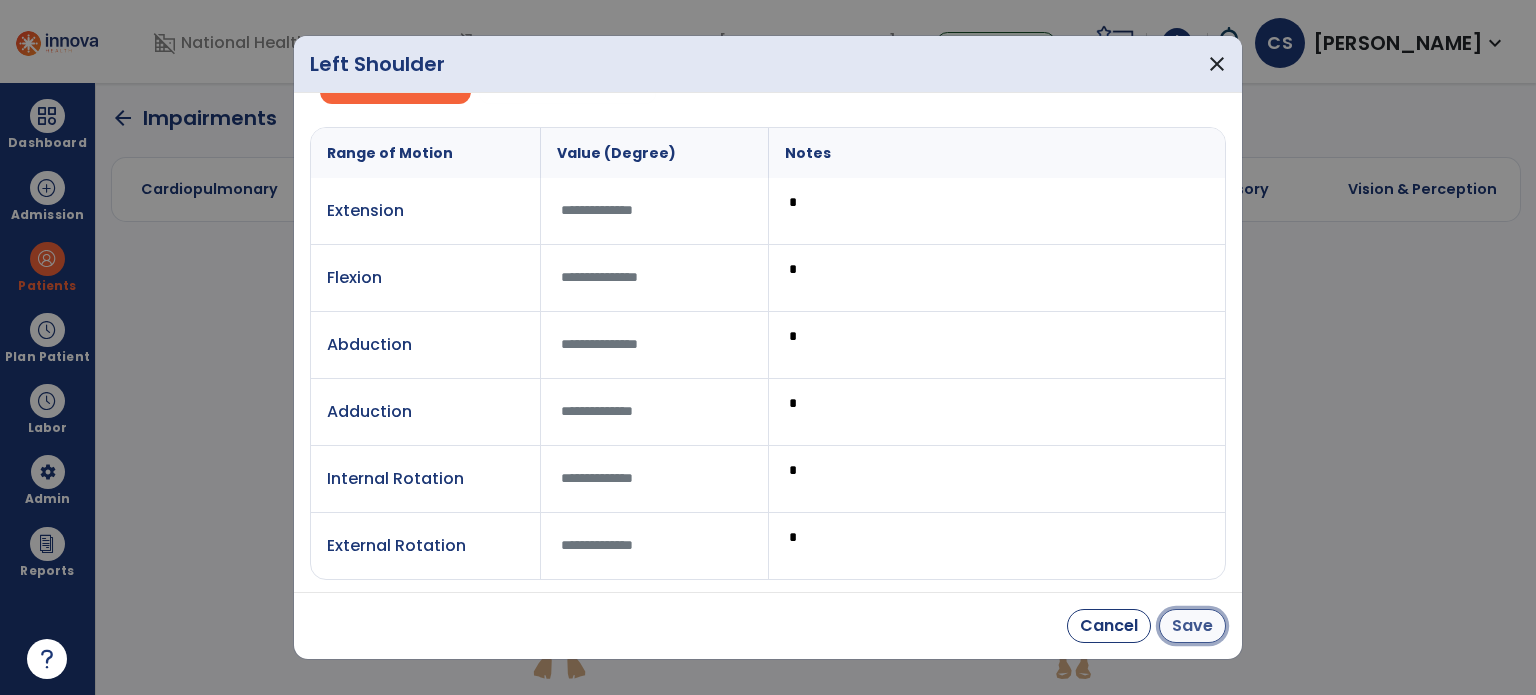 click on "Save" at bounding box center [1192, 626] 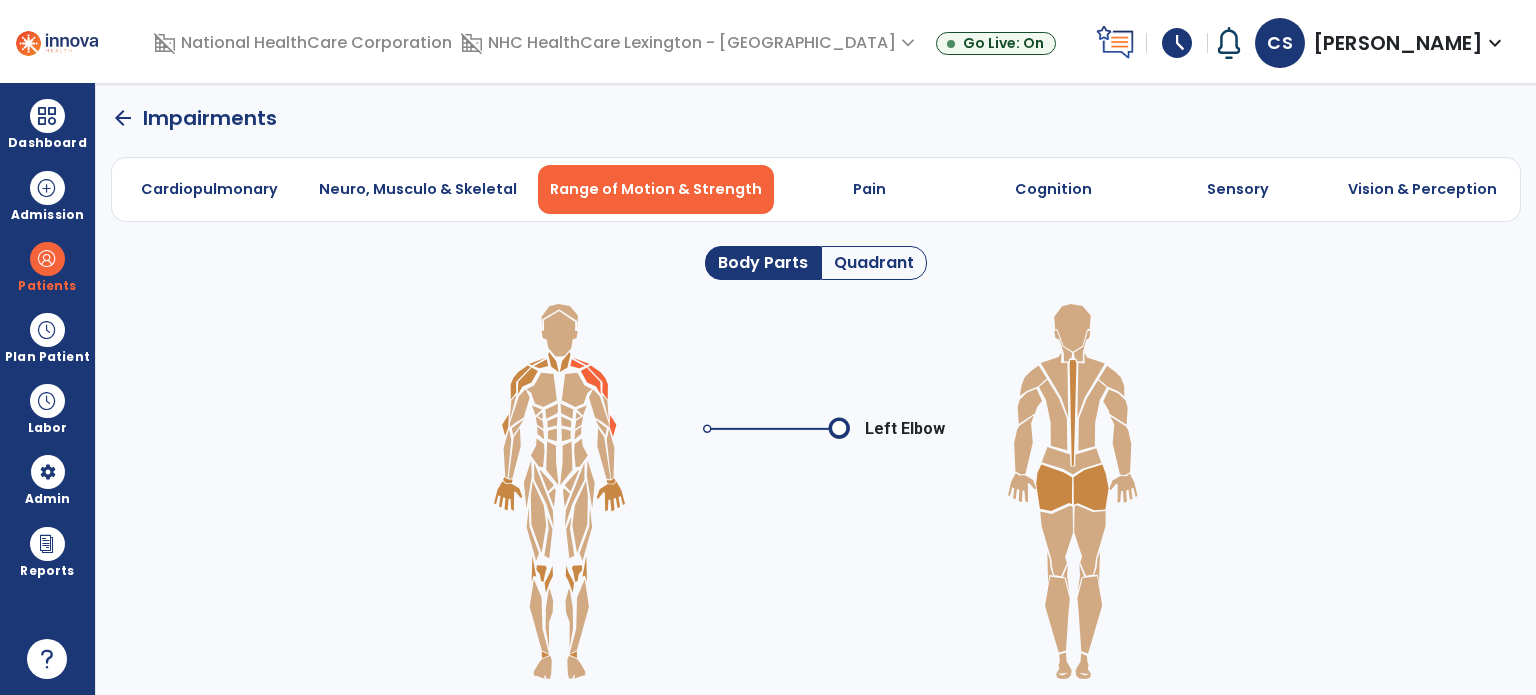 click 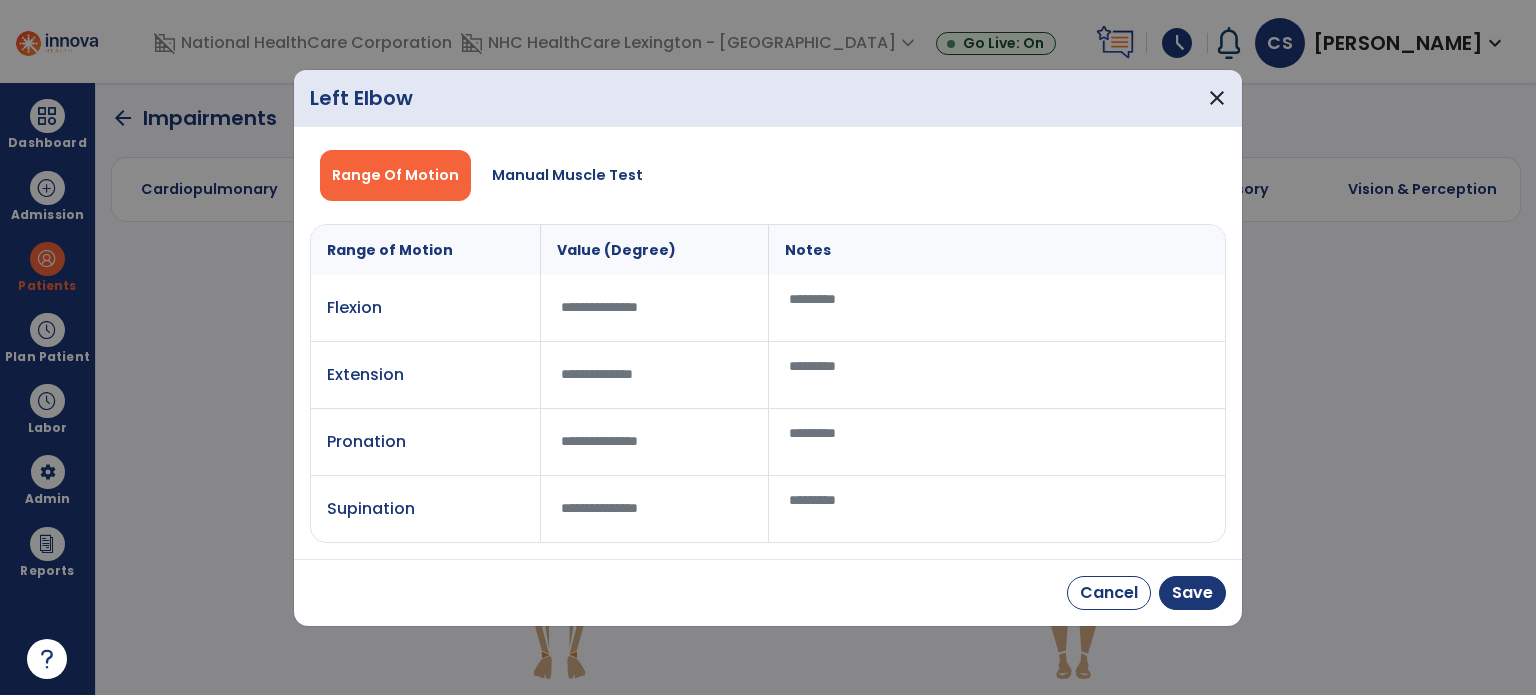click at bounding box center (997, 308) 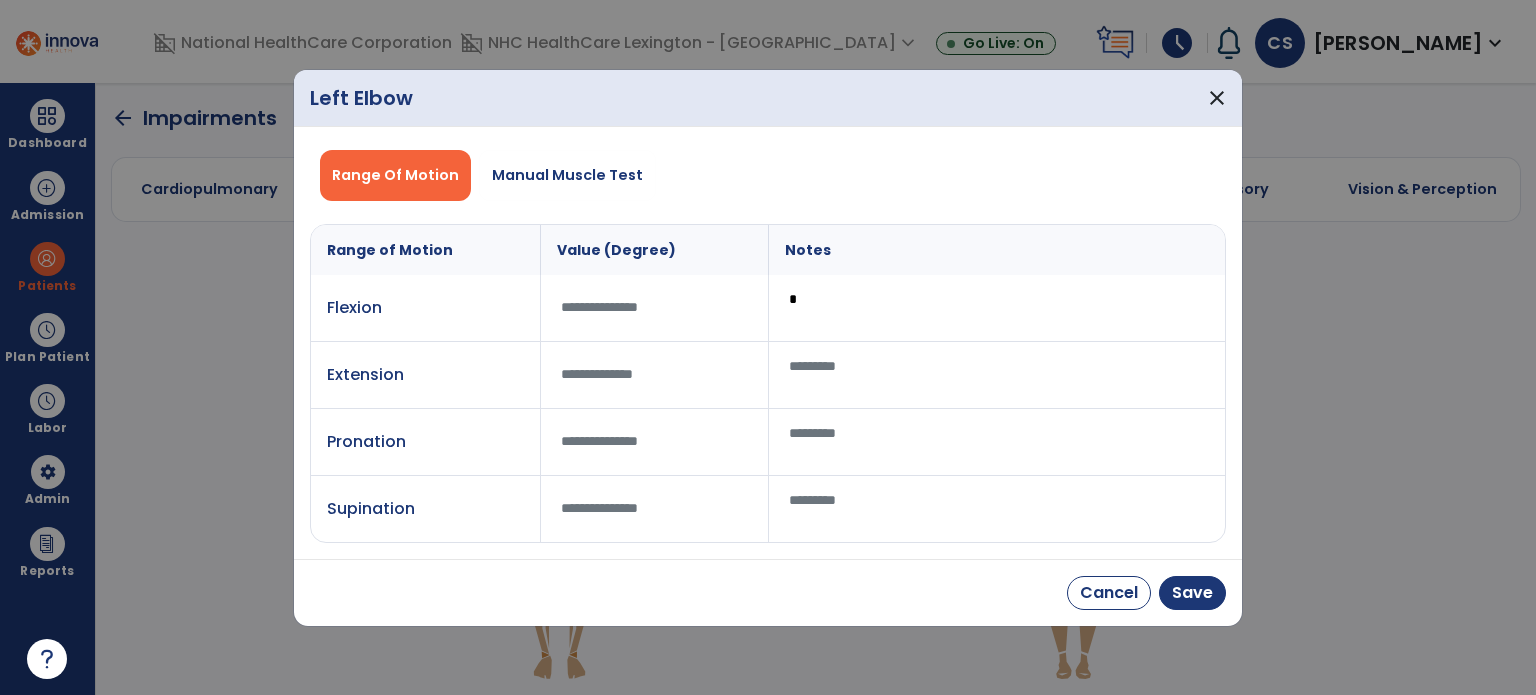 type on "*" 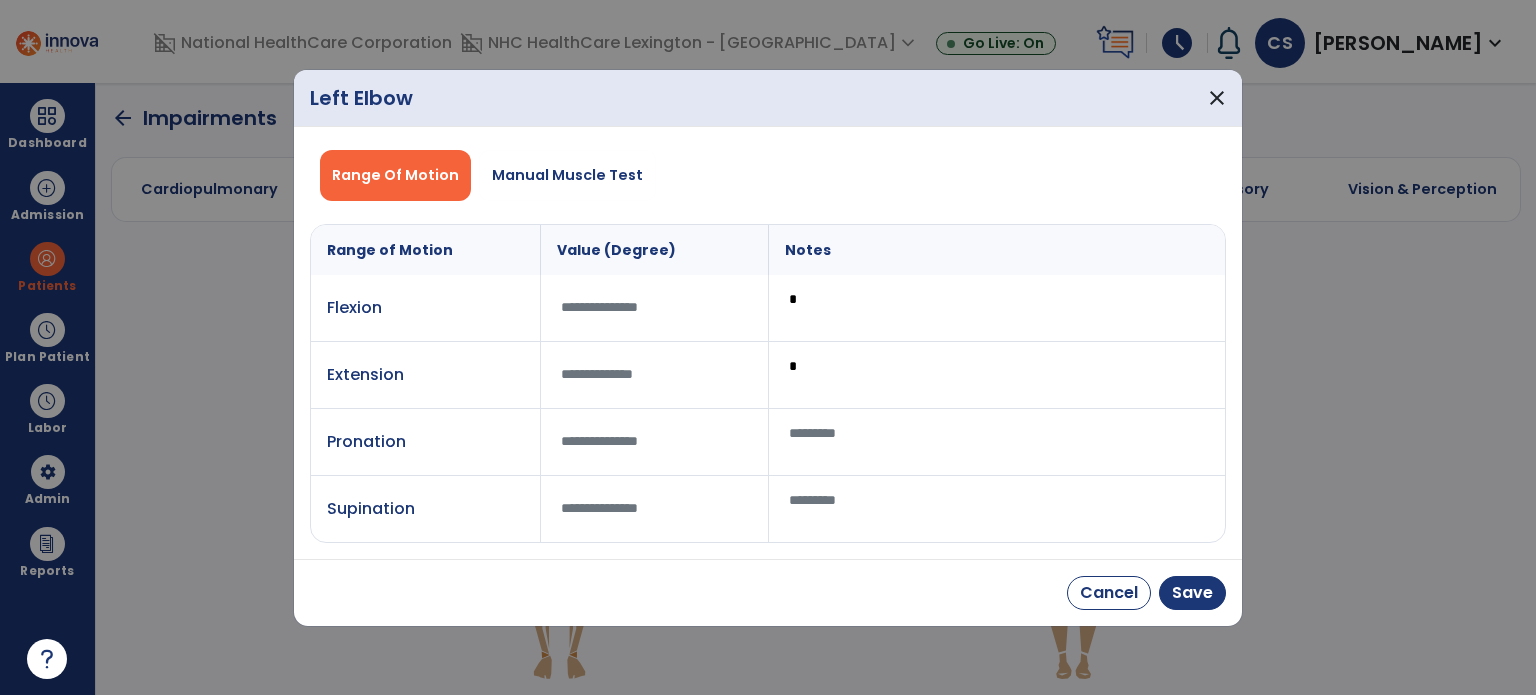 type 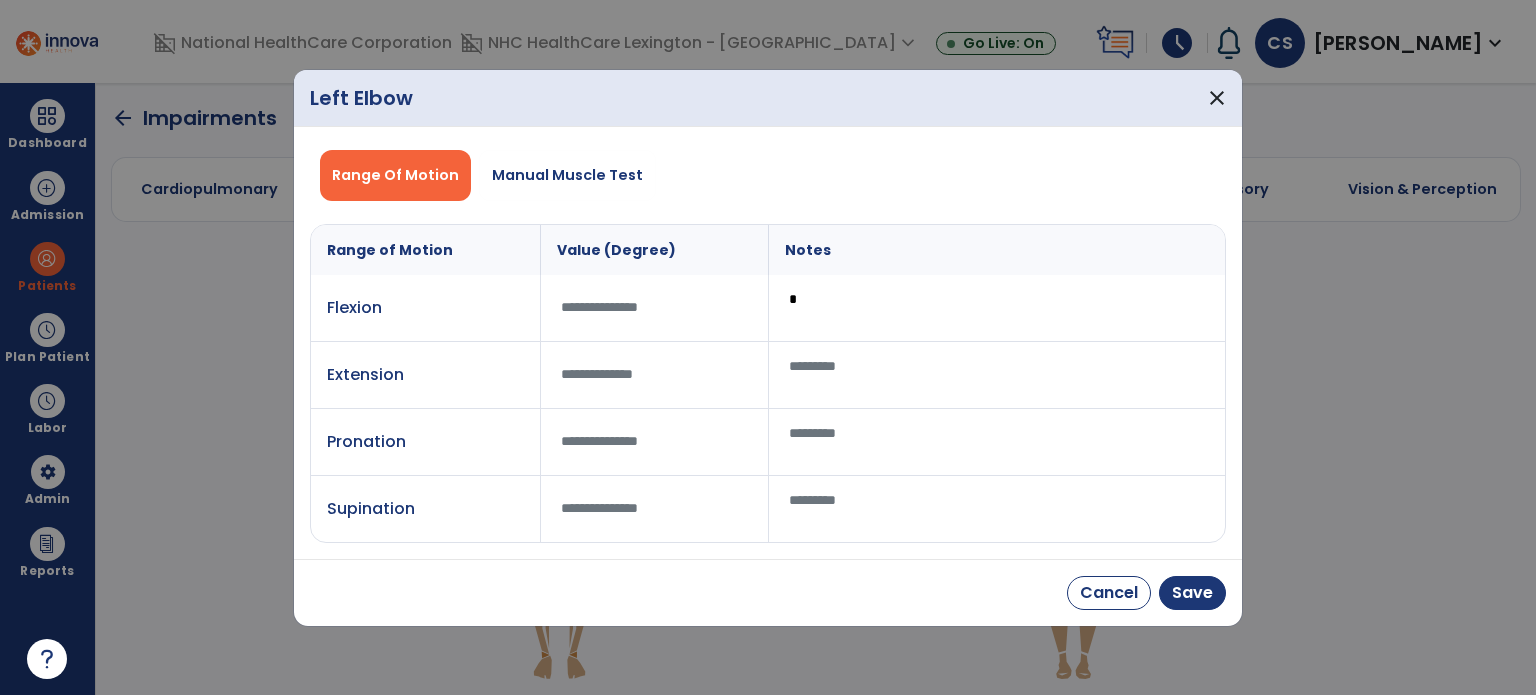 click on "Notes" at bounding box center [996, 250] 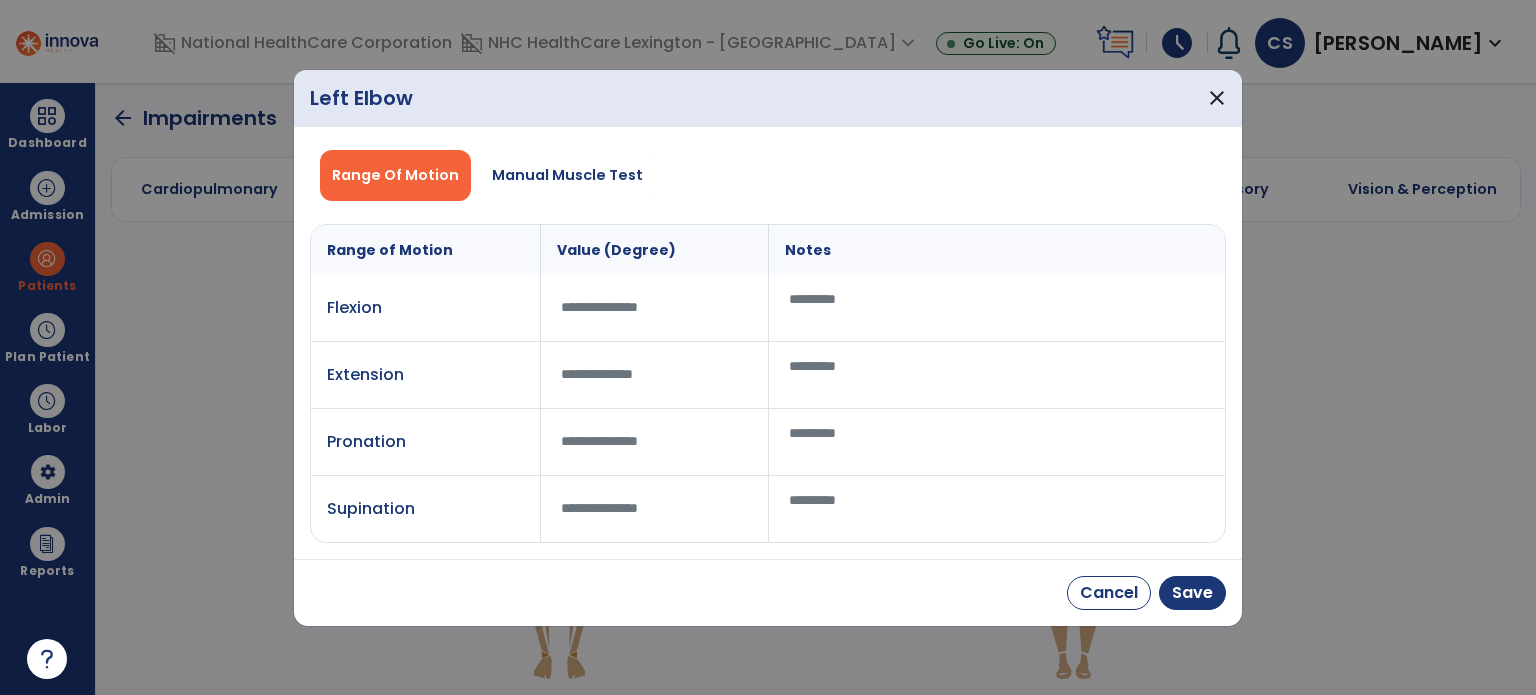 type 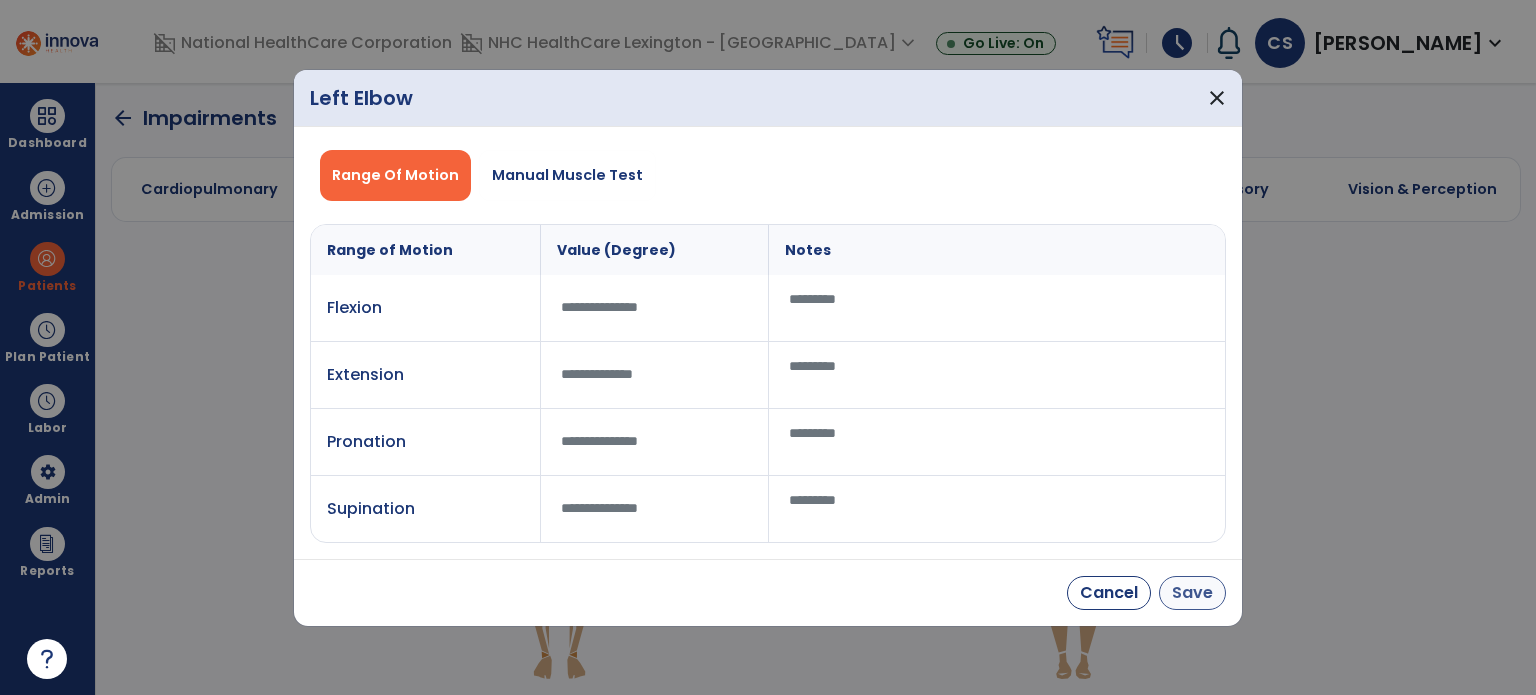 type on "*" 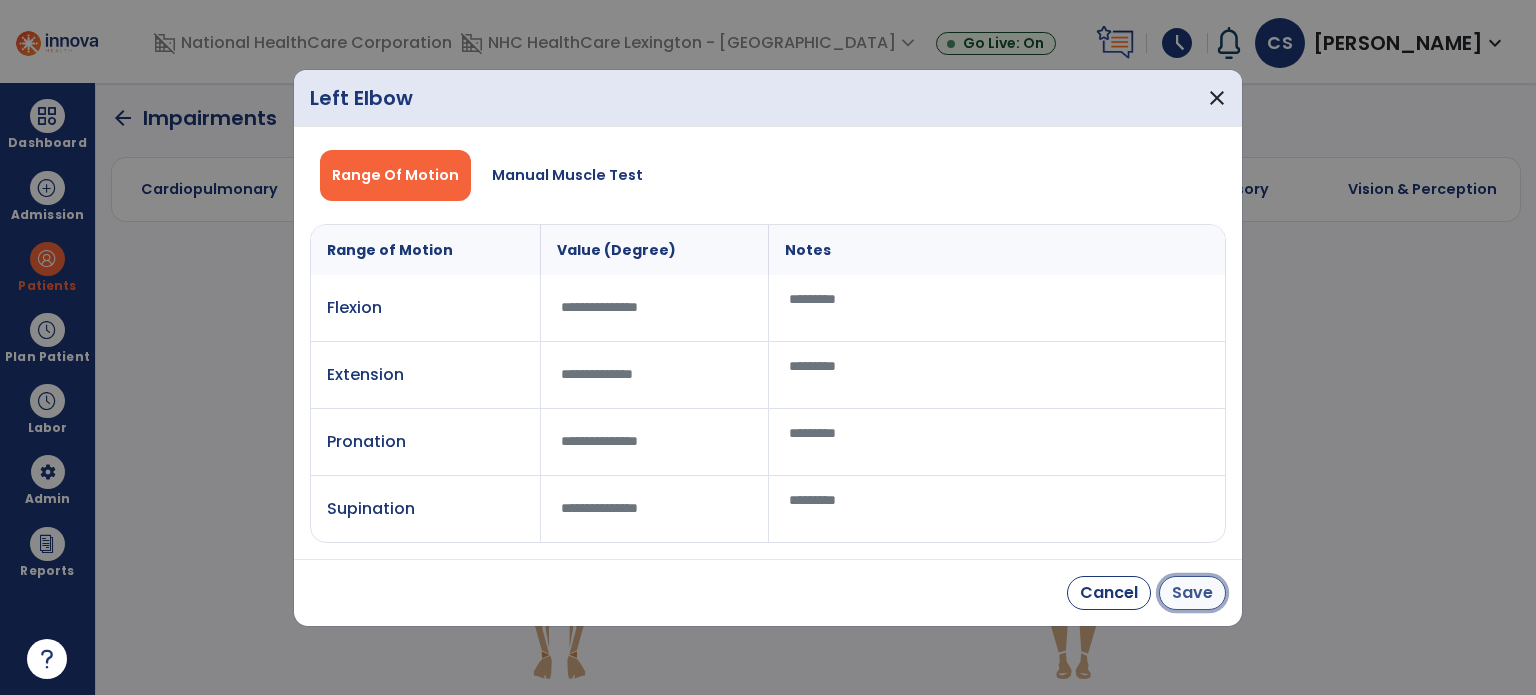 click on "Save" at bounding box center [1192, 593] 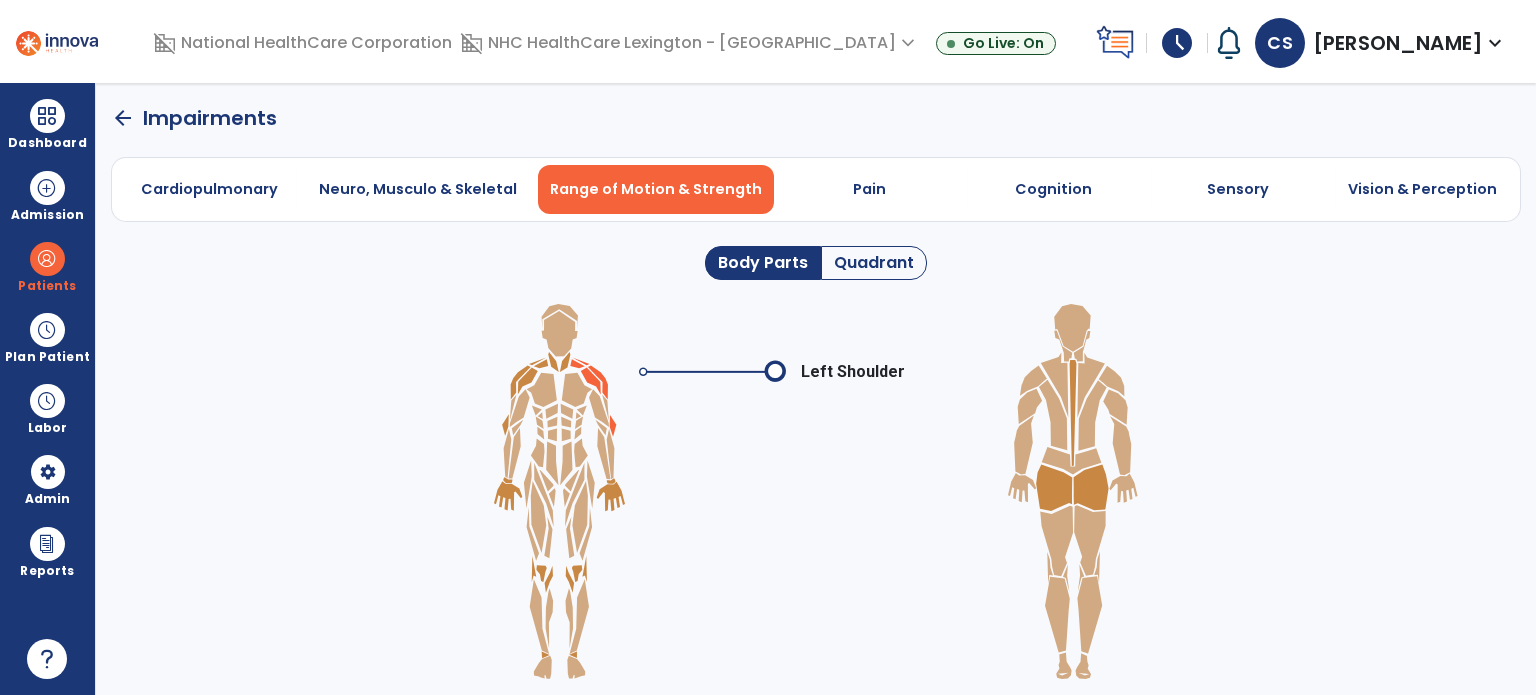 click 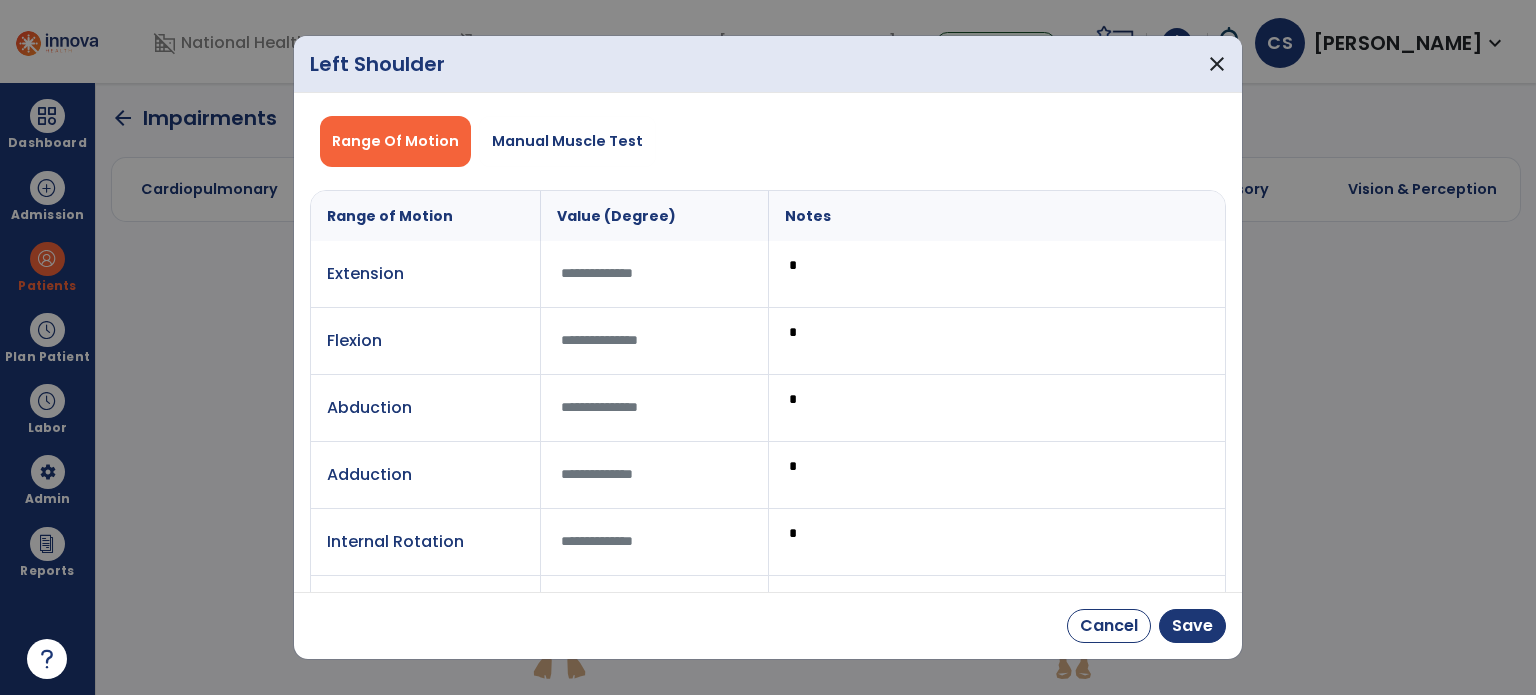 click on "*" at bounding box center [997, 274] 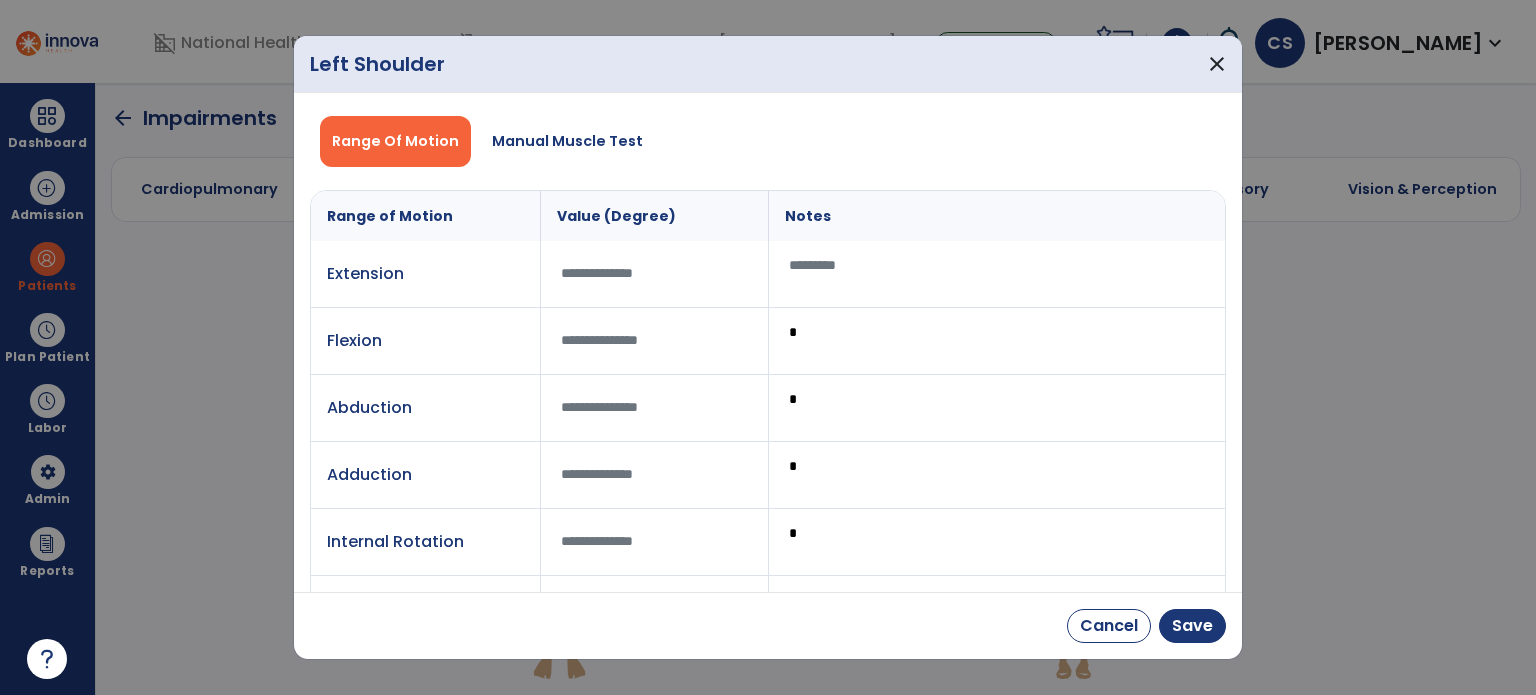 type 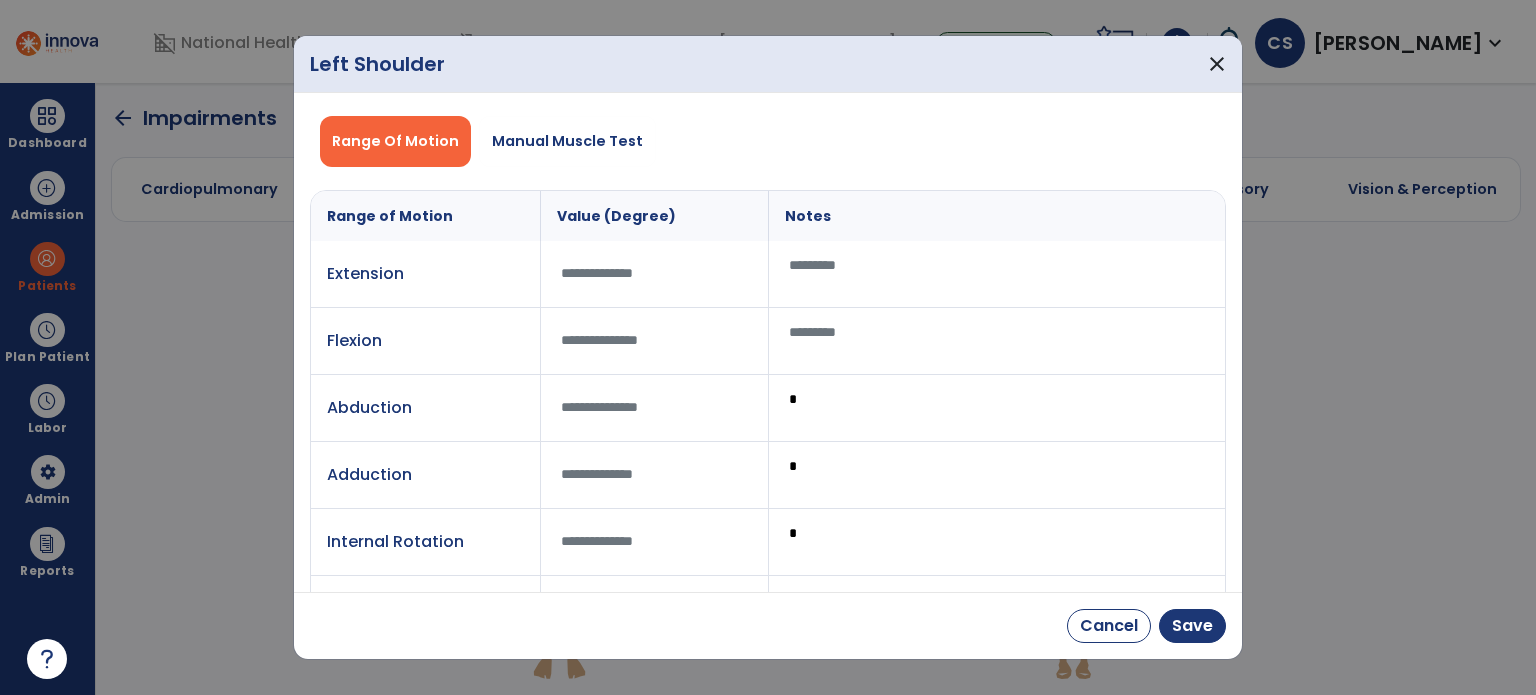 type 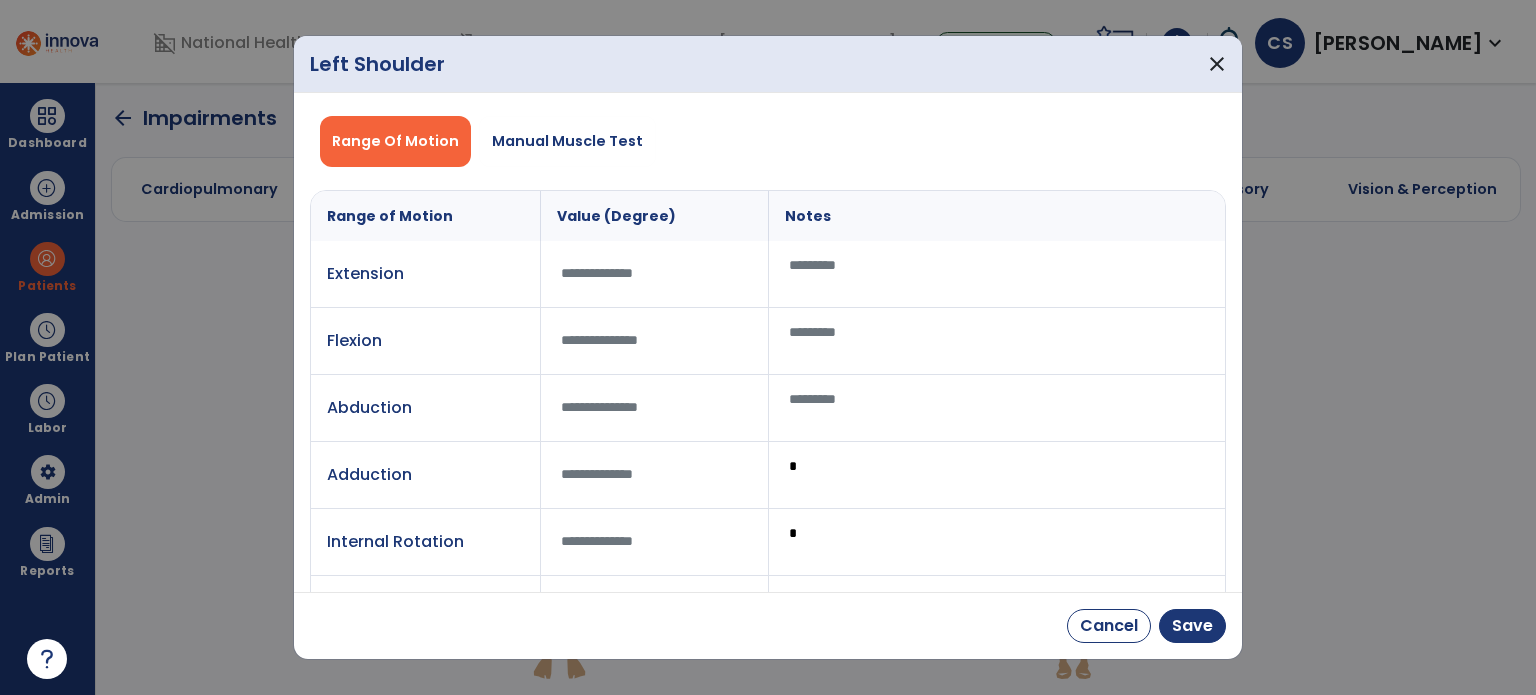type 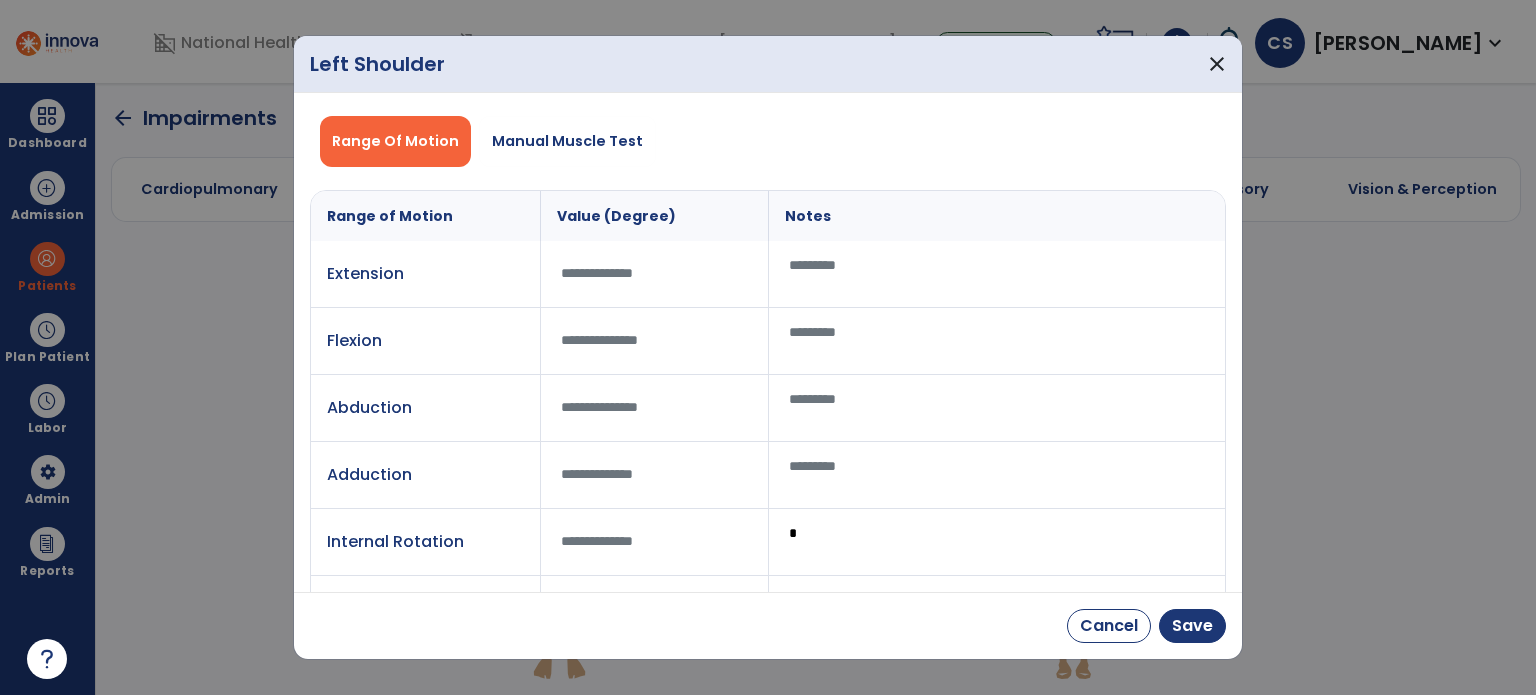 type 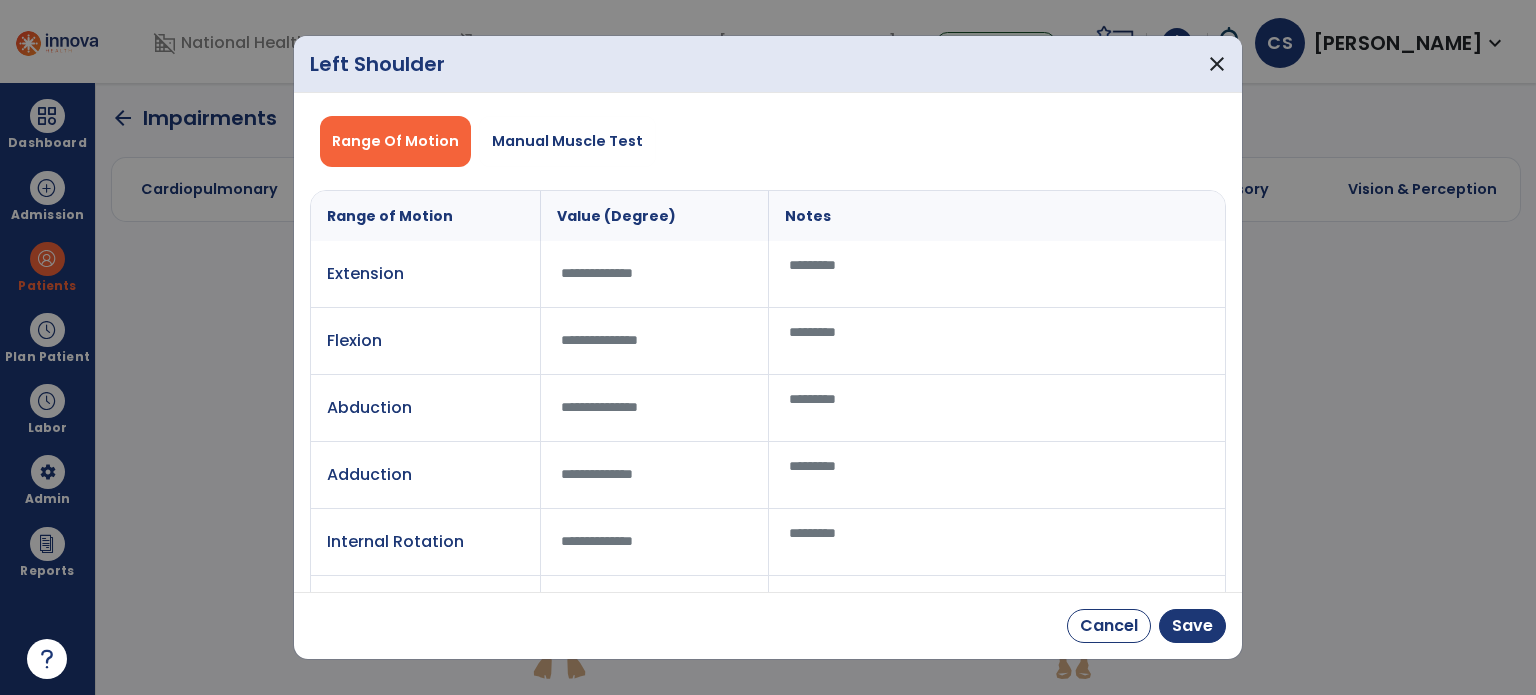scroll, scrollTop: 0, scrollLeft: 0, axis: both 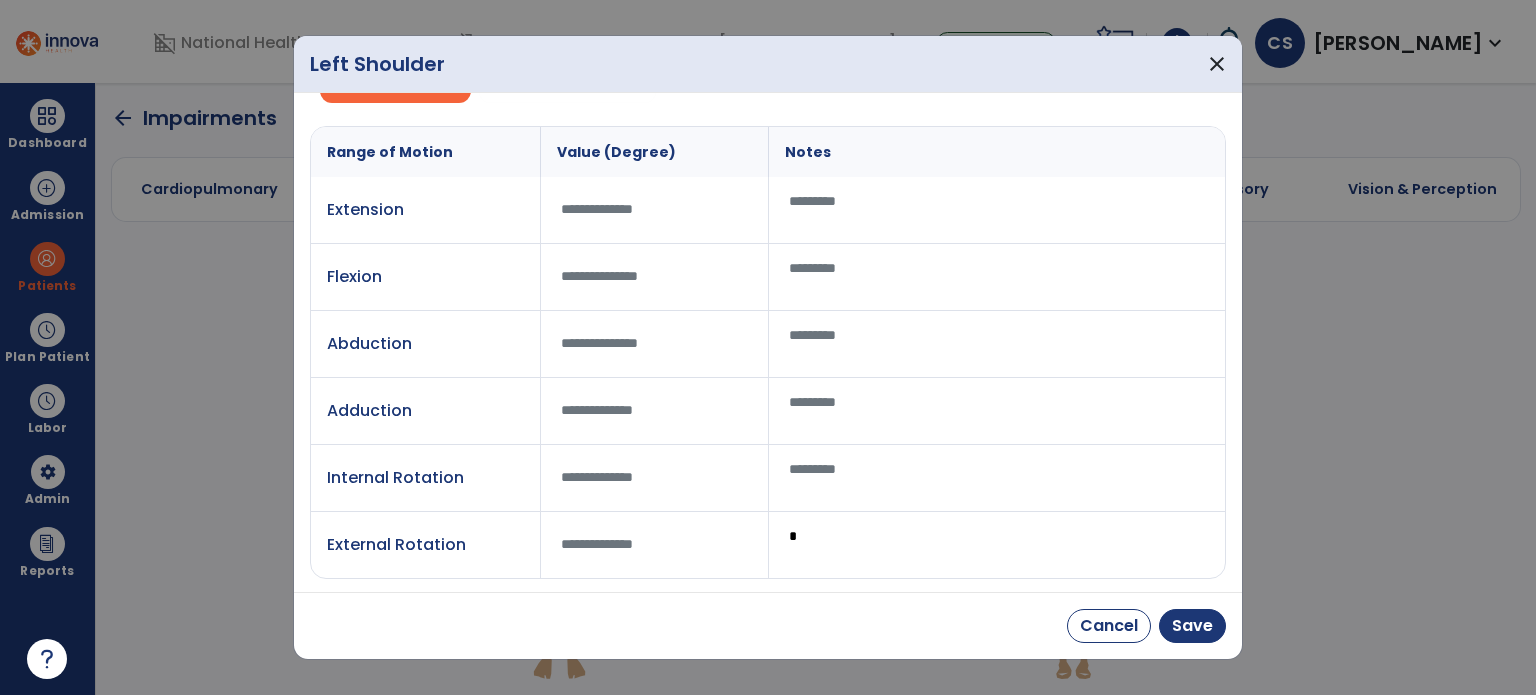 type on "*" 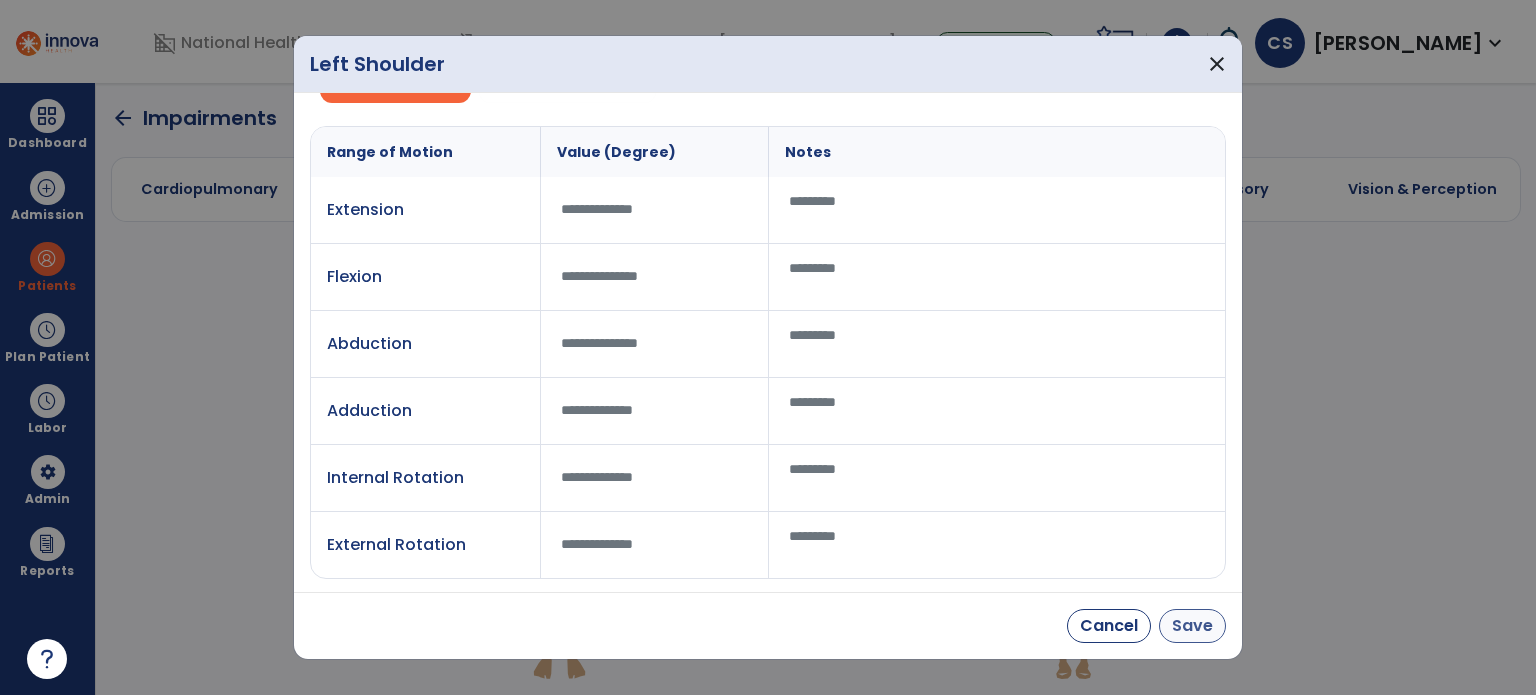 type 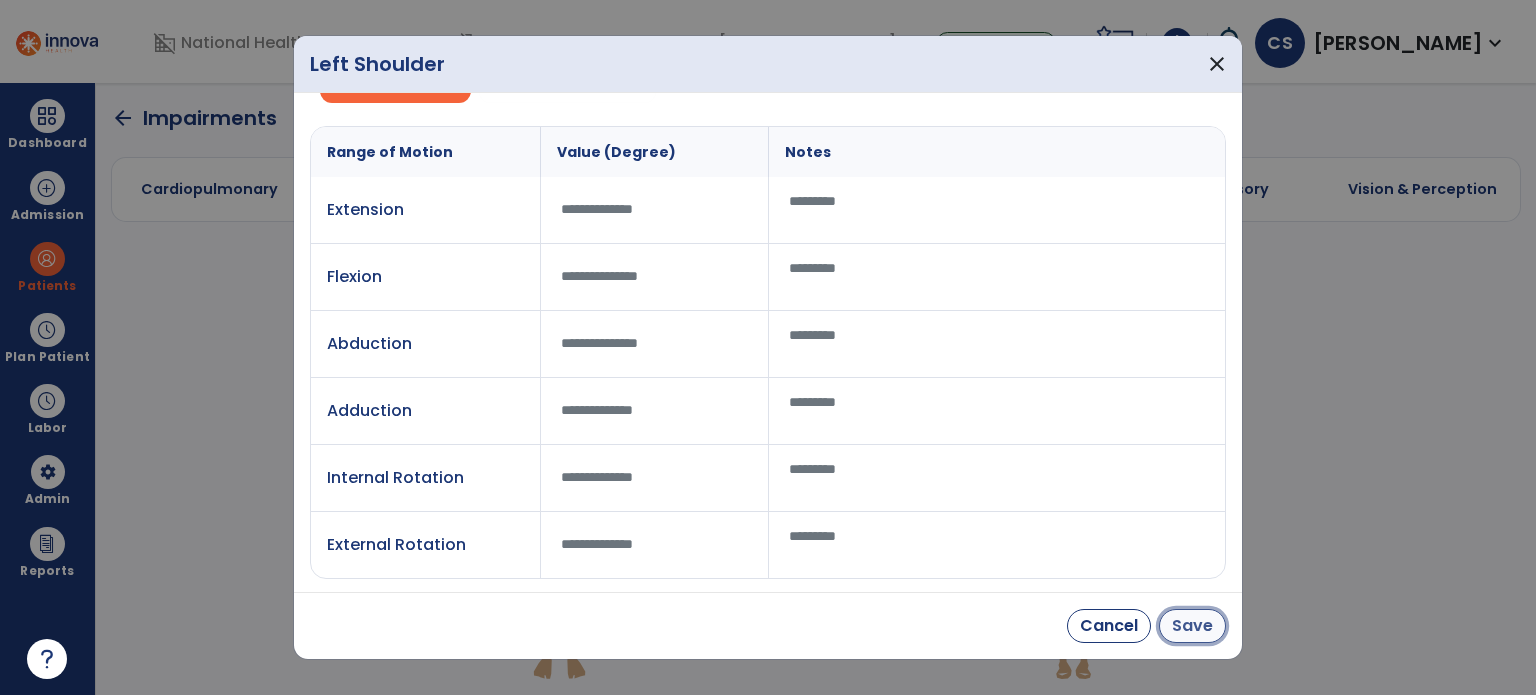 click on "Save" at bounding box center (1192, 626) 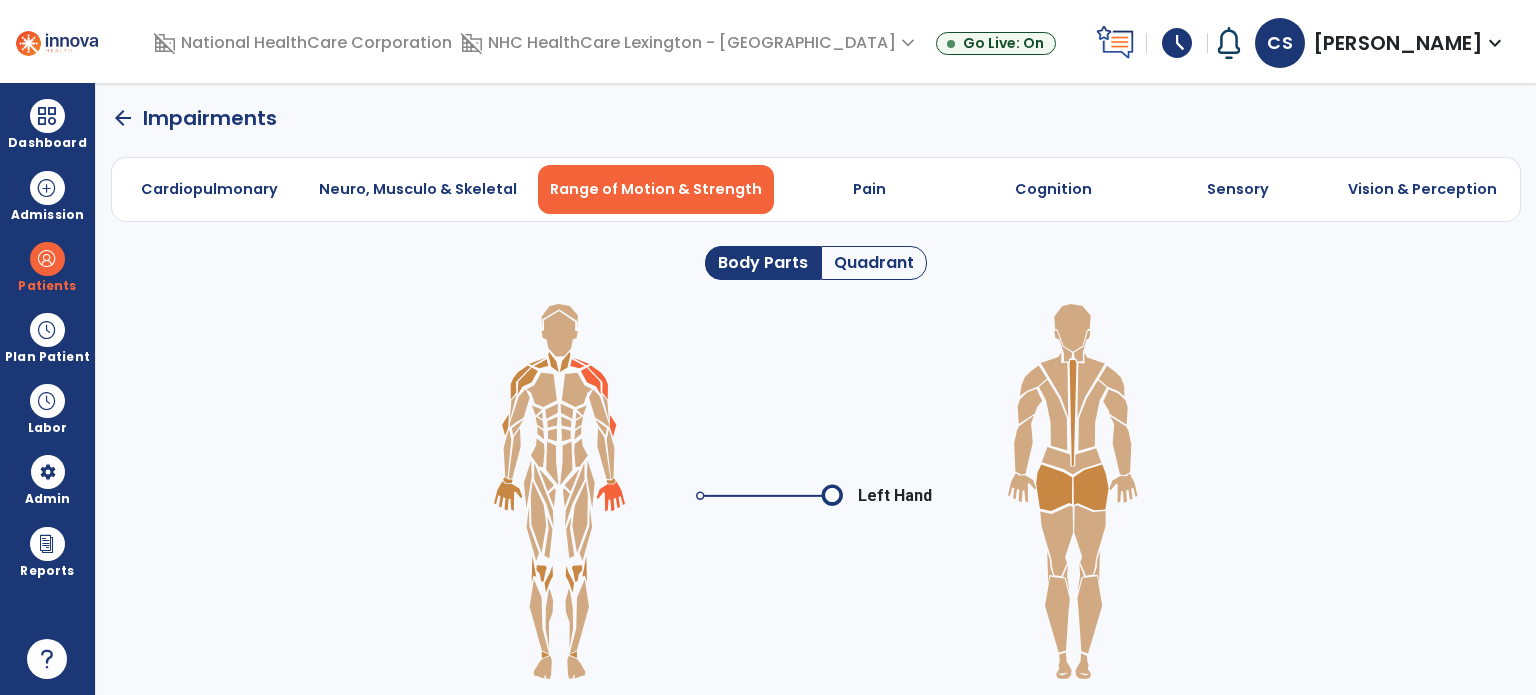 click 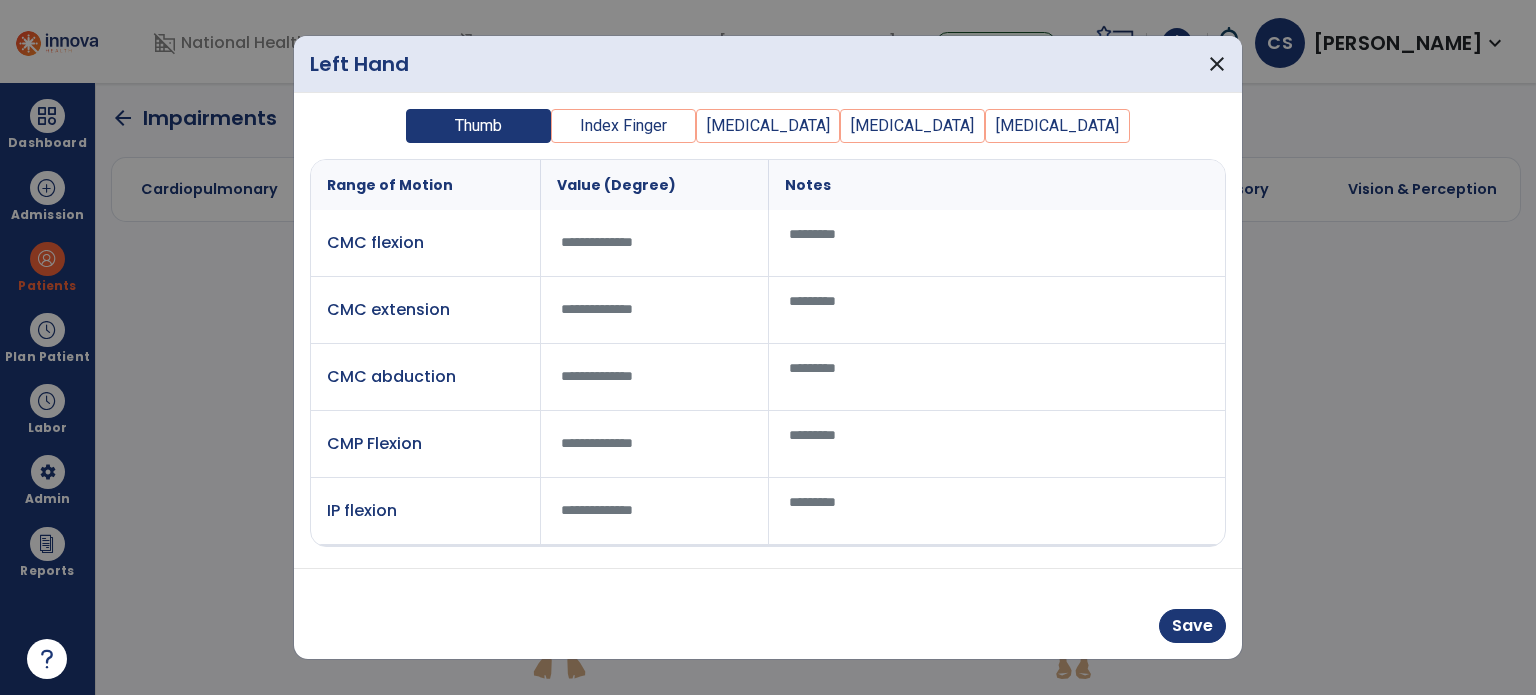 click at bounding box center (997, 243) 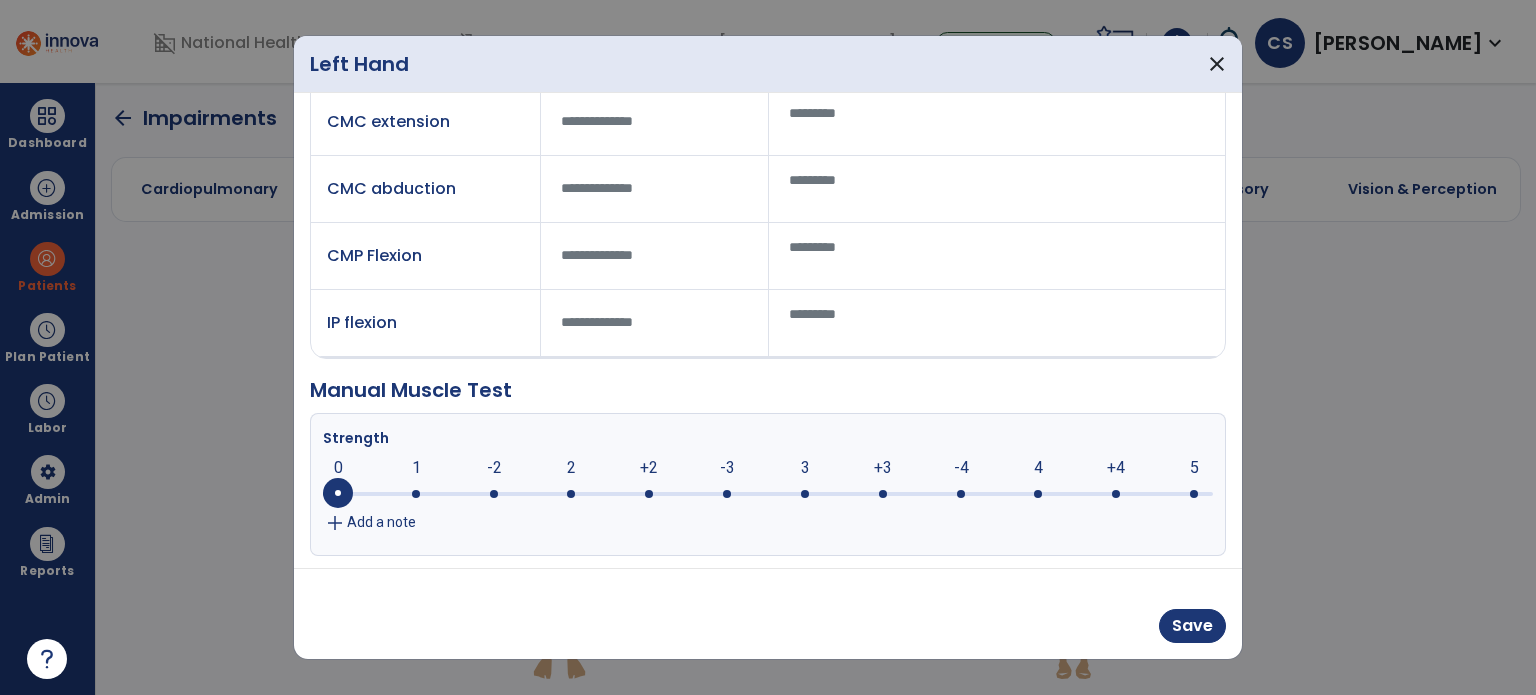 scroll, scrollTop: 0, scrollLeft: 0, axis: both 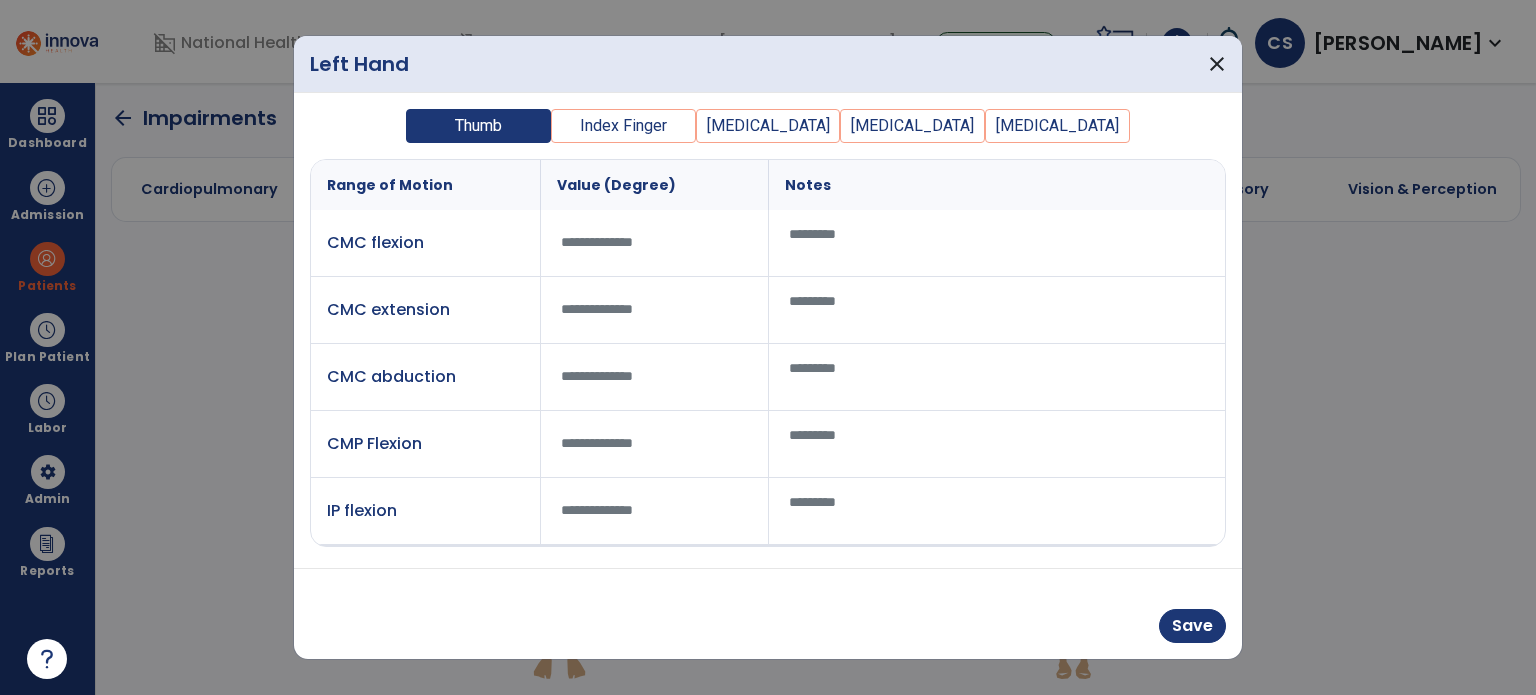 click at bounding box center (654, 243) 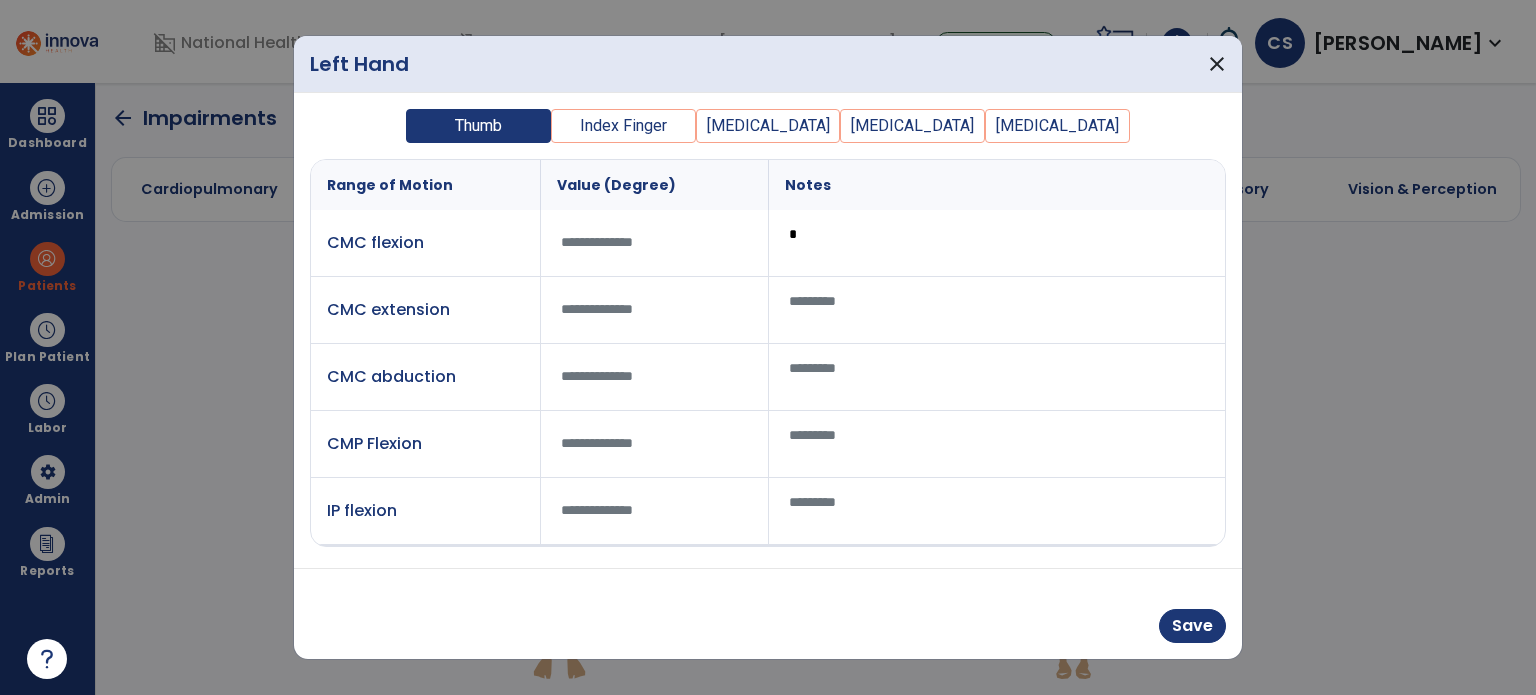 type 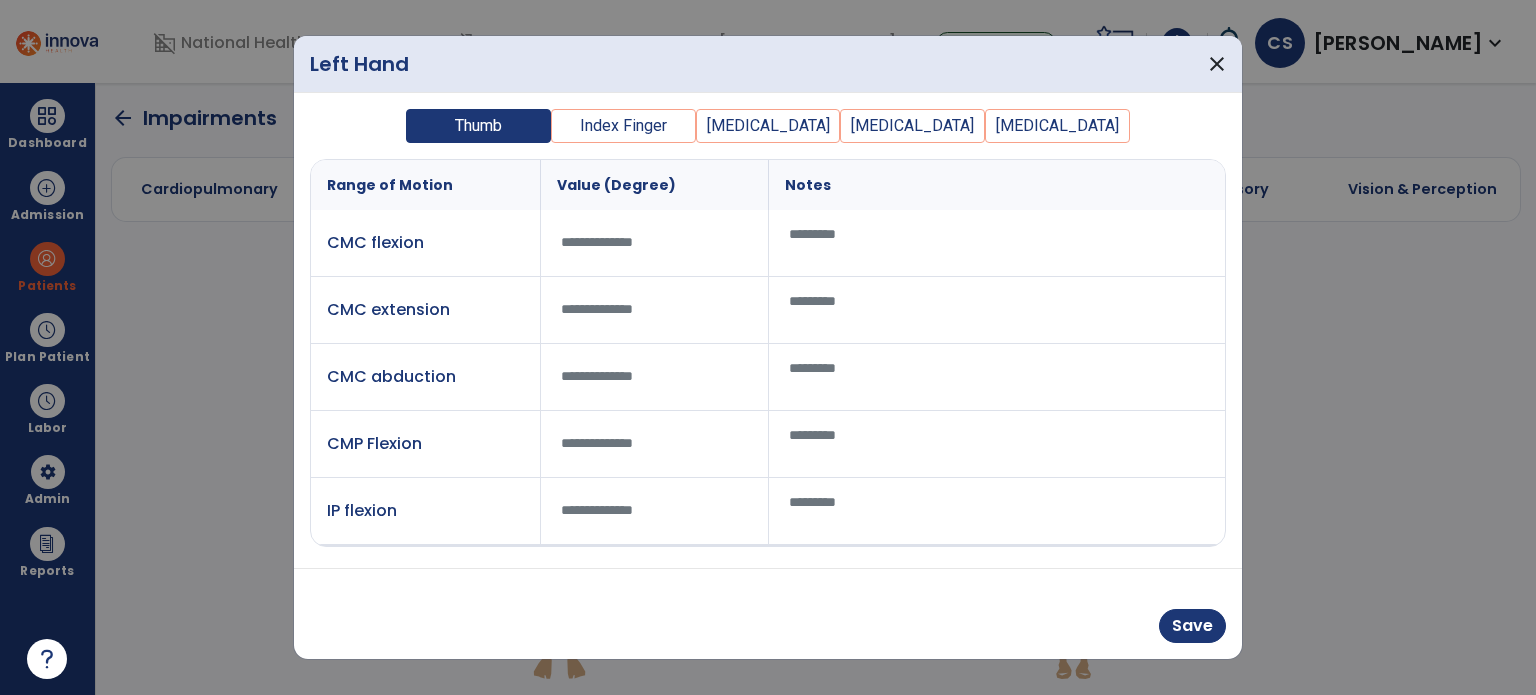 type on "*" 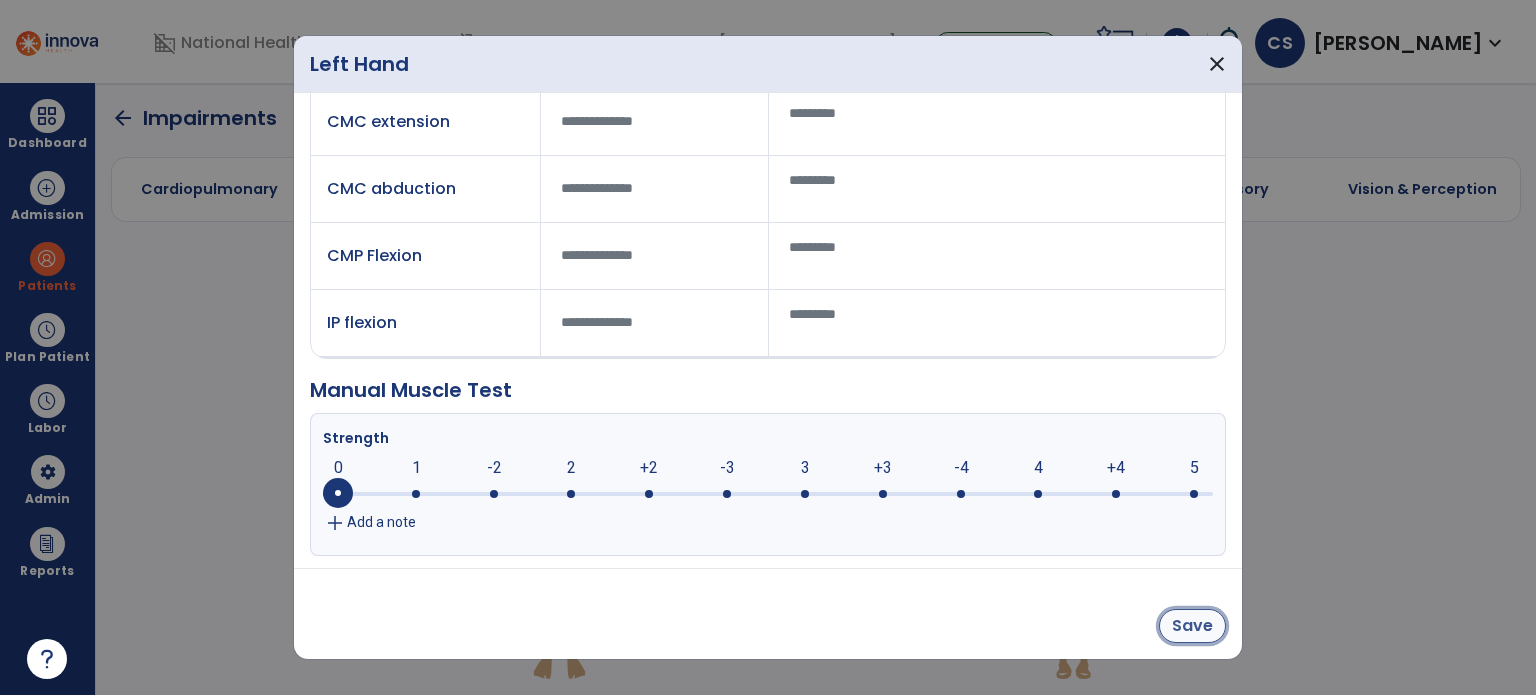 click on "Save" at bounding box center (1192, 626) 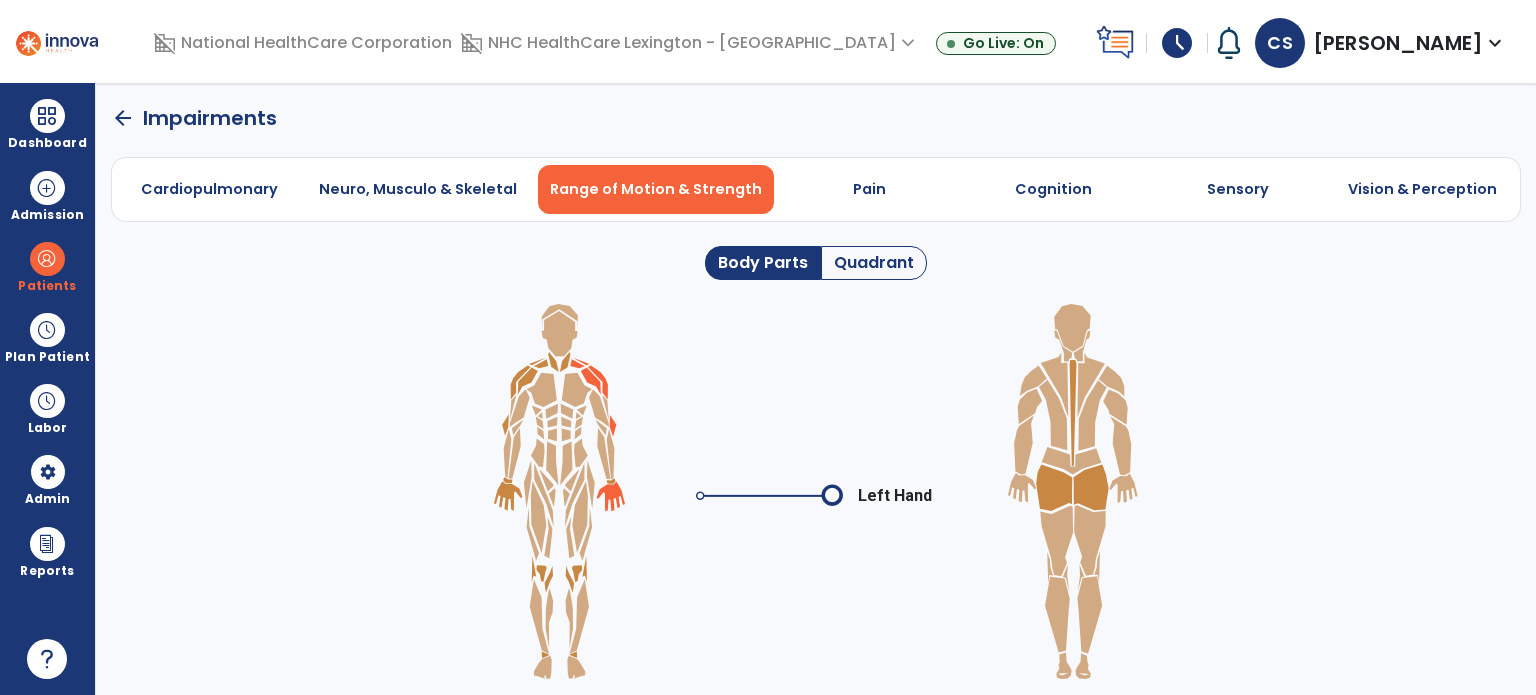 click 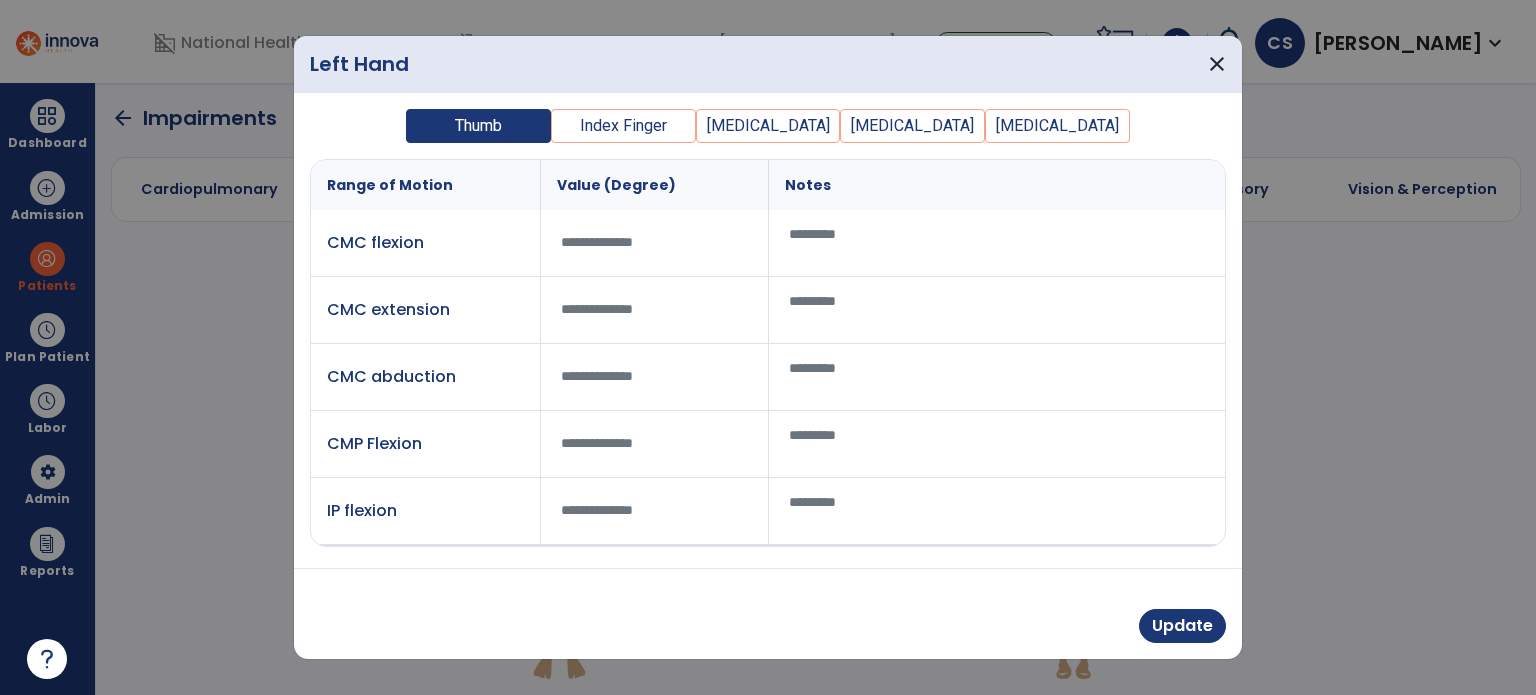 click on "Index Finger" at bounding box center [623, 126] 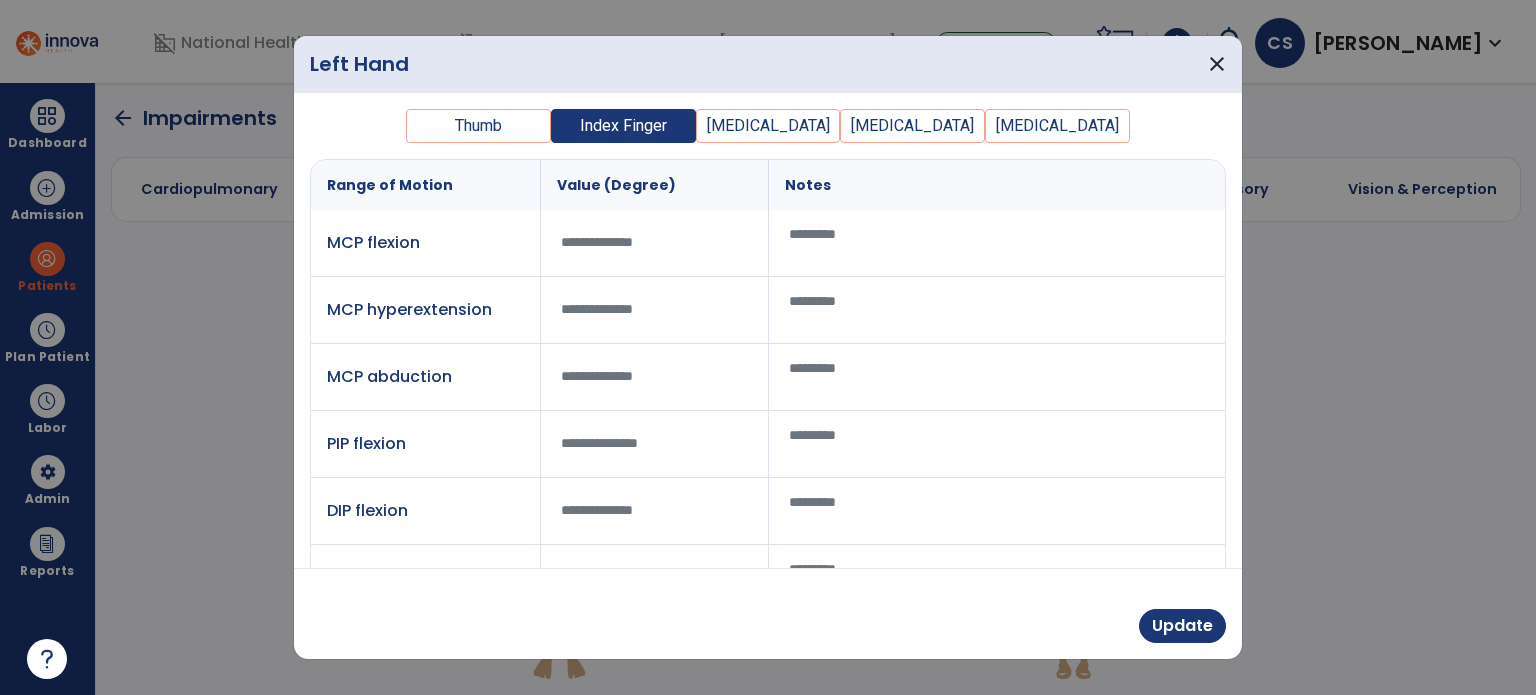 click at bounding box center [997, 243] 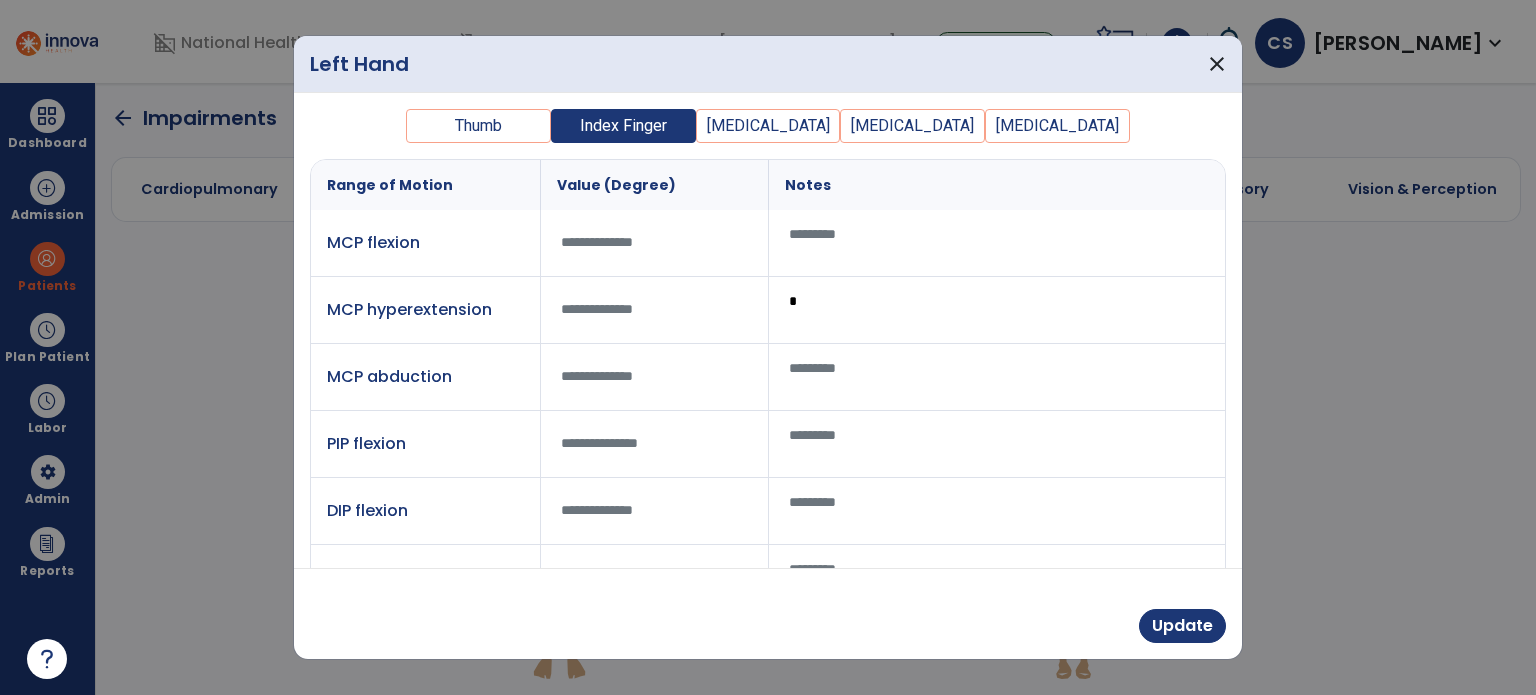 type 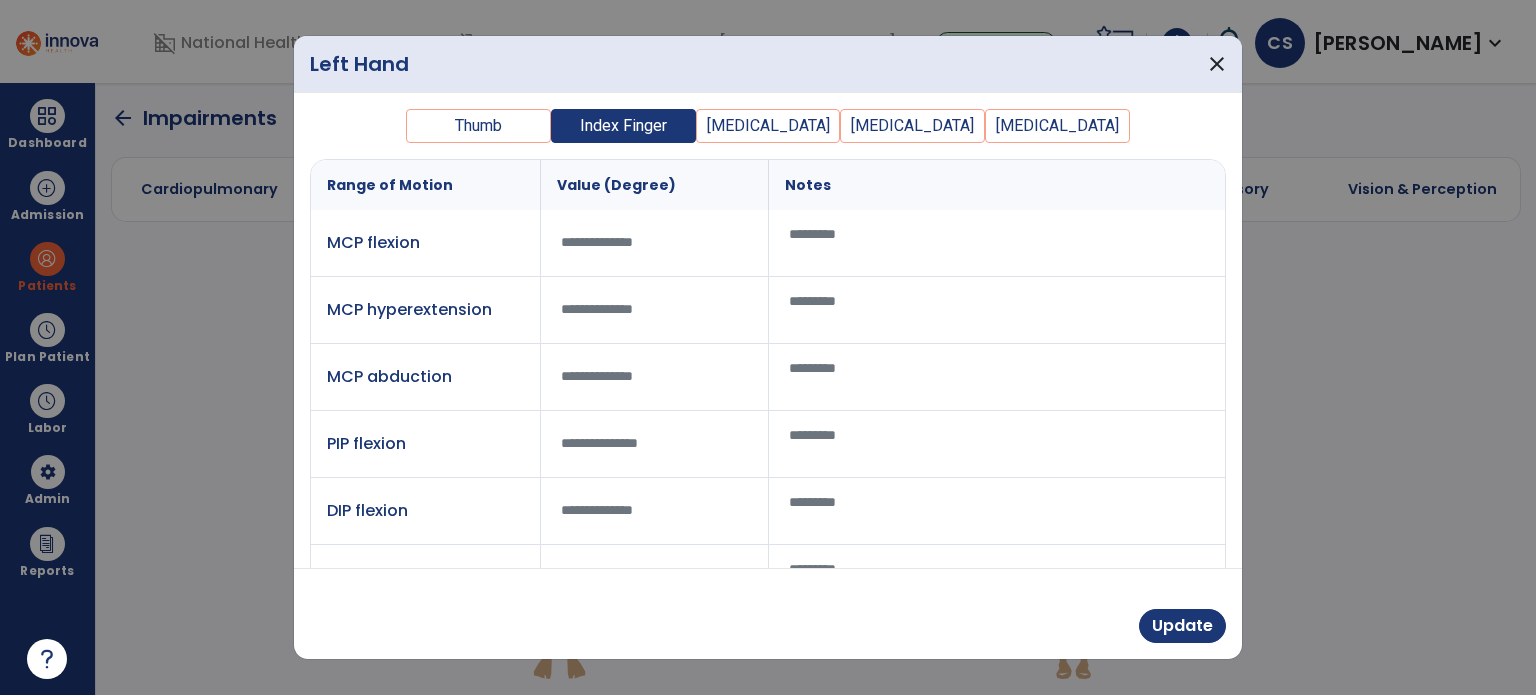 type on "*" 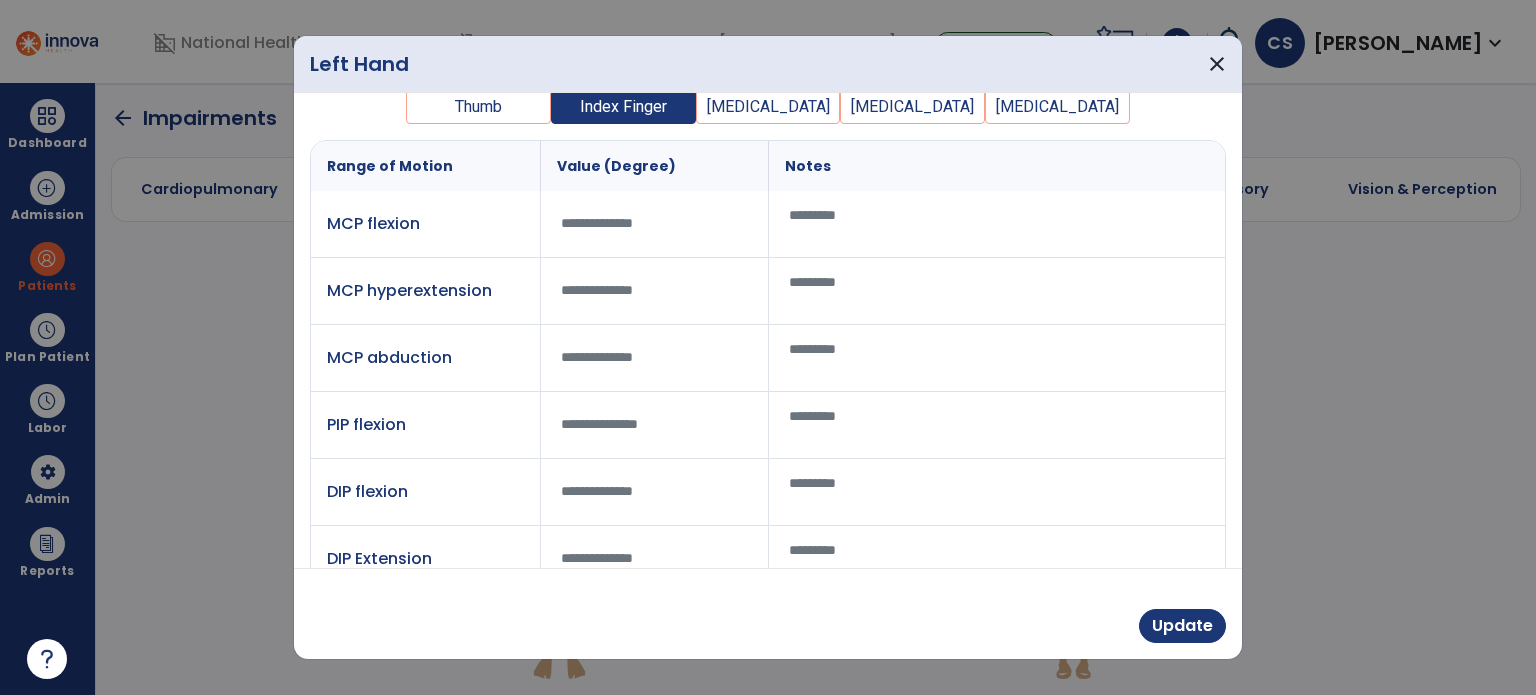 scroll, scrollTop: 255, scrollLeft: 0, axis: vertical 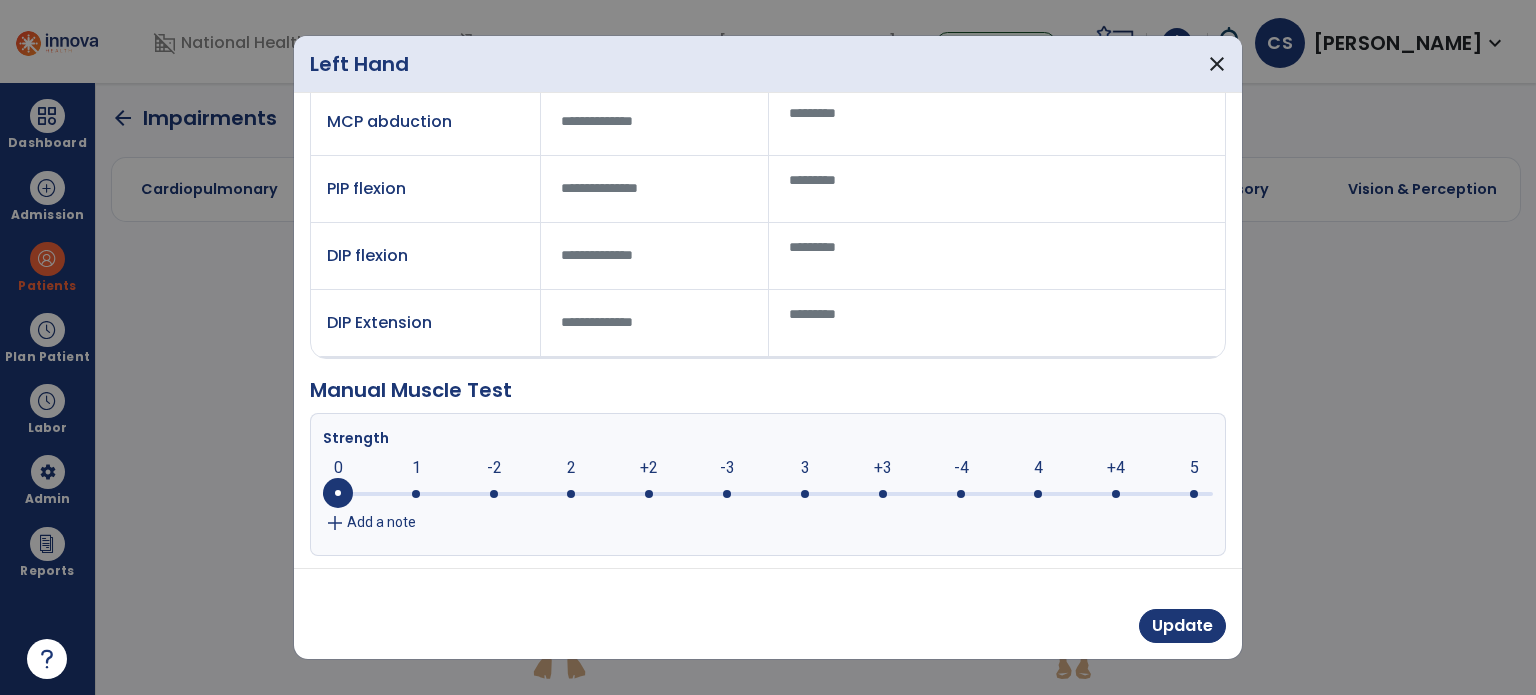 type on "*" 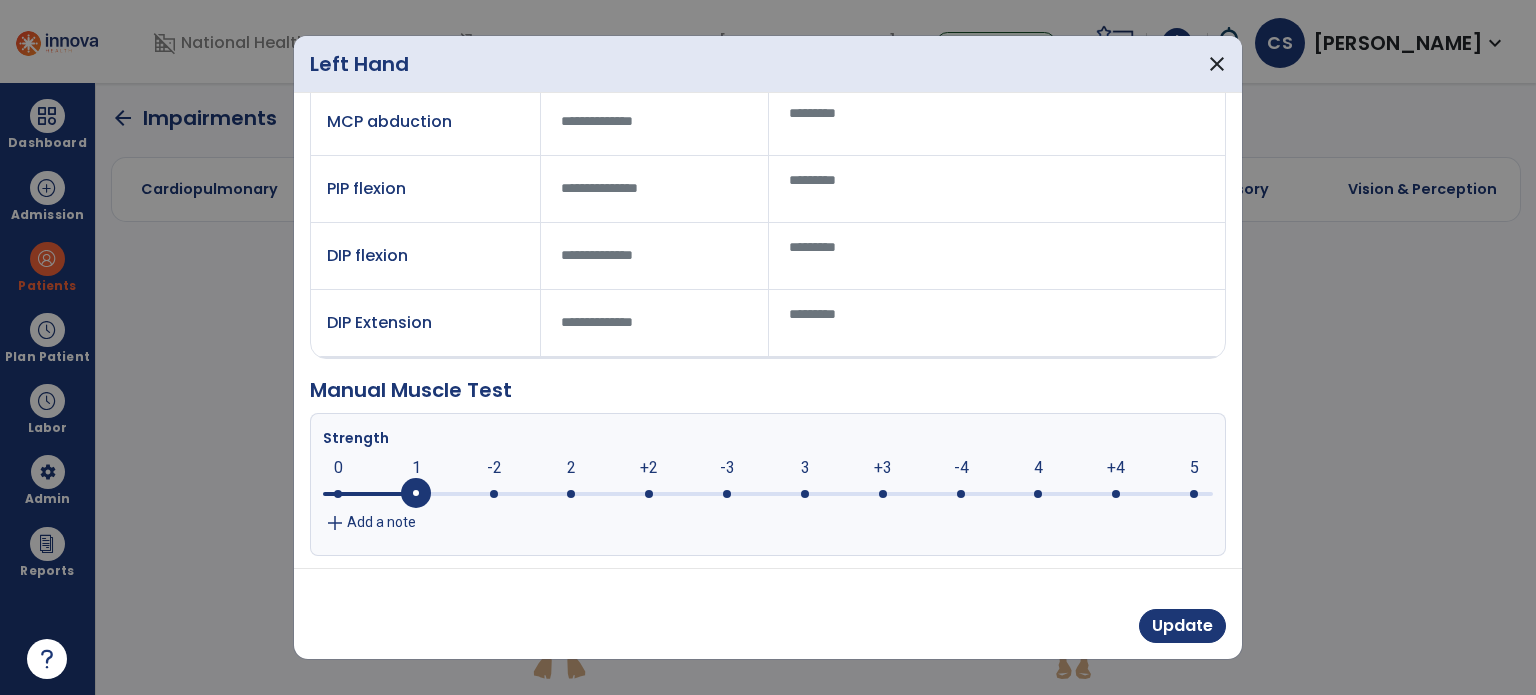 click at bounding box center [416, 494] 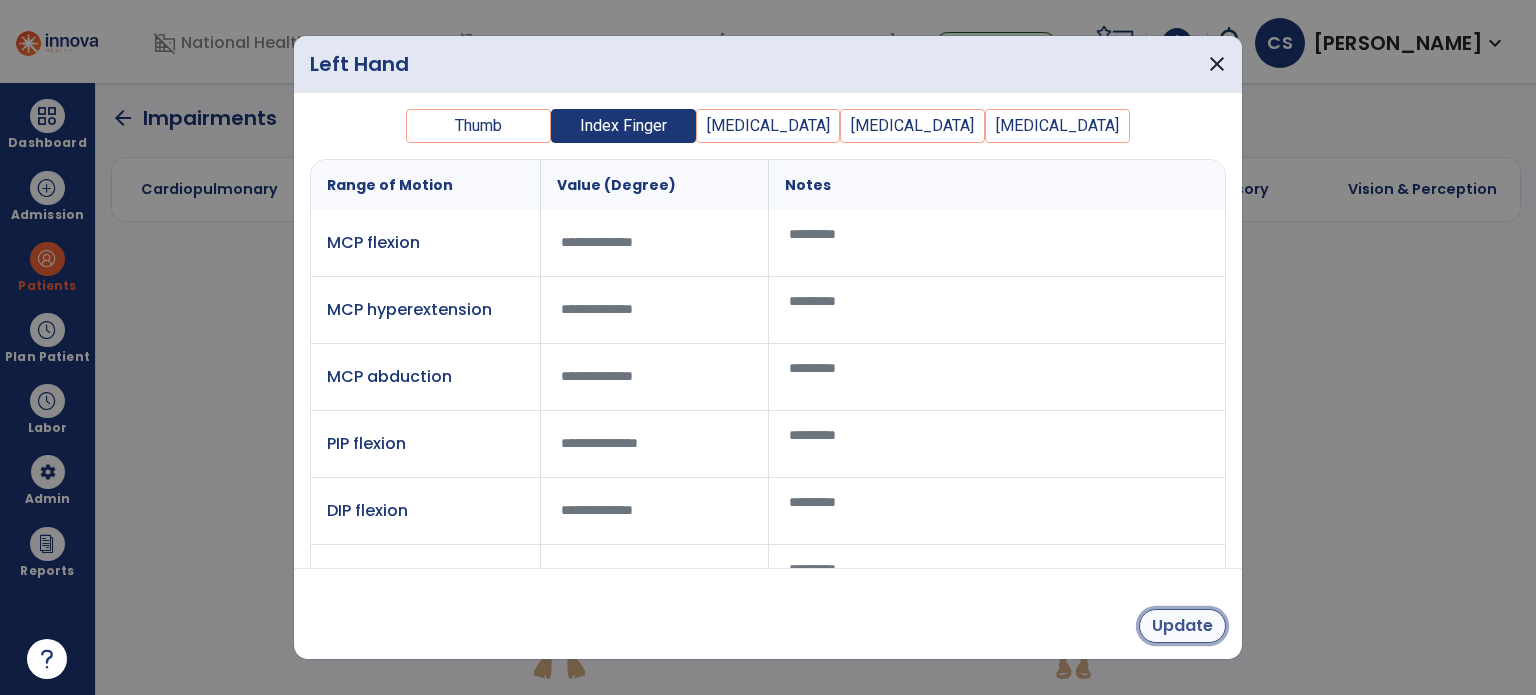click on "Update" at bounding box center (1182, 626) 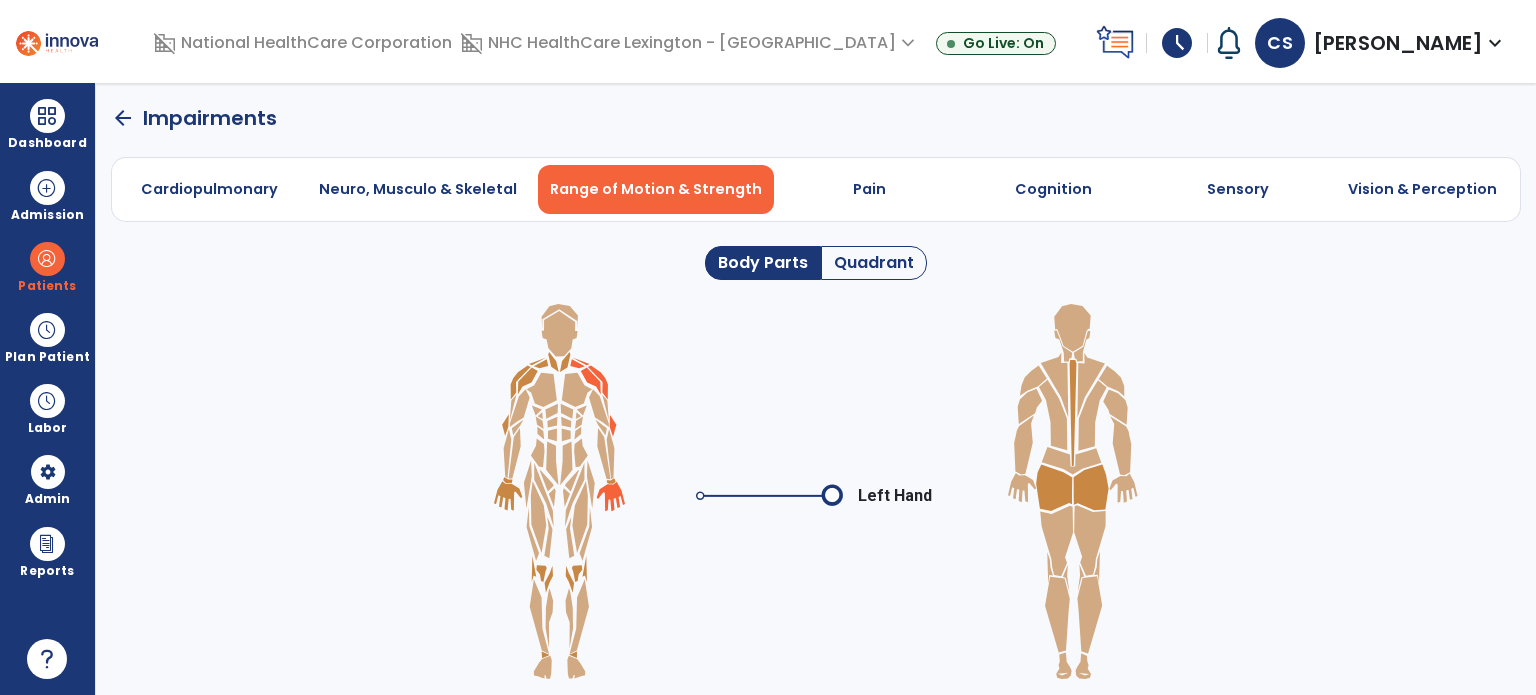 click 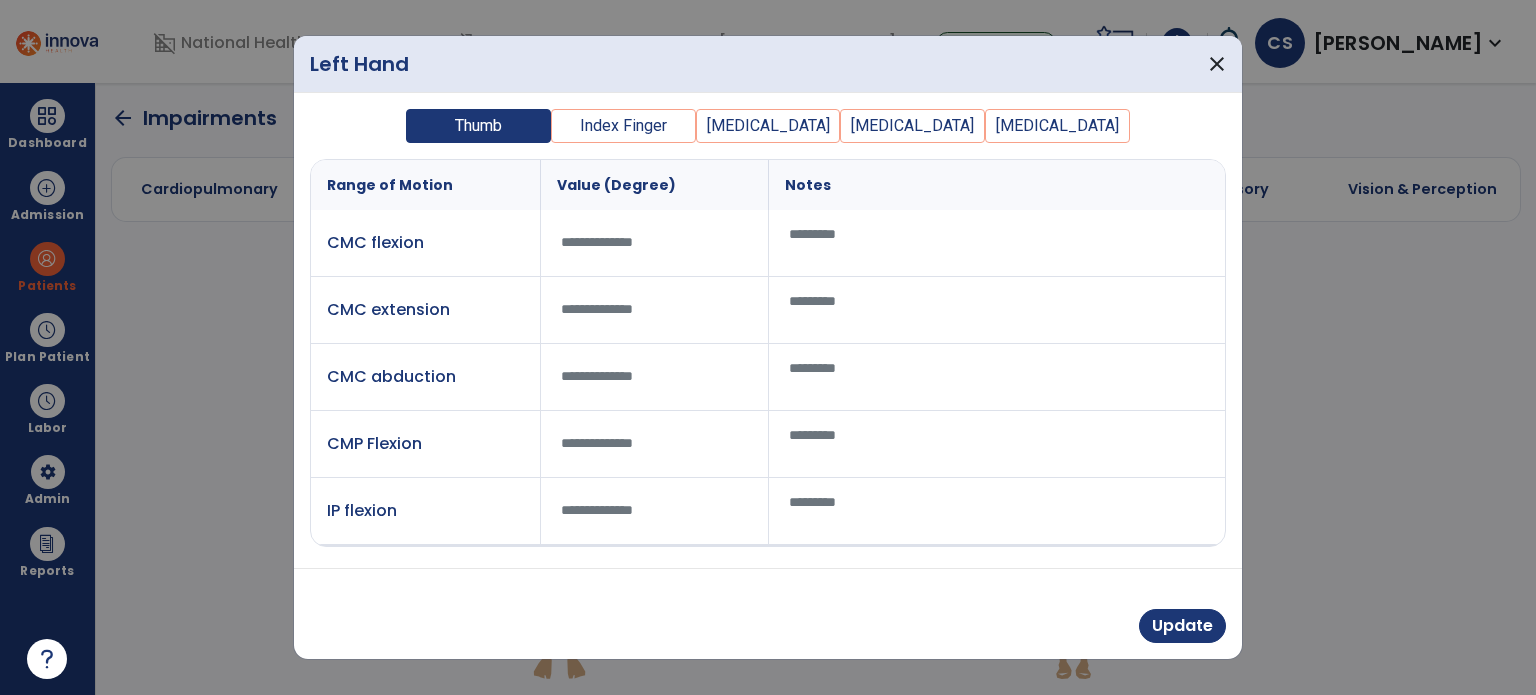 click on "[MEDICAL_DATA]" at bounding box center (768, 126) 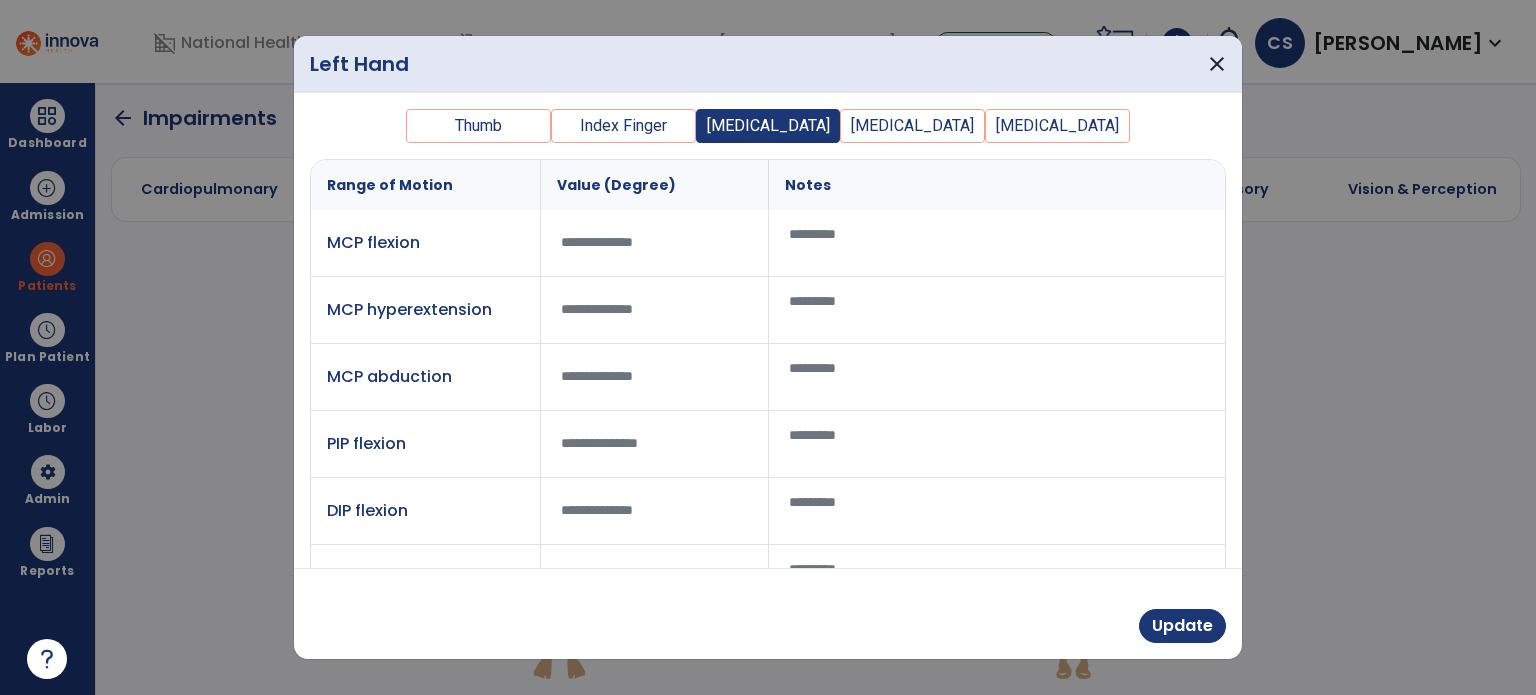click at bounding box center [655, 242] 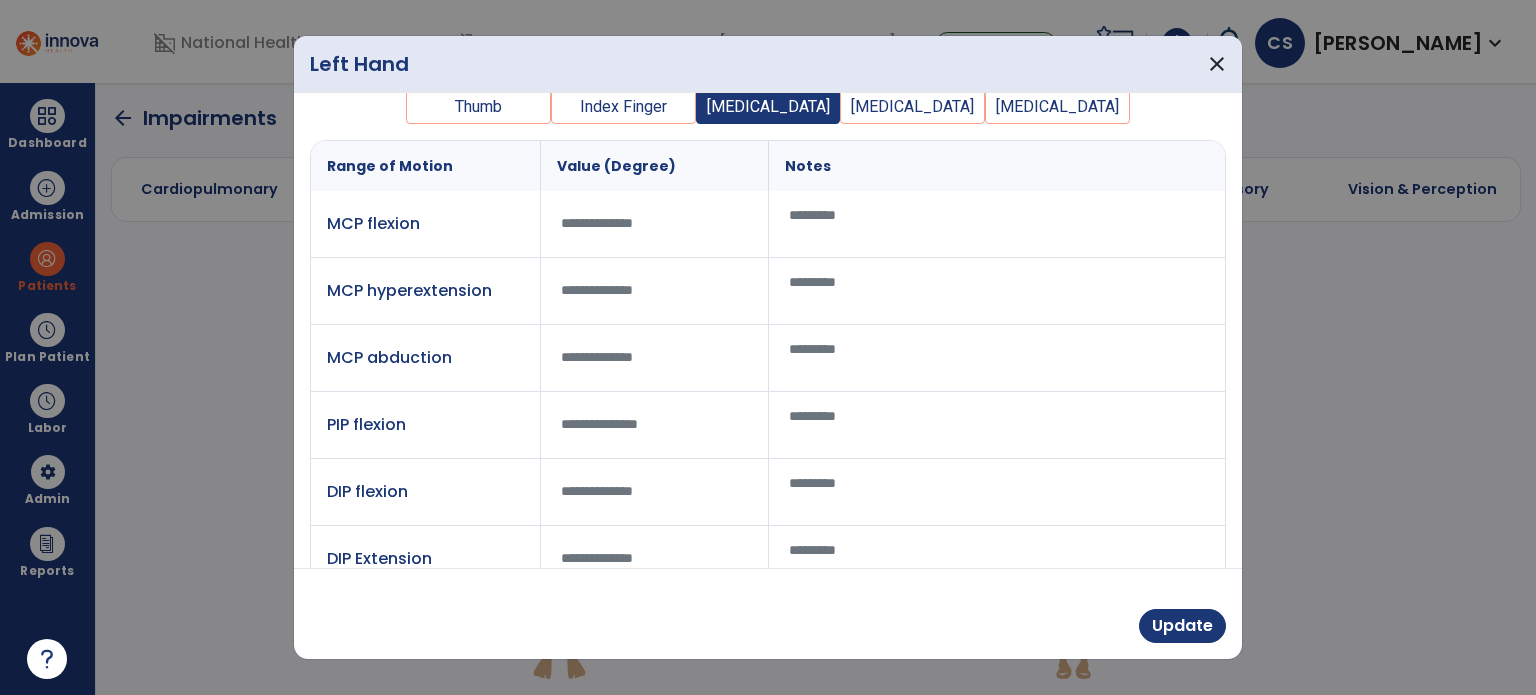 type on "*" 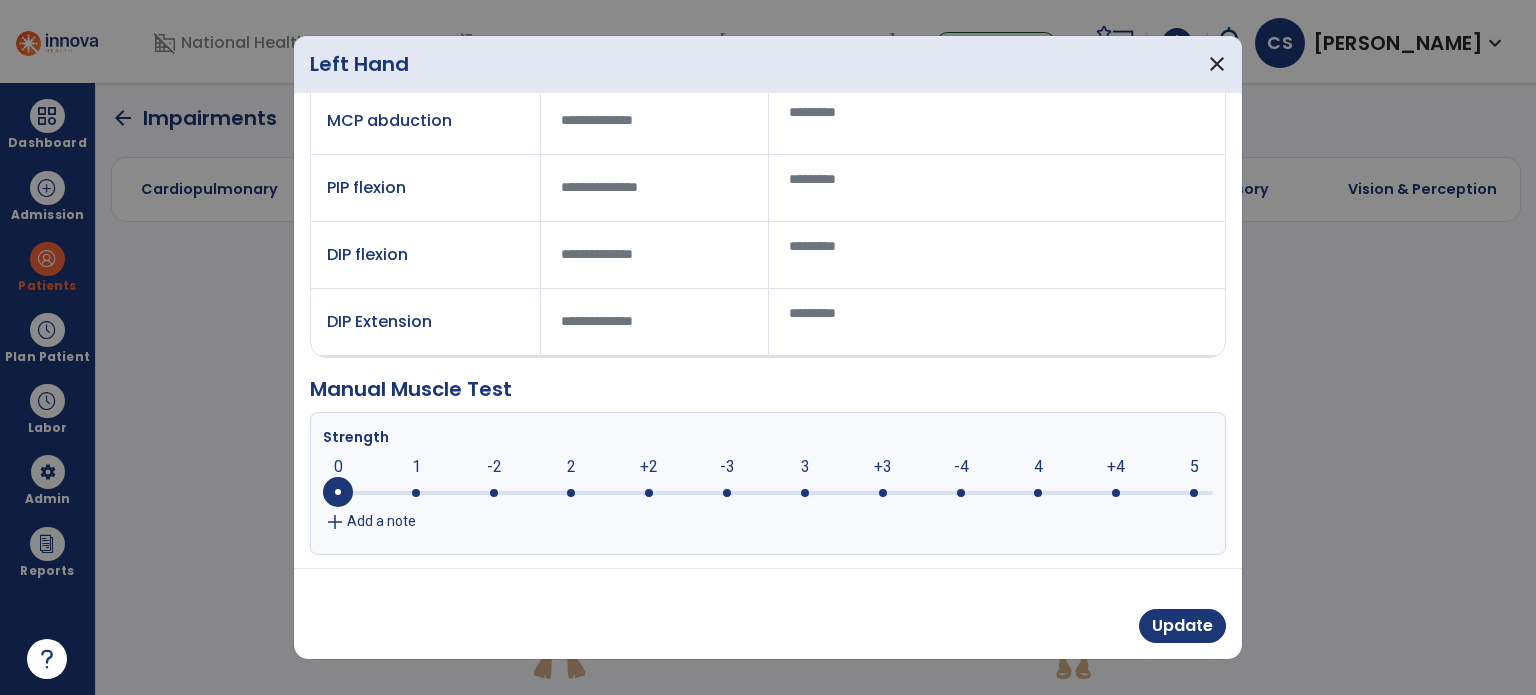 scroll, scrollTop: 0, scrollLeft: 0, axis: both 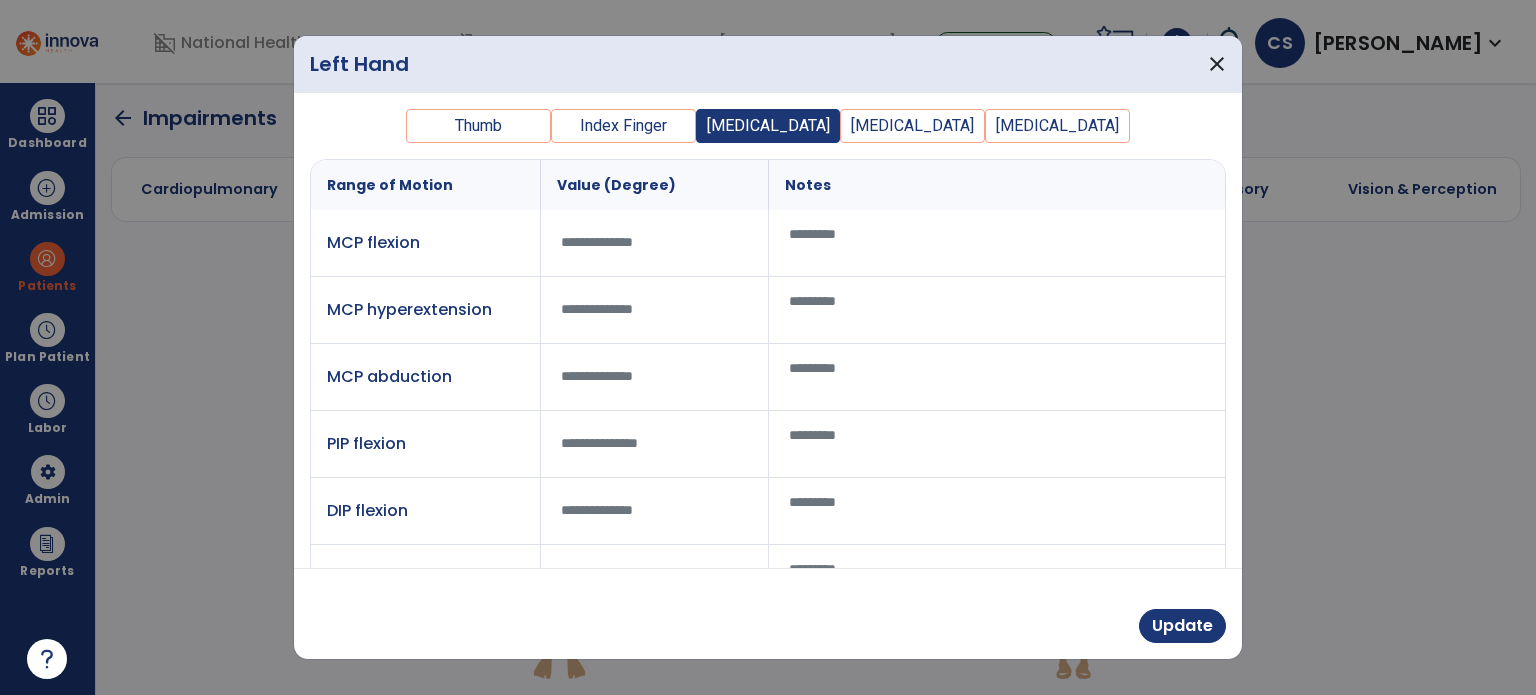 click on "[MEDICAL_DATA]" at bounding box center (912, 126) 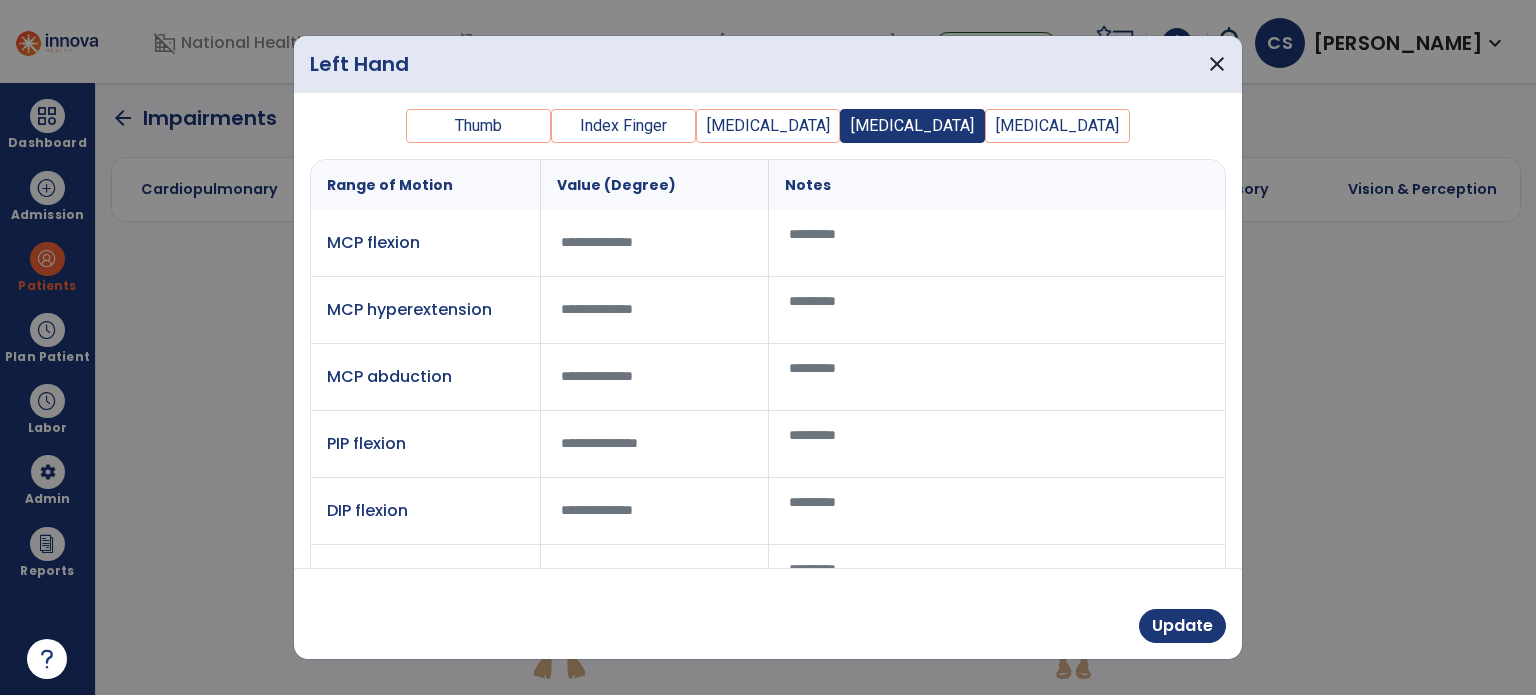 click at bounding box center [655, 242] 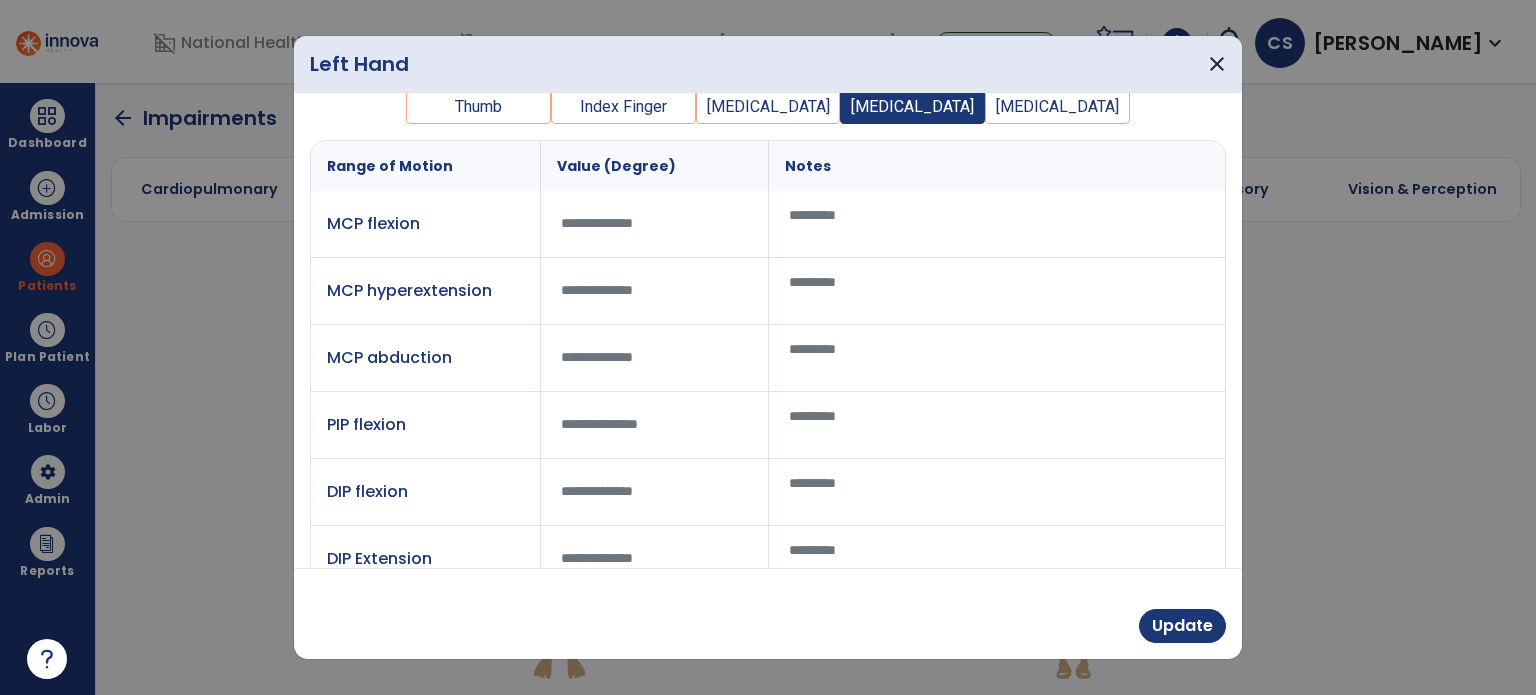 type on "*" 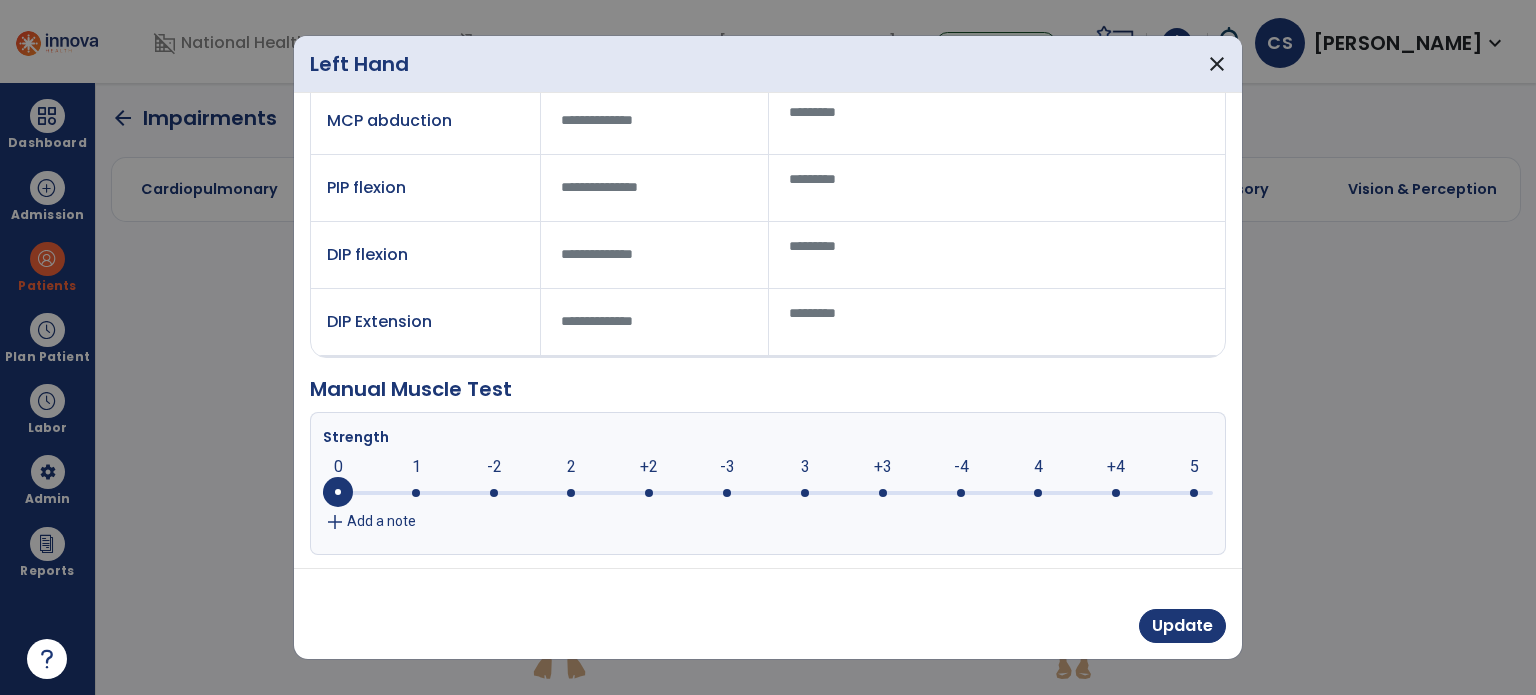 click on "Update" at bounding box center [768, 613] 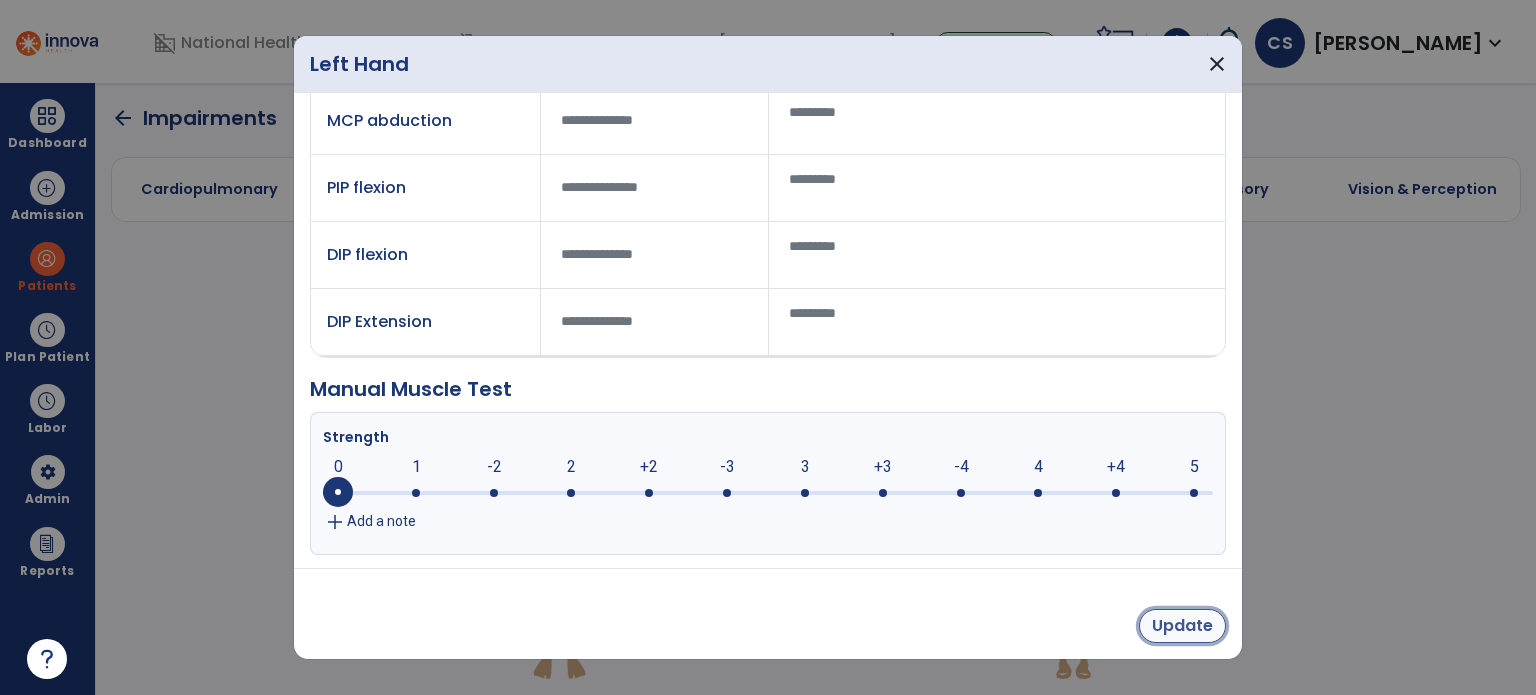 click on "Update" at bounding box center [1182, 626] 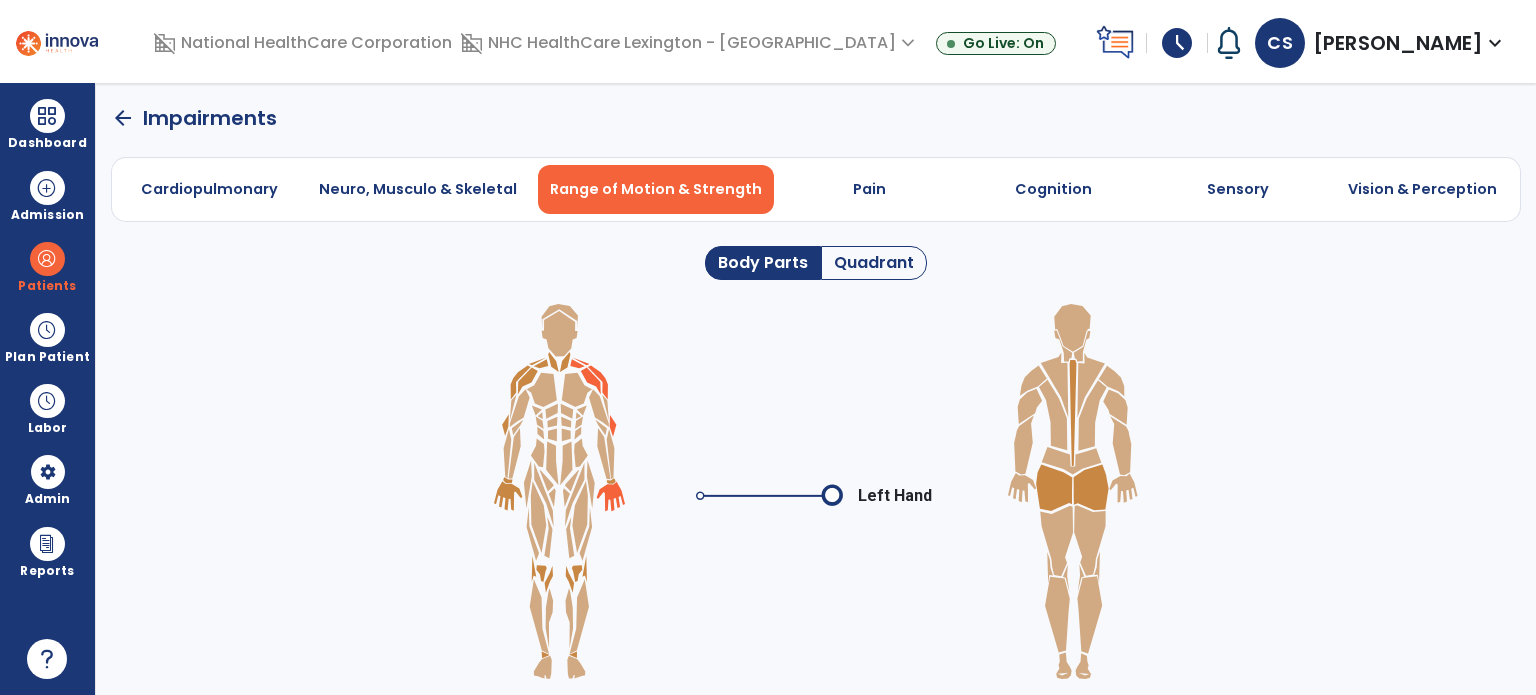 click 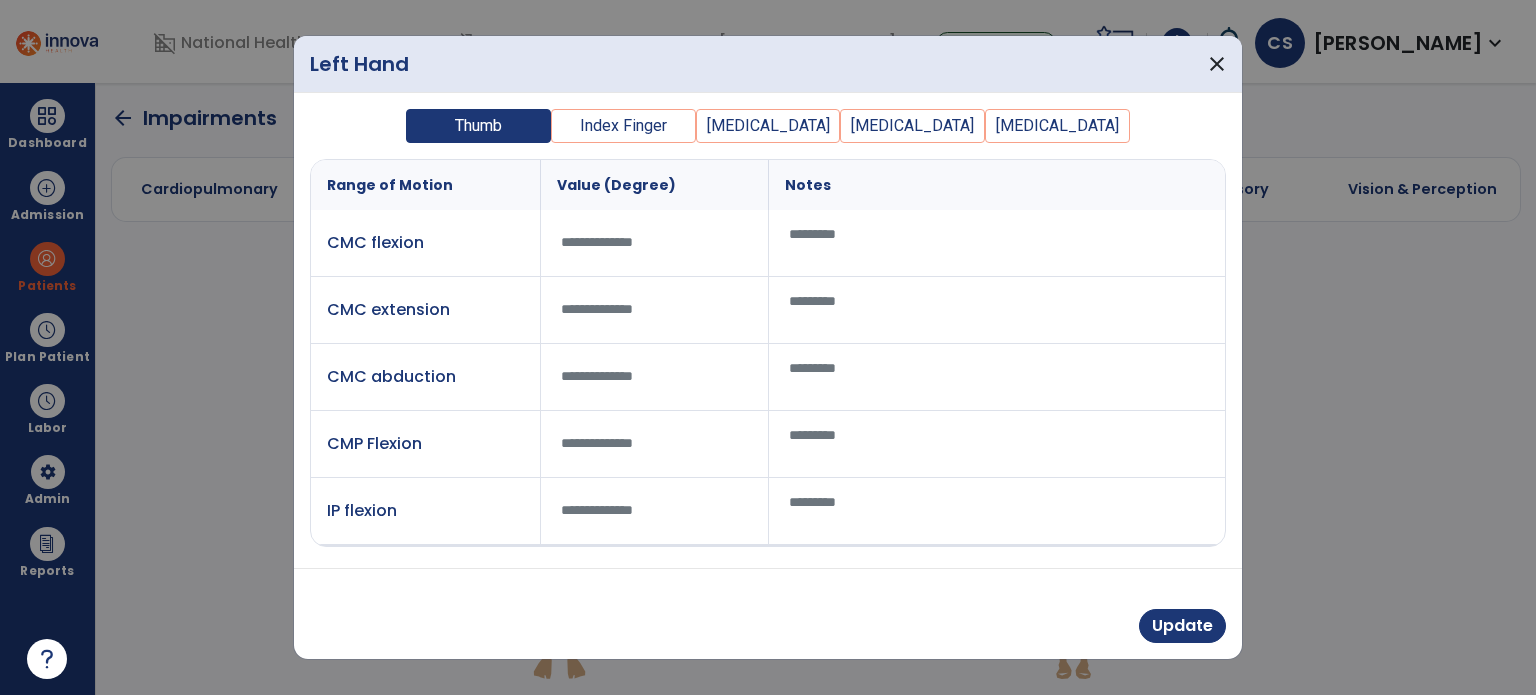 click on "[MEDICAL_DATA]" at bounding box center [1057, 126] 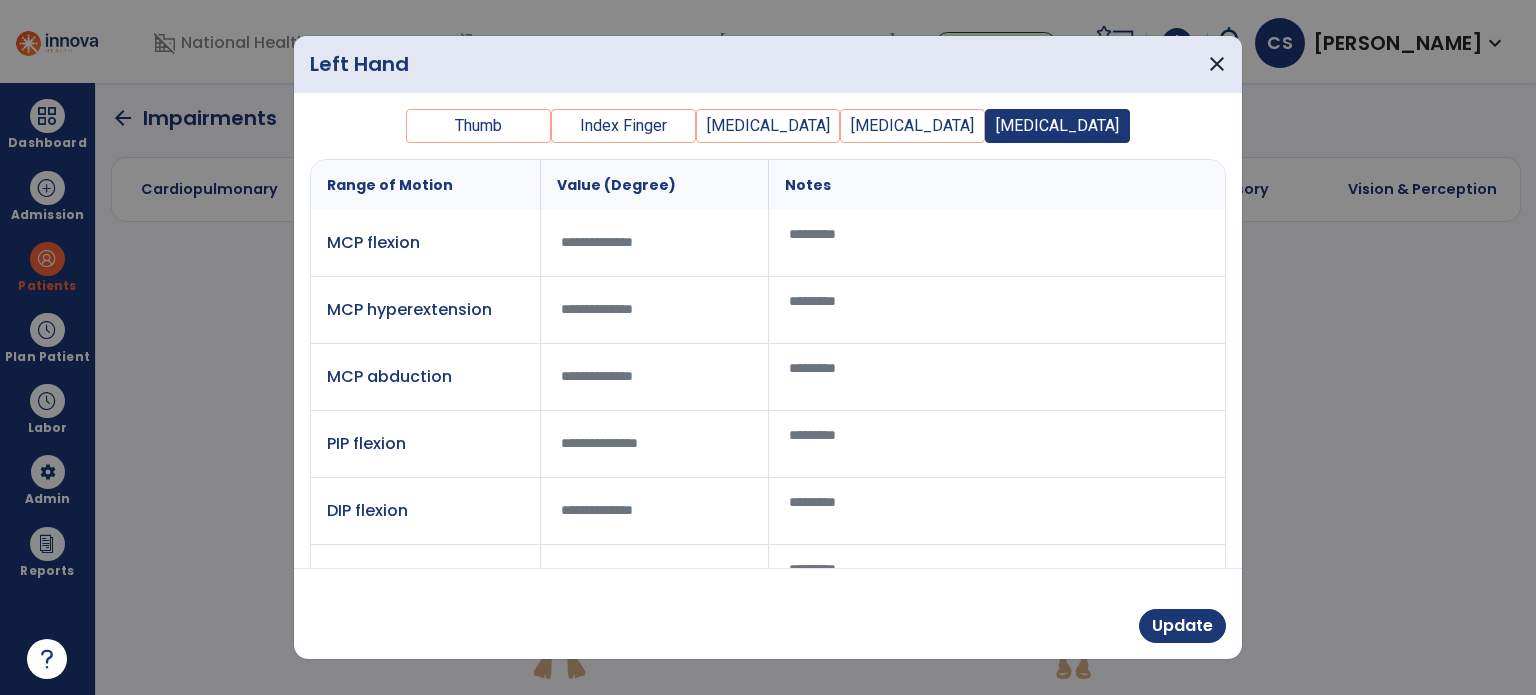 click at bounding box center [654, 243] 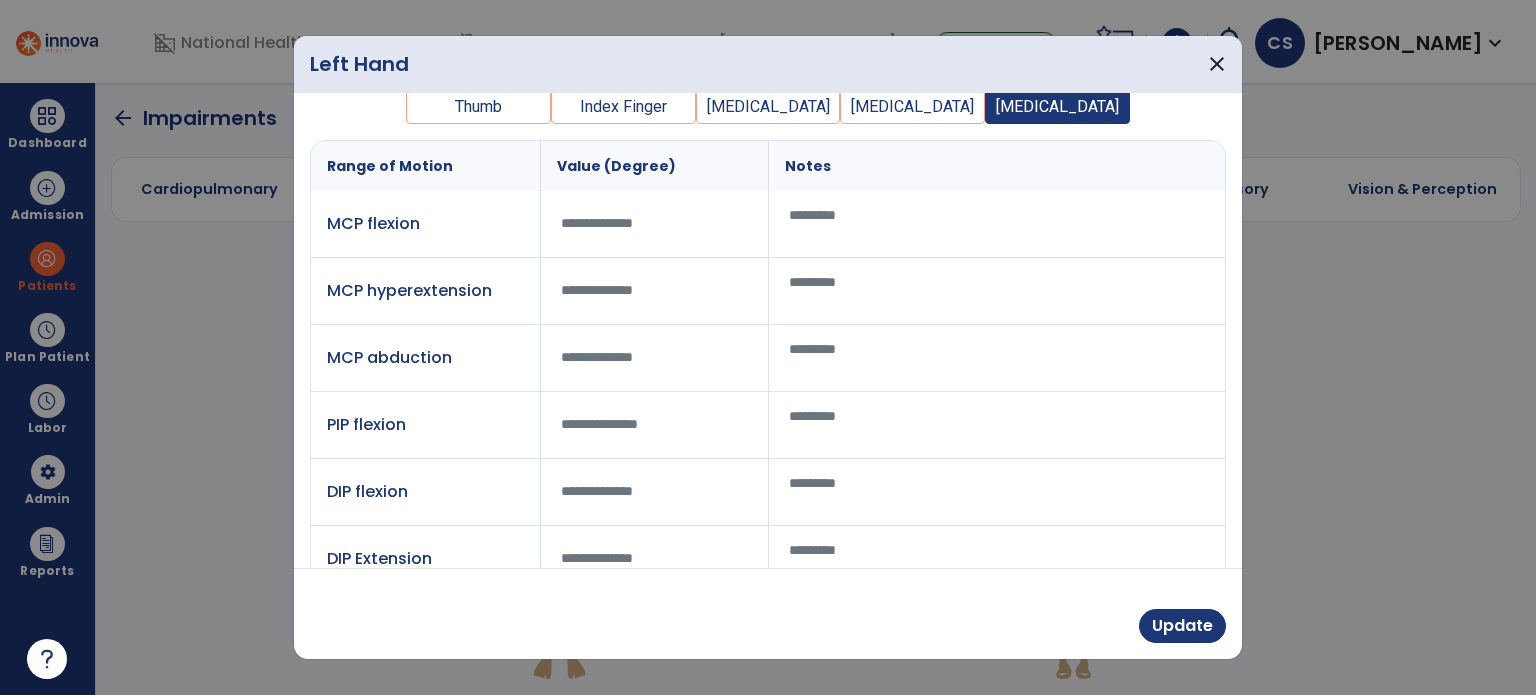 type on "*" 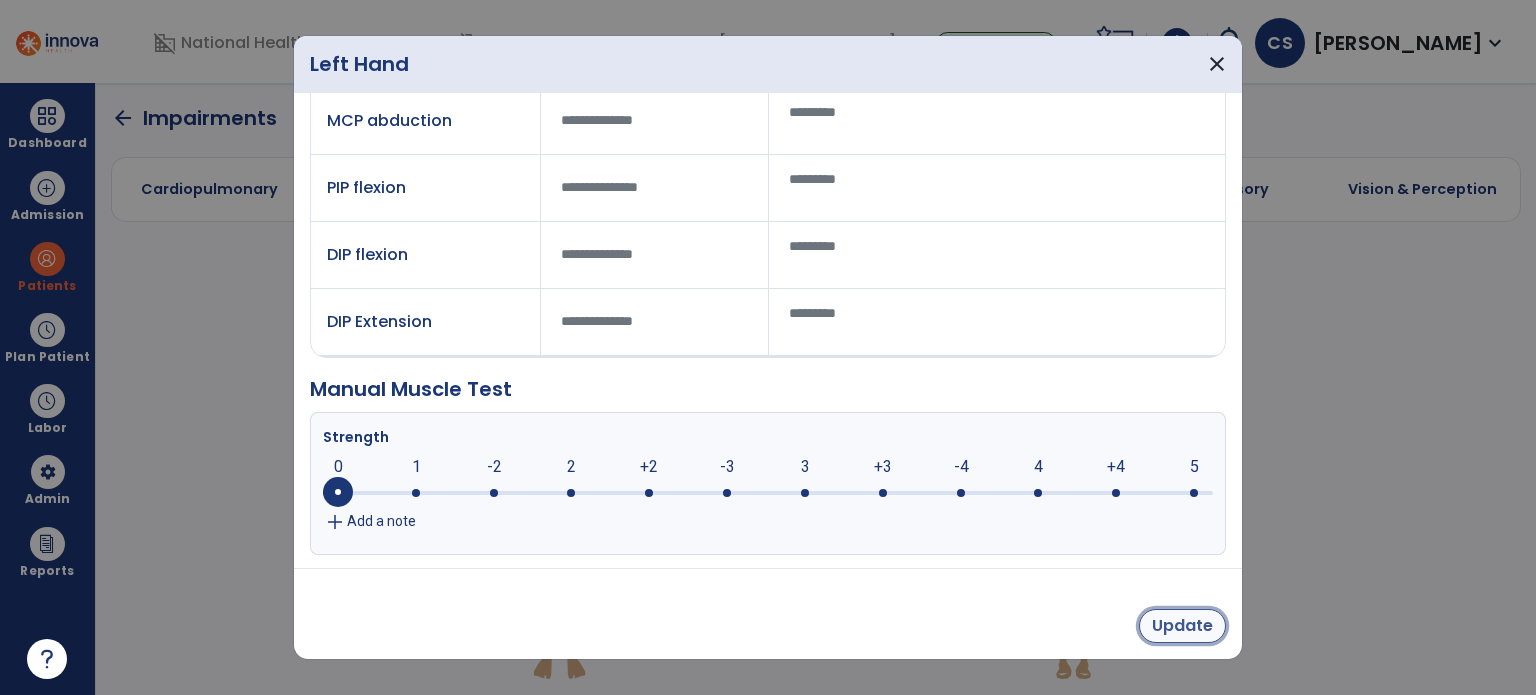 click on "Update" at bounding box center (1182, 626) 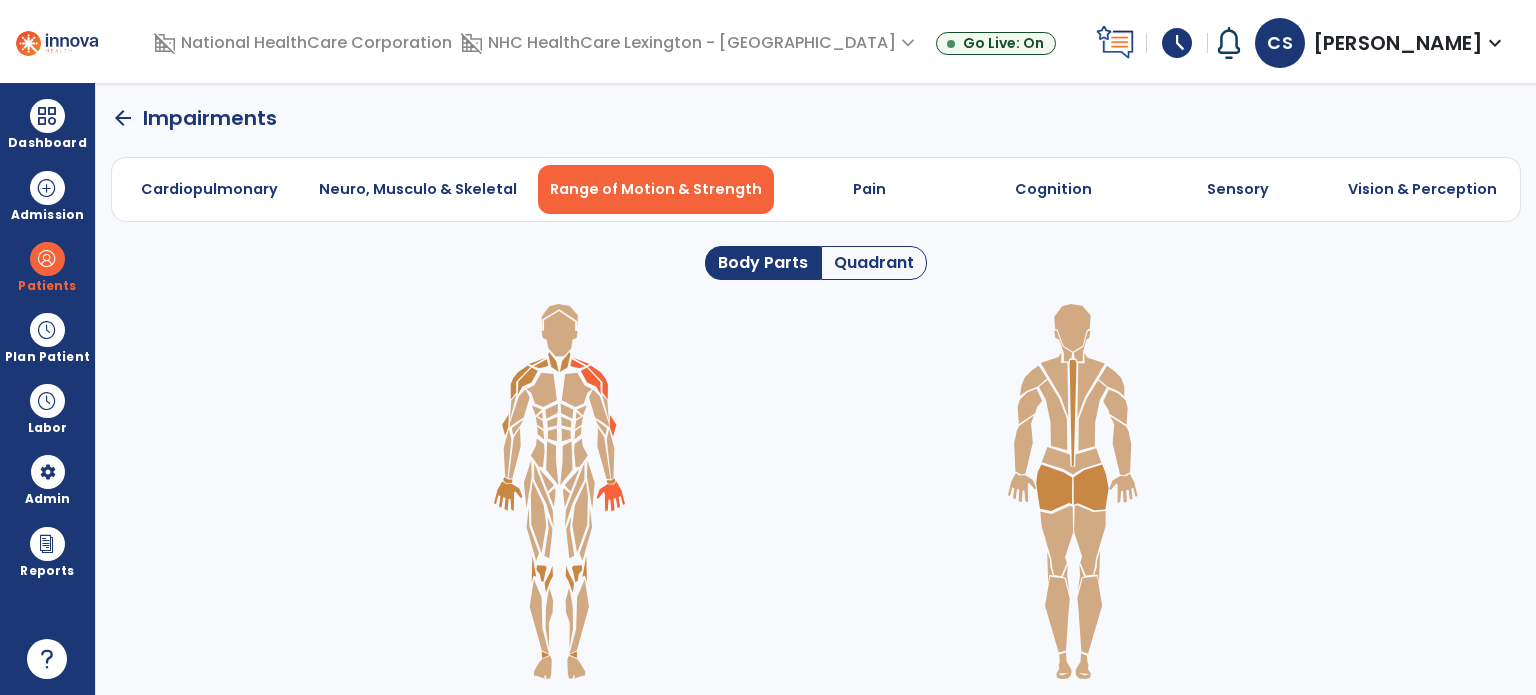 click on "Cardiopulmonary   Neuro, Musculo & Skeletal   Range of Motion & Strength   Pain   Cognition   Sensory   Vision & Perception" 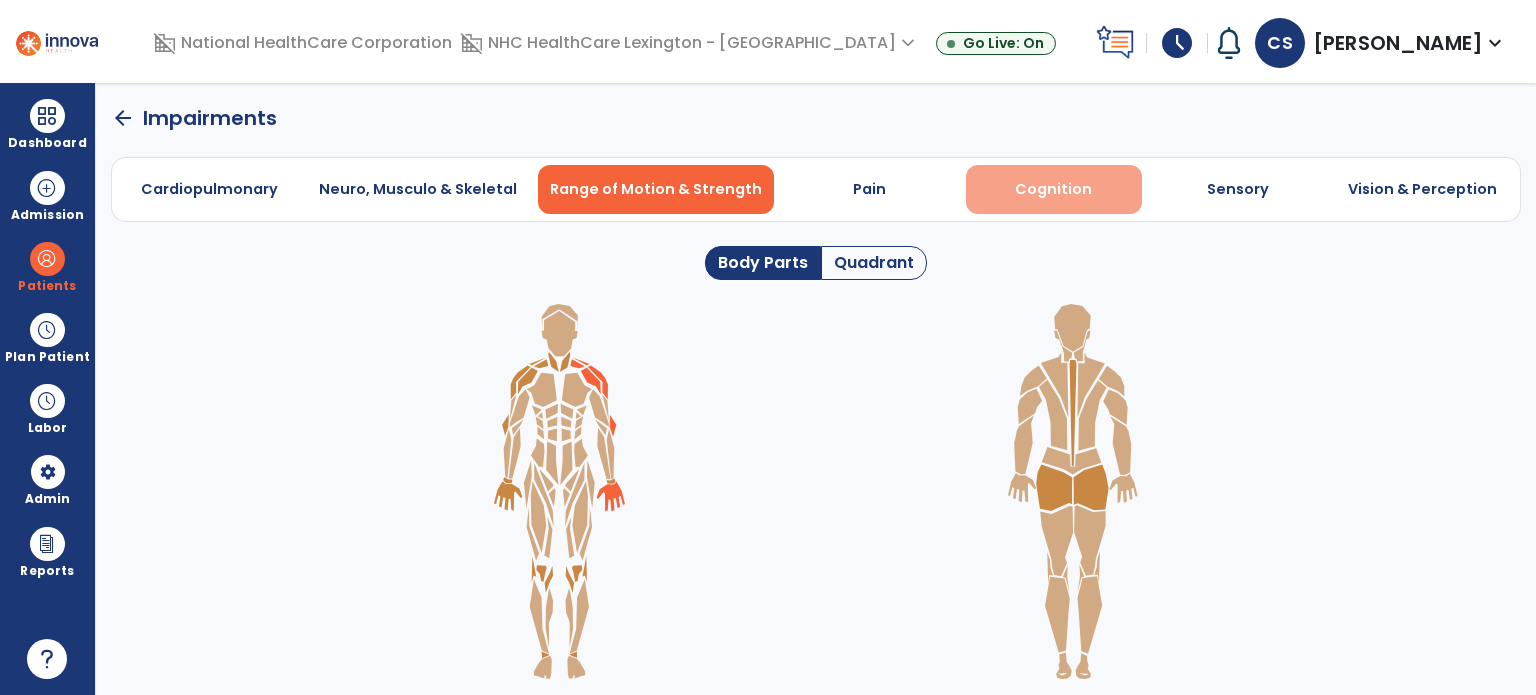 click on "Cognition" at bounding box center (1053, 189) 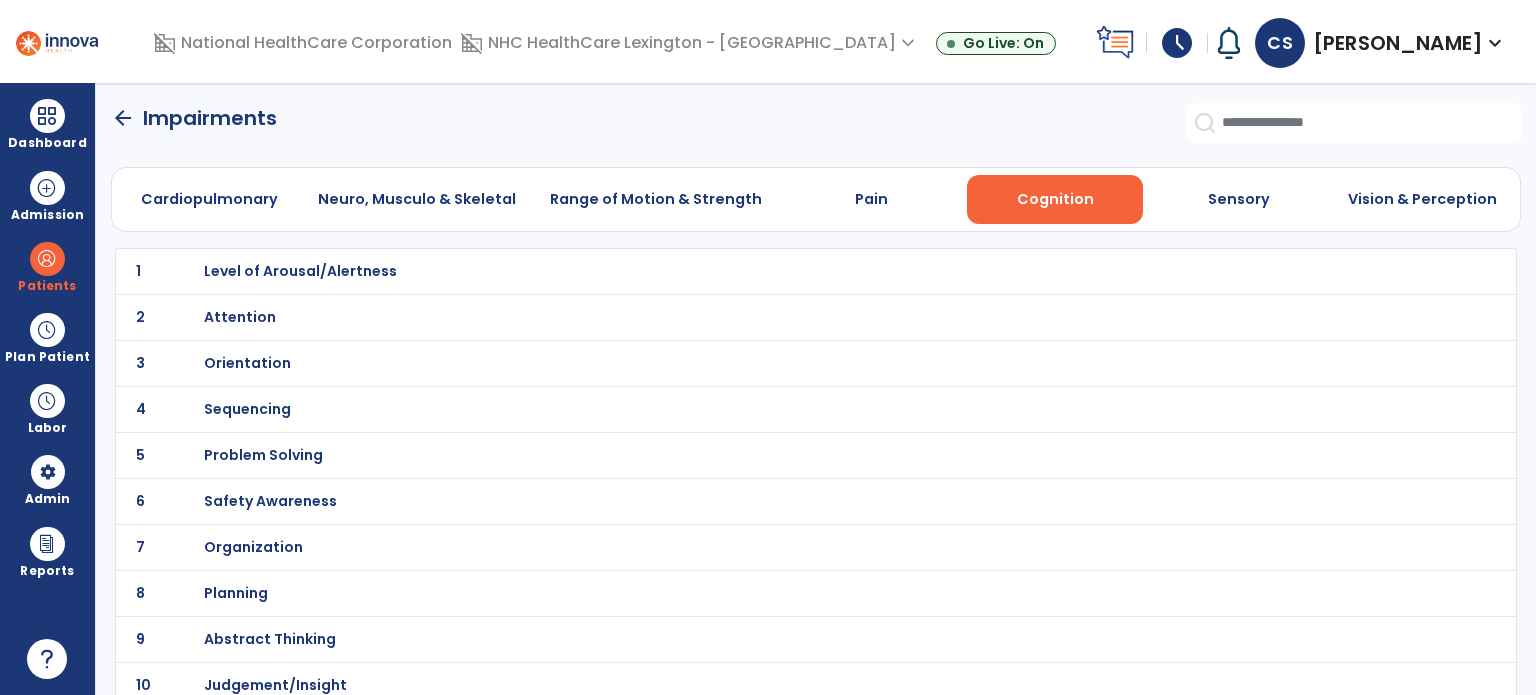 click on "Orientation" at bounding box center [300, 271] 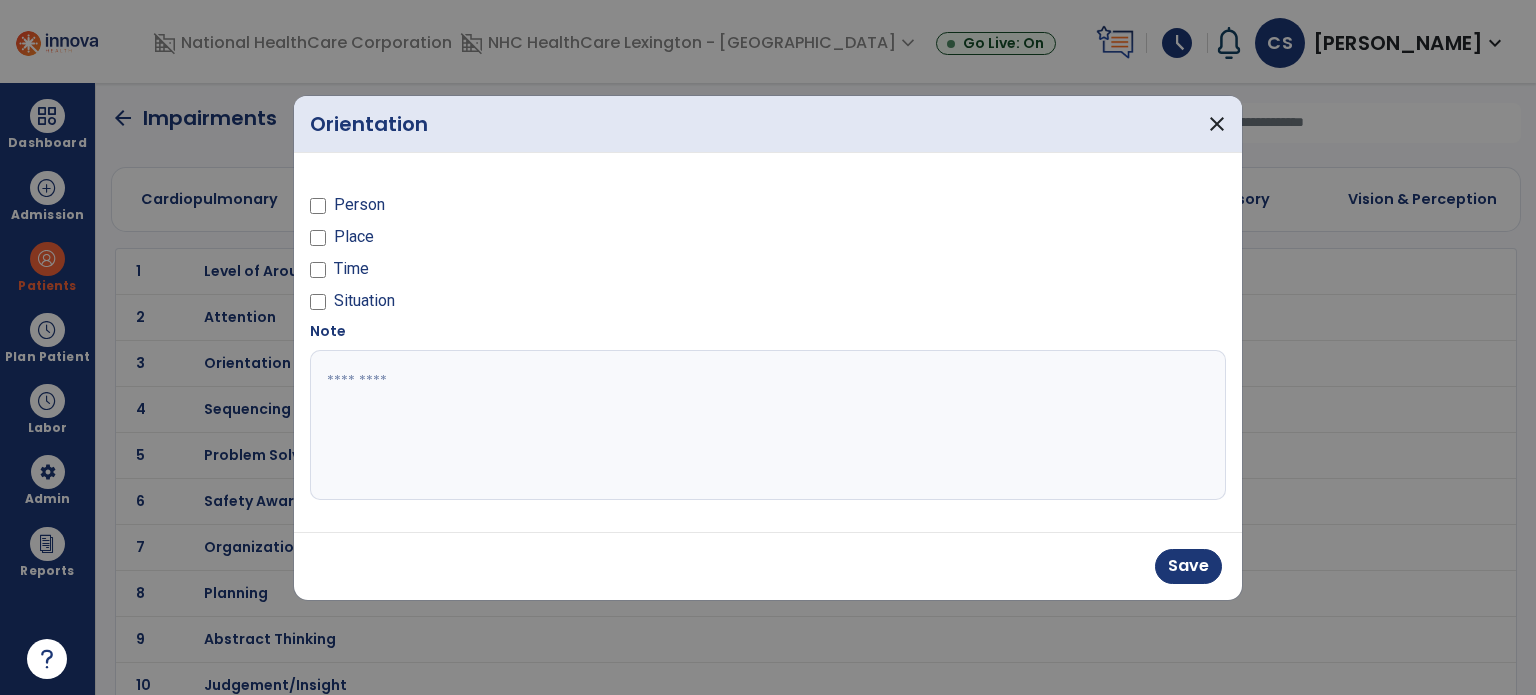 click at bounding box center [318, 305] 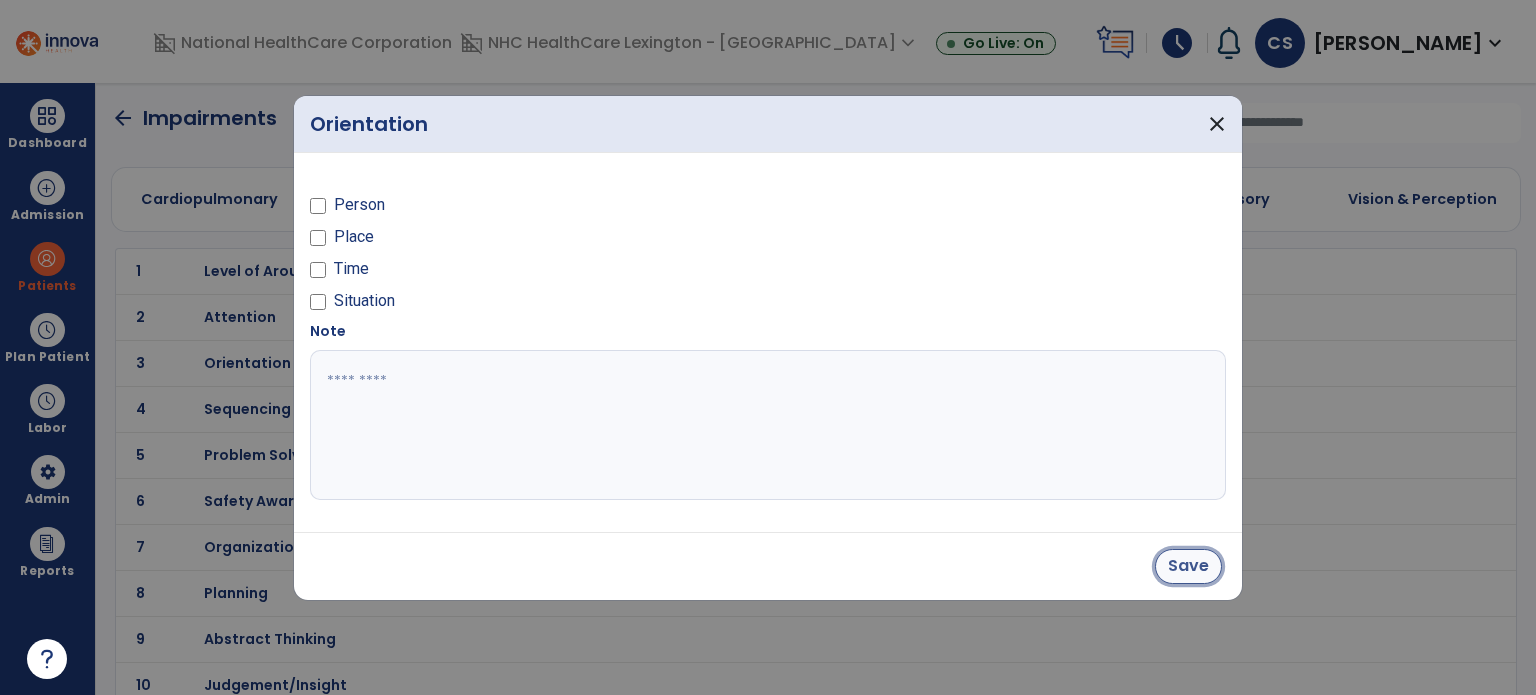click on "Save" at bounding box center (1188, 566) 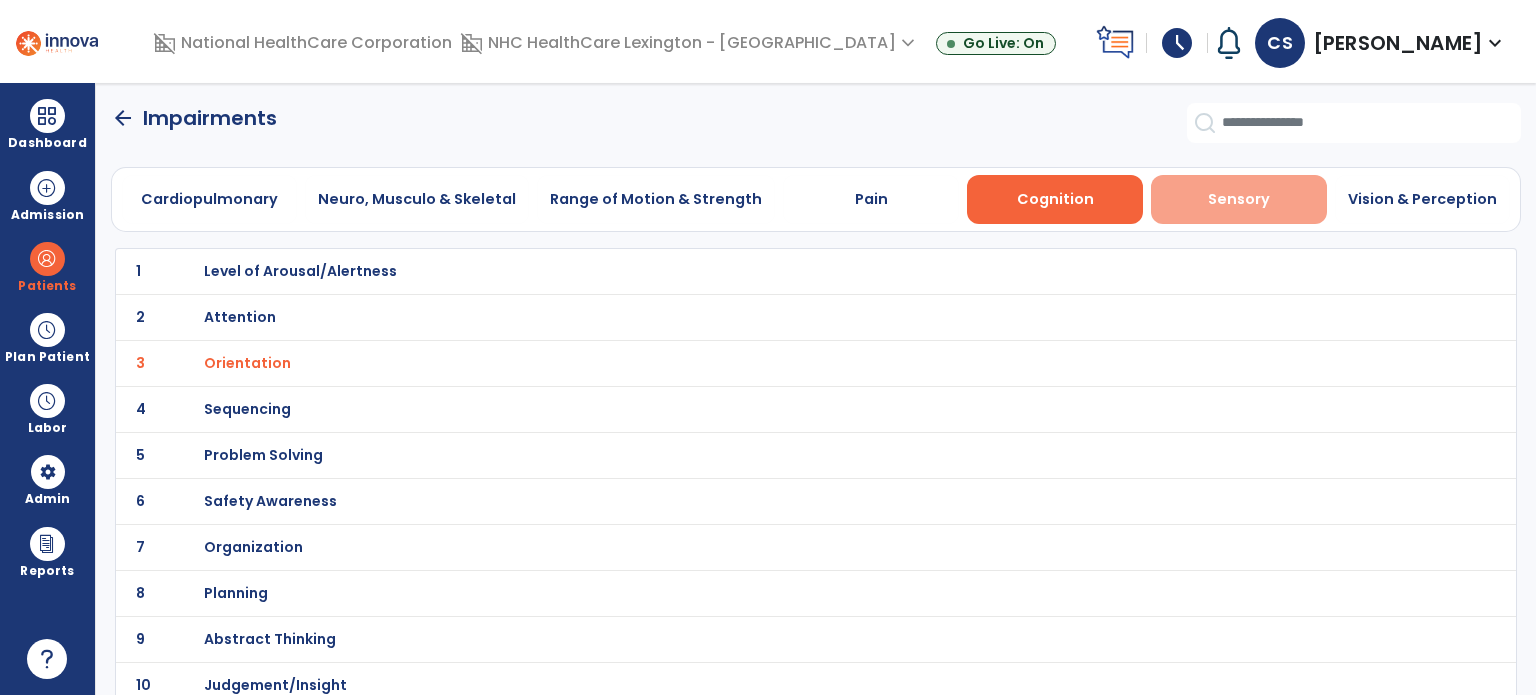 click on "Sensory" at bounding box center (1239, 199) 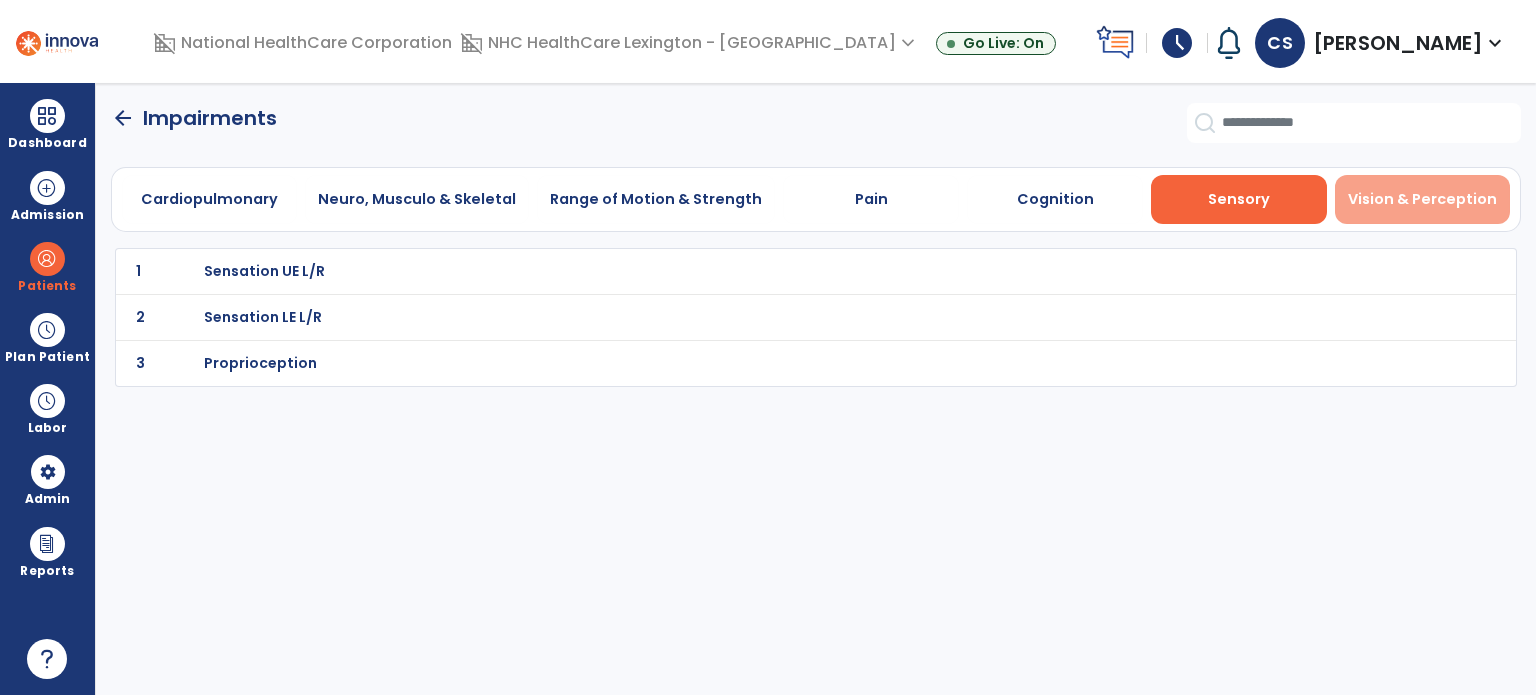 click on "Vision & Perception" at bounding box center (1422, 199) 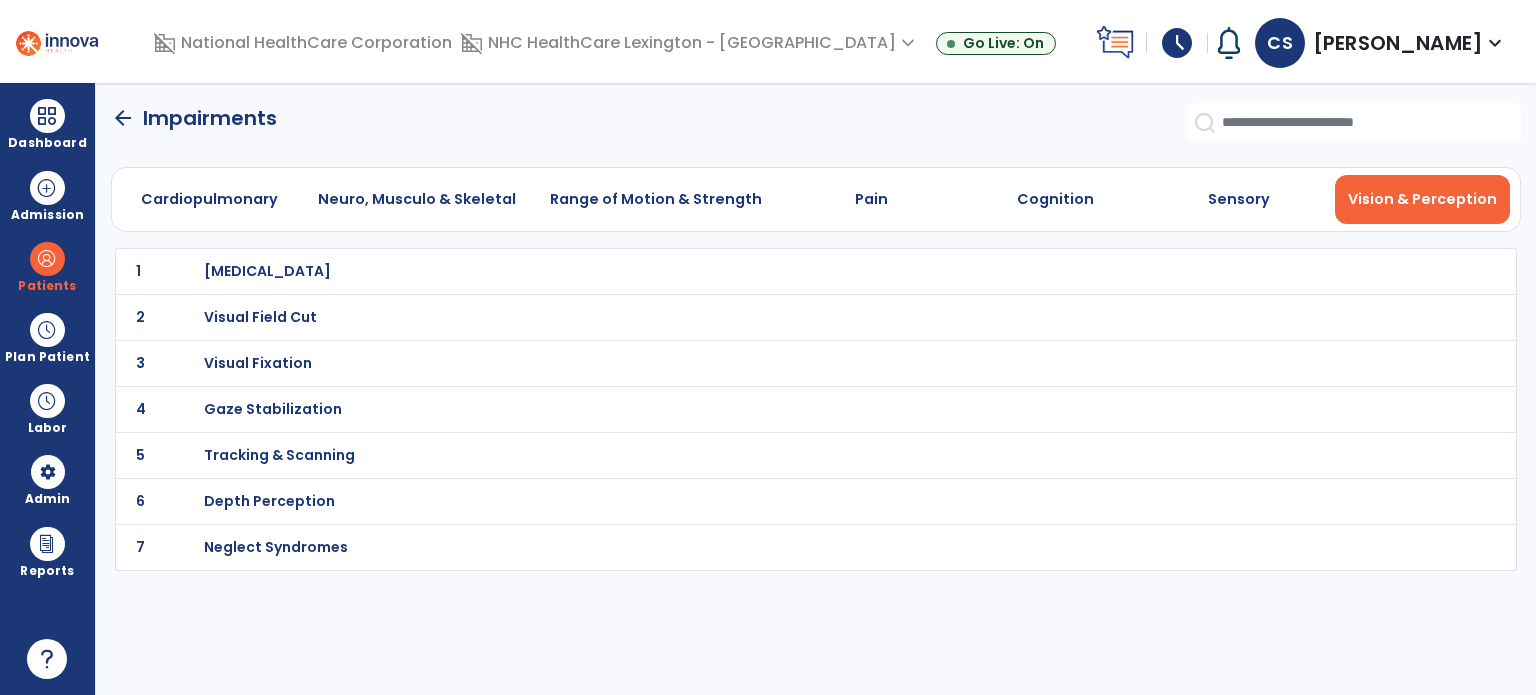 click on "2 Visual Field Cut" 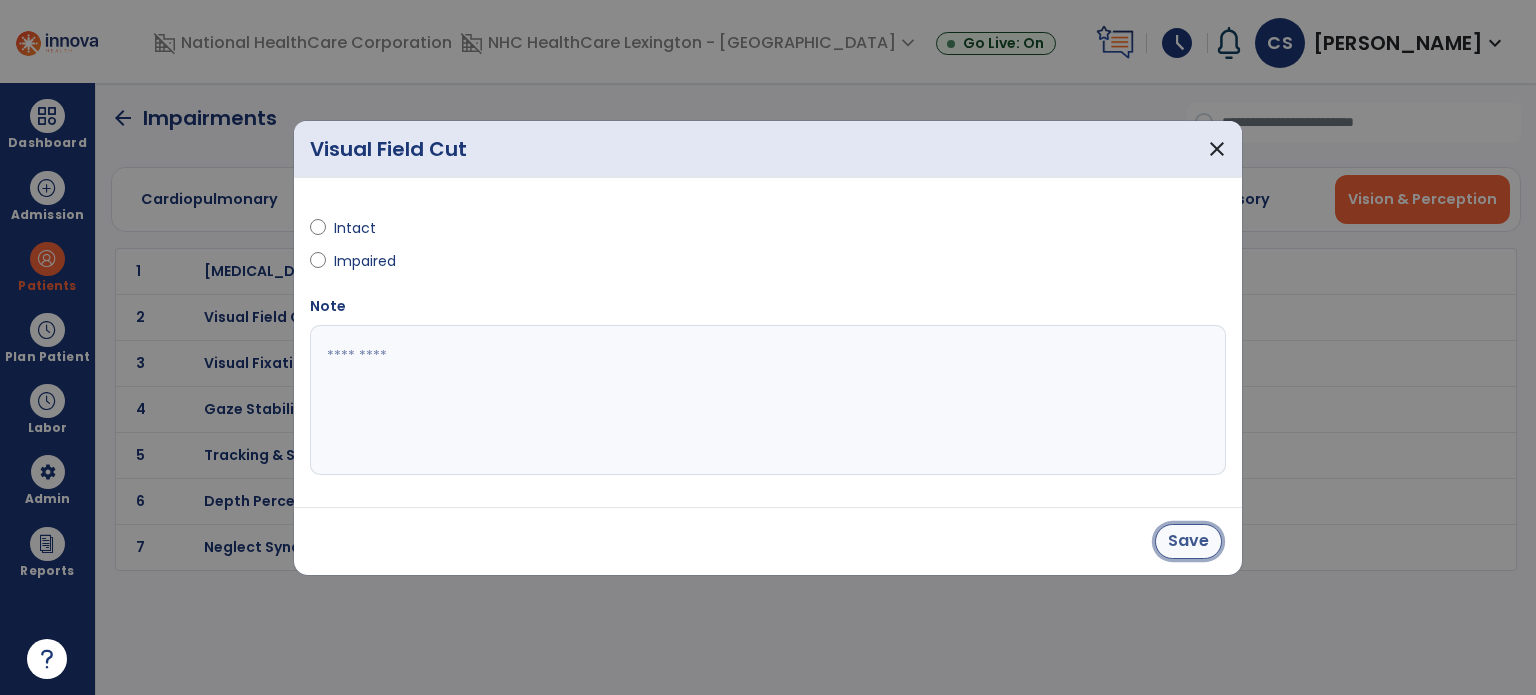 click on "Save" at bounding box center [1188, 541] 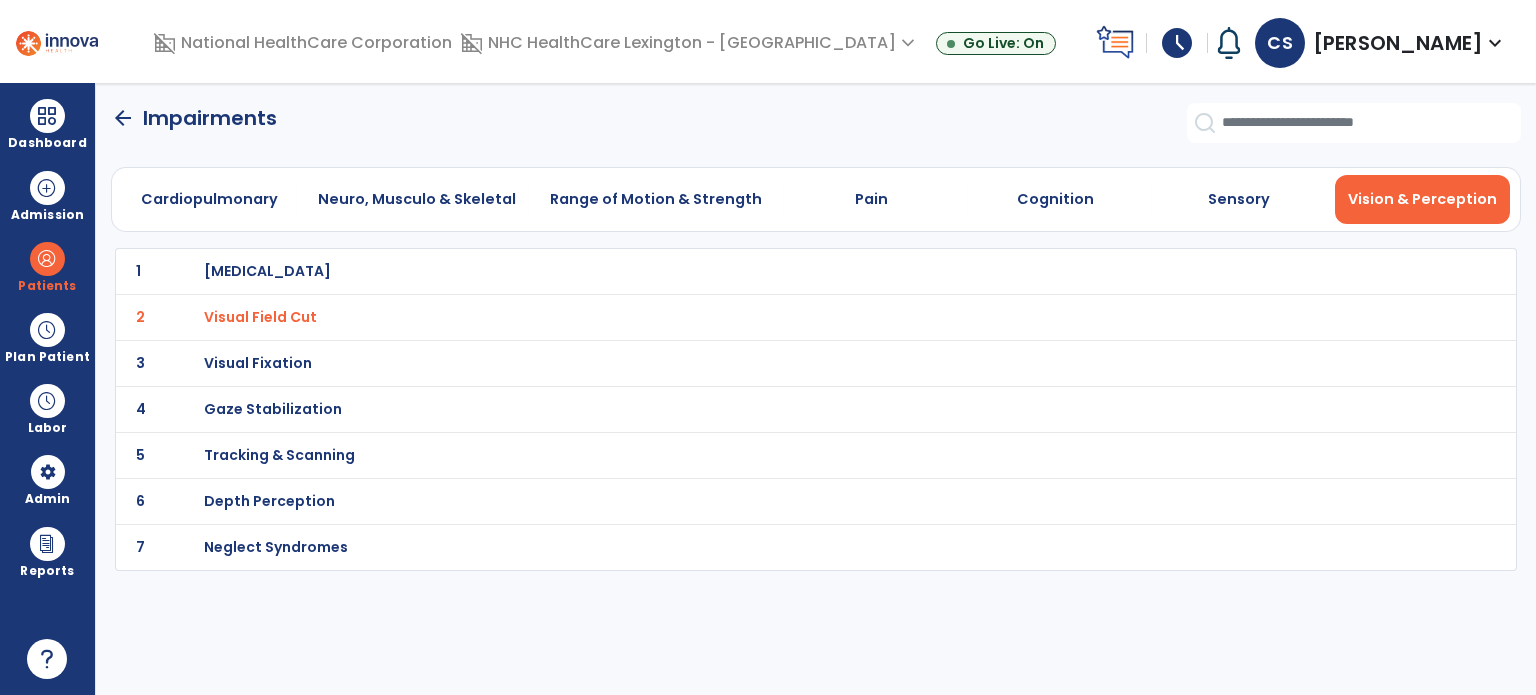 click on "5 Tracking & Scanning" 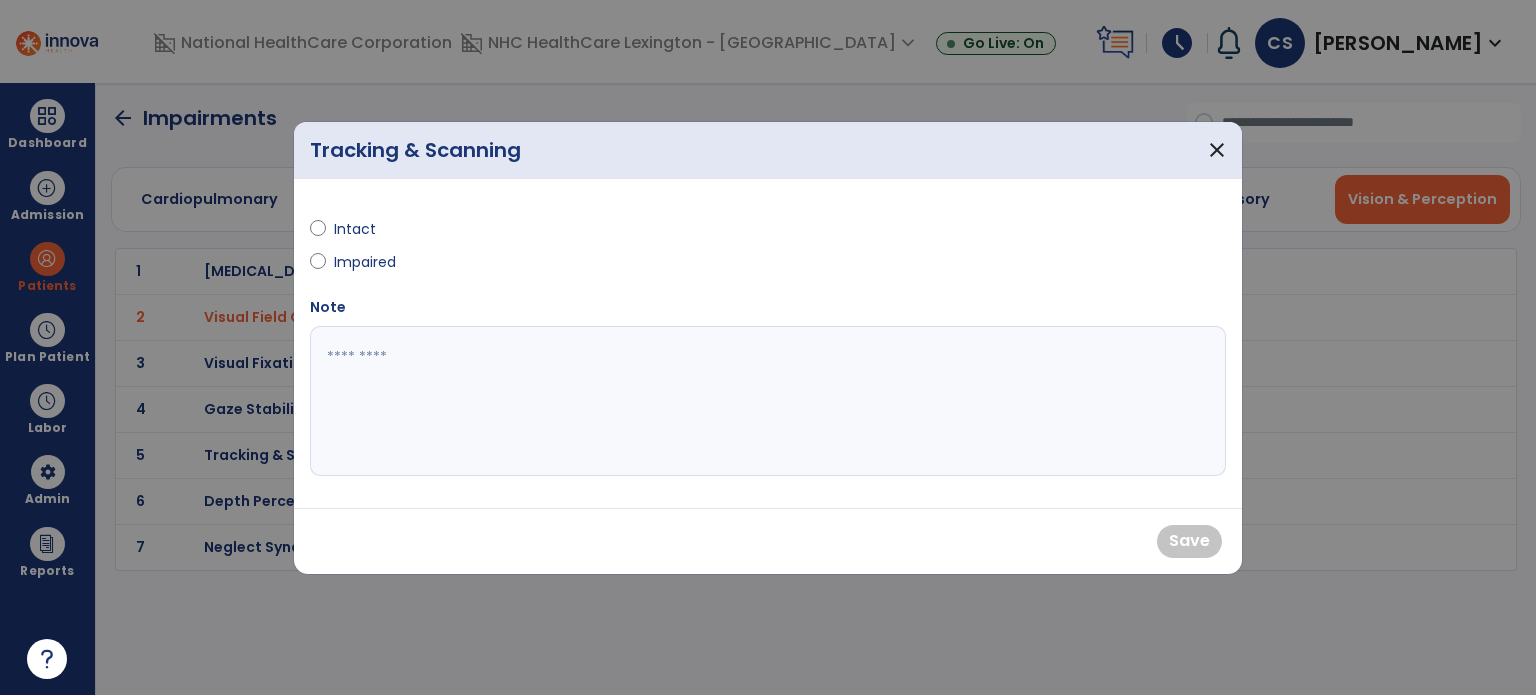 click on "Impaired" at bounding box center [369, 262] 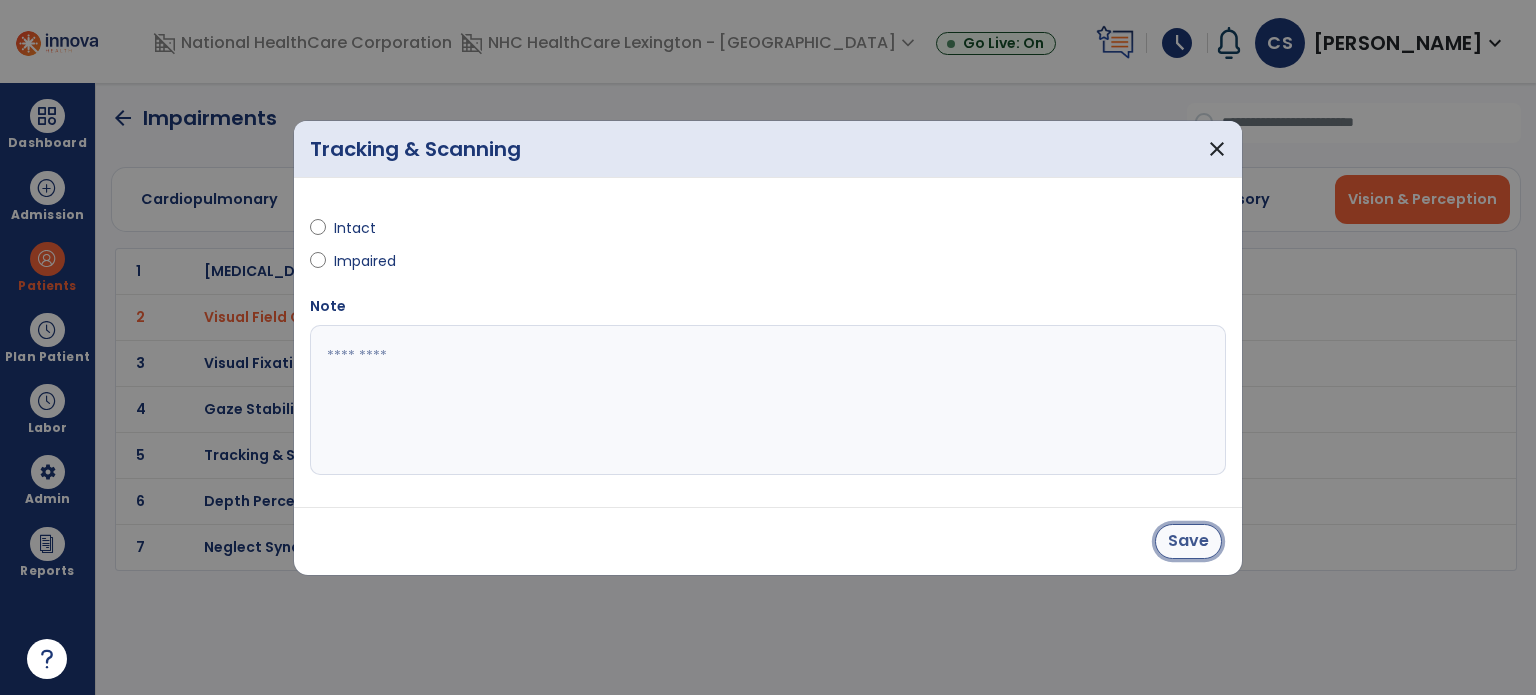 click on "Save" at bounding box center (1188, 541) 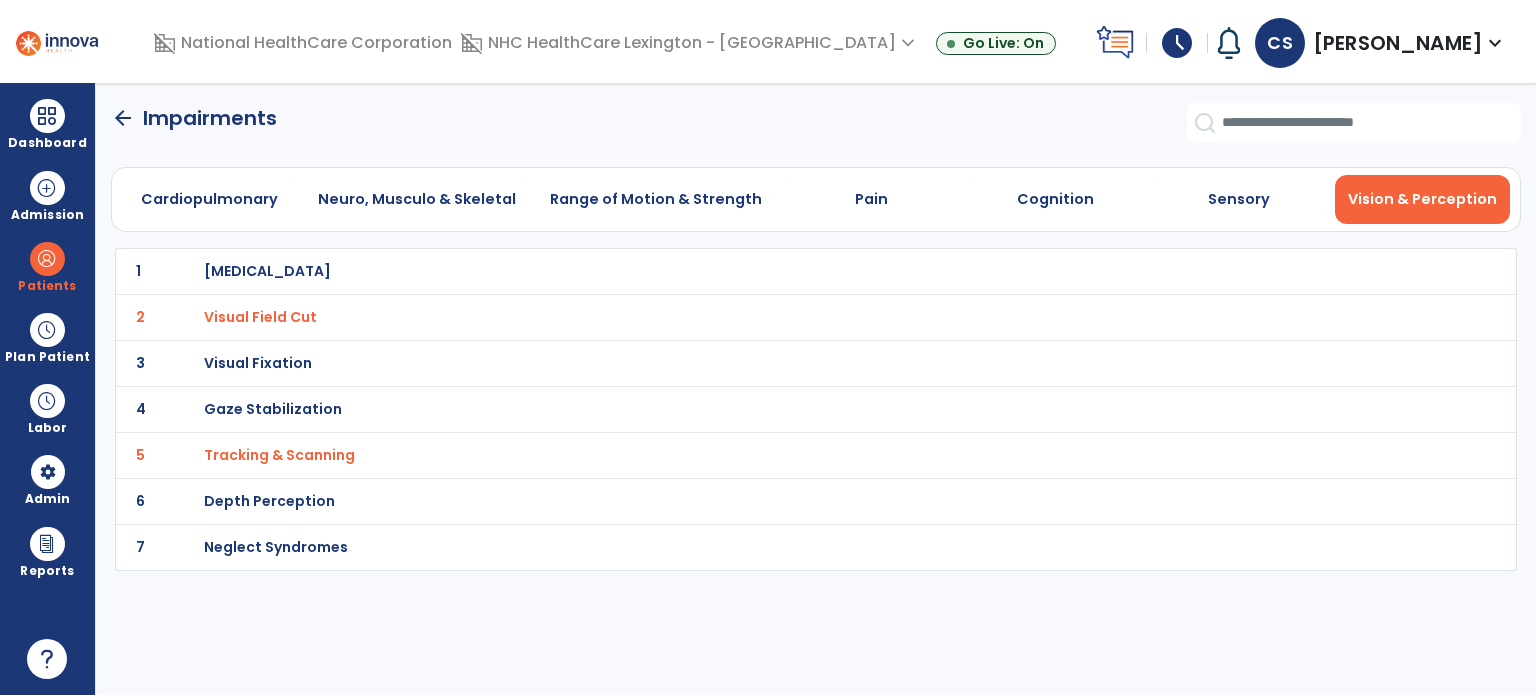 click on "7 Neglect Syndromes" 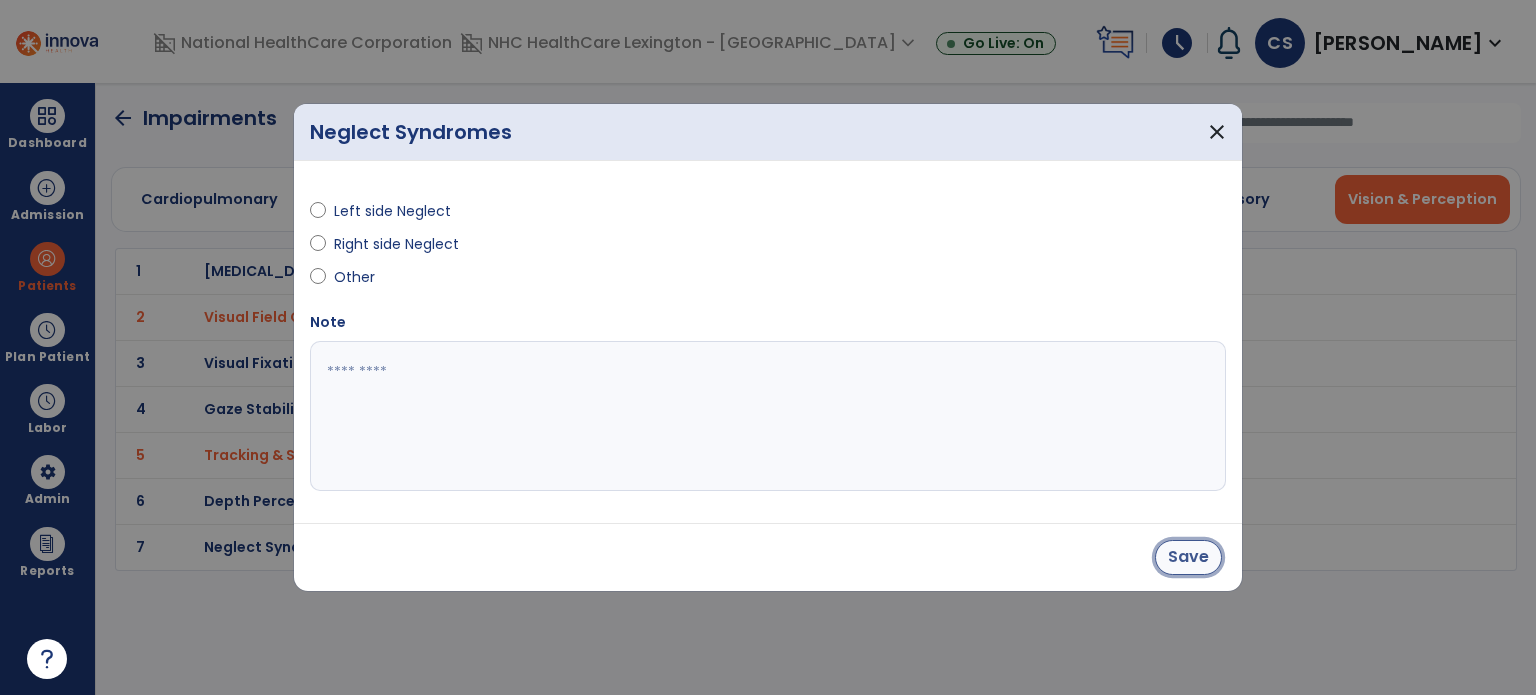 click on "Save" at bounding box center [1188, 557] 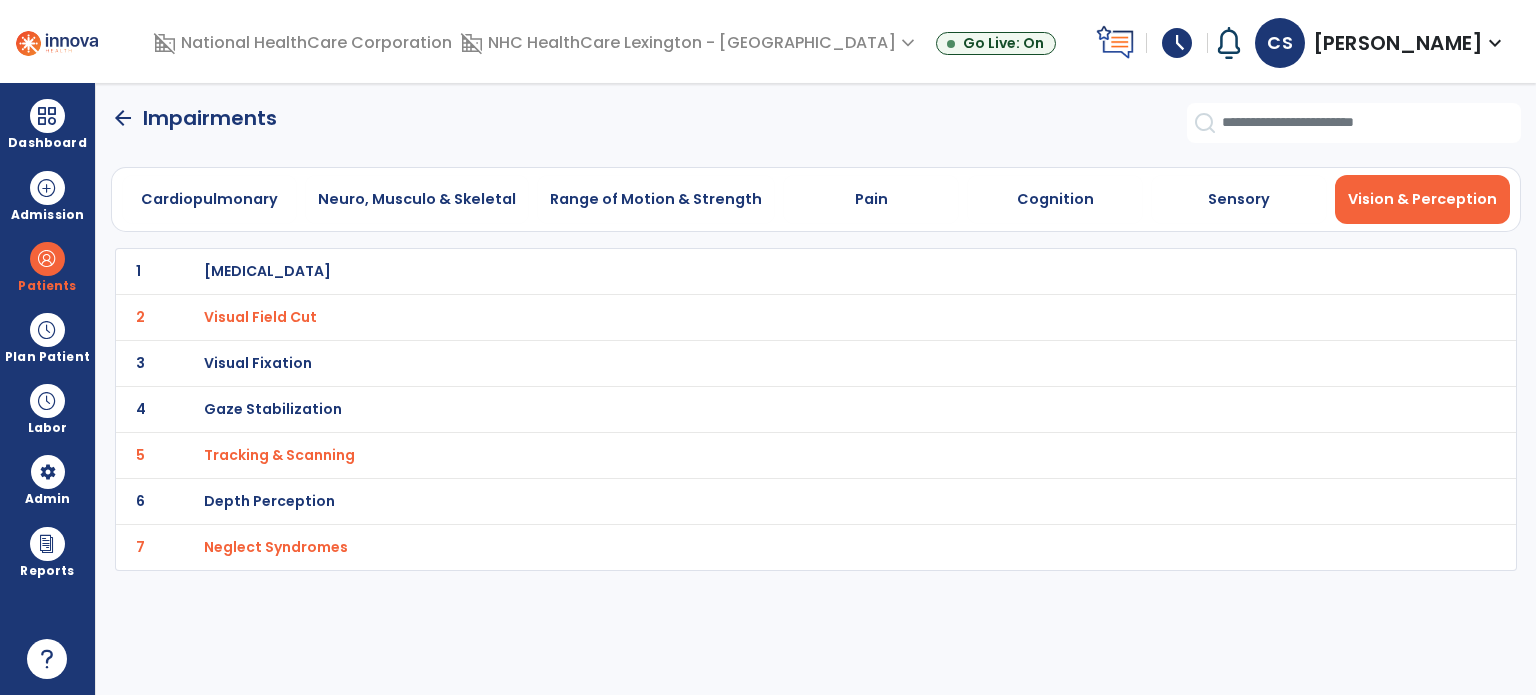 click on "Visual Fixation" at bounding box center [772, 271] 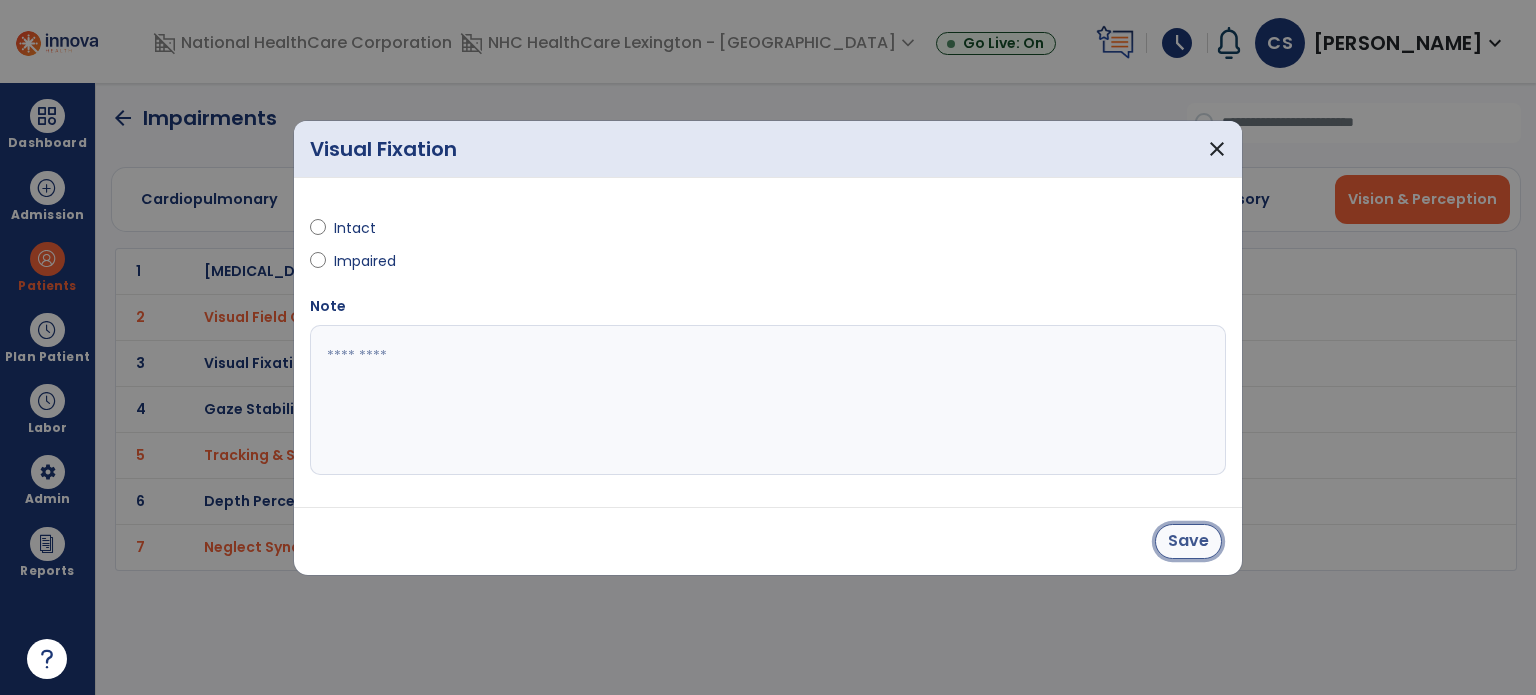 click on "Save" at bounding box center (1188, 541) 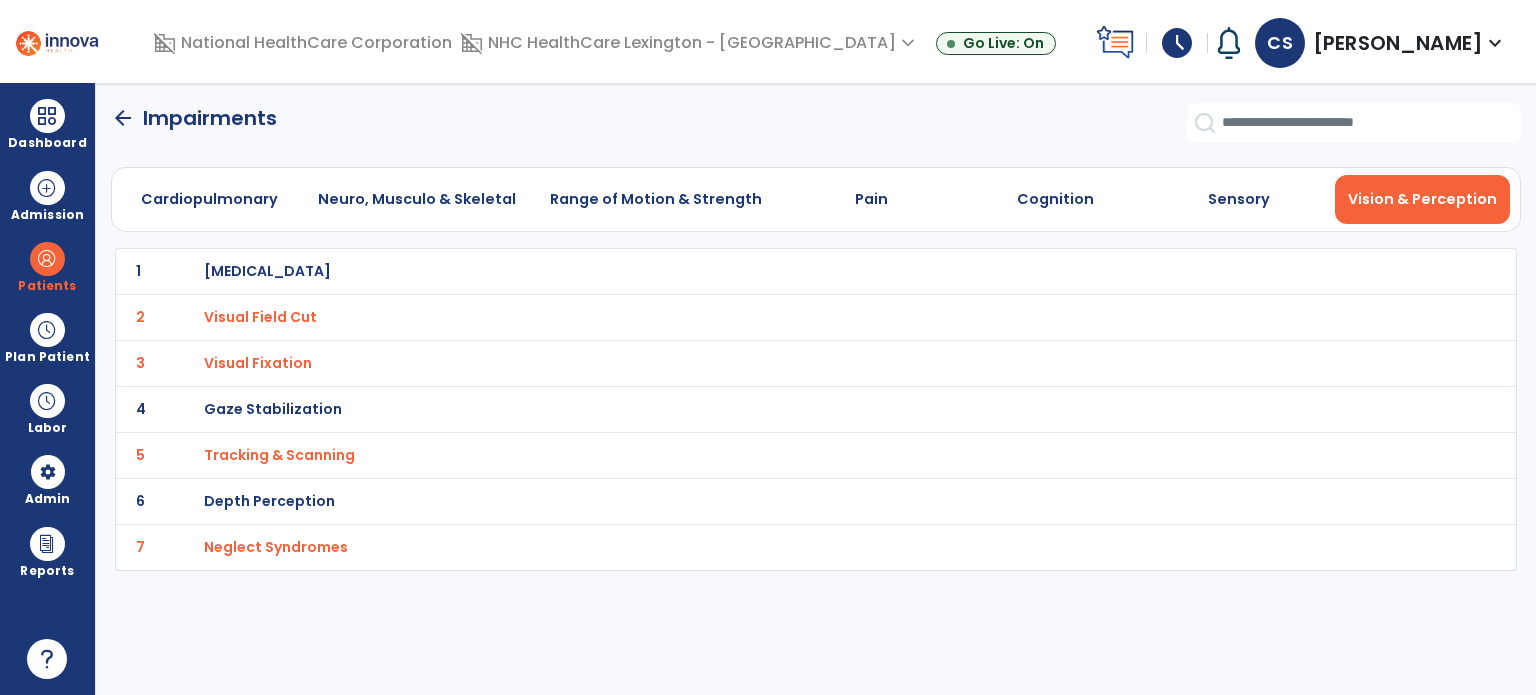 click on "arrow_back" 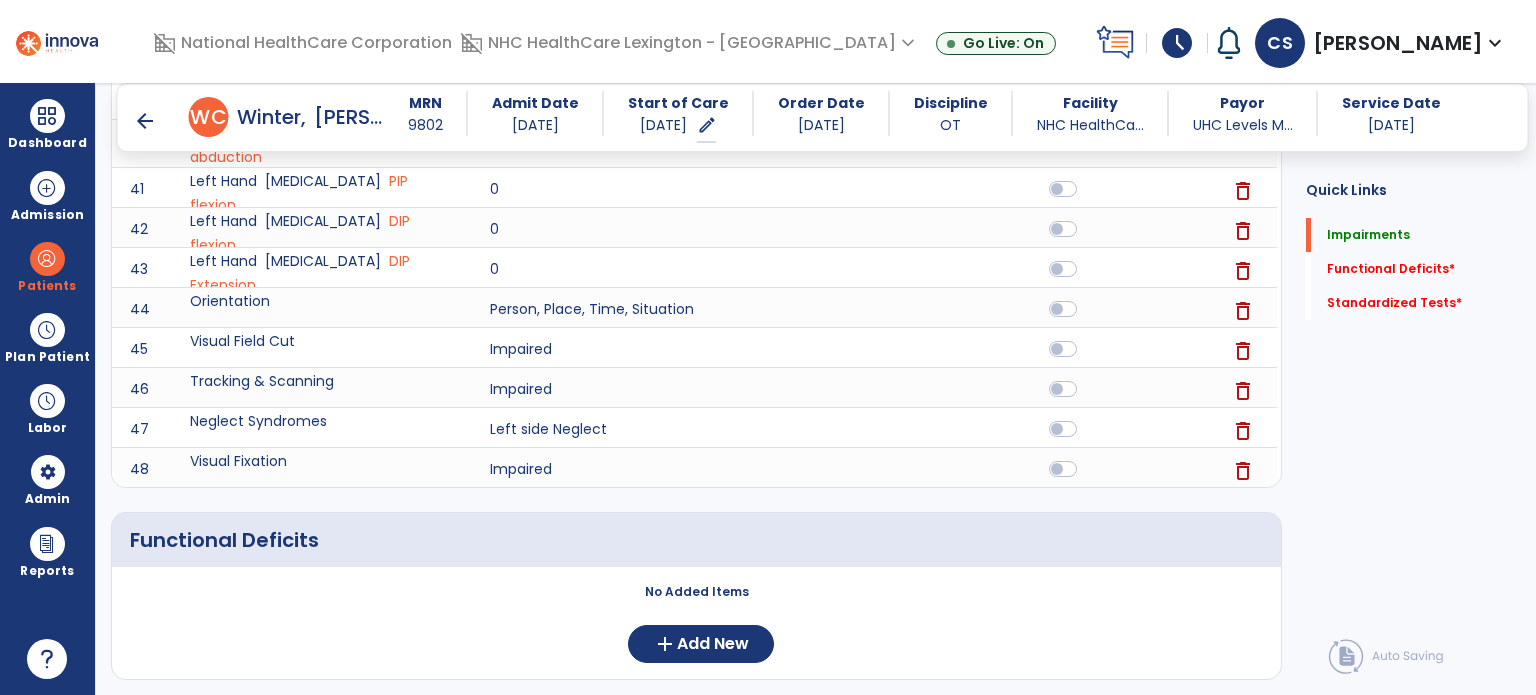 scroll, scrollTop: 2184, scrollLeft: 0, axis: vertical 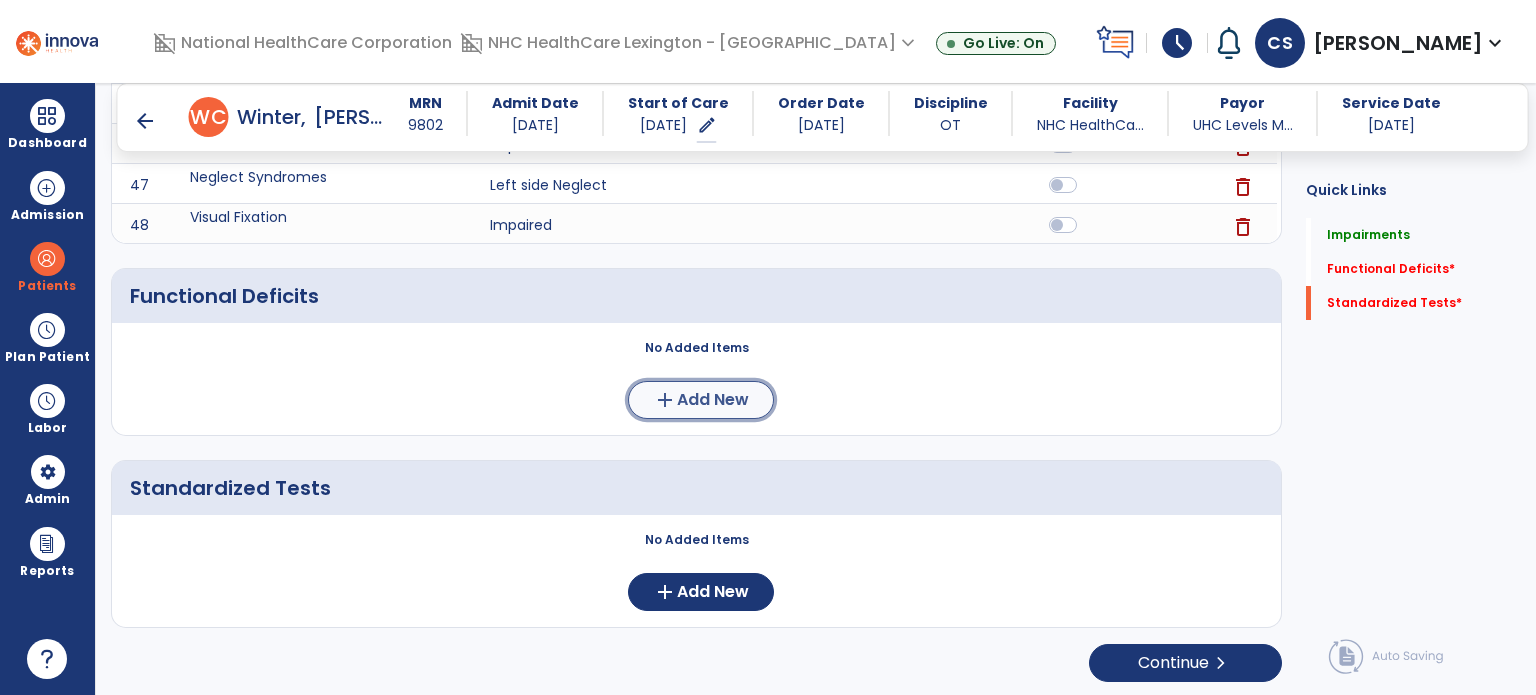 click on "Add New" 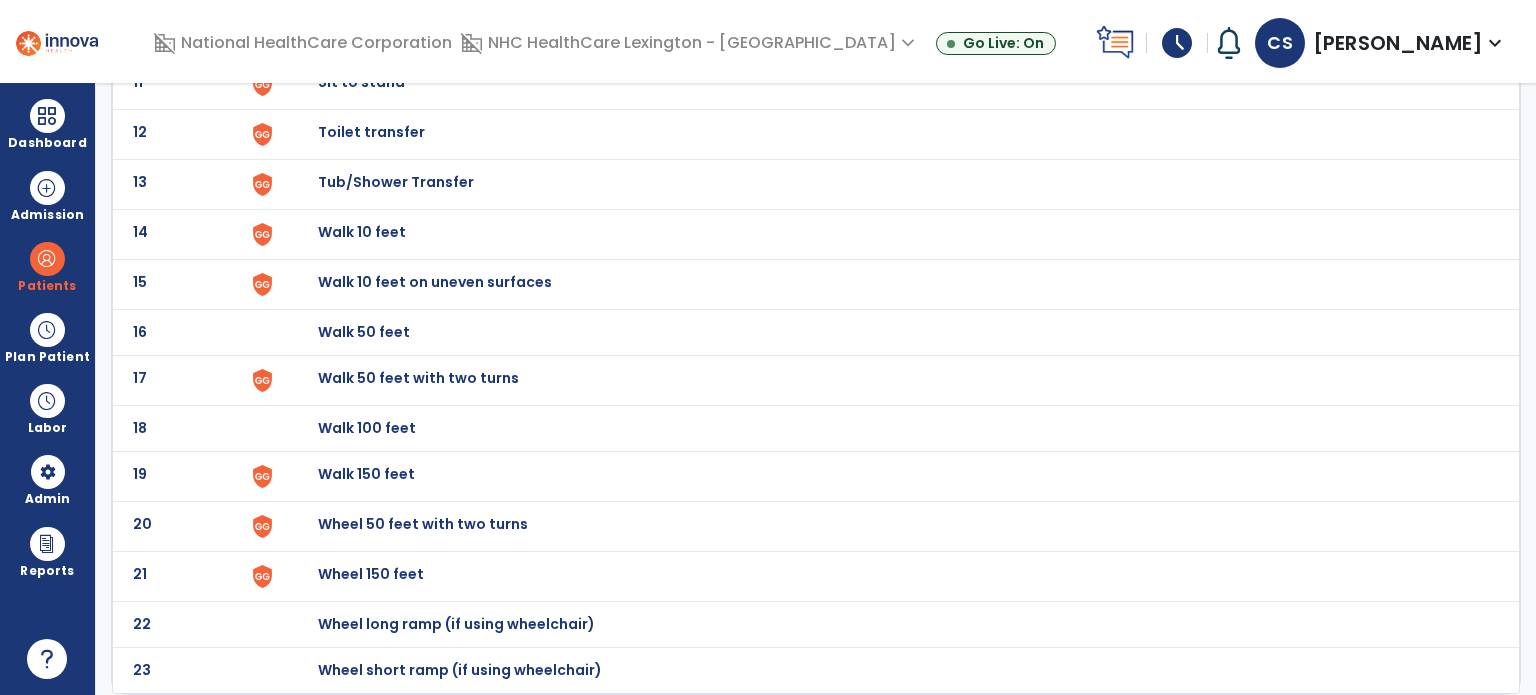 scroll, scrollTop: 0, scrollLeft: 0, axis: both 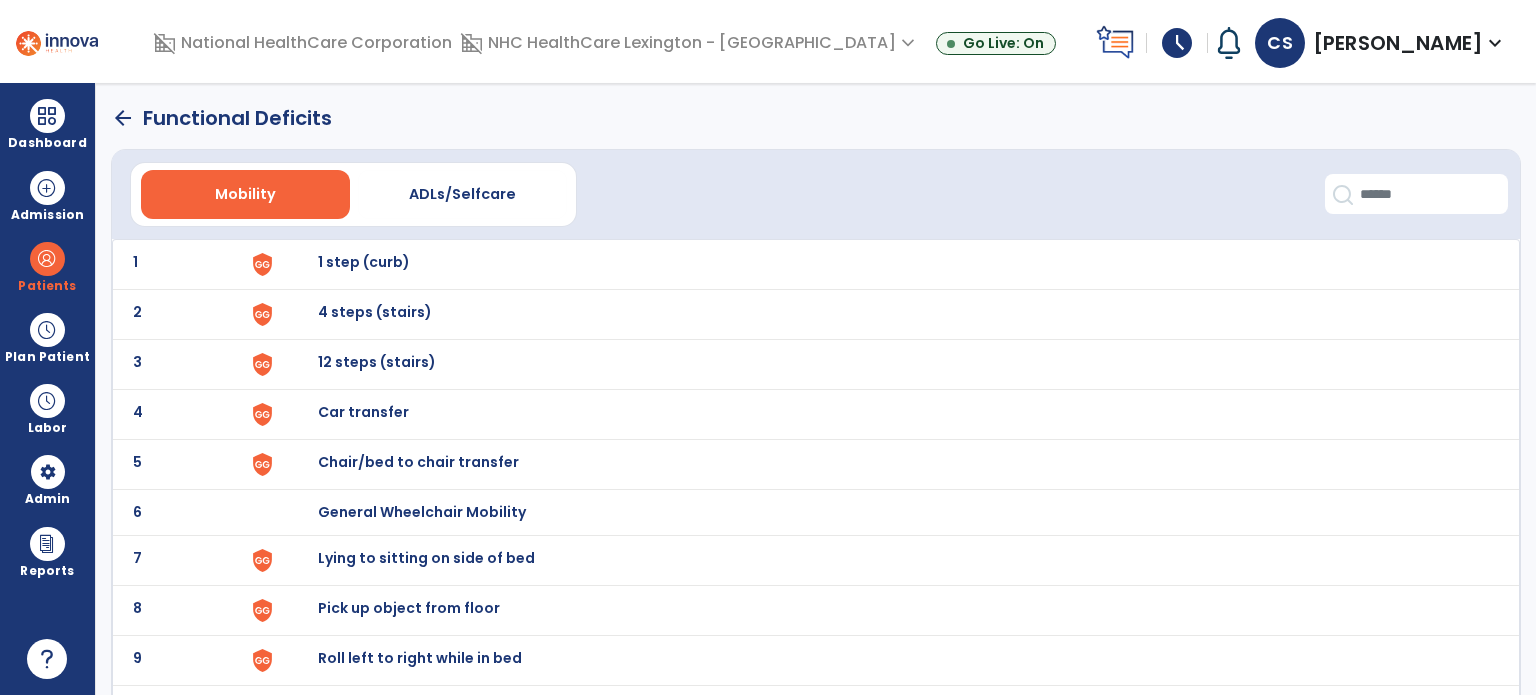 click on "arrow_back" 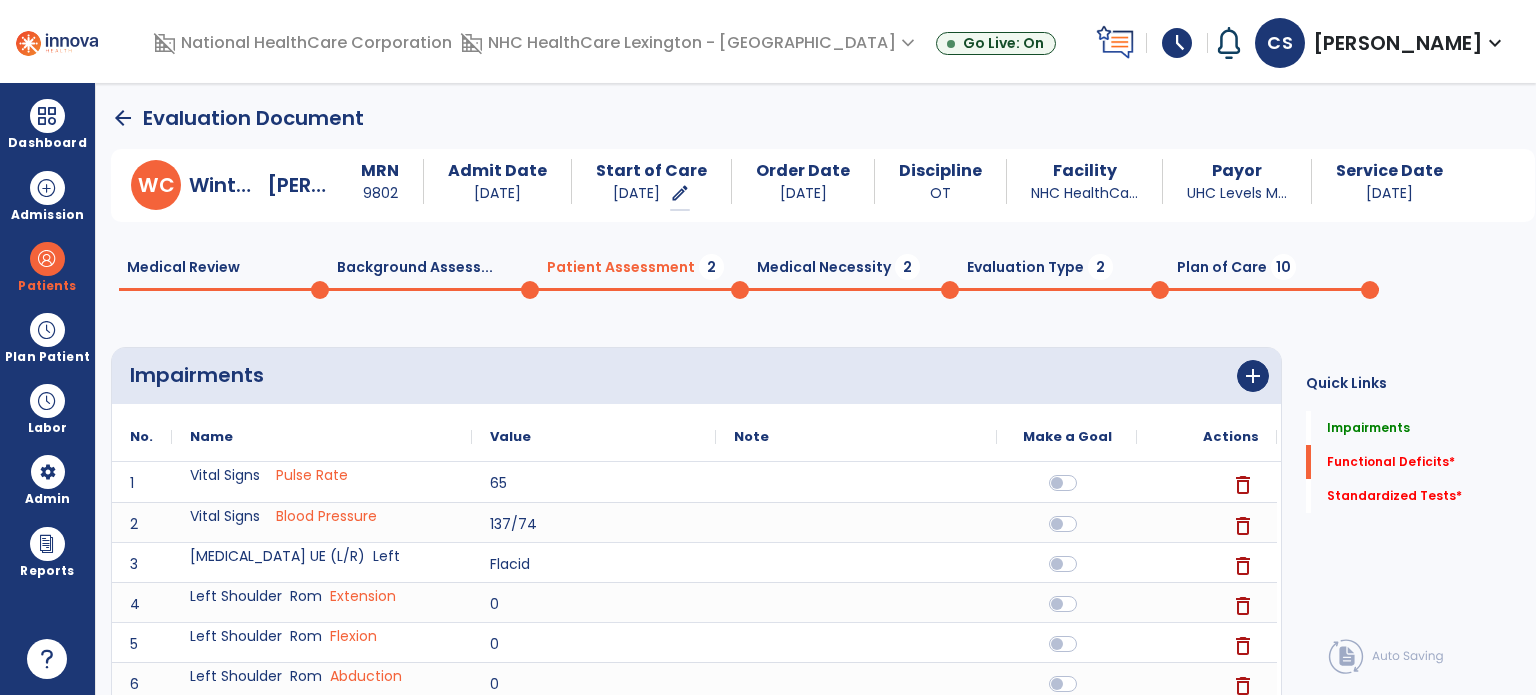 scroll, scrollTop: 20, scrollLeft: 0, axis: vertical 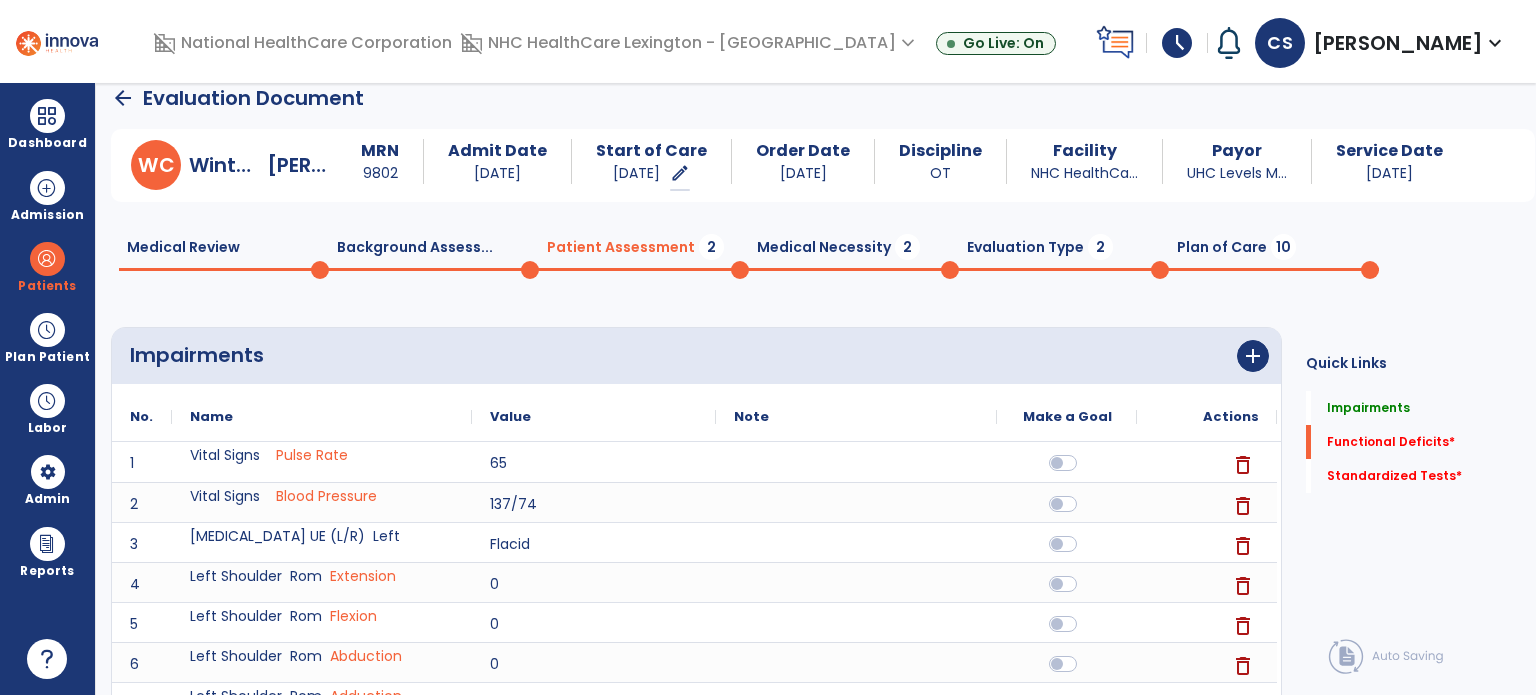 click on "Medical Necessity  2" 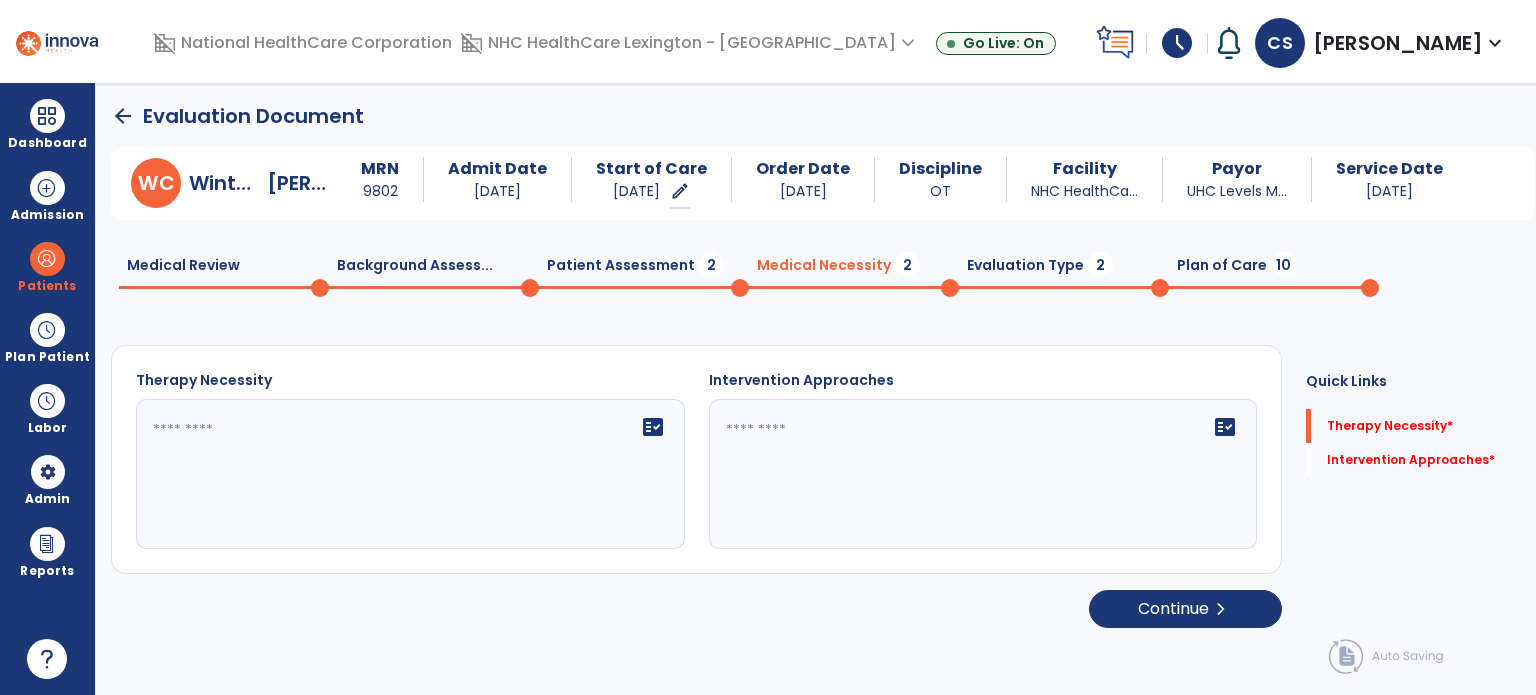 scroll, scrollTop: 0, scrollLeft: 0, axis: both 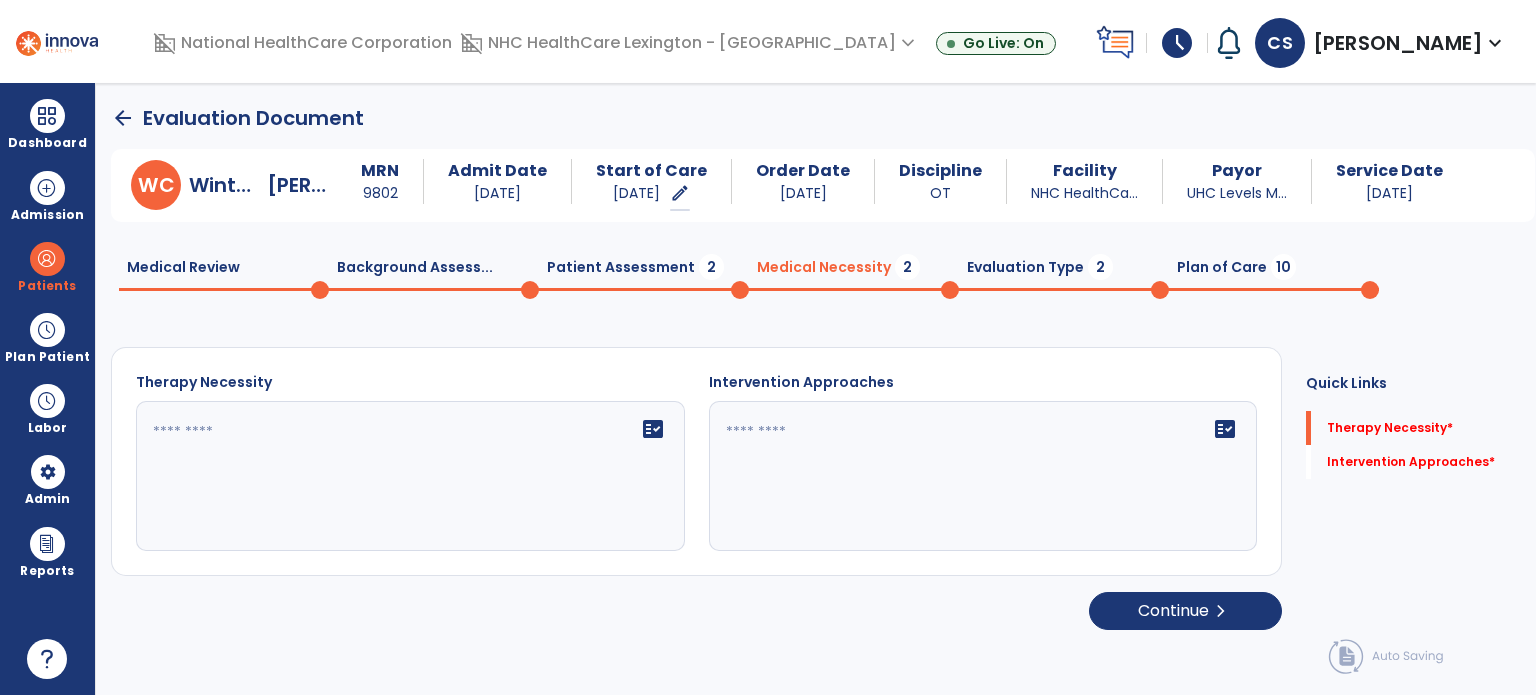 click on "fact_check" 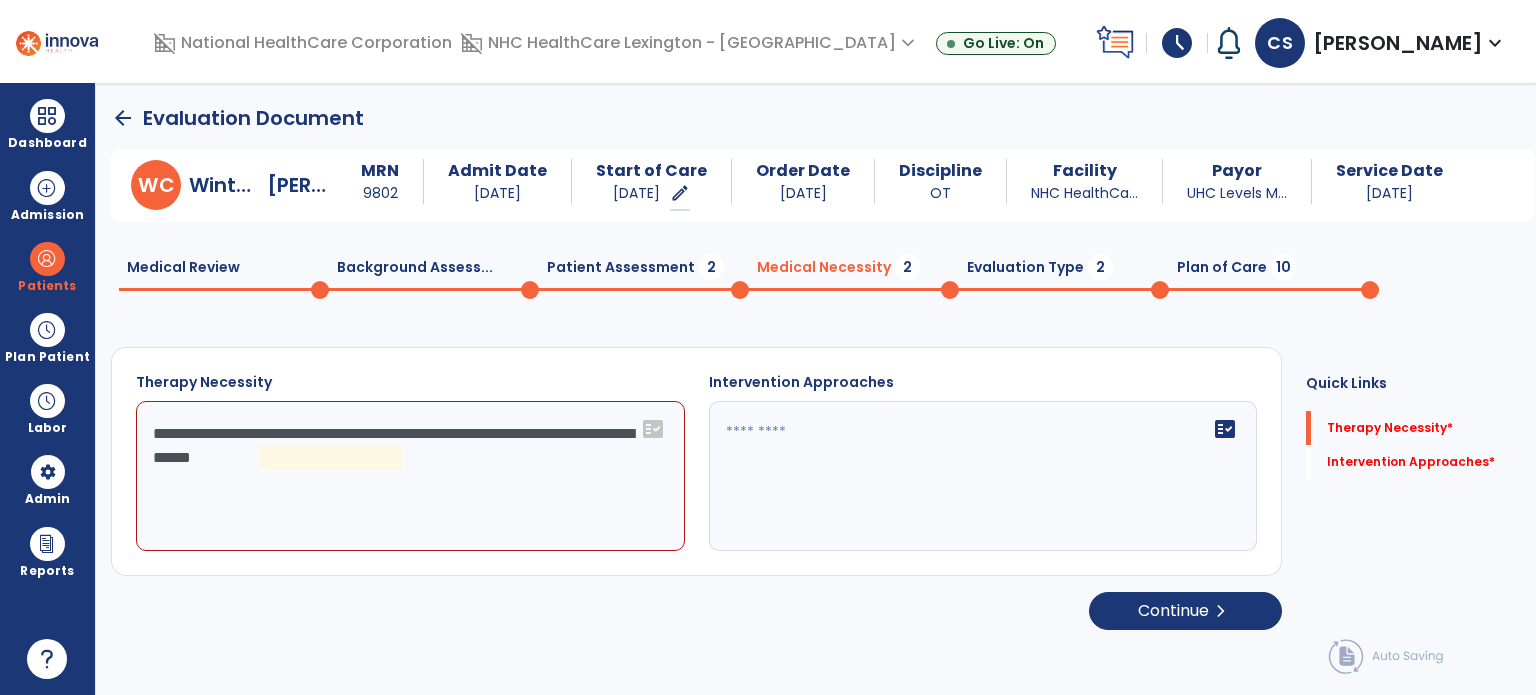 click on "**********" 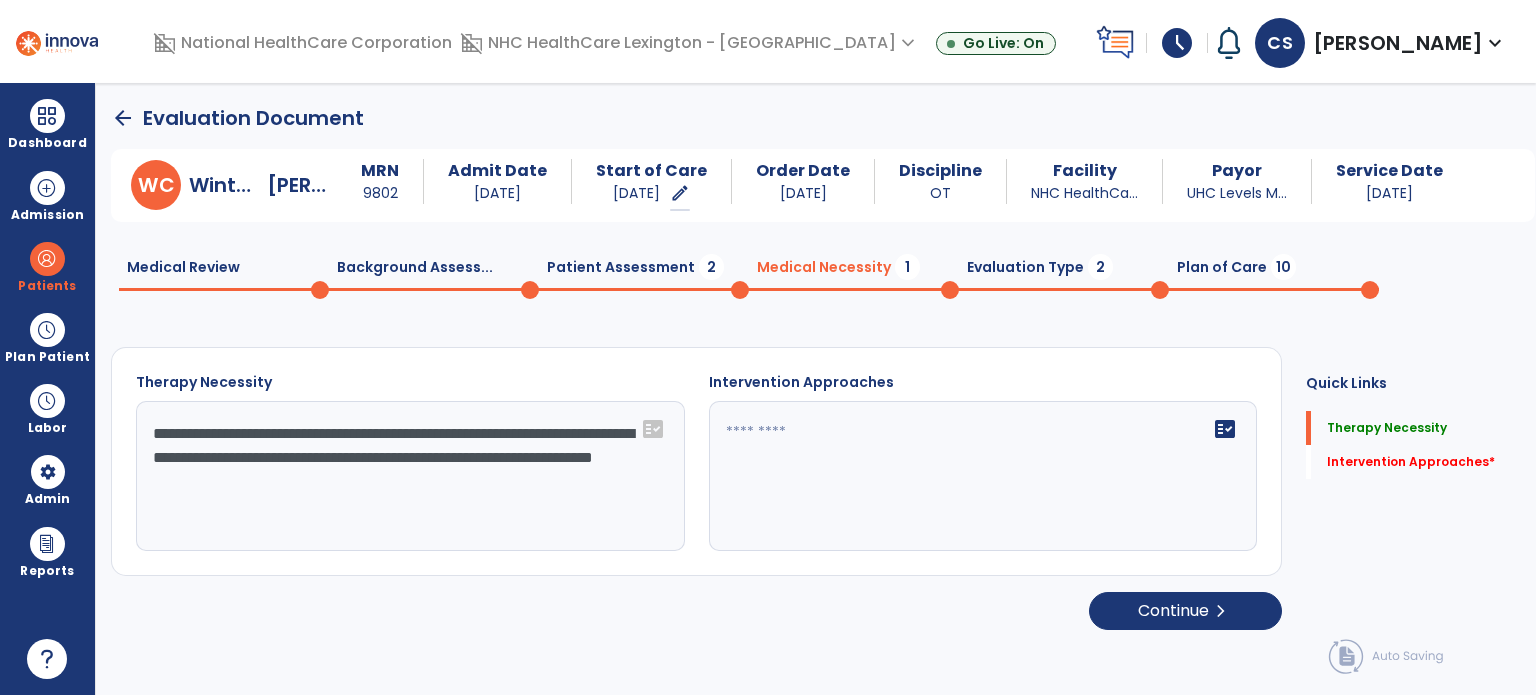 click on "**********" 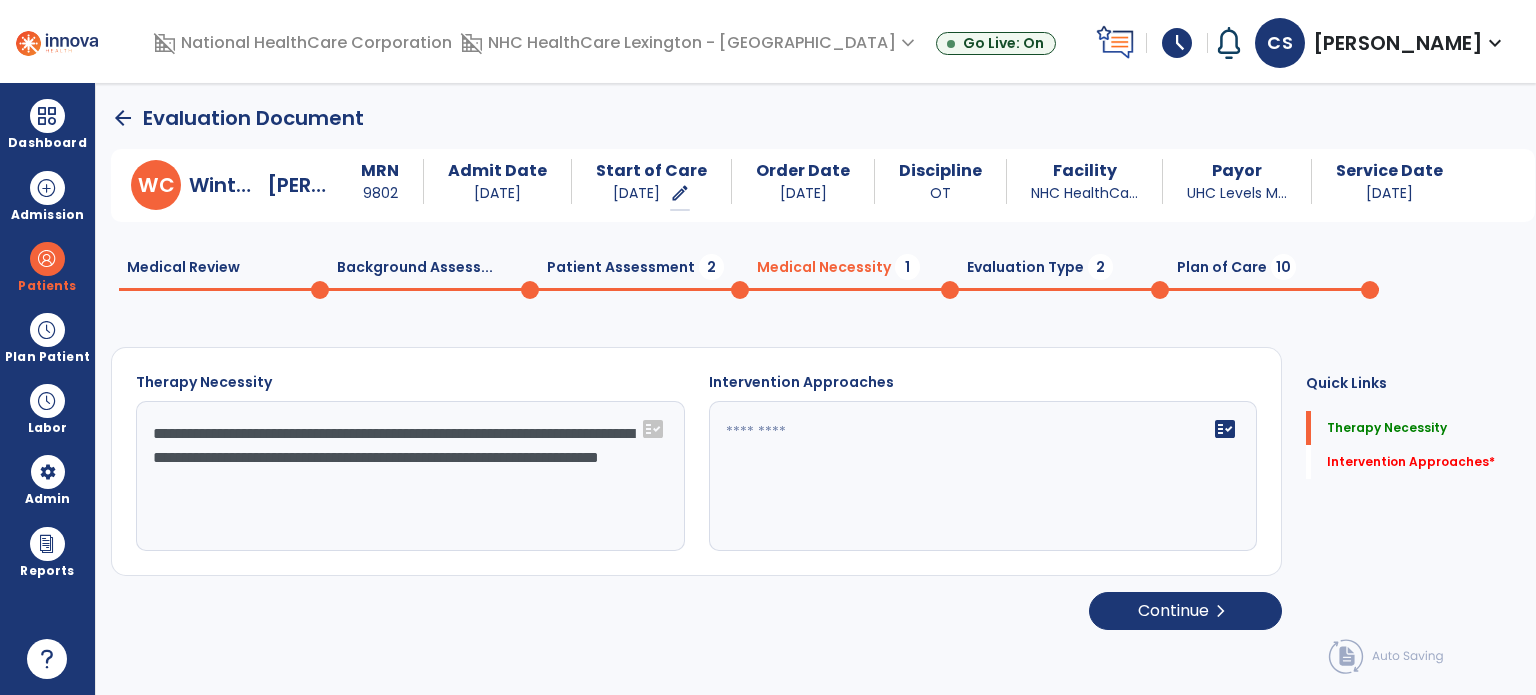 type on "**********" 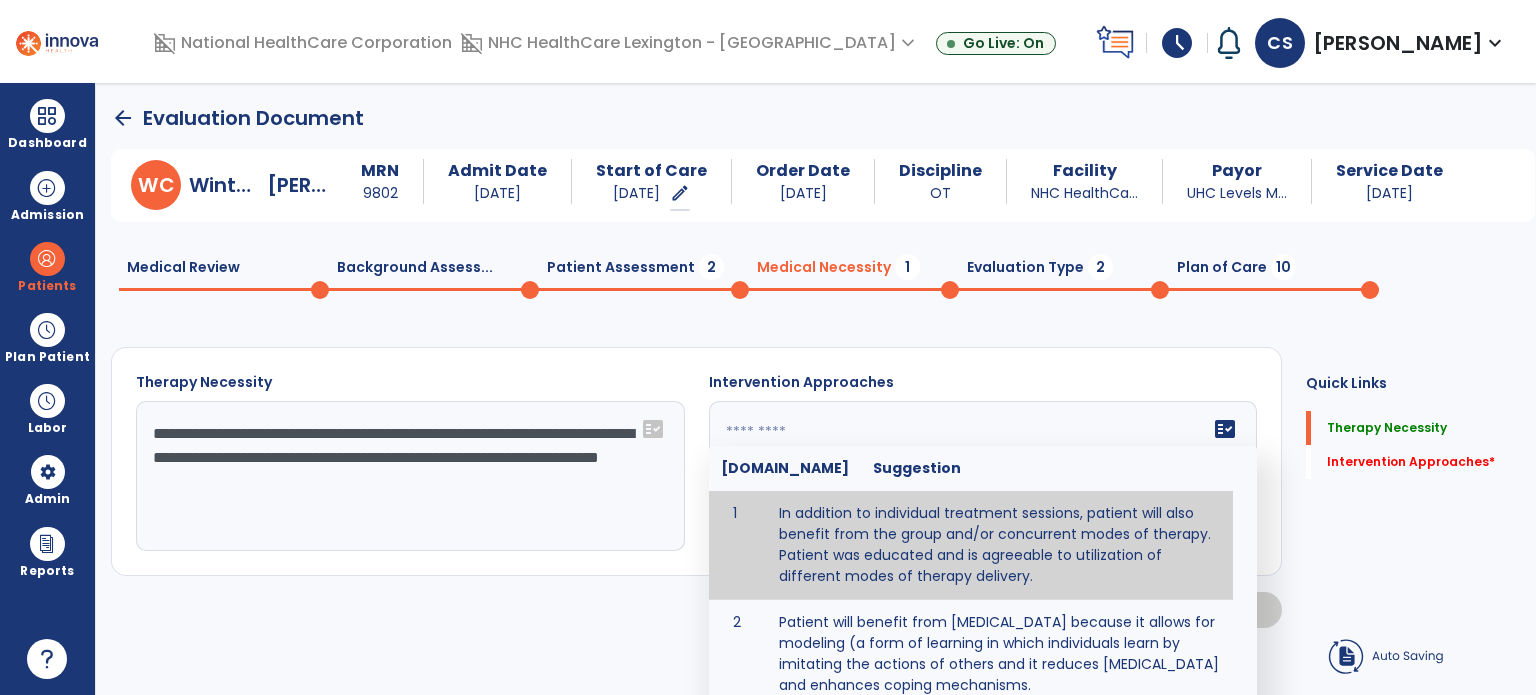type on "**********" 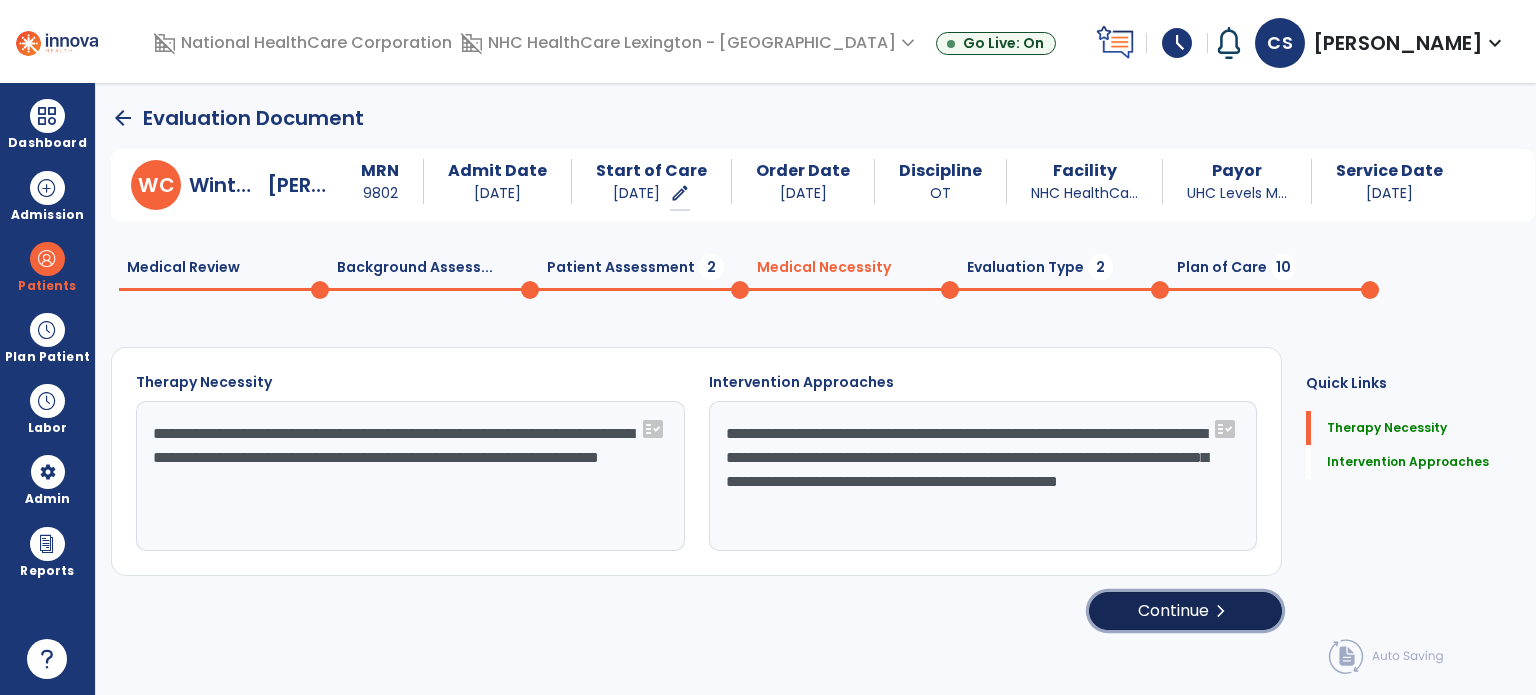 click on "Continue  chevron_right" 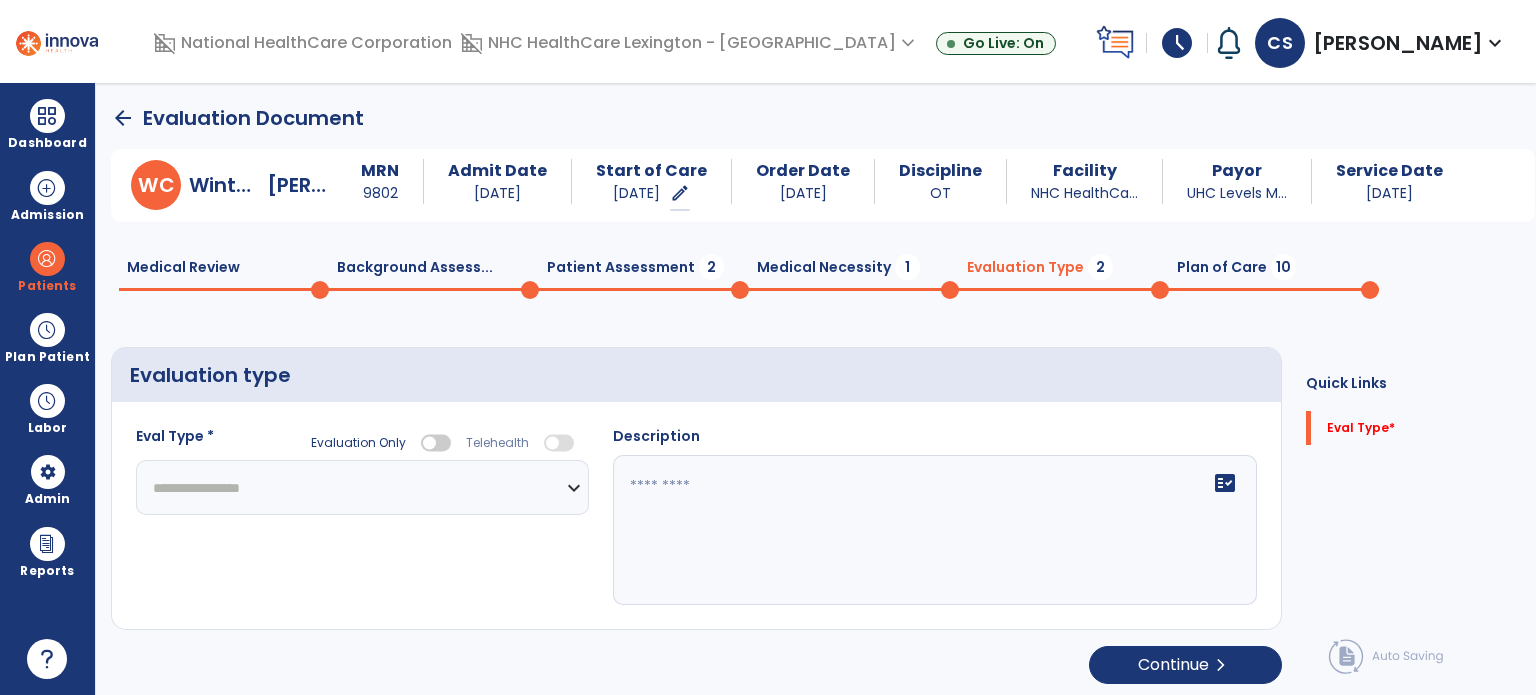 click on "**********" 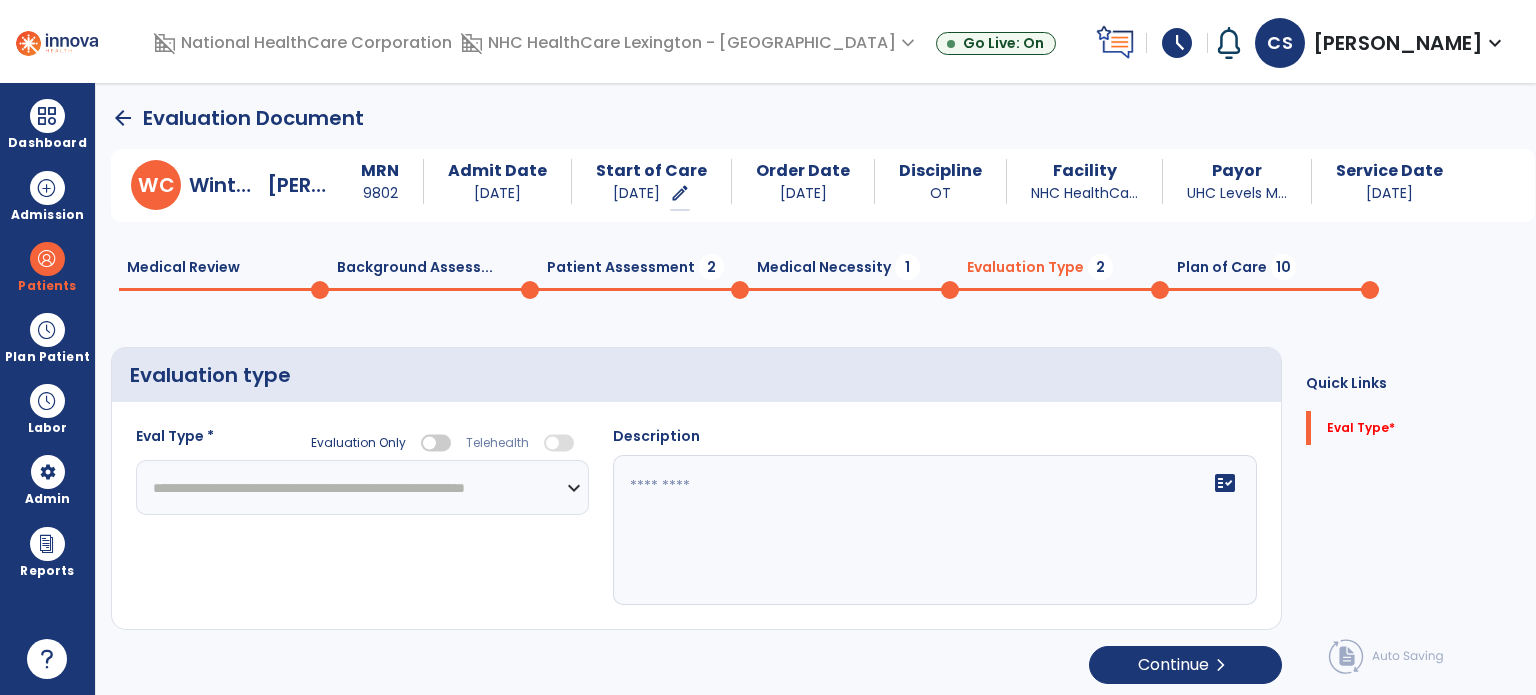 click on "**********" 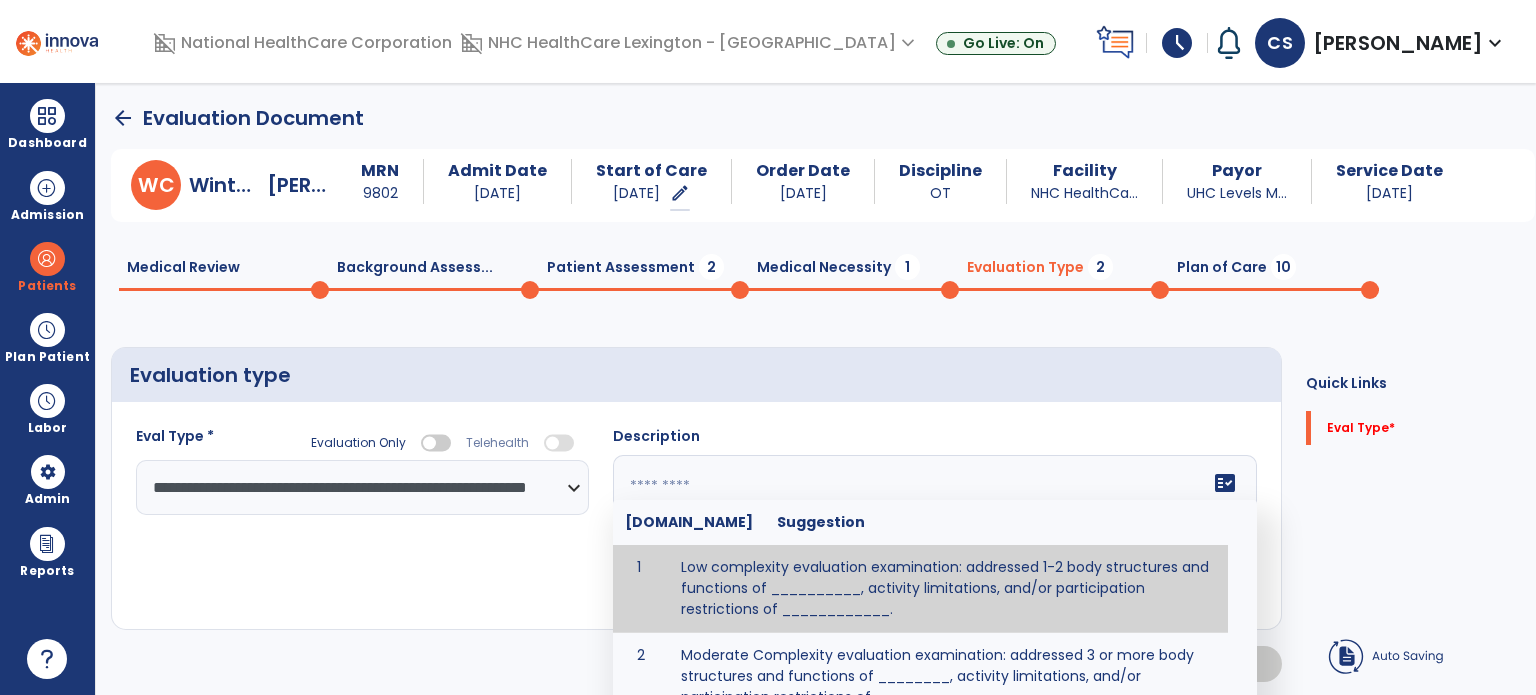 click 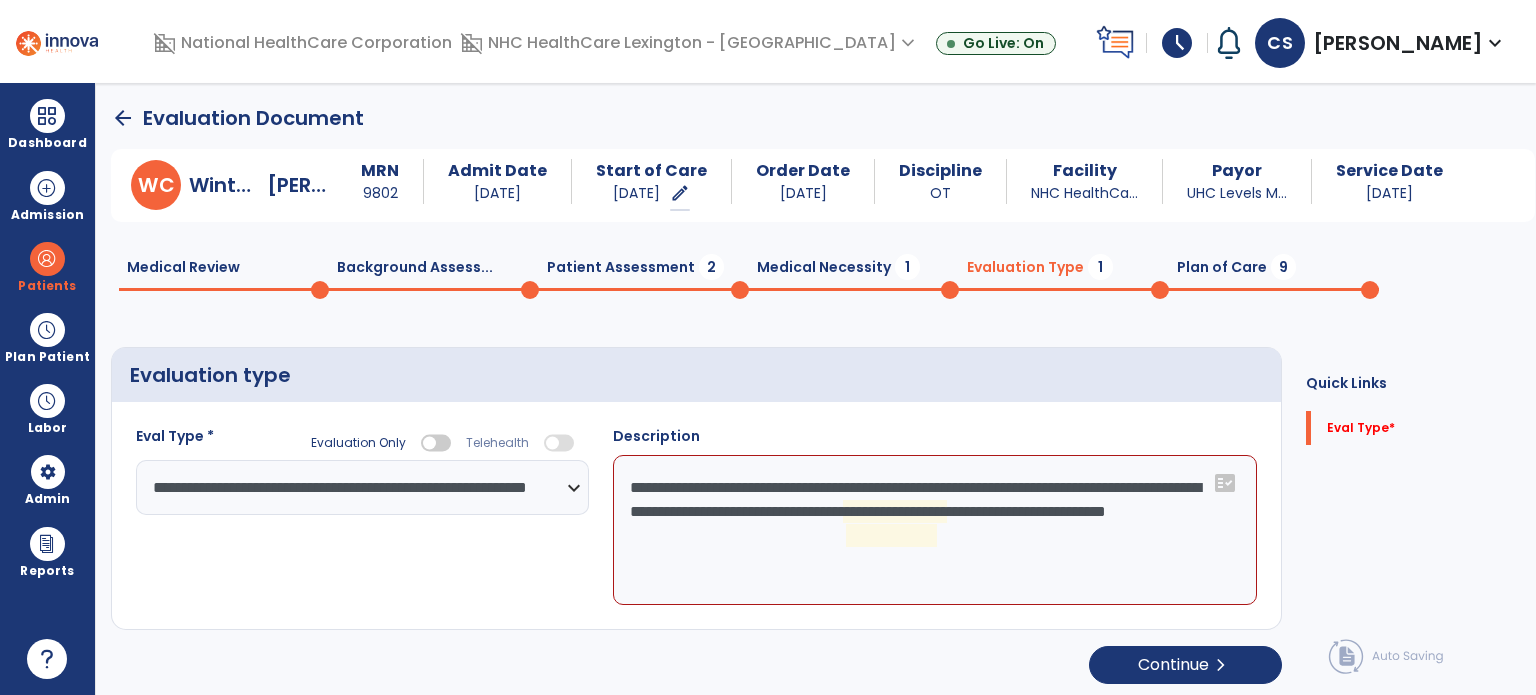 click on "**********" 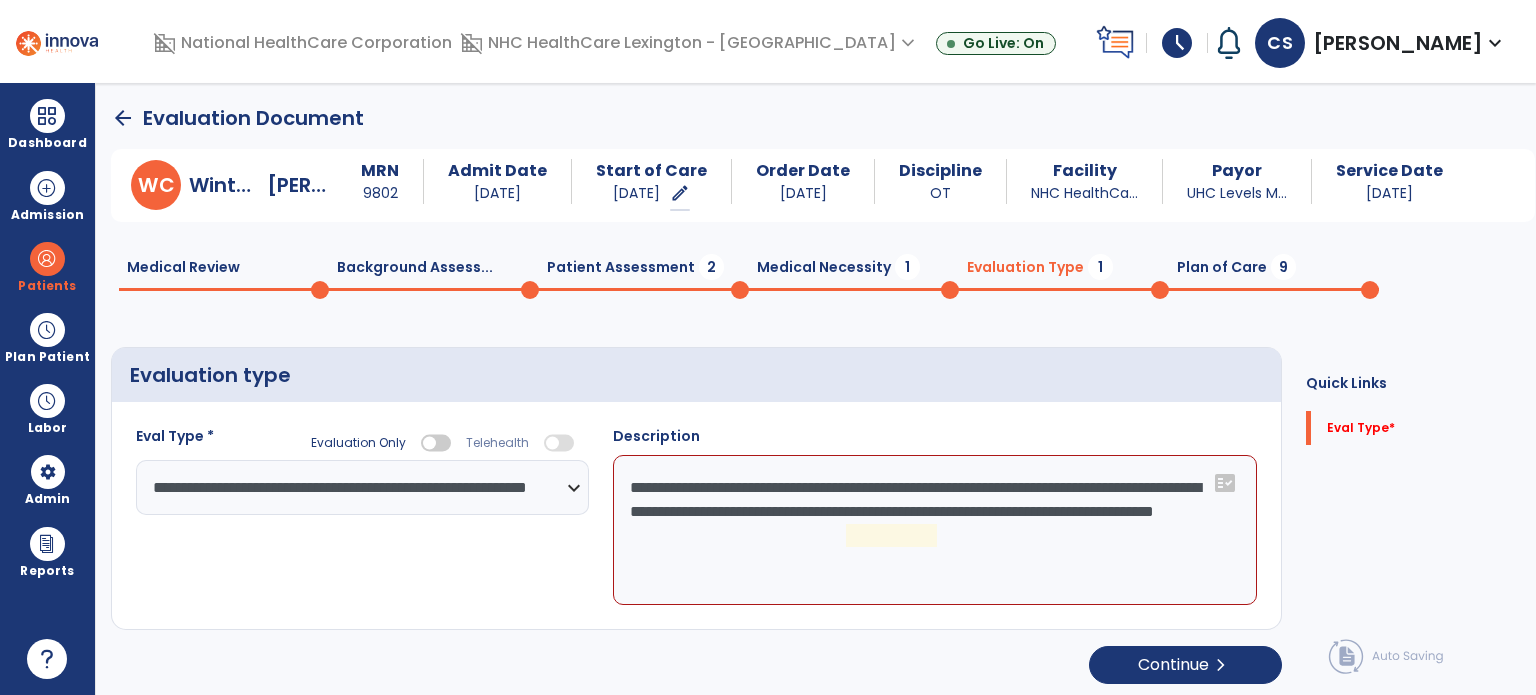 click on "**********" 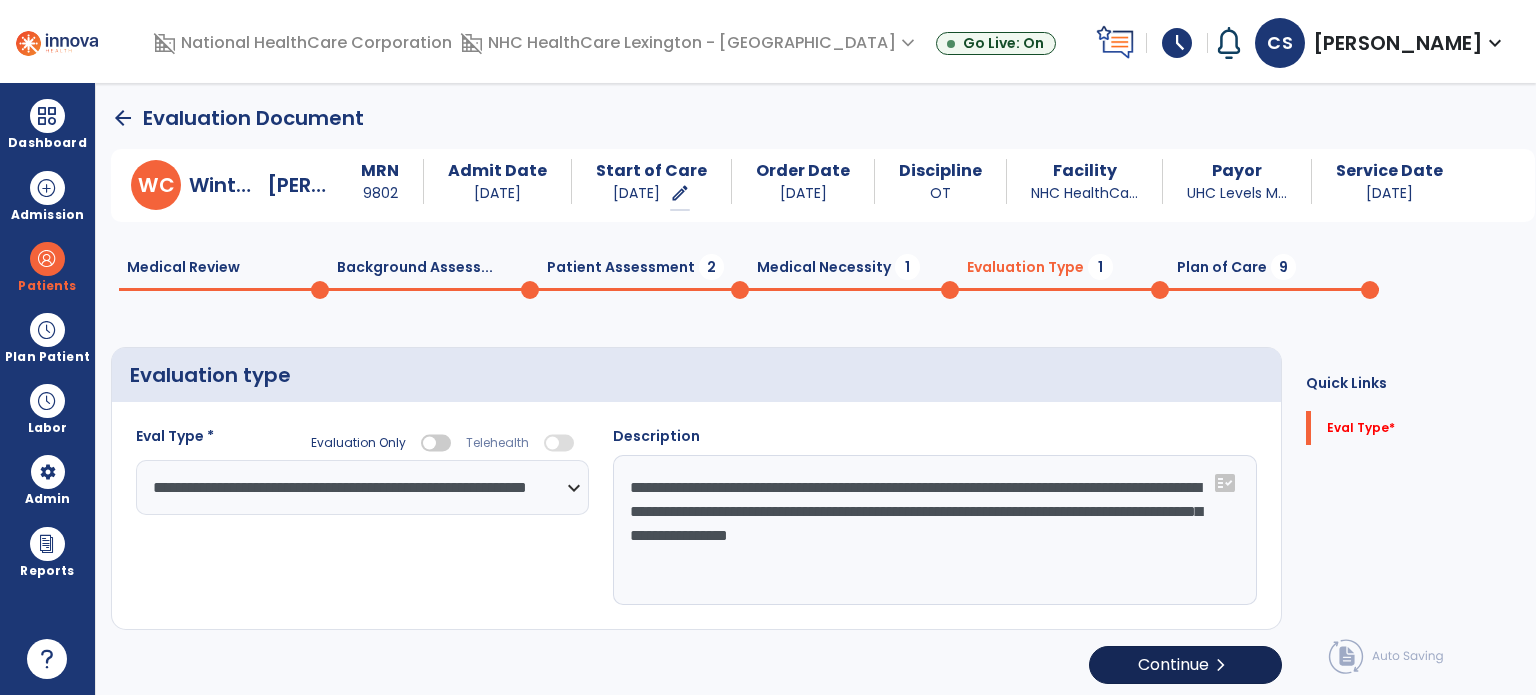 type on "**********" 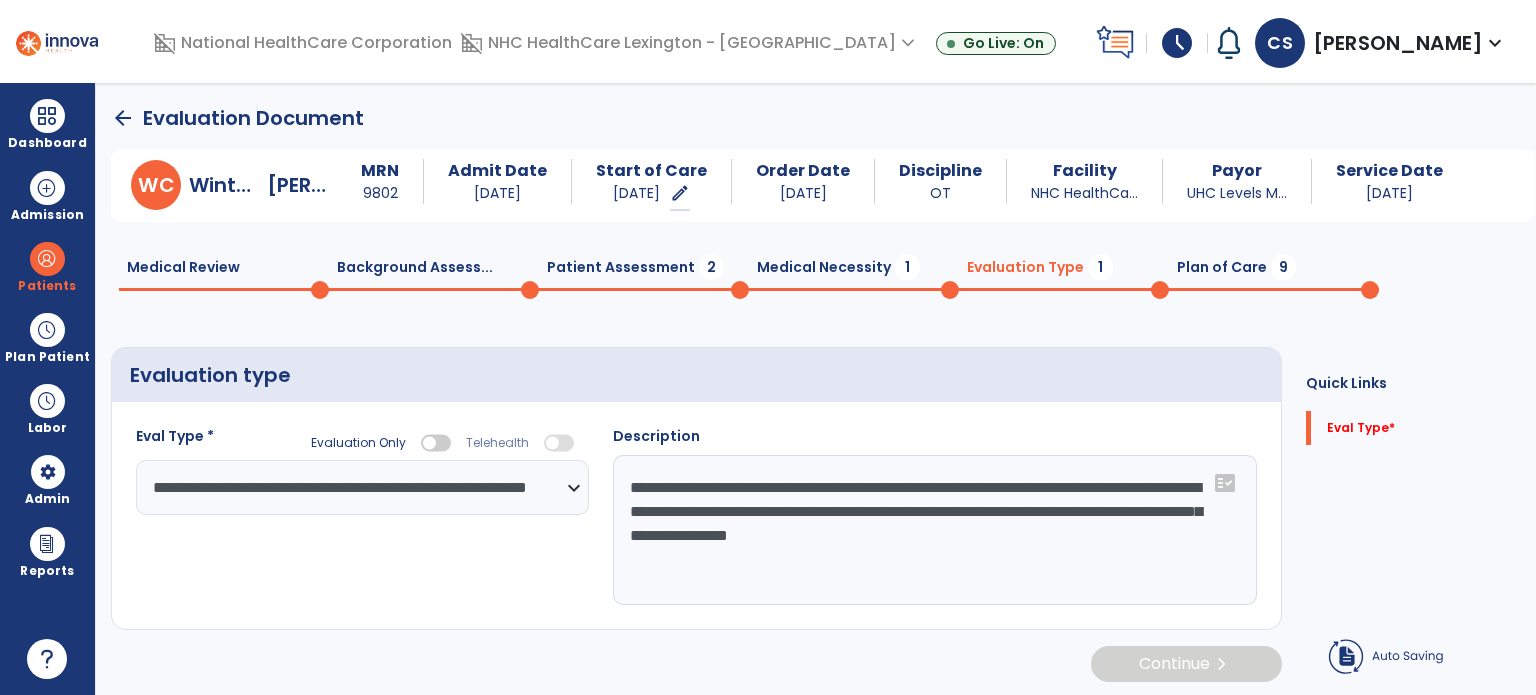 click on "chevron_right" 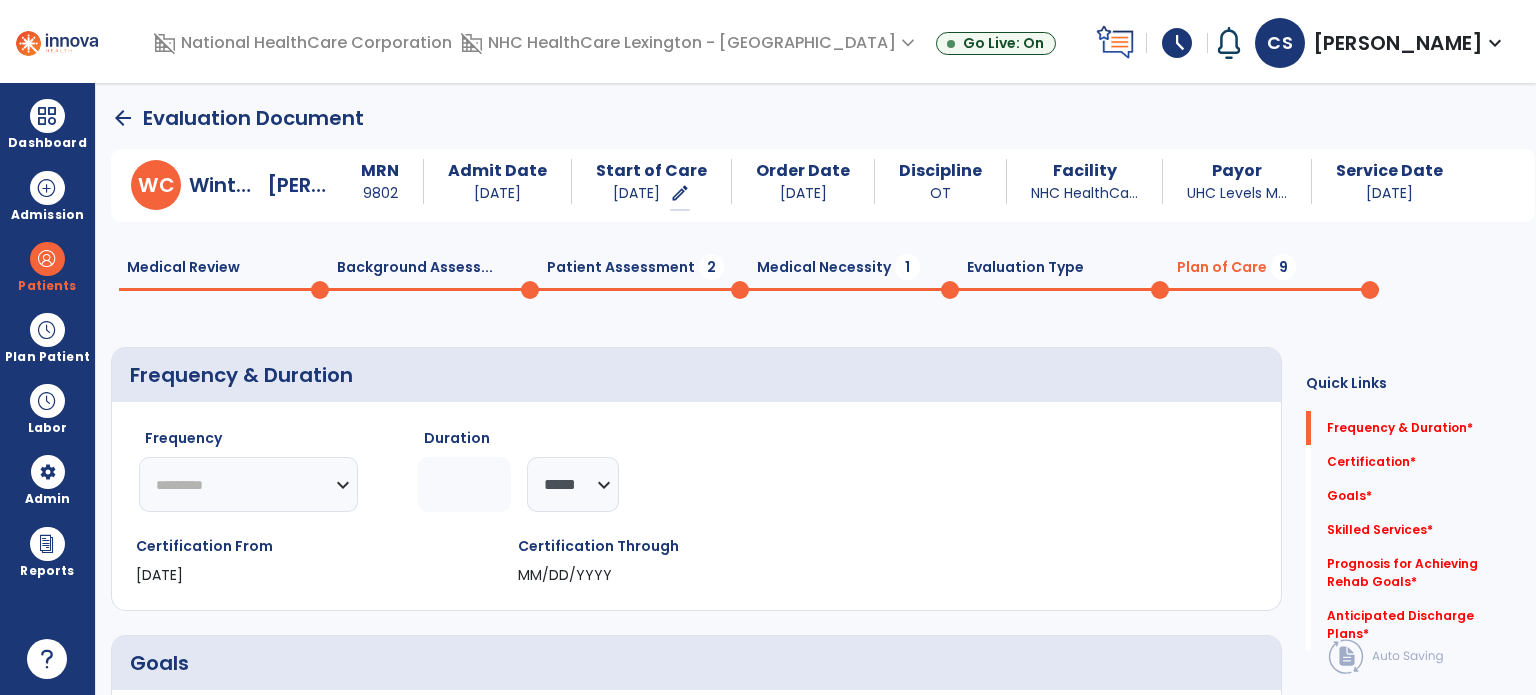 click 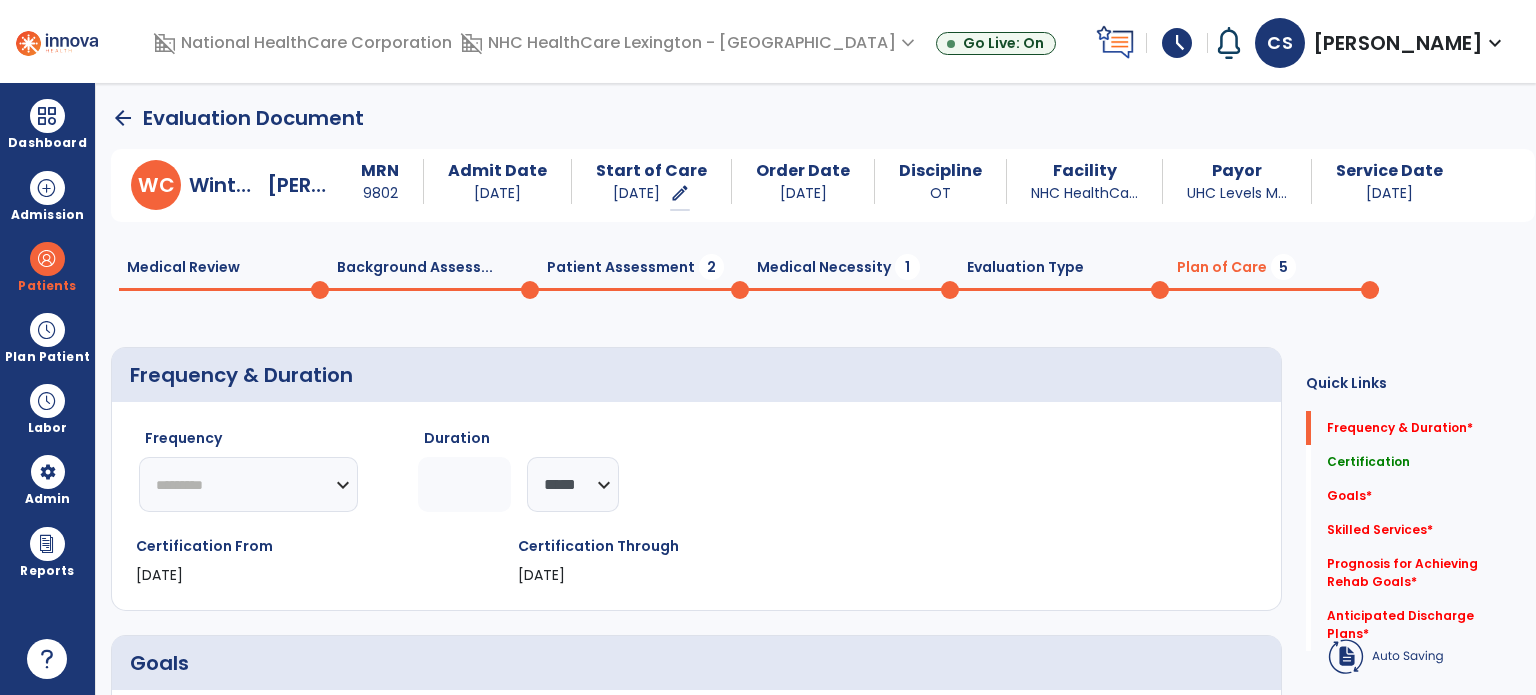 type on "*" 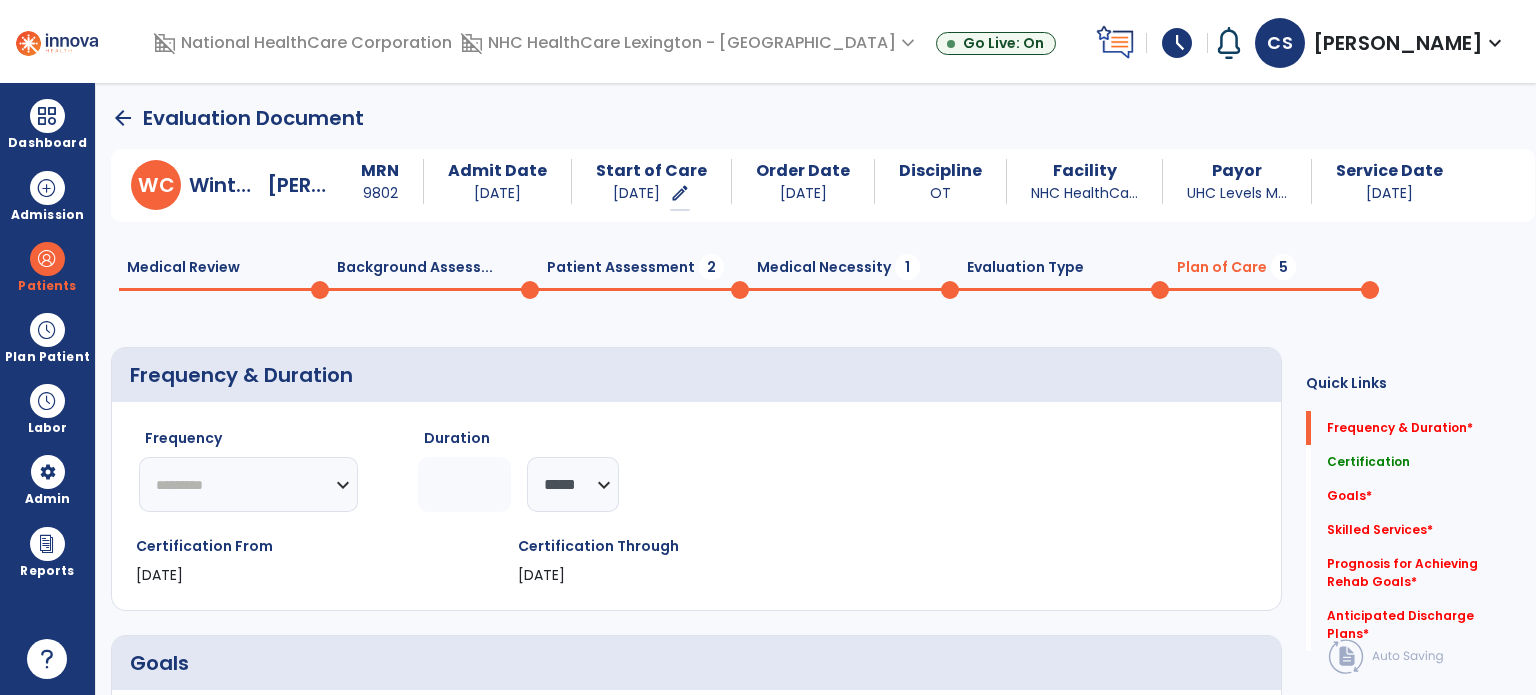type on "**" 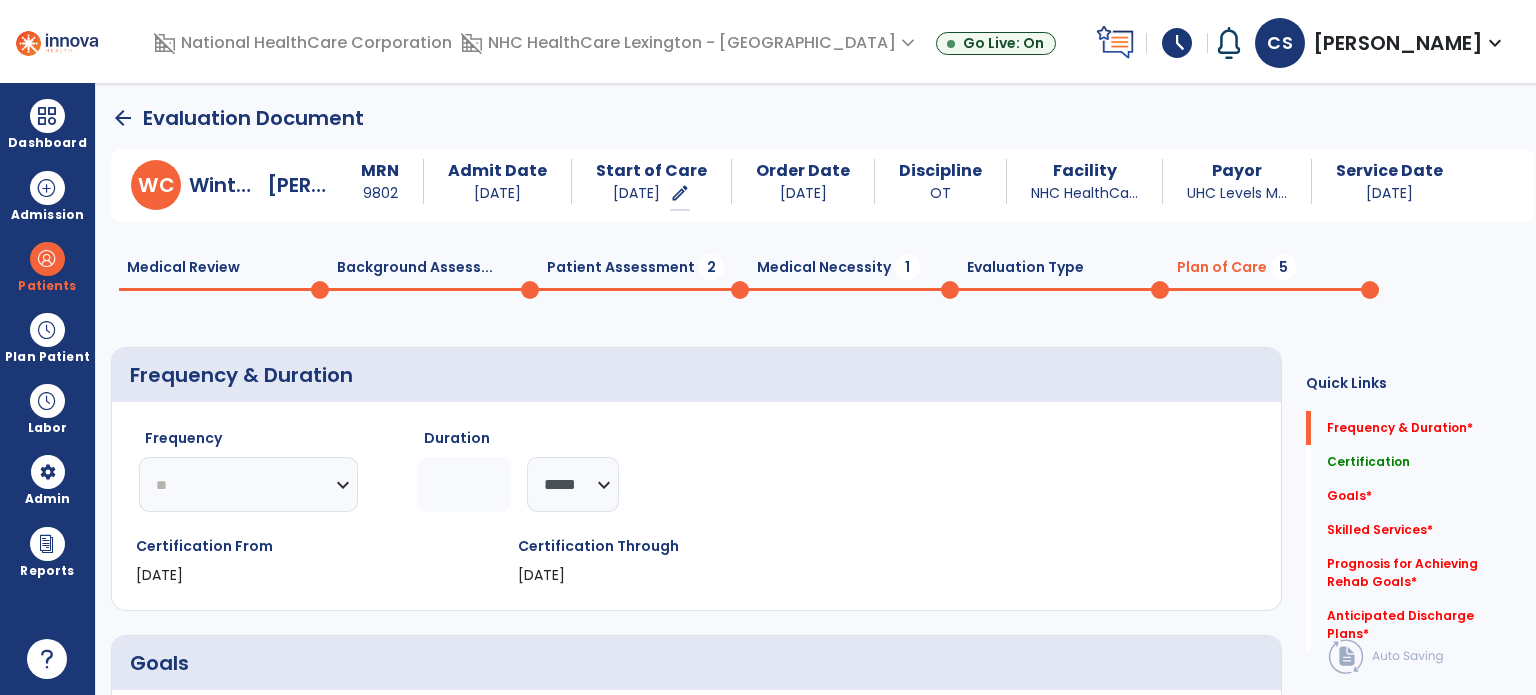 click on "********* ** ** ** ** ** ** **" 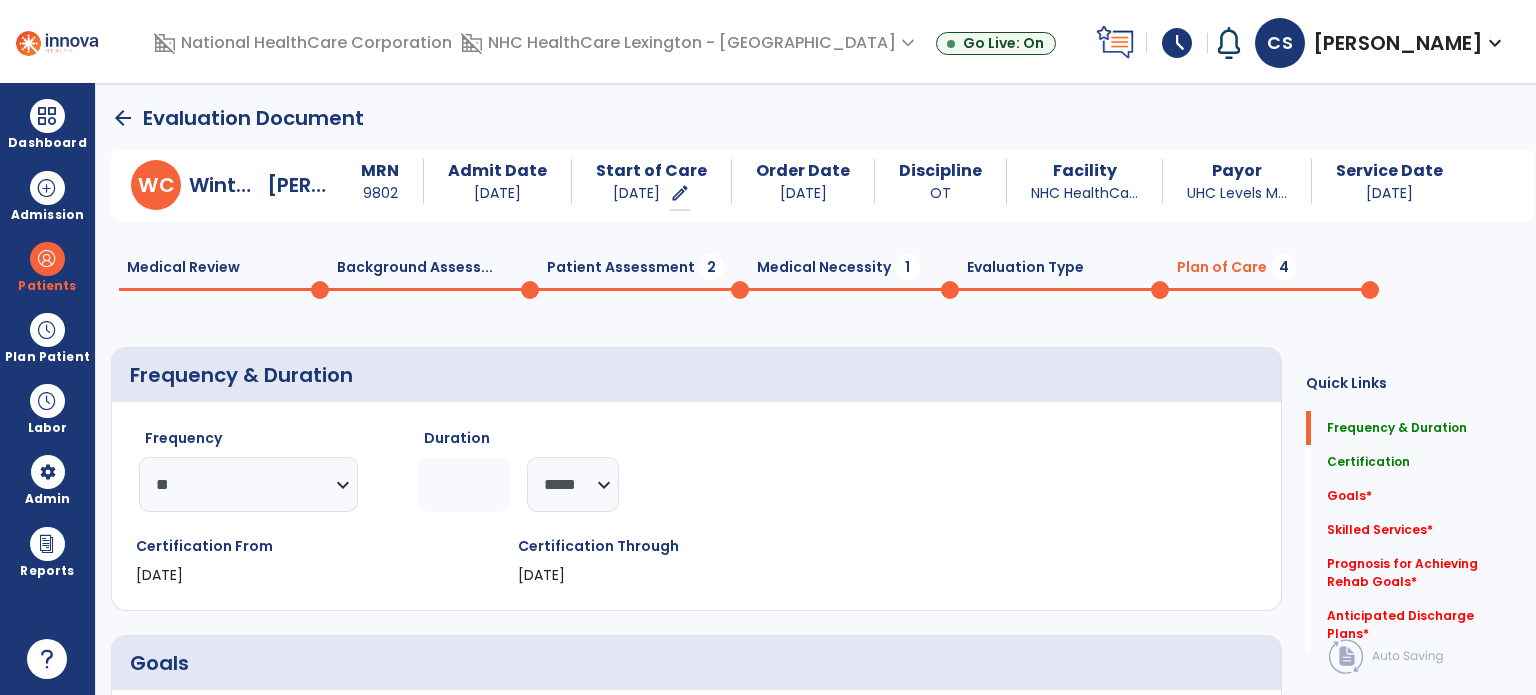 click on "Frequency & Duration  Frequency  ********* ** ** ** ** ** ** **  Duration  ** ******** ***** Certification From [DATE] Certification Through [DATE] Goals     No Added Items  add  Add New Skilled Services      help   add
Code
1
Description" 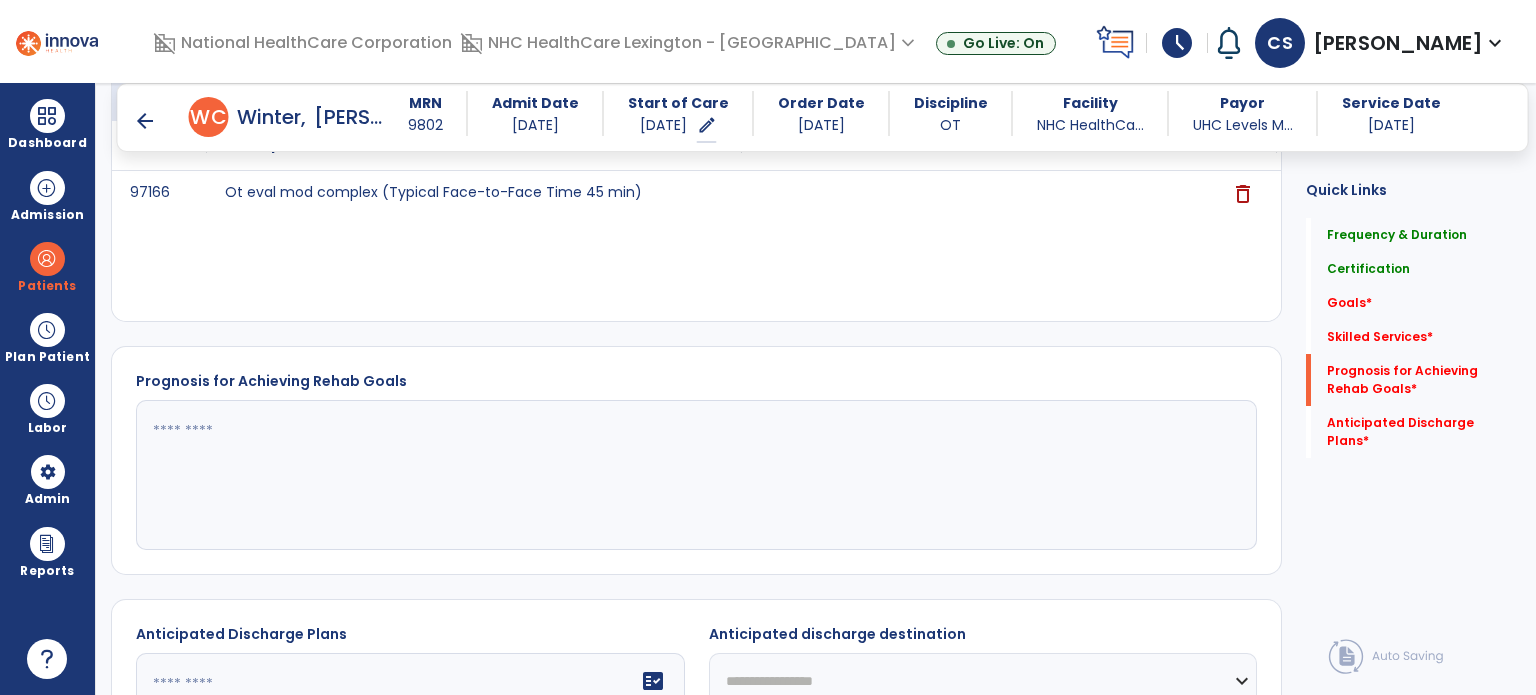 scroll, scrollTop: 971, scrollLeft: 0, axis: vertical 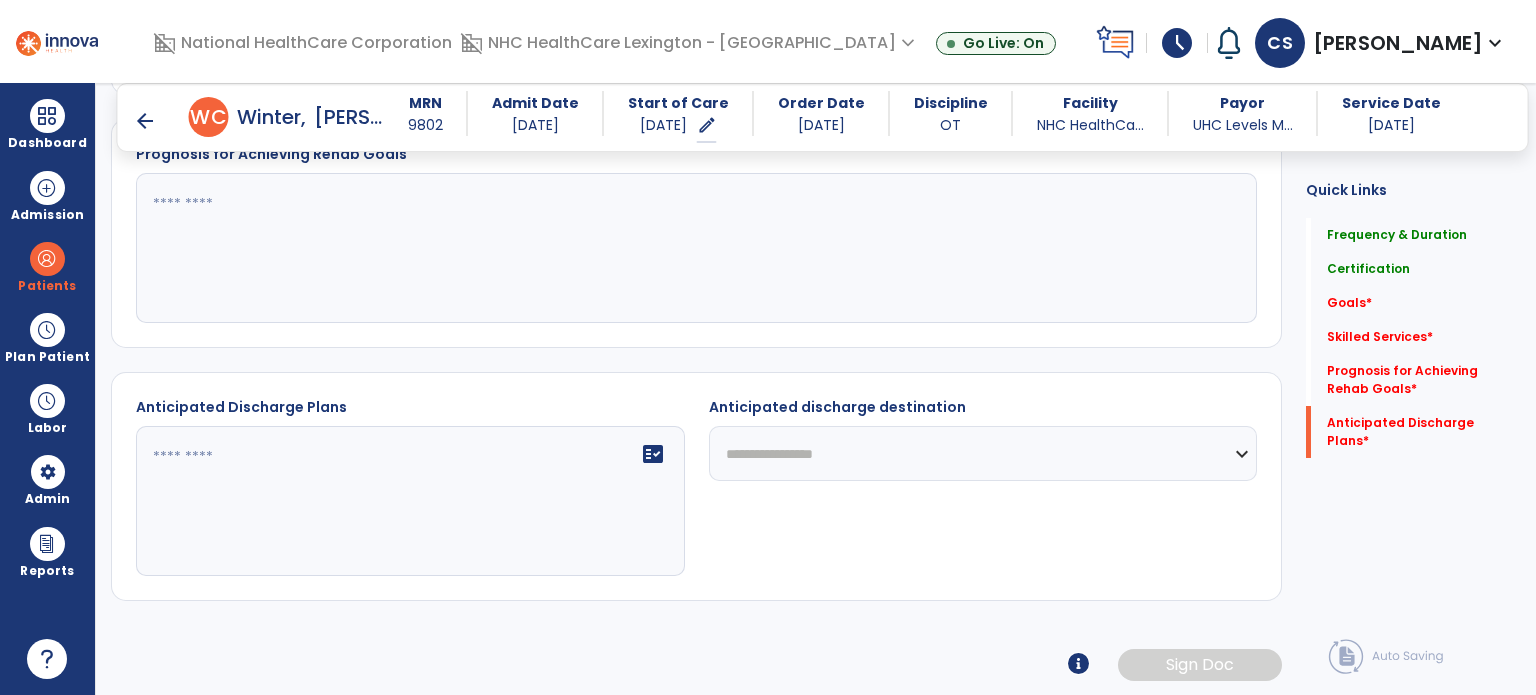 click on "fact_check" 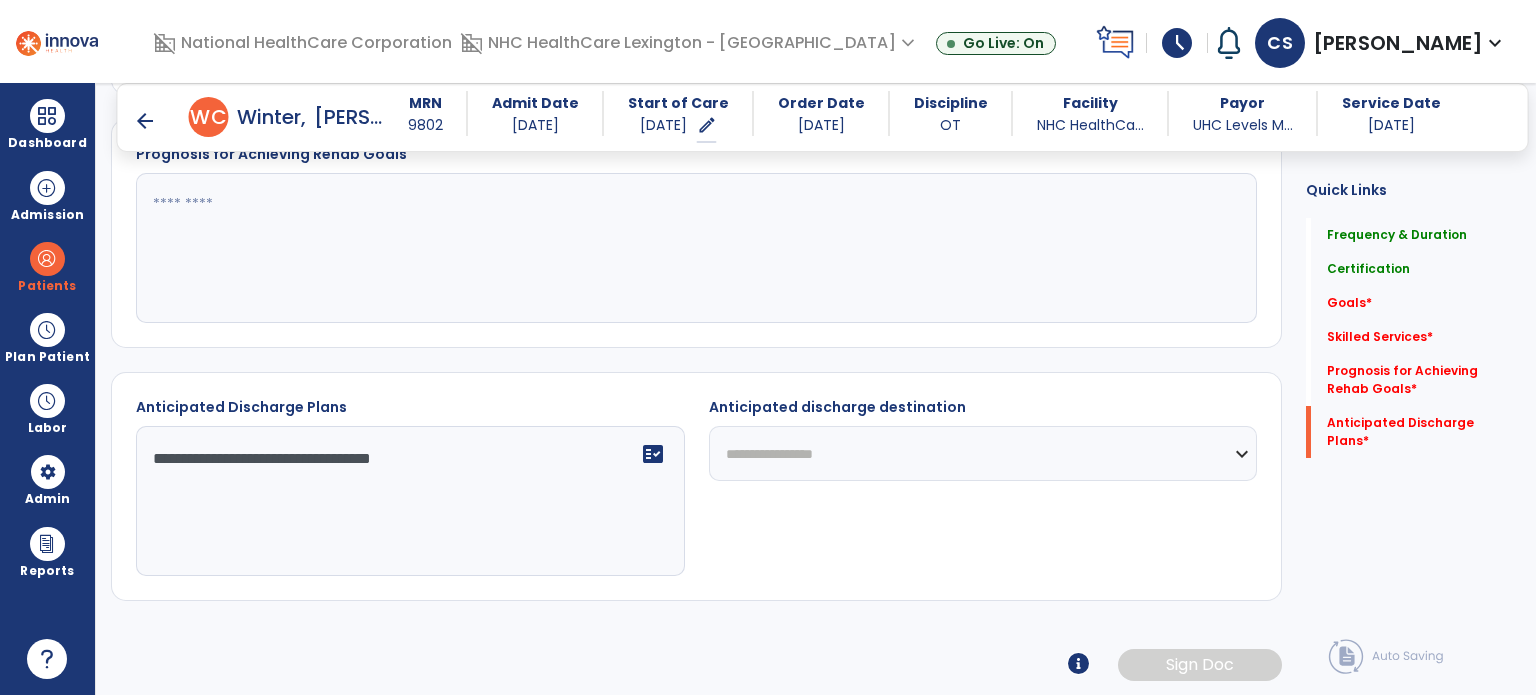 type on "**********" 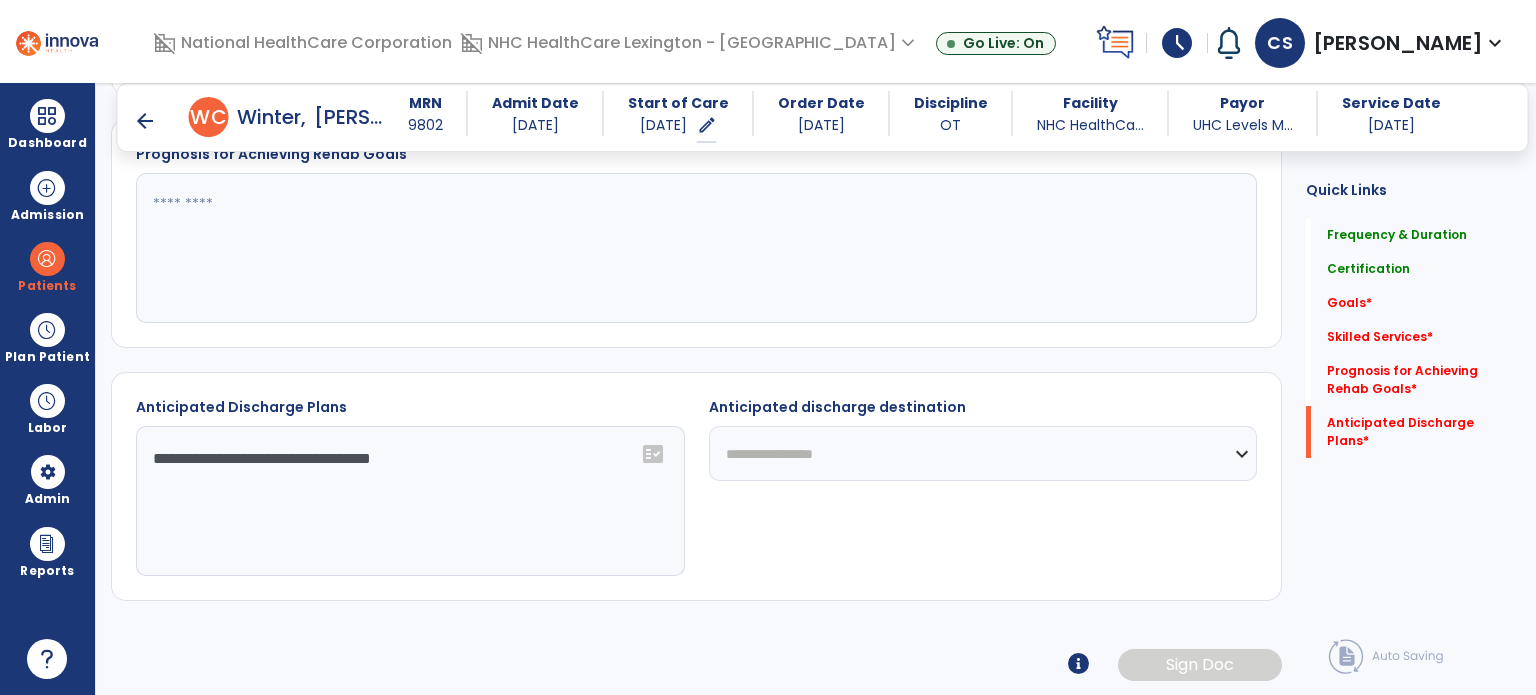 select on "****" 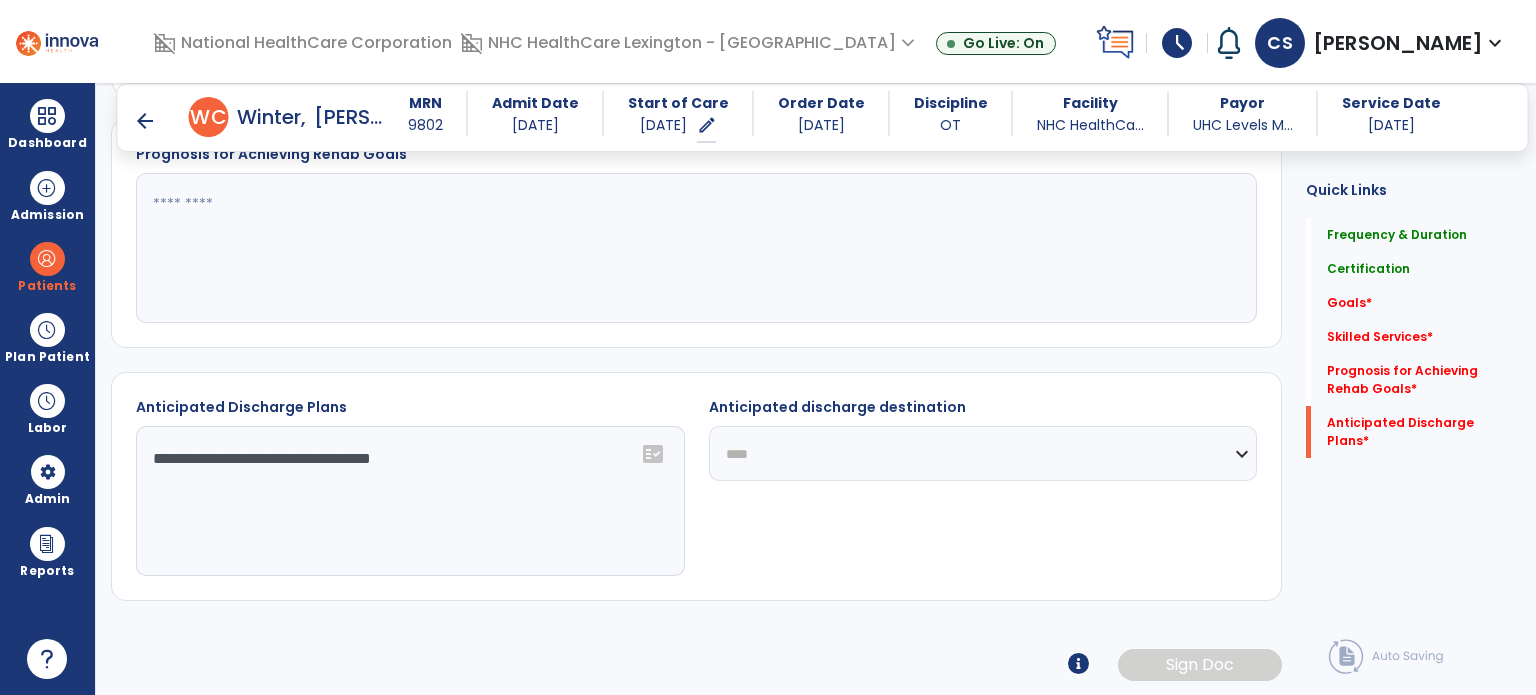 click on "**********" 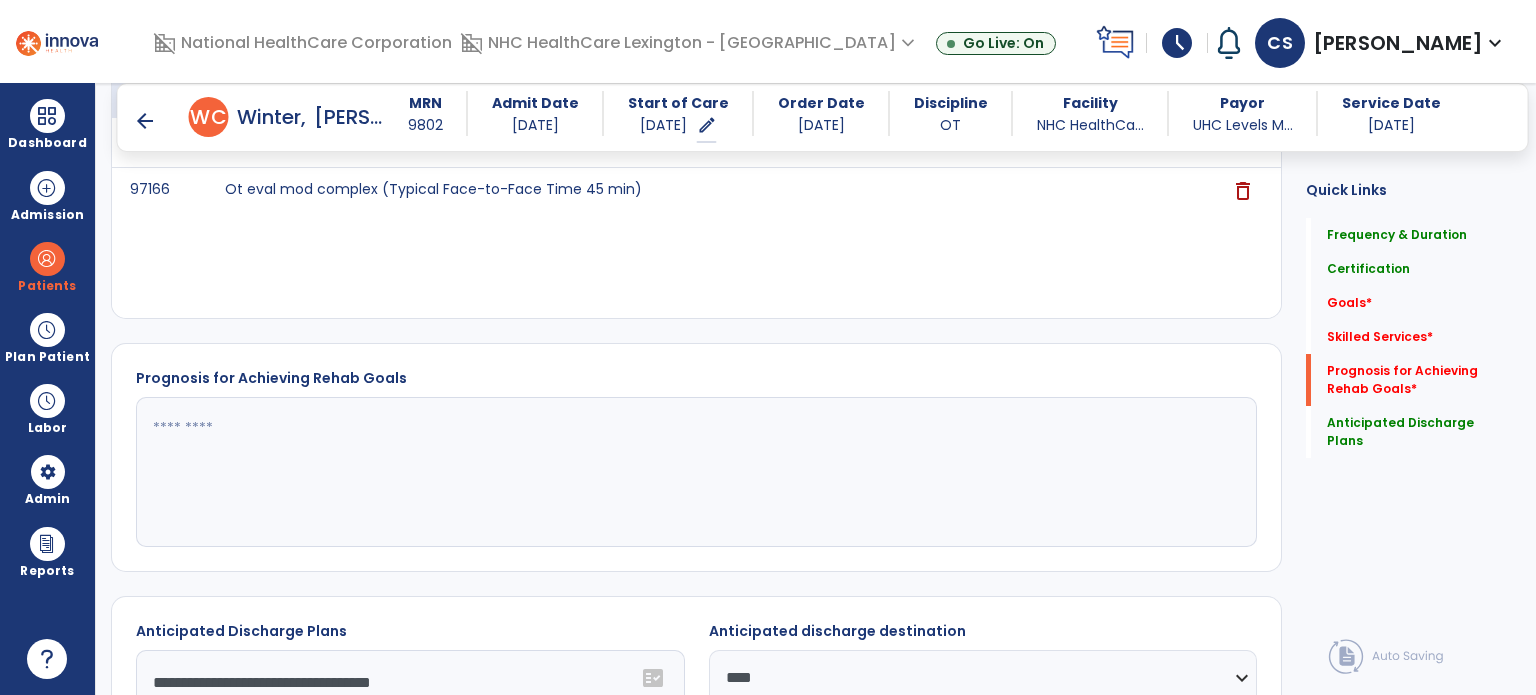 scroll, scrollTop: 737, scrollLeft: 0, axis: vertical 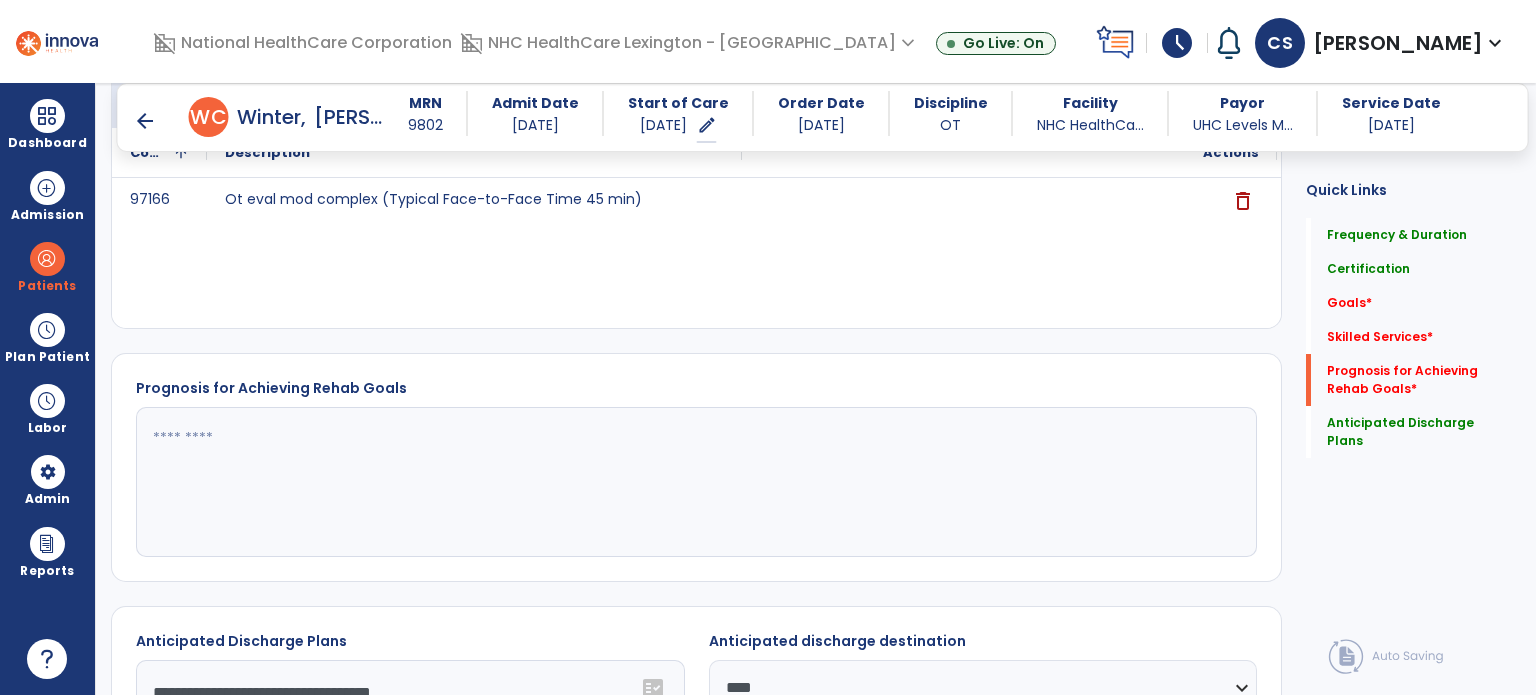 click 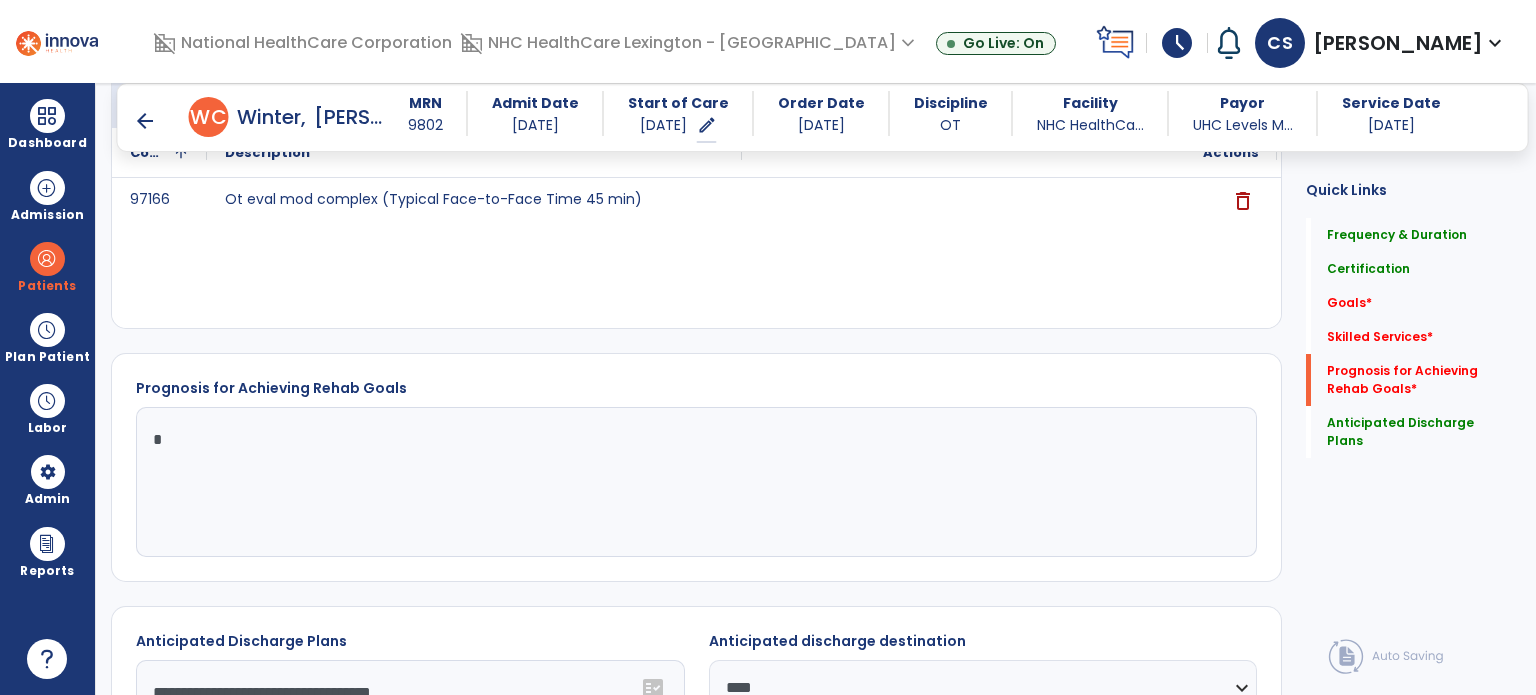 click on "*" 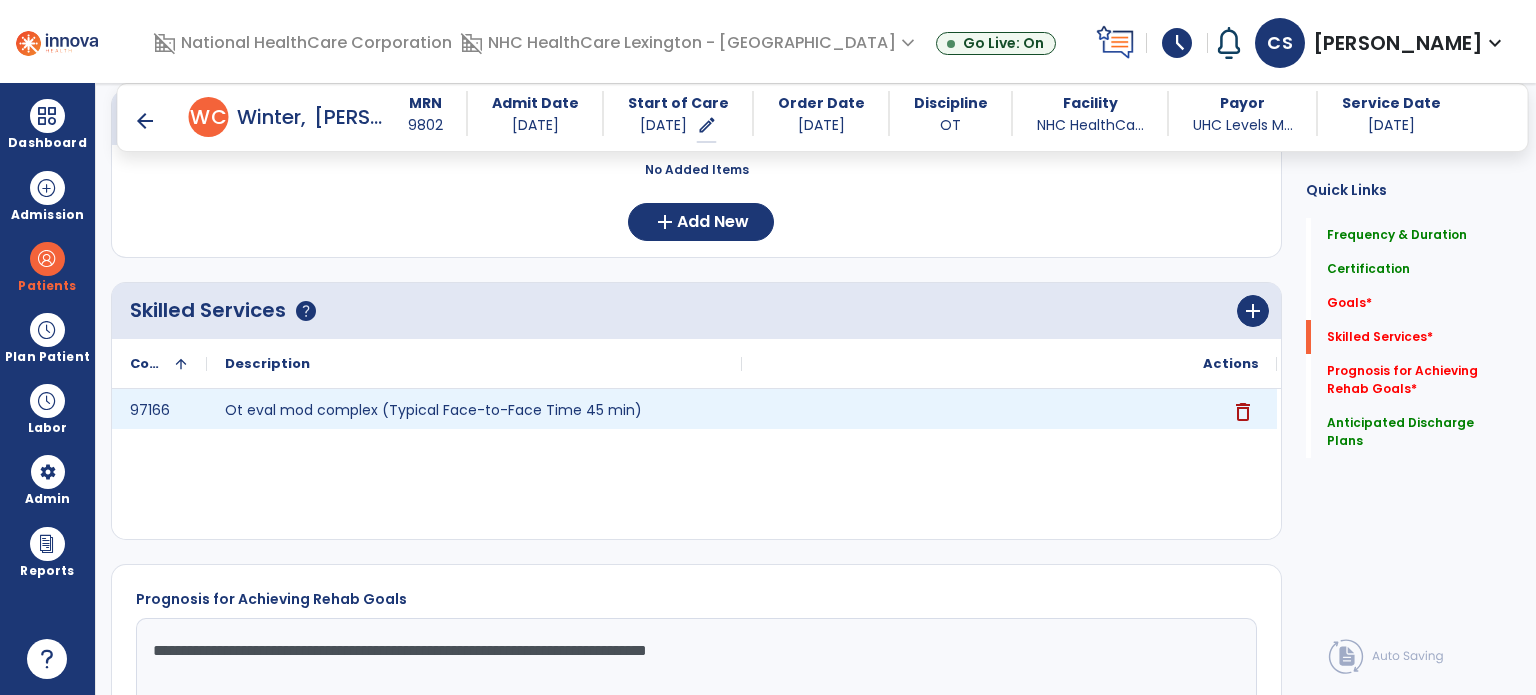 scroll, scrollTop: 525, scrollLeft: 0, axis: vertical 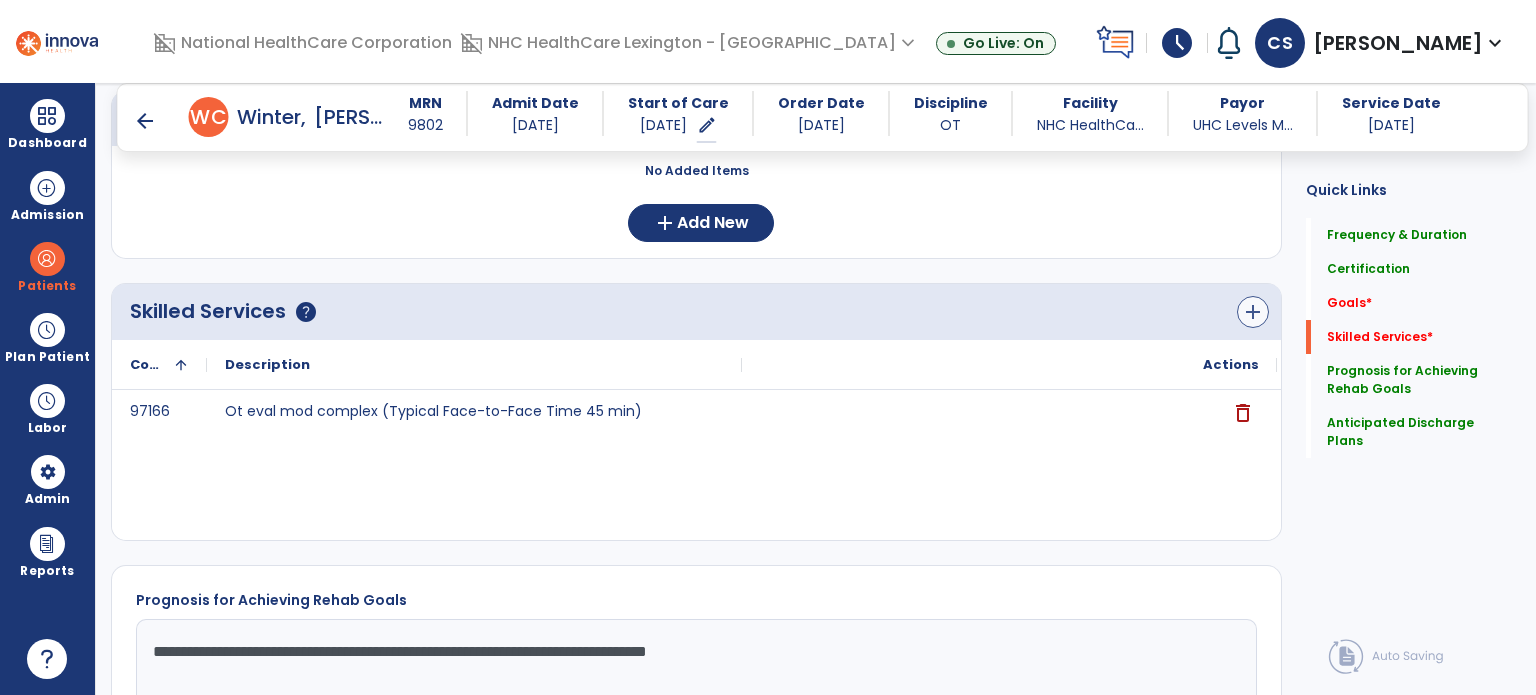 type on "**********" 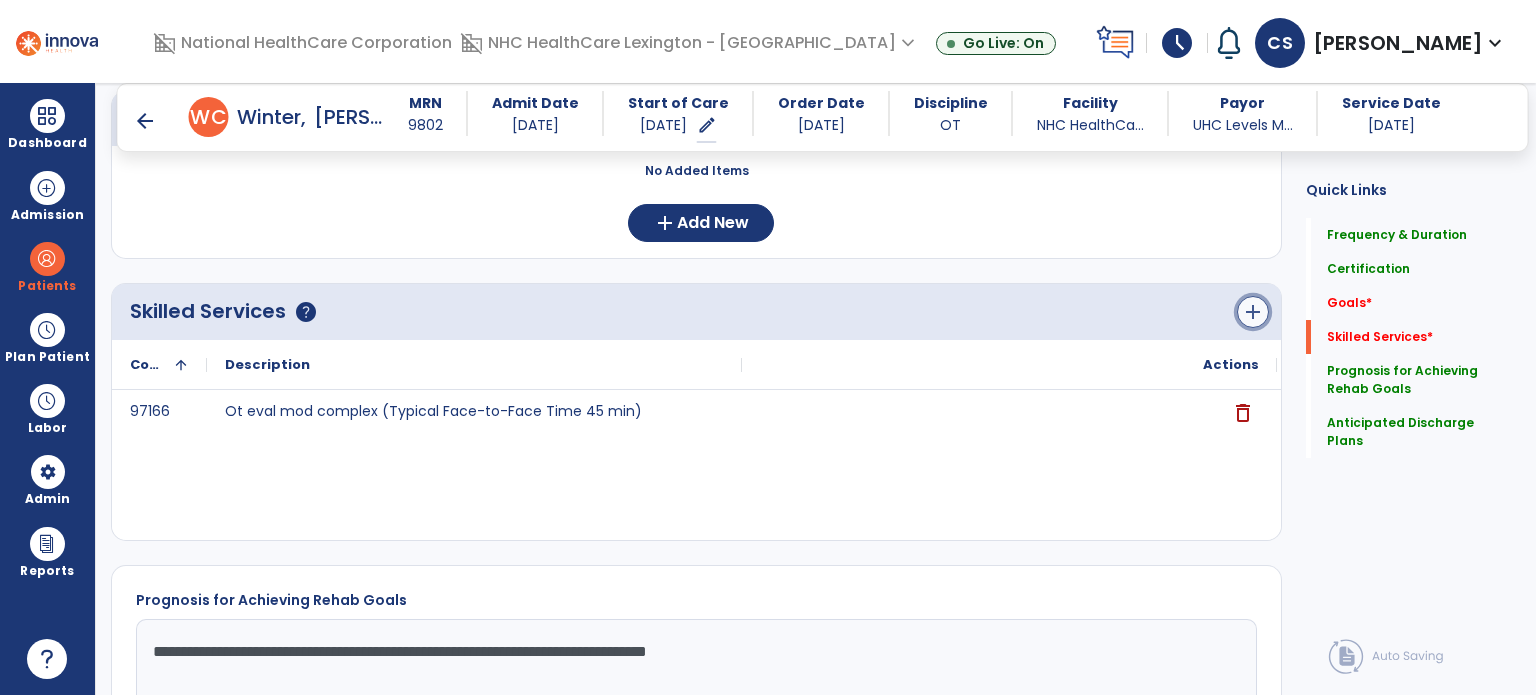 click on "add" 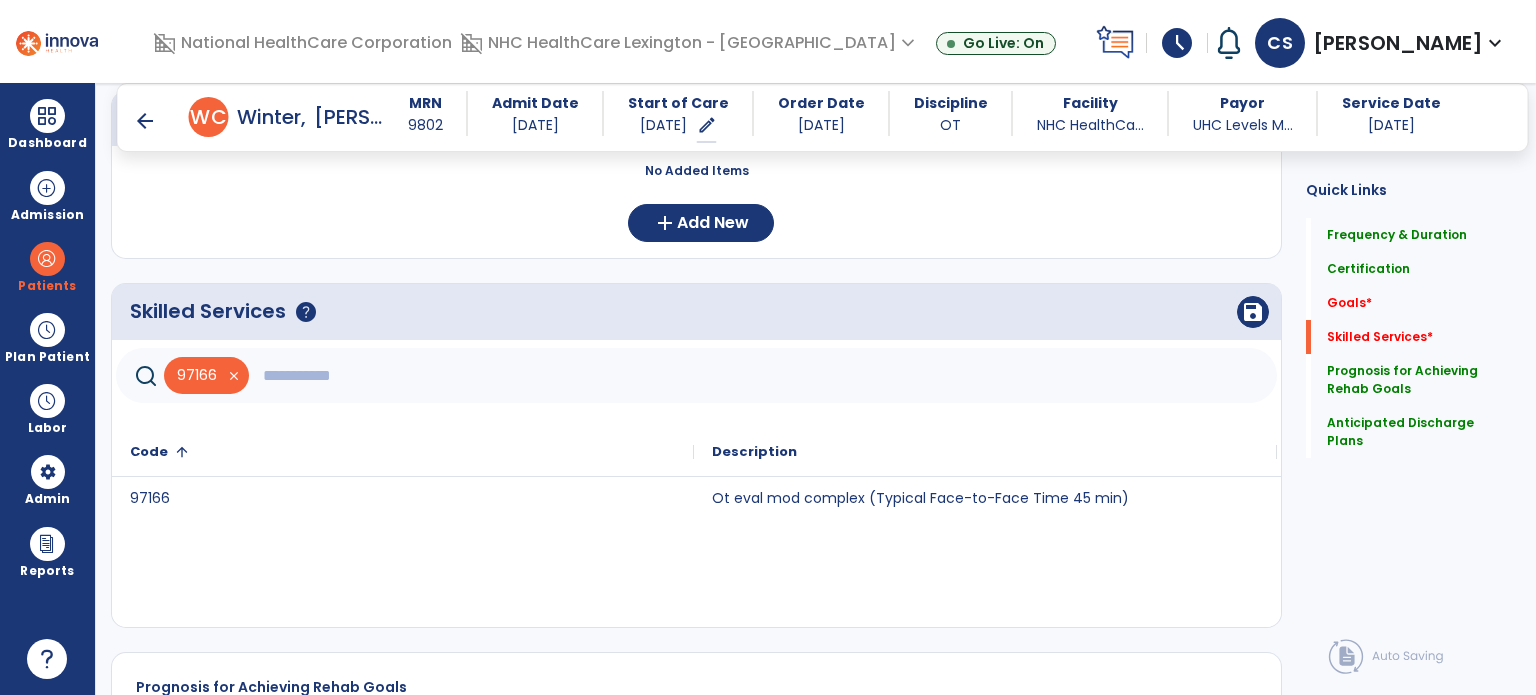 click 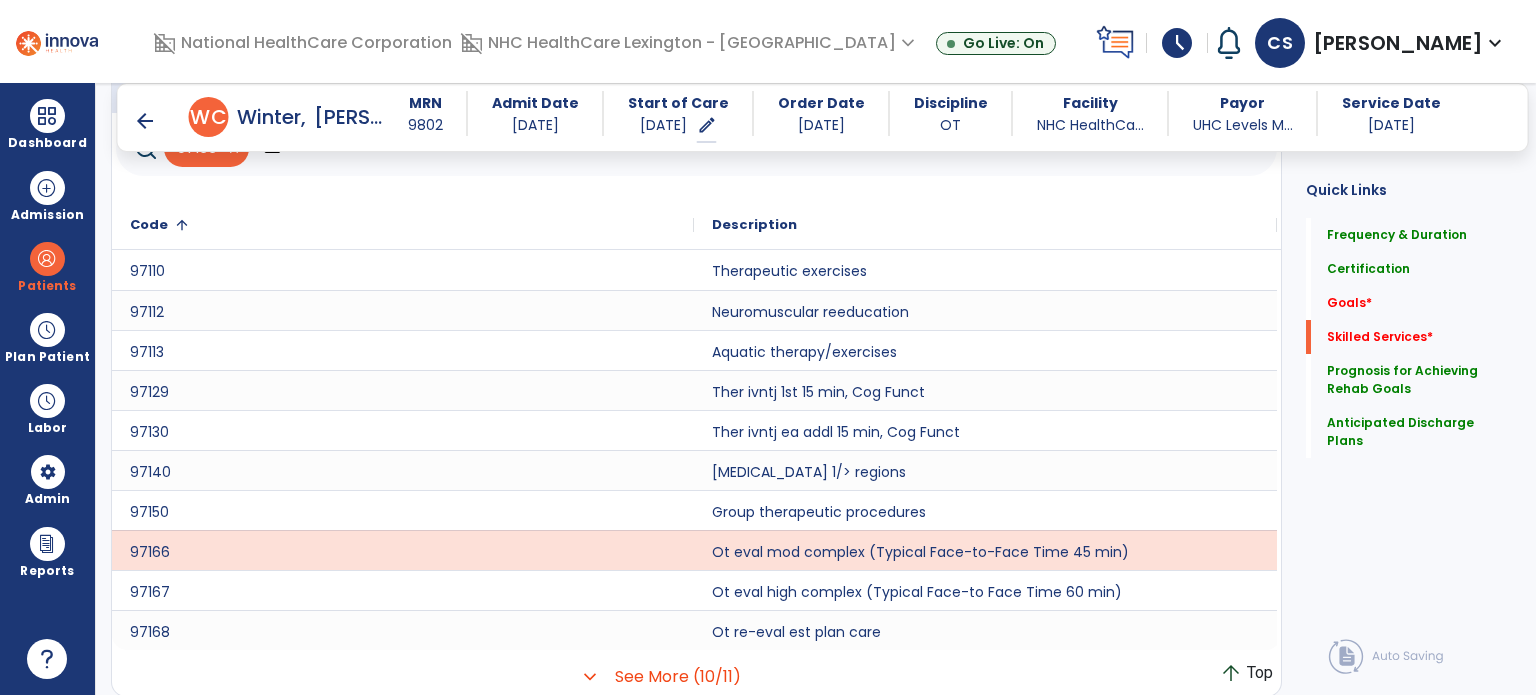 scroll, scrollTop: 607, scrollLeft: 0, axis: vertical 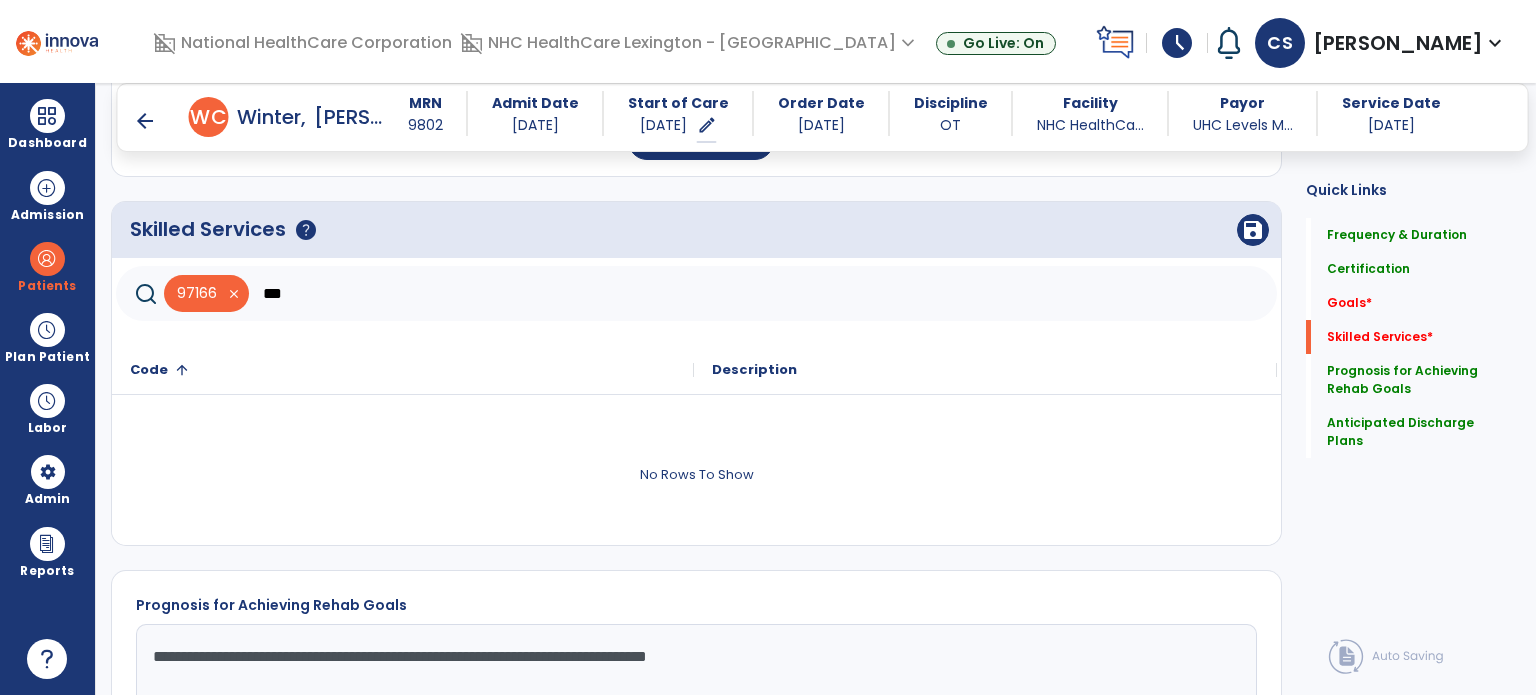 click on "***" 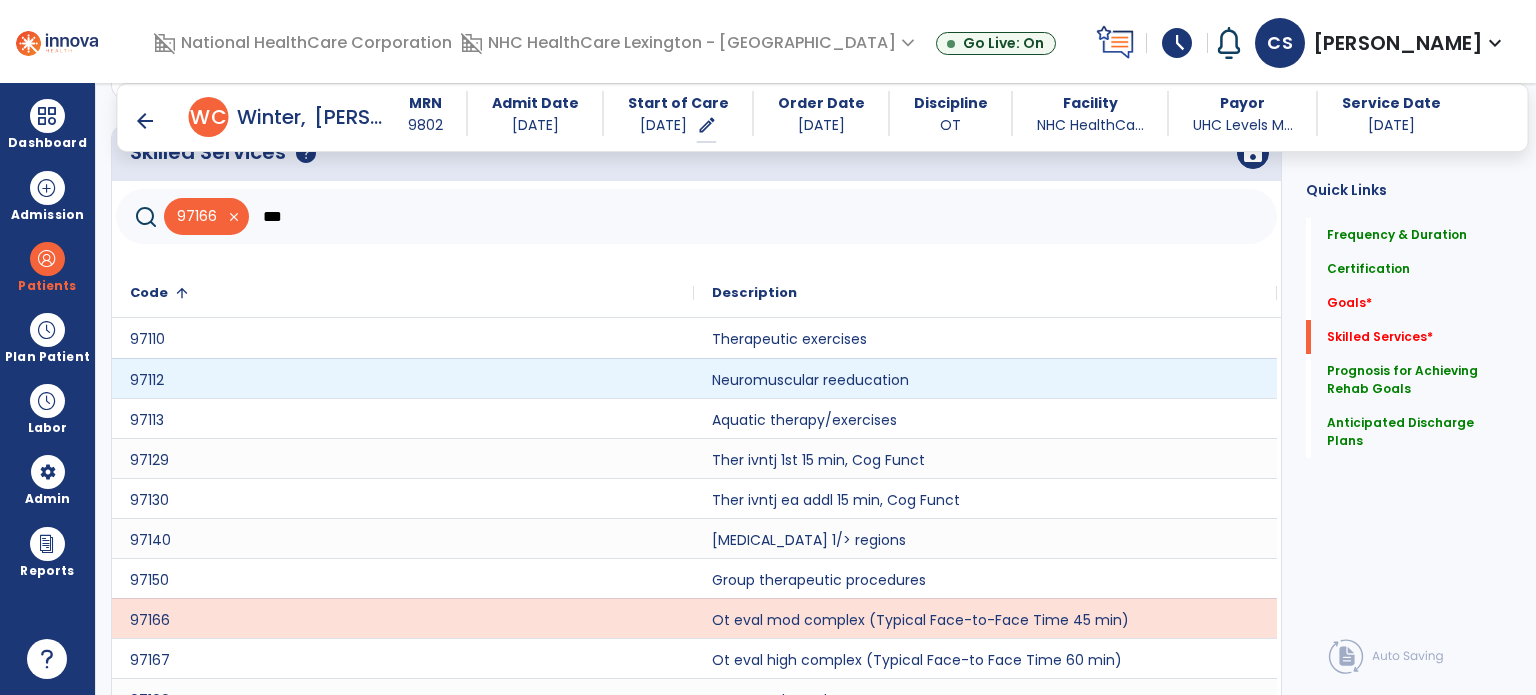 scroll, scrollTop: 752, scrollLeft: 0, axis: vertical 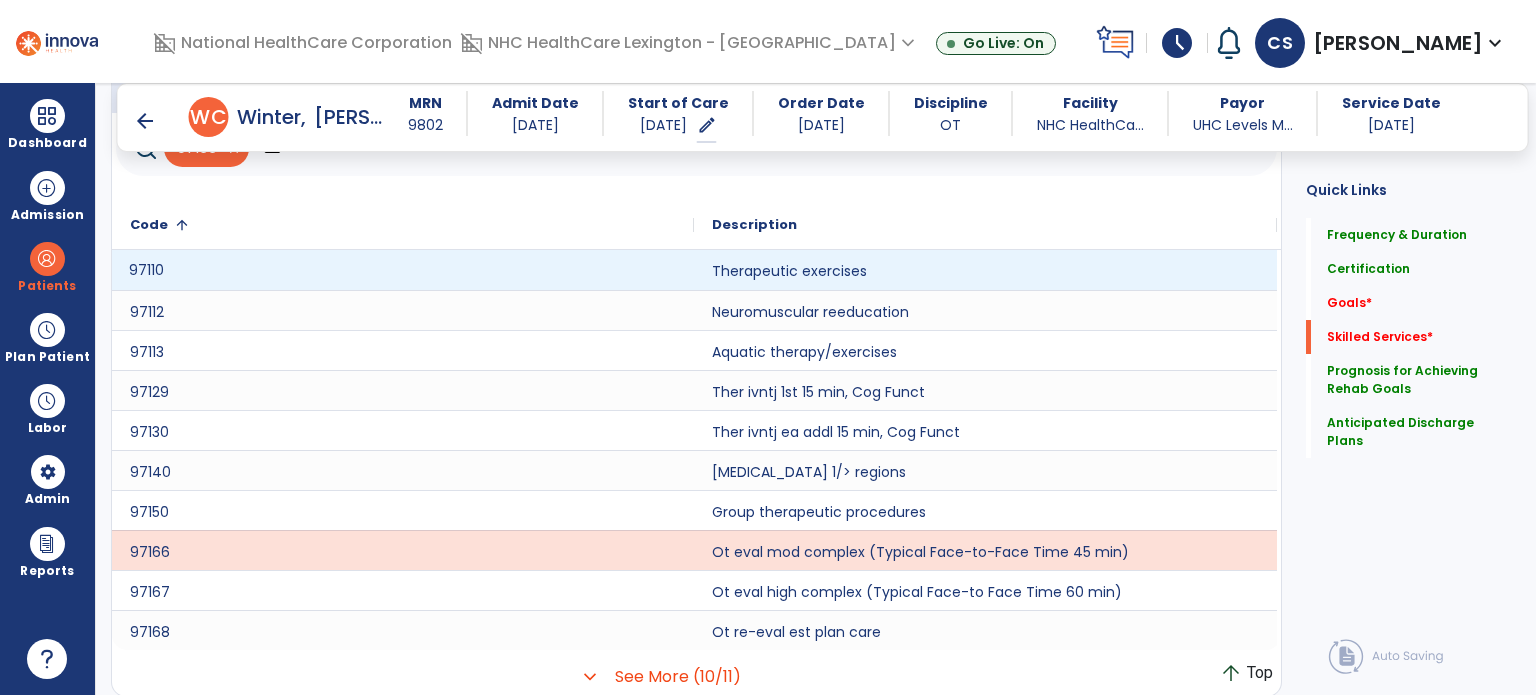 click on "97110" 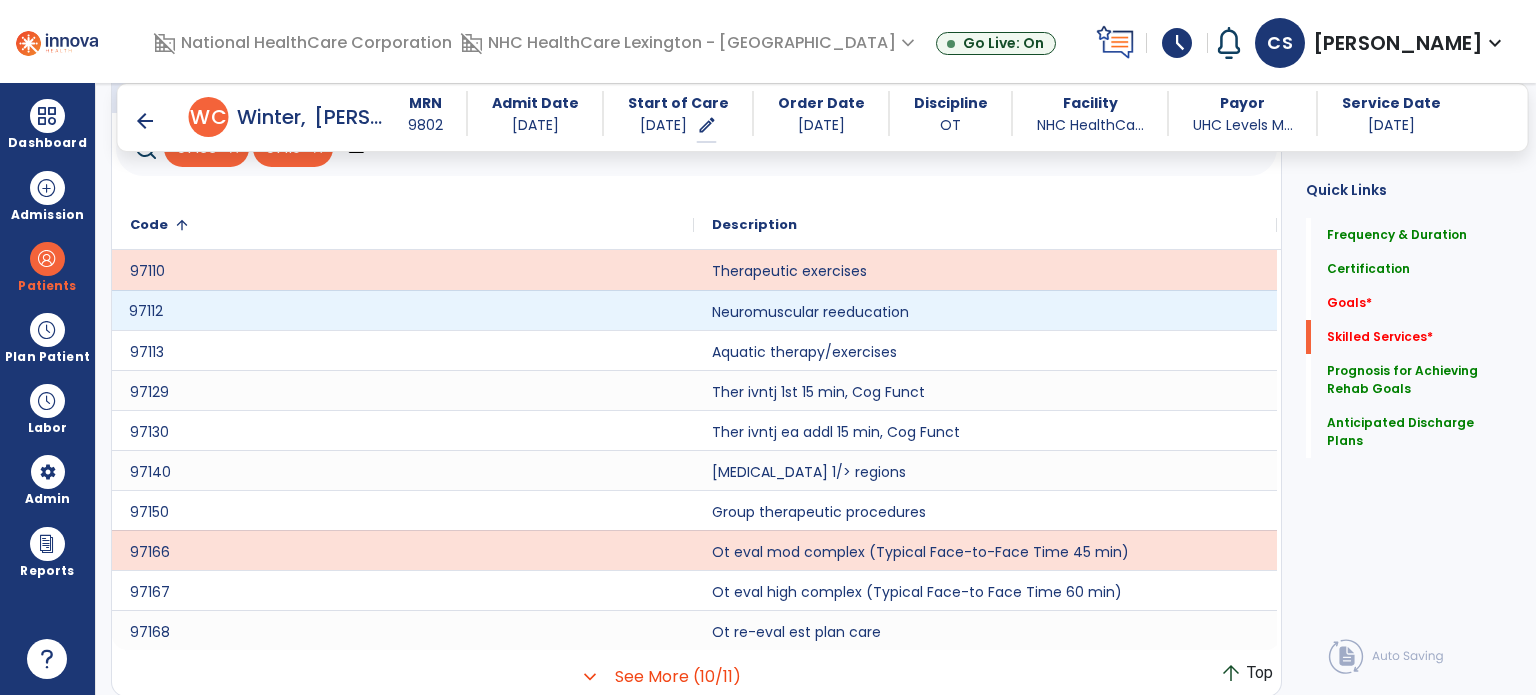 click on "97112" 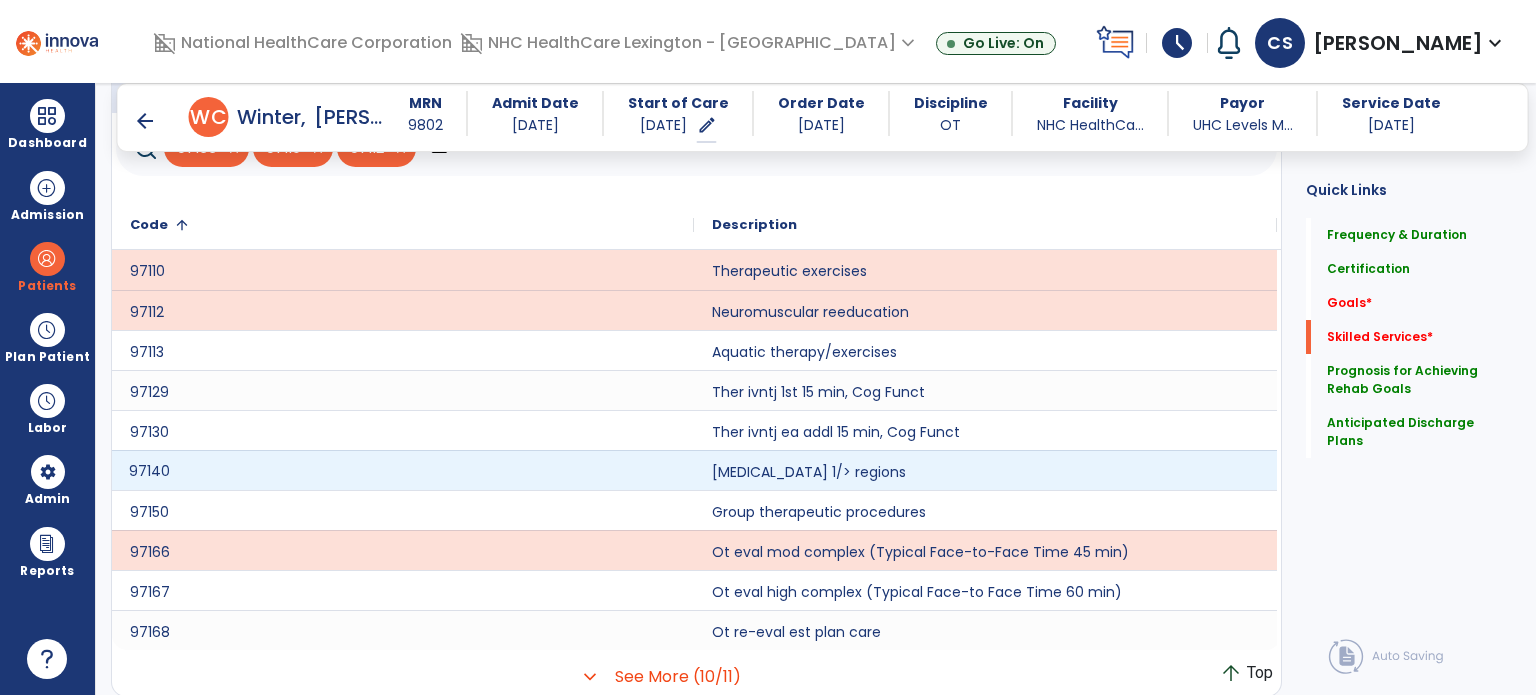click on "97140" 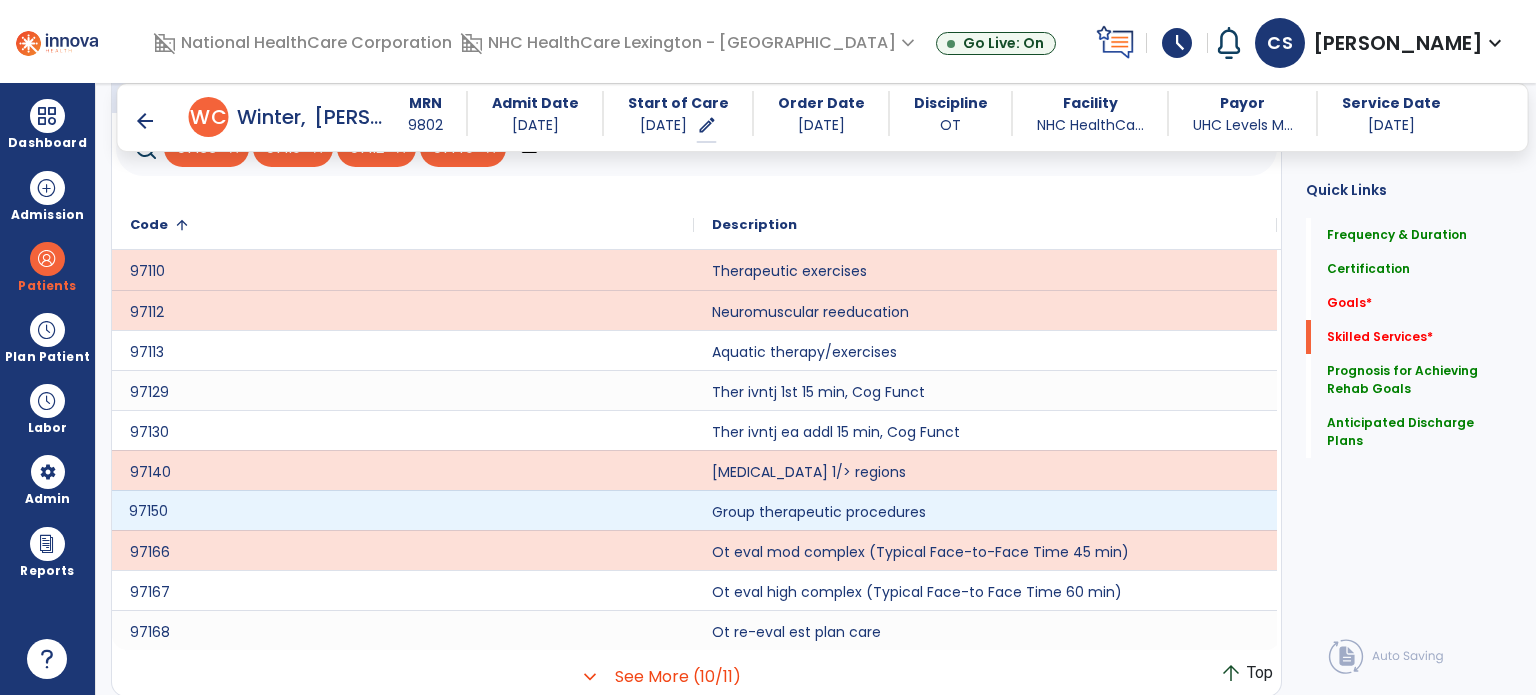 click on "97150" 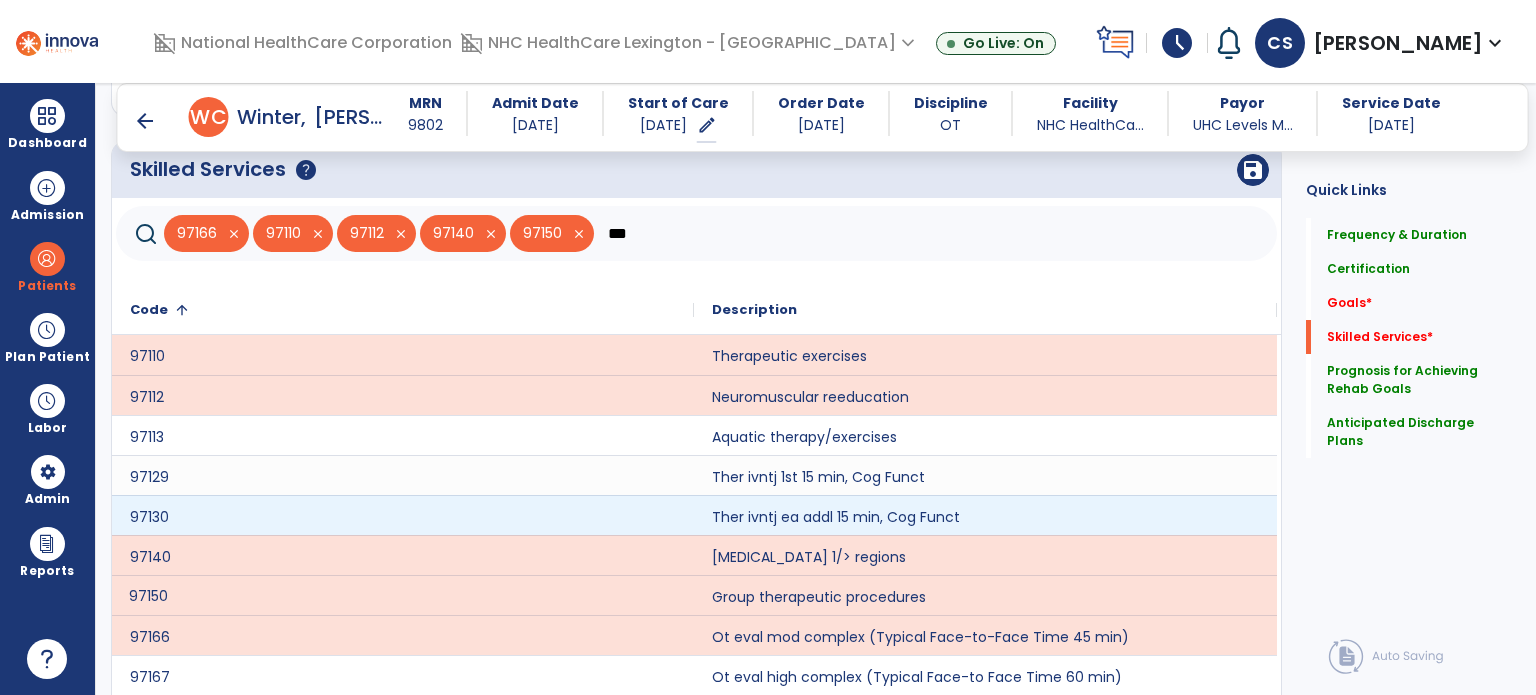 scroll, scrollTop: 664, scrollLeft: 0, axis: vertical 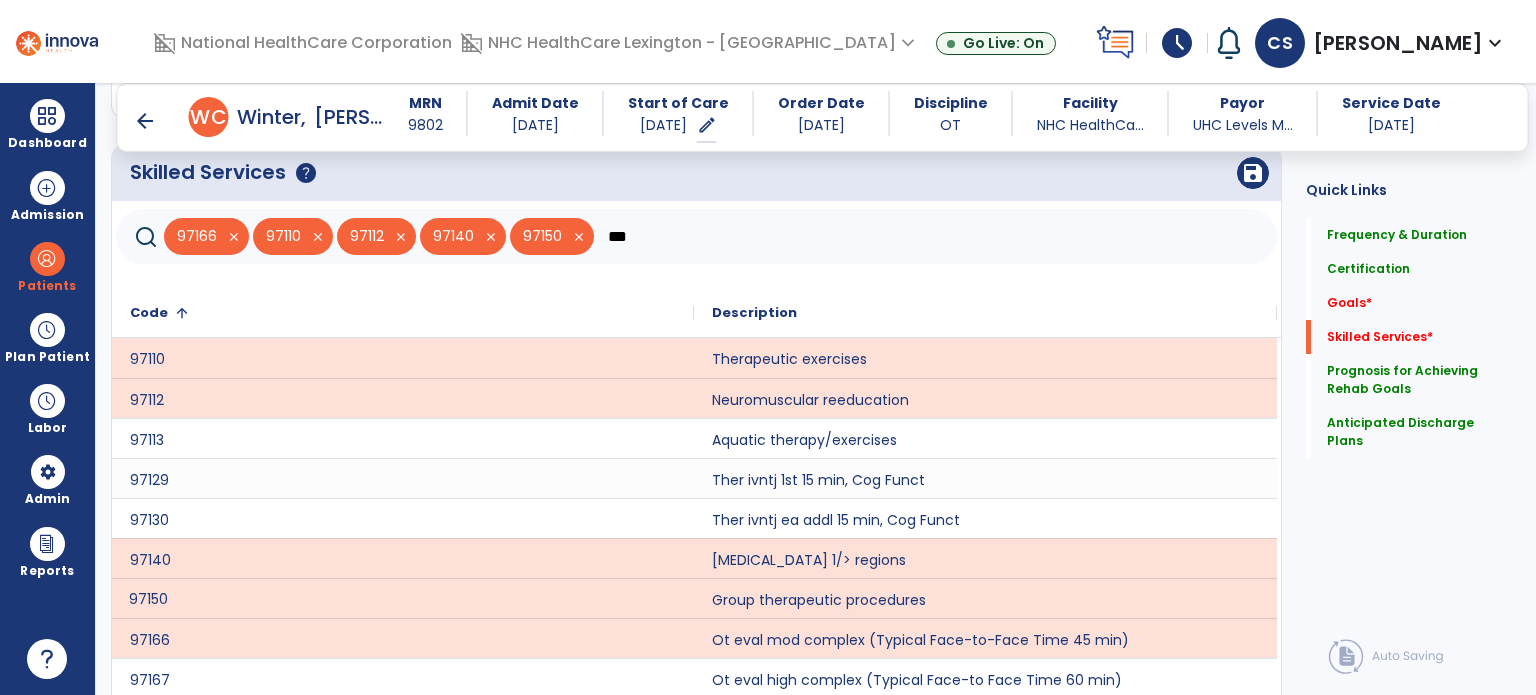 click on "***" 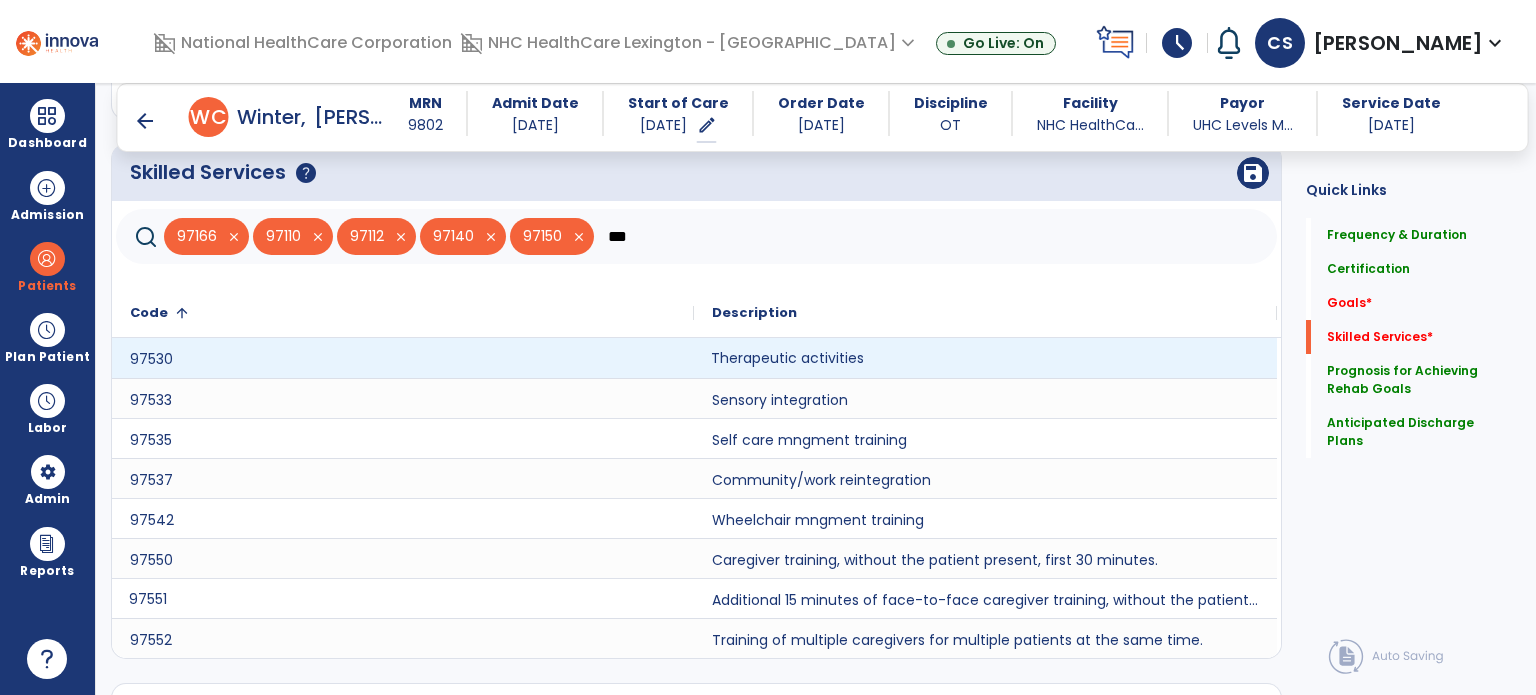 click on "Therapeutic activities" 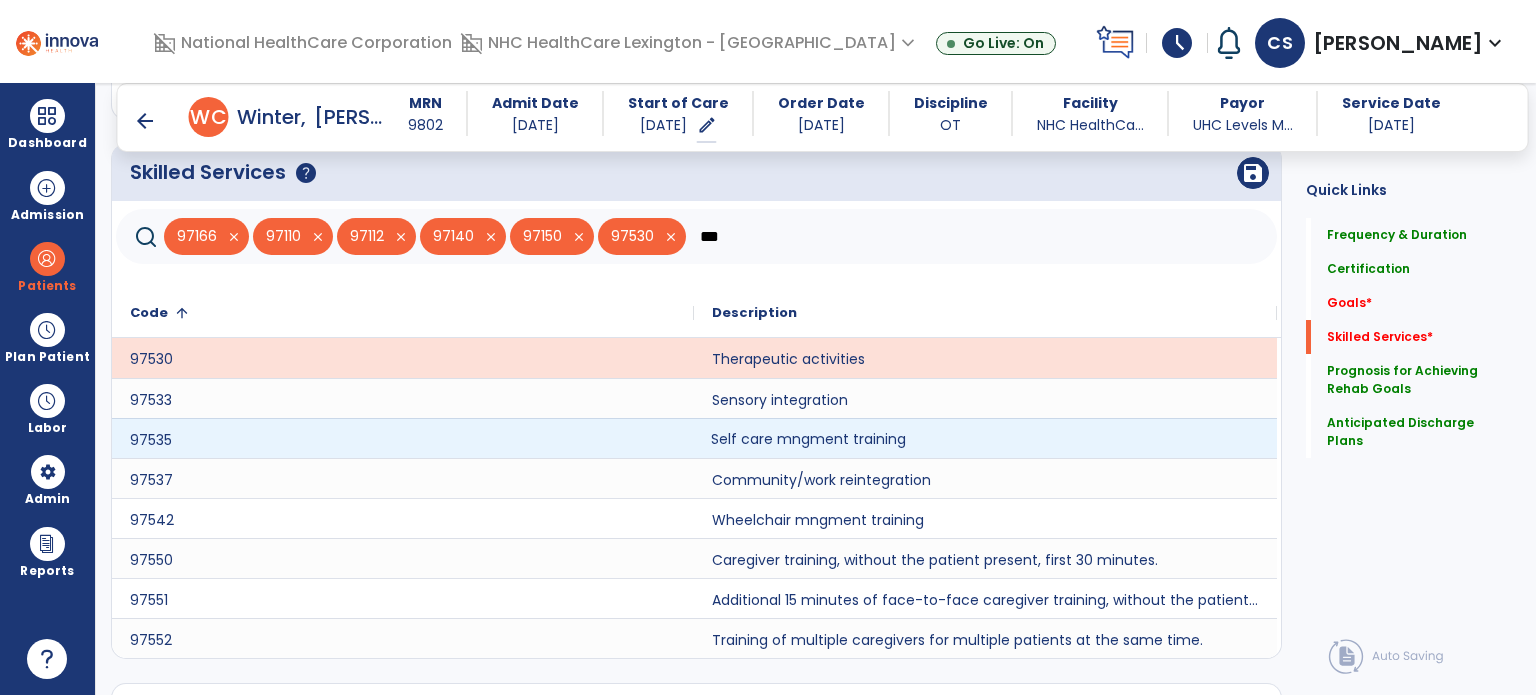 click on "Self care mngment training" 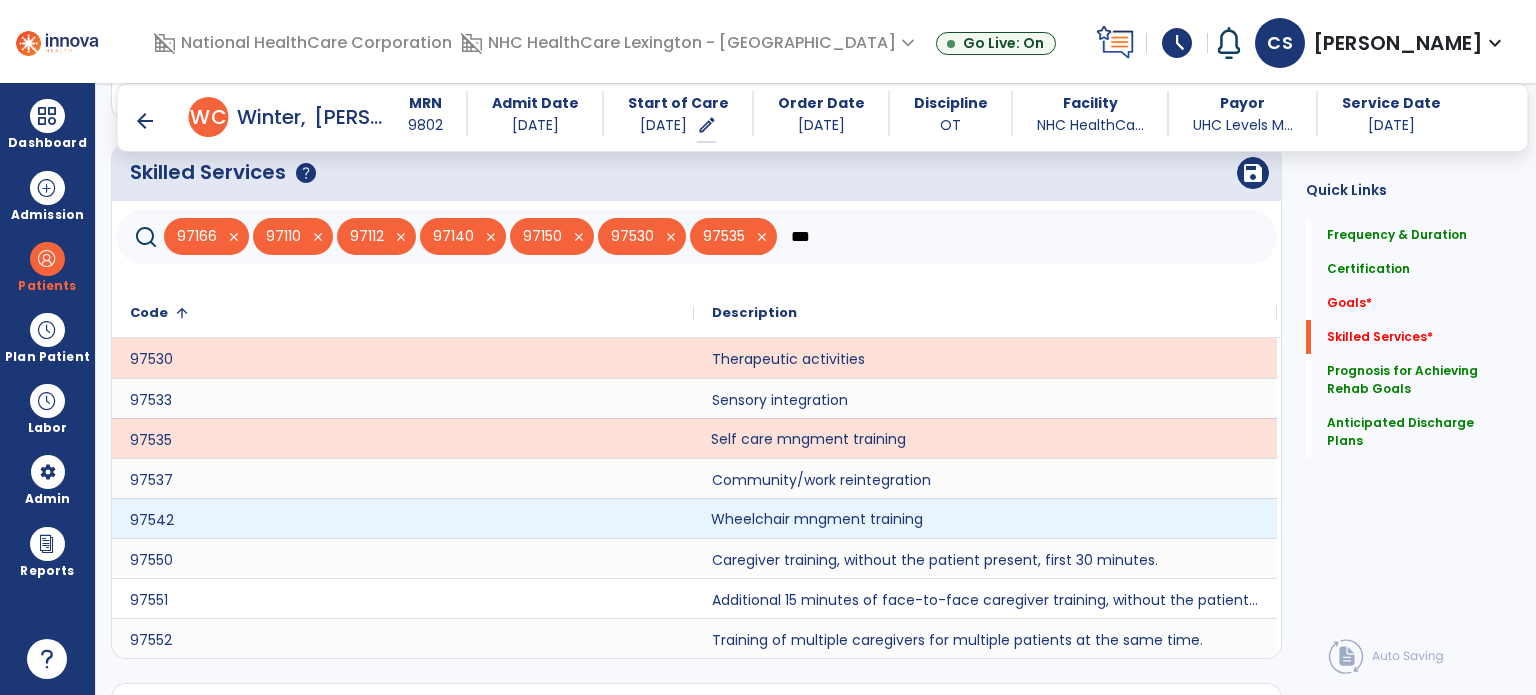 click on "Wheelchair mngment training" 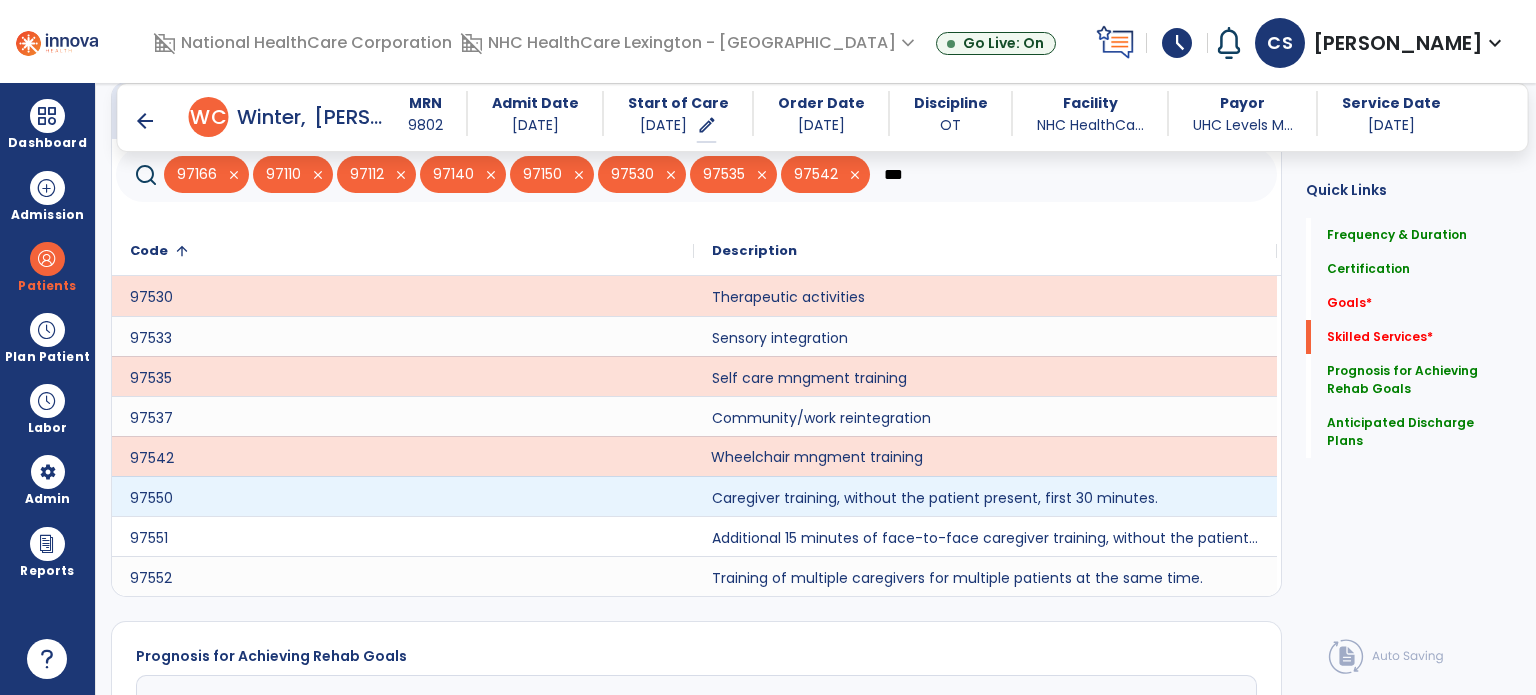 scroll, scrollTop: 728, scrollLeft: 0, axis: vertical 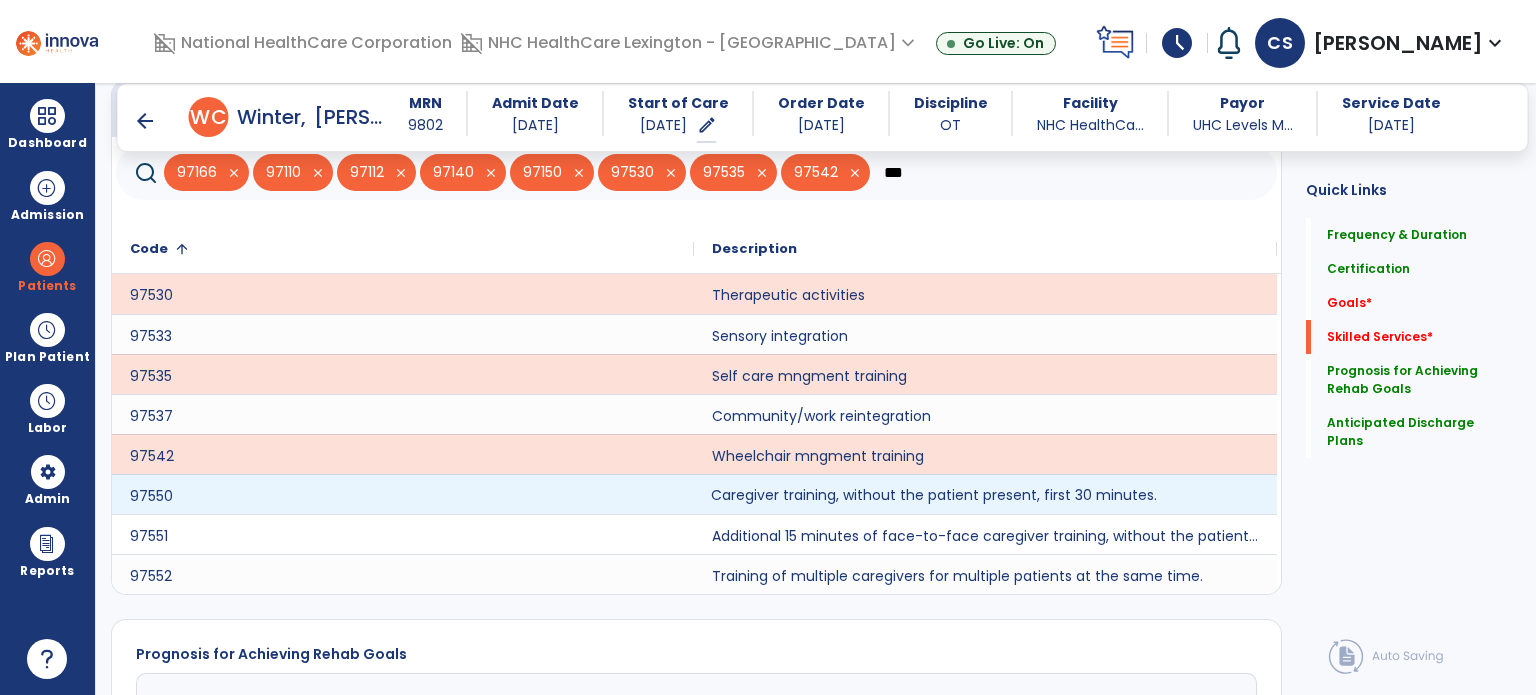click on "Caregiver training, without the patient present, first 30 minutes." 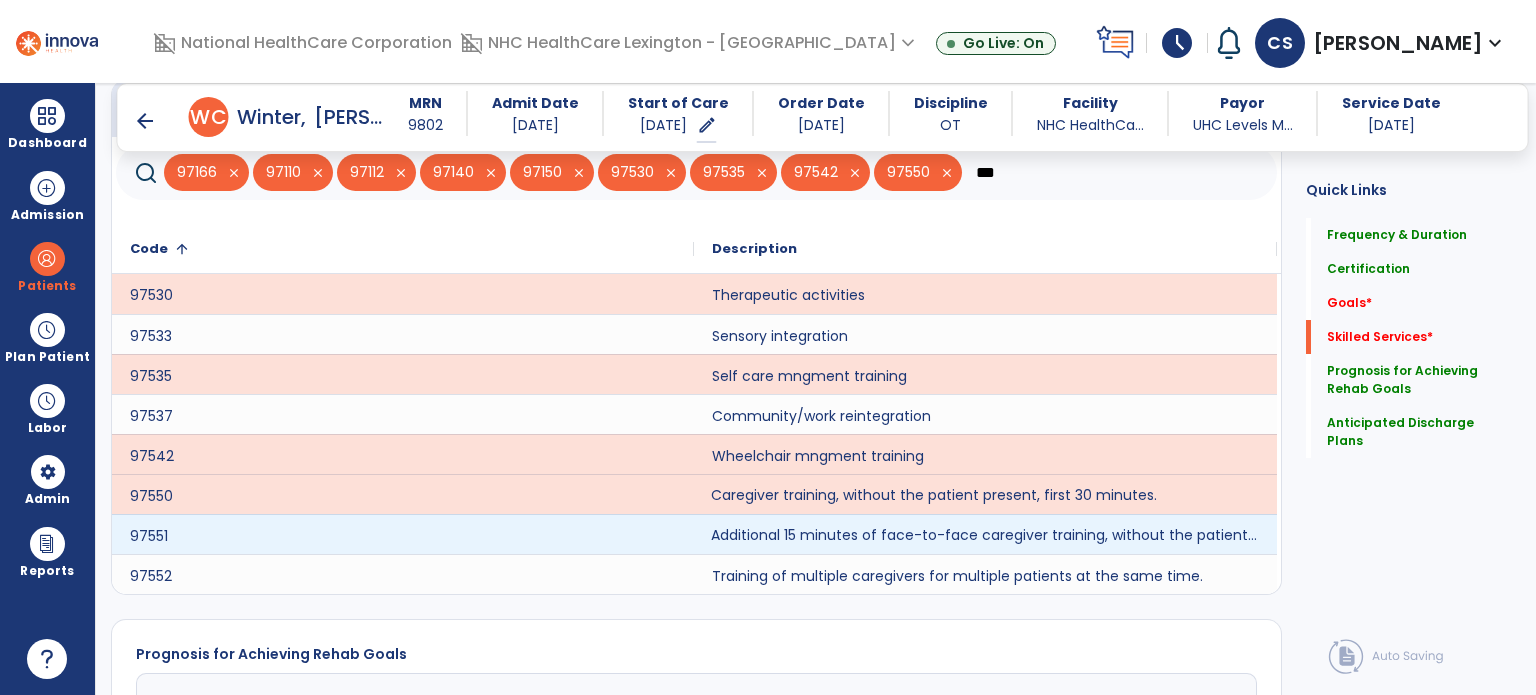 click on "Additional 15 minutes of face-to-face caregiver training, without the patient present, after 97550 is billed." 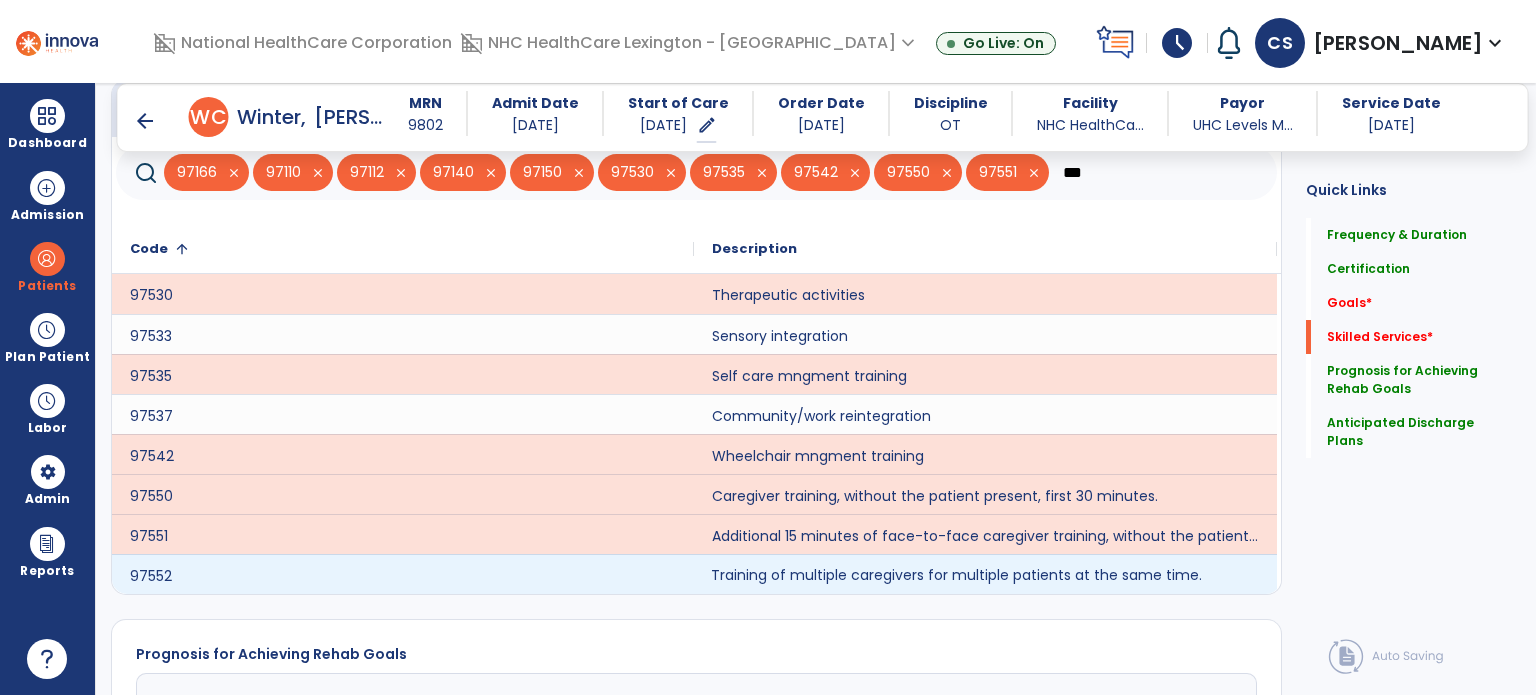 click on "Training of multiple caregivers for multiple patients at the same time." 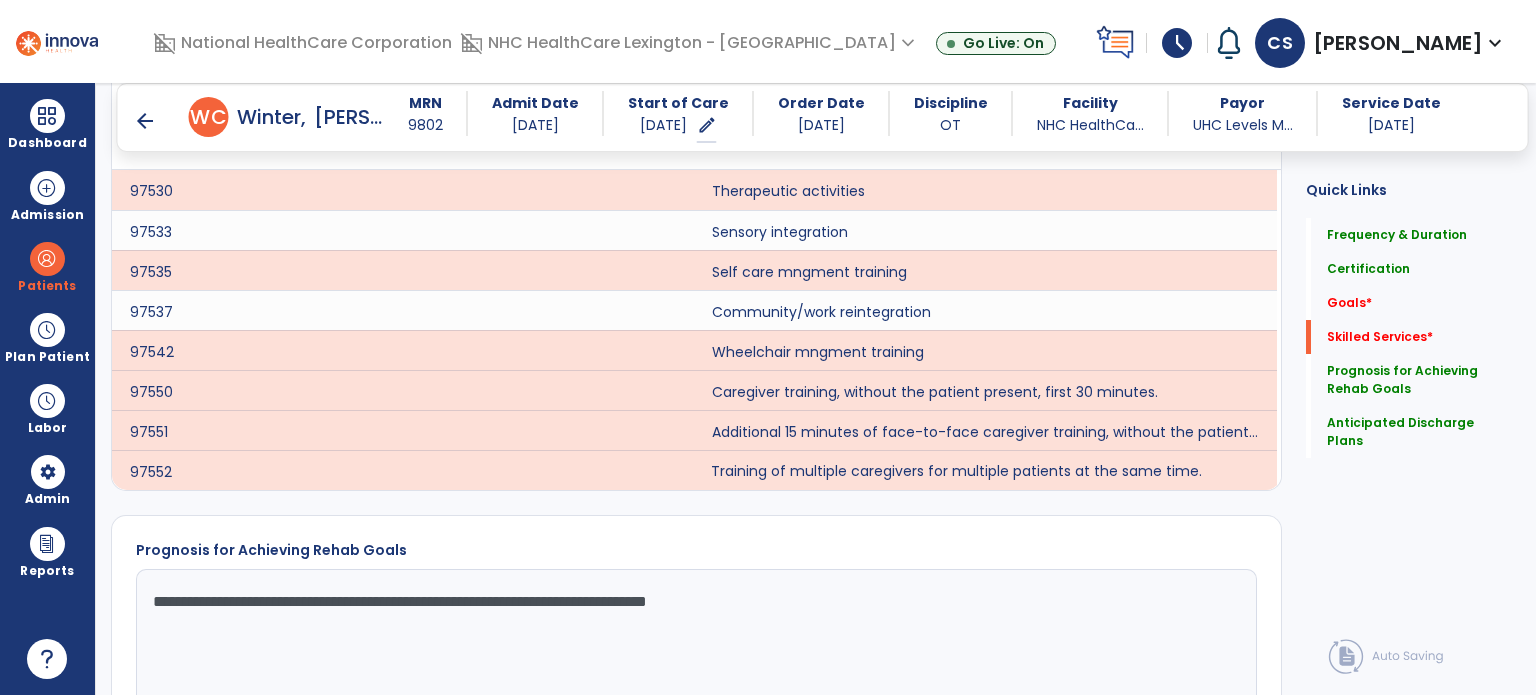 scroll, scrollTop: 659, scrollLeft: 0, axis: vertical 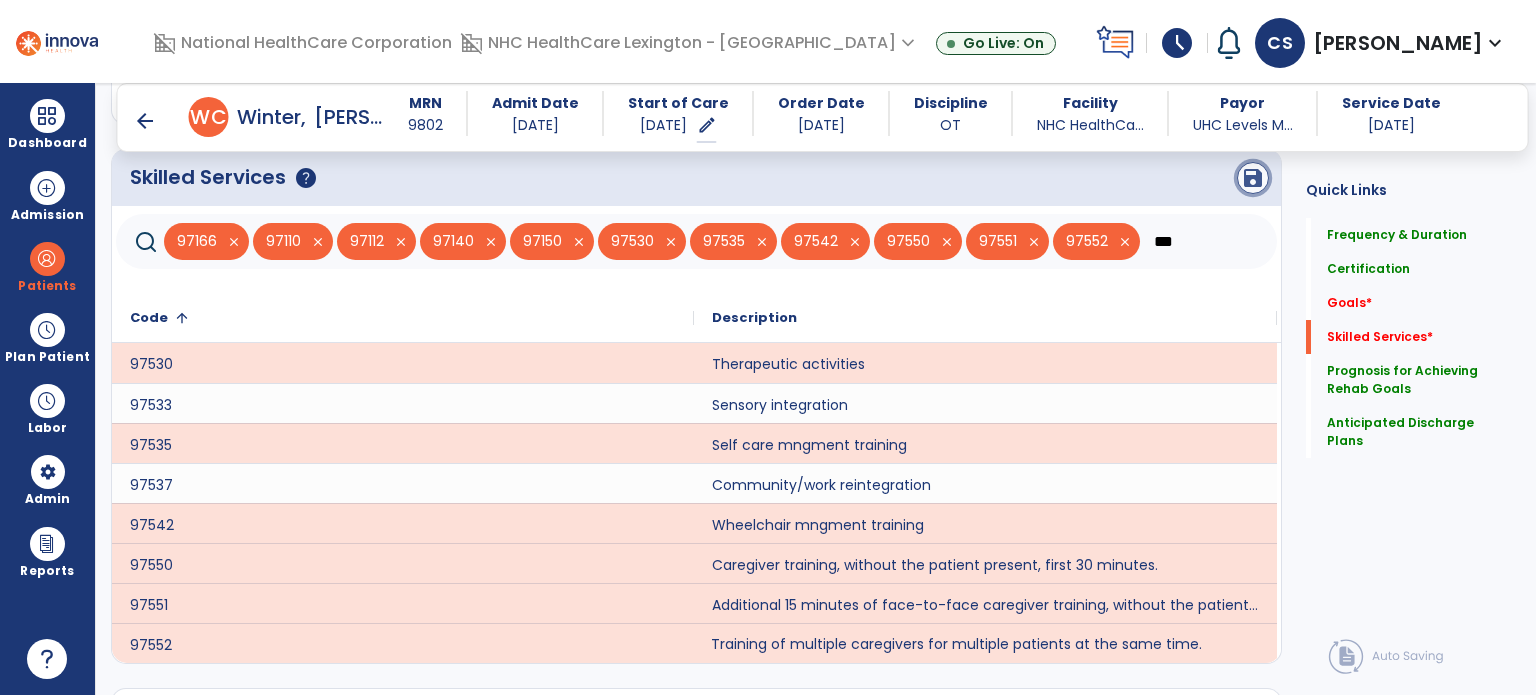 click on "save" 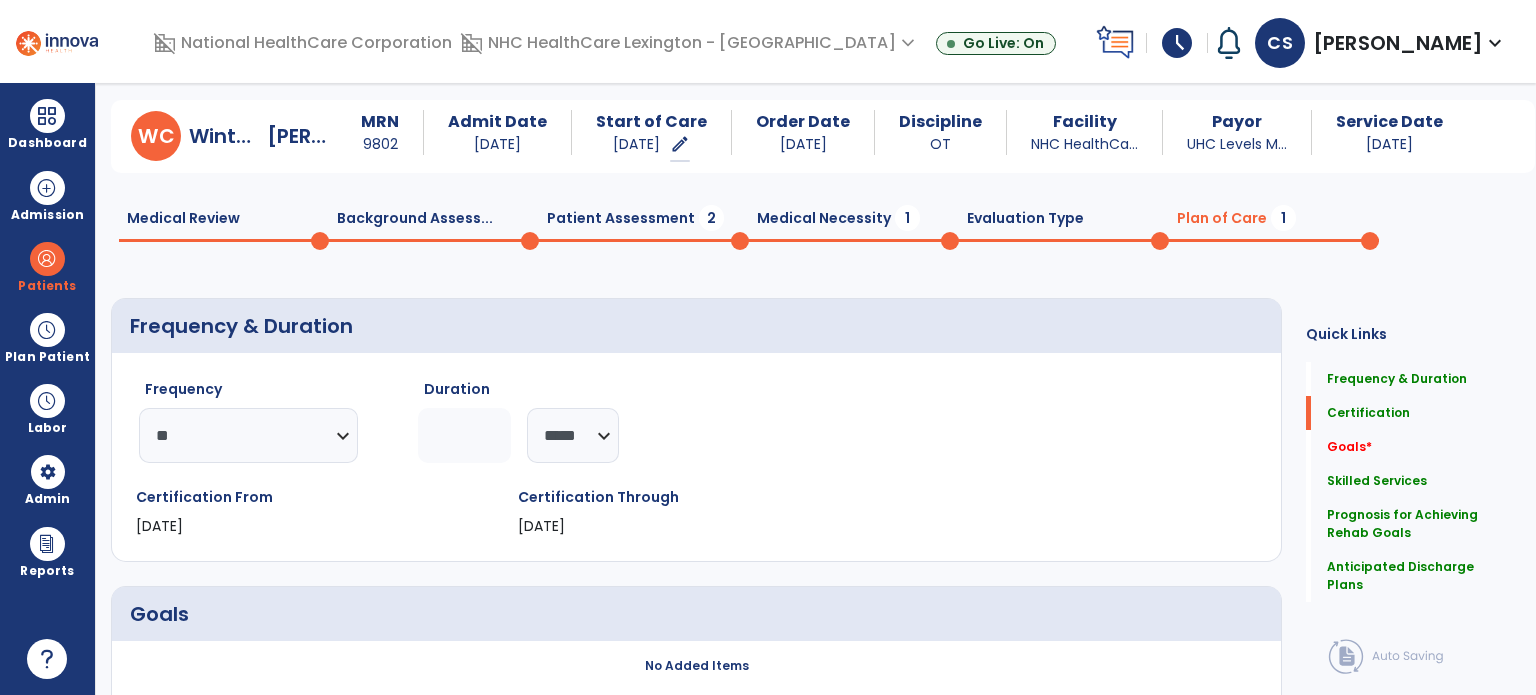 scroll, scrollTop: 0, scrollLeft: 0, axis: both 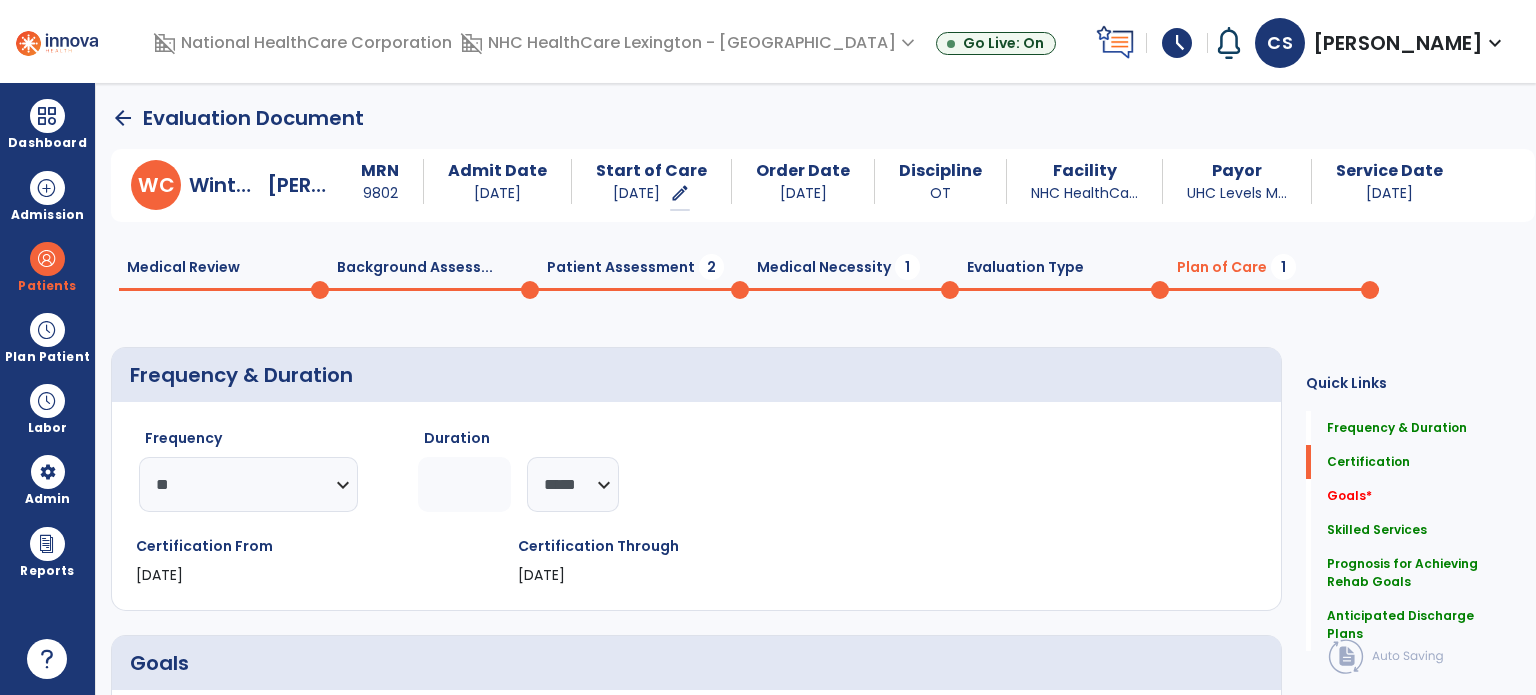 click on "Medical Necessity  1" 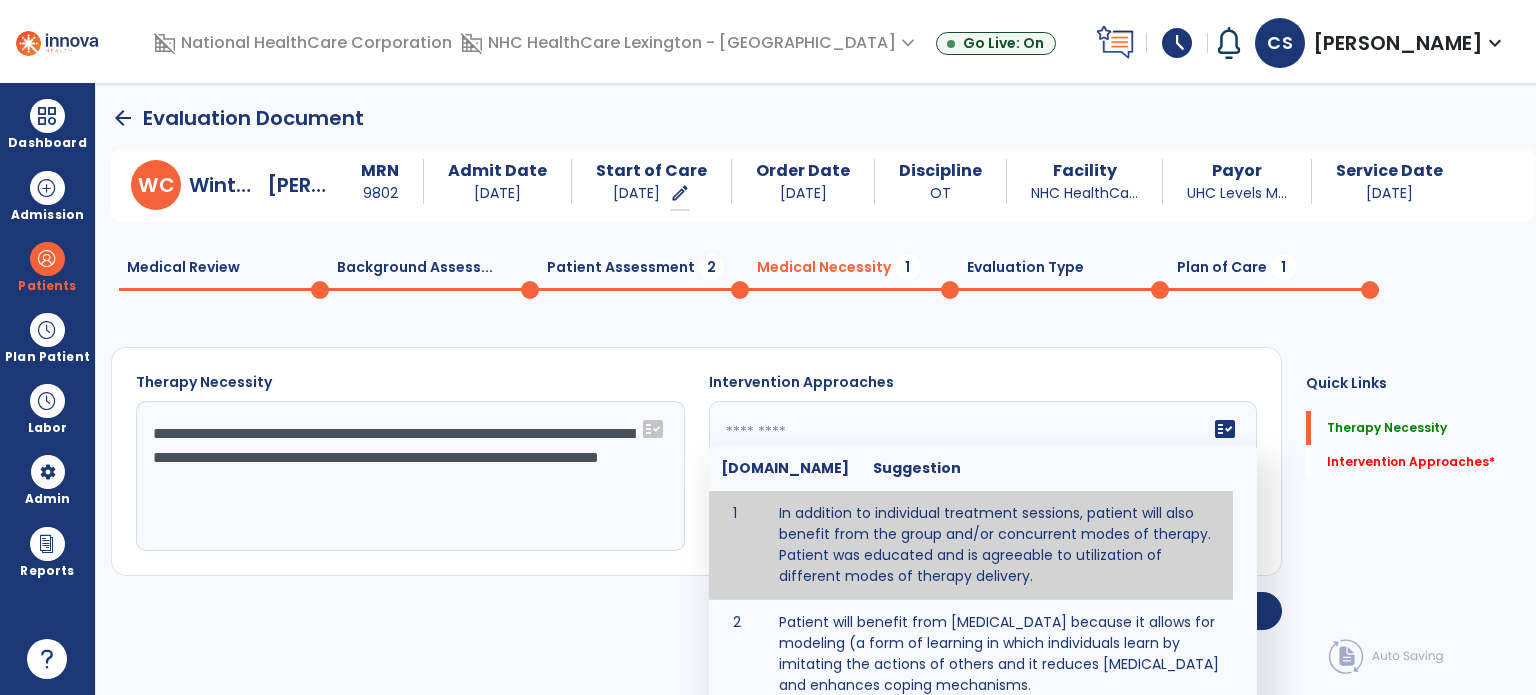 click on "fact_check  [DOMAIN_NAME] Suggestion 1 In addition to individual treatment sessions, patient will also benefit from the group and/or concurrent modes of therapy. Patient was educated and is agreeable to utilization of different modes of therapy delivery. 2 Patient will benefit from [MEDICAL_DATA] because it allows for modeling (a form of learning in which individuals learn by imitating the actions of others and it reduces [MEDICAL_DATA] and enhances coping mechanisms. 3 Patient will benefit from [MEDICAL_DATA] to: Create a network that promotes growth and learning by enabling patients to receive and give support and to share experiences from different points of view. 4 Patient will benefit from group/concurrent therapy because it is supported by evidence to promote increased patient engagement and sustainable outcomes. 5 Patient will benefit from group/concurrent therapy to: Promote independence and minimize dependence." 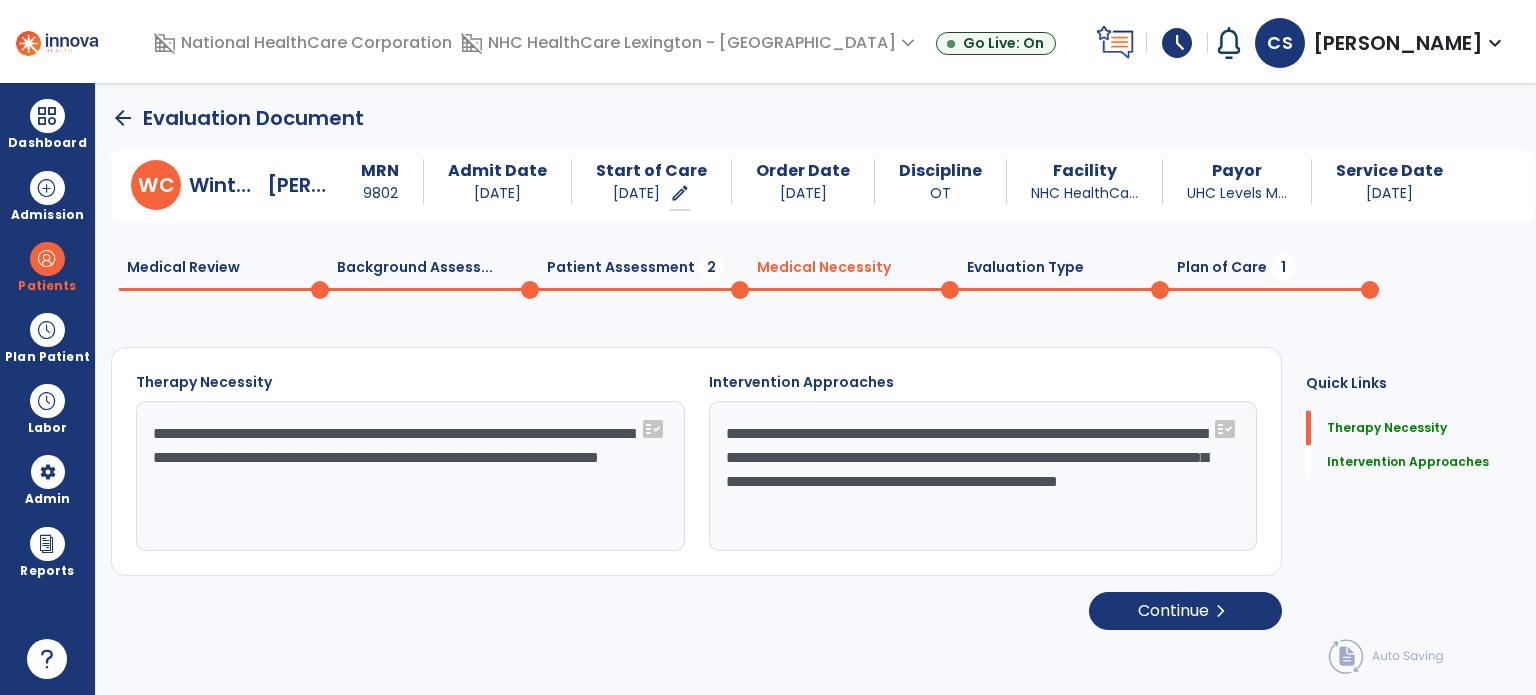 click on "Evaluation Type  0" 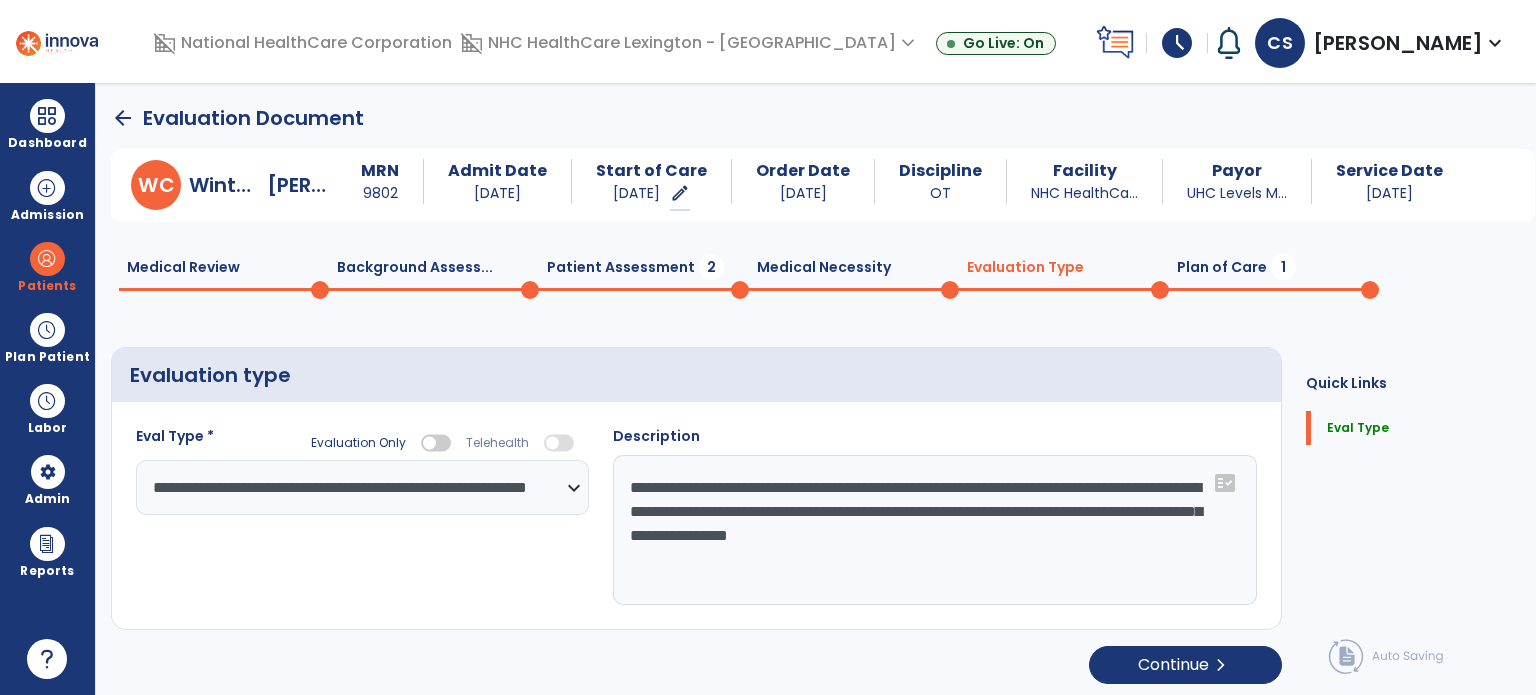click on "Patient Assessment  2" 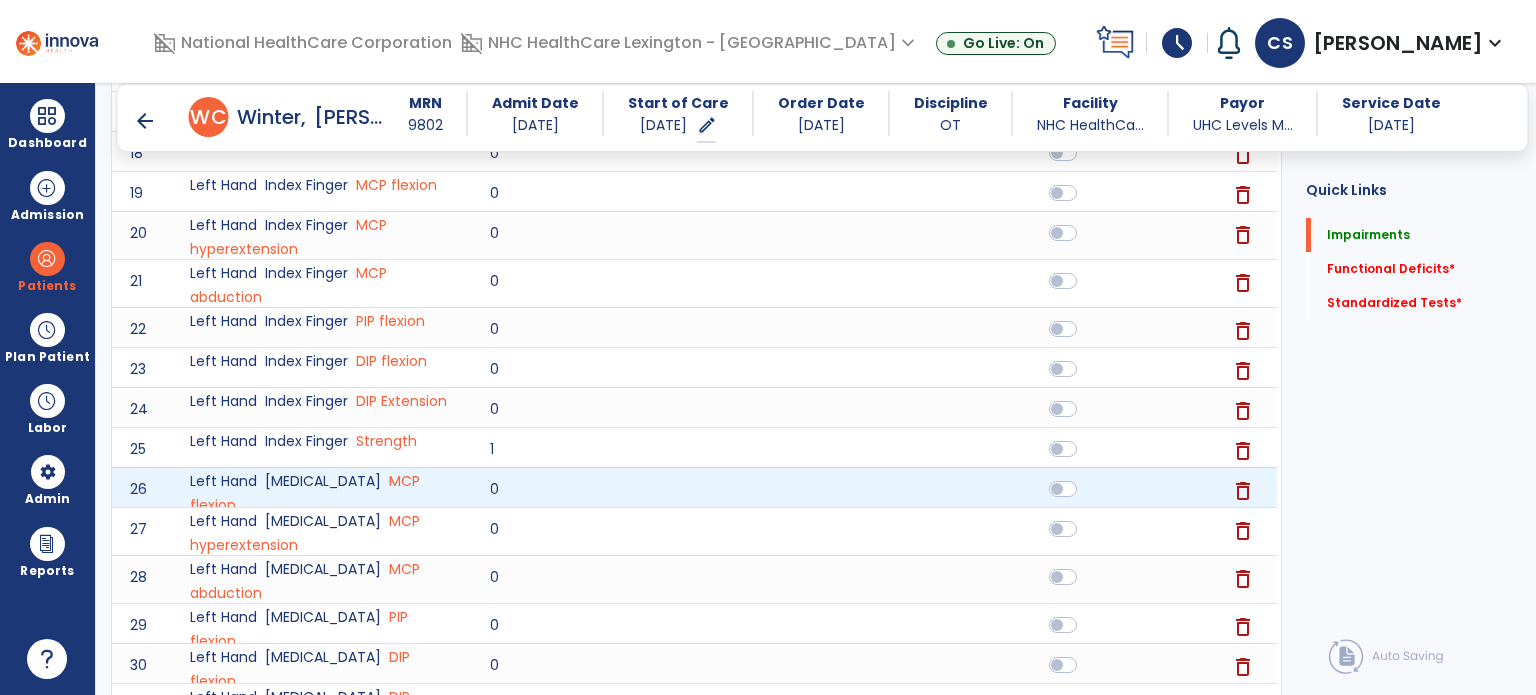 scroll, scrollTop: 0, scrollLeft: 0, axis: both 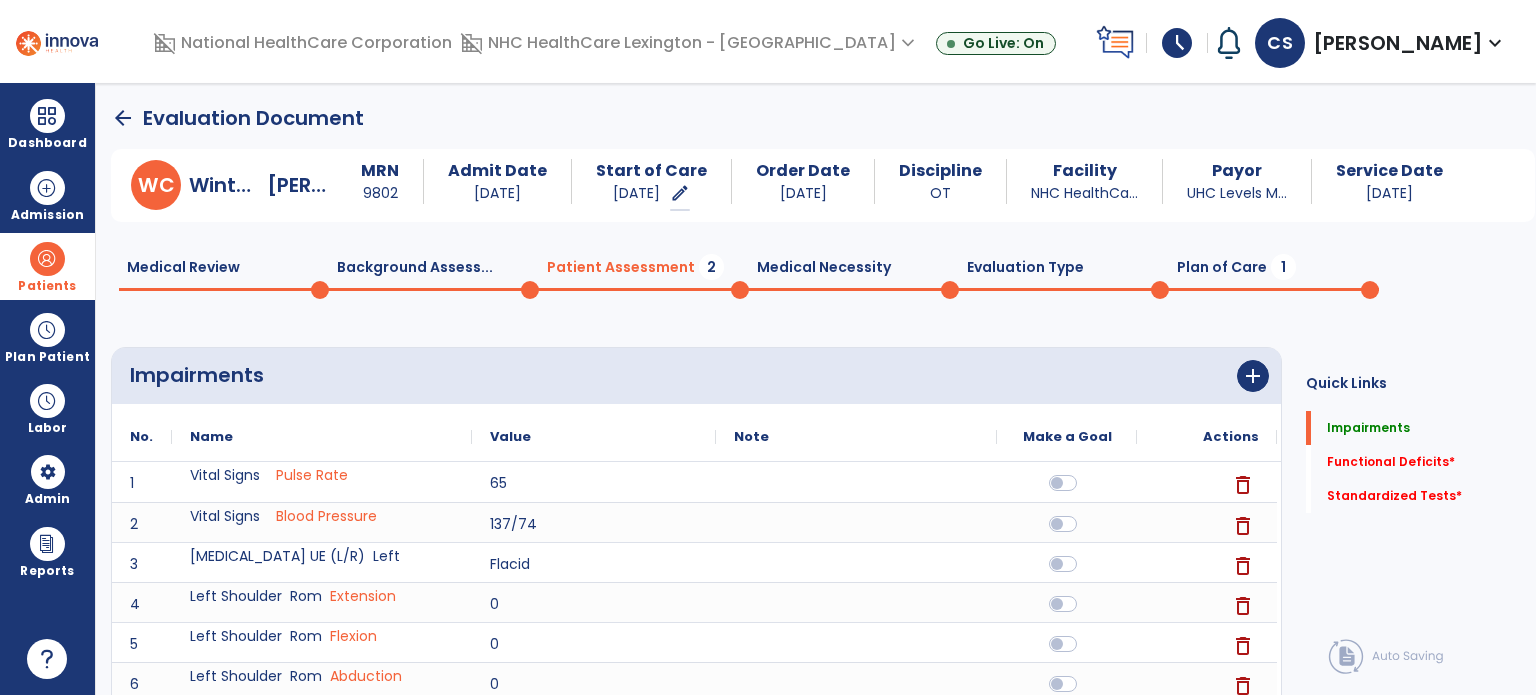 click at bounding box center (47, 259) 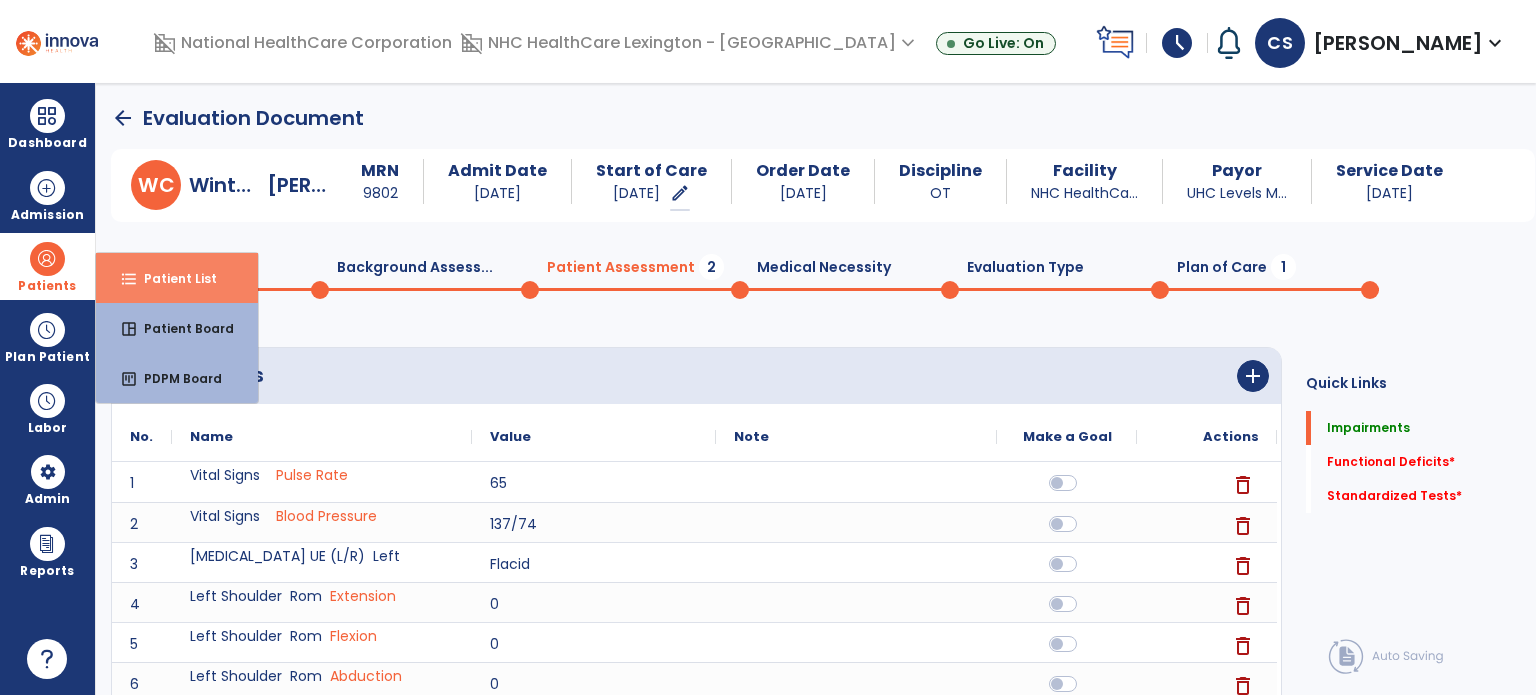 click on "format_list_bulleted  Patient List" at bounding box center [177, 278] 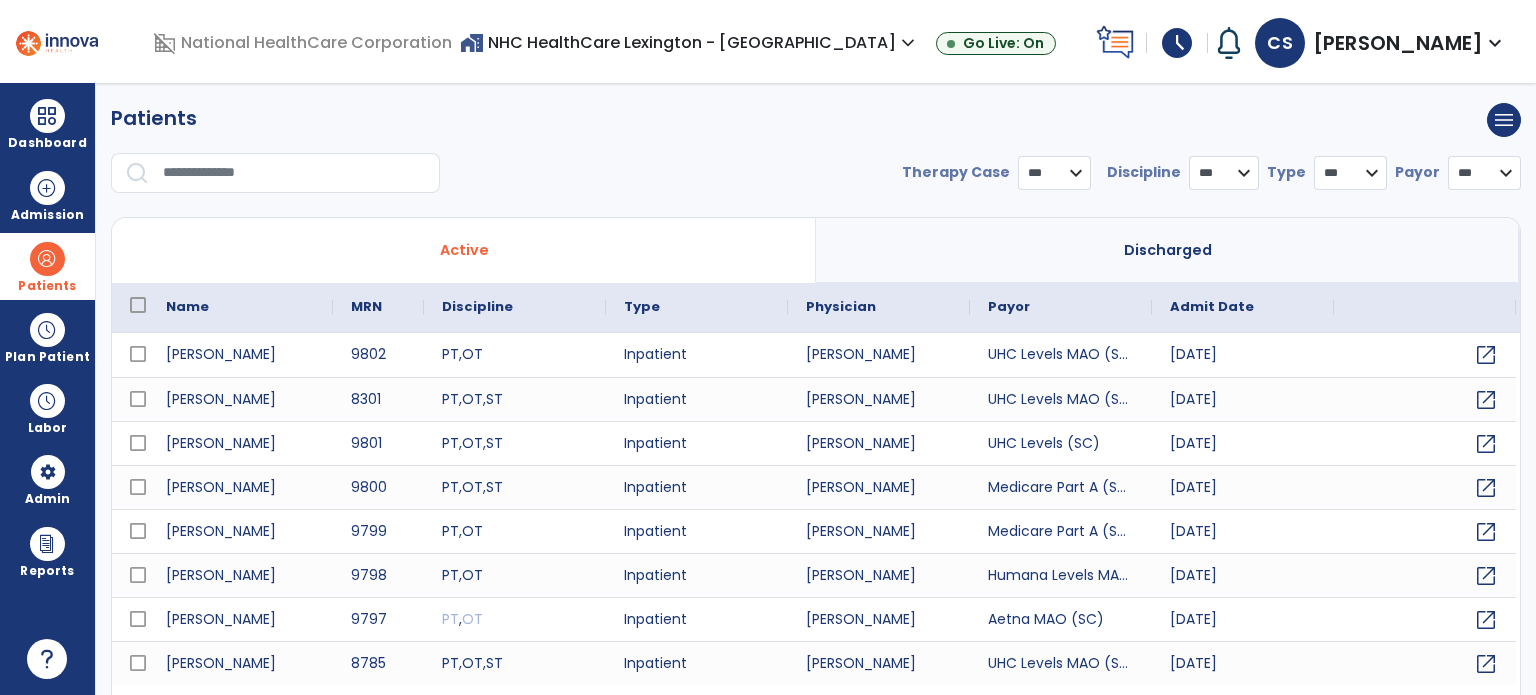 select on "***" 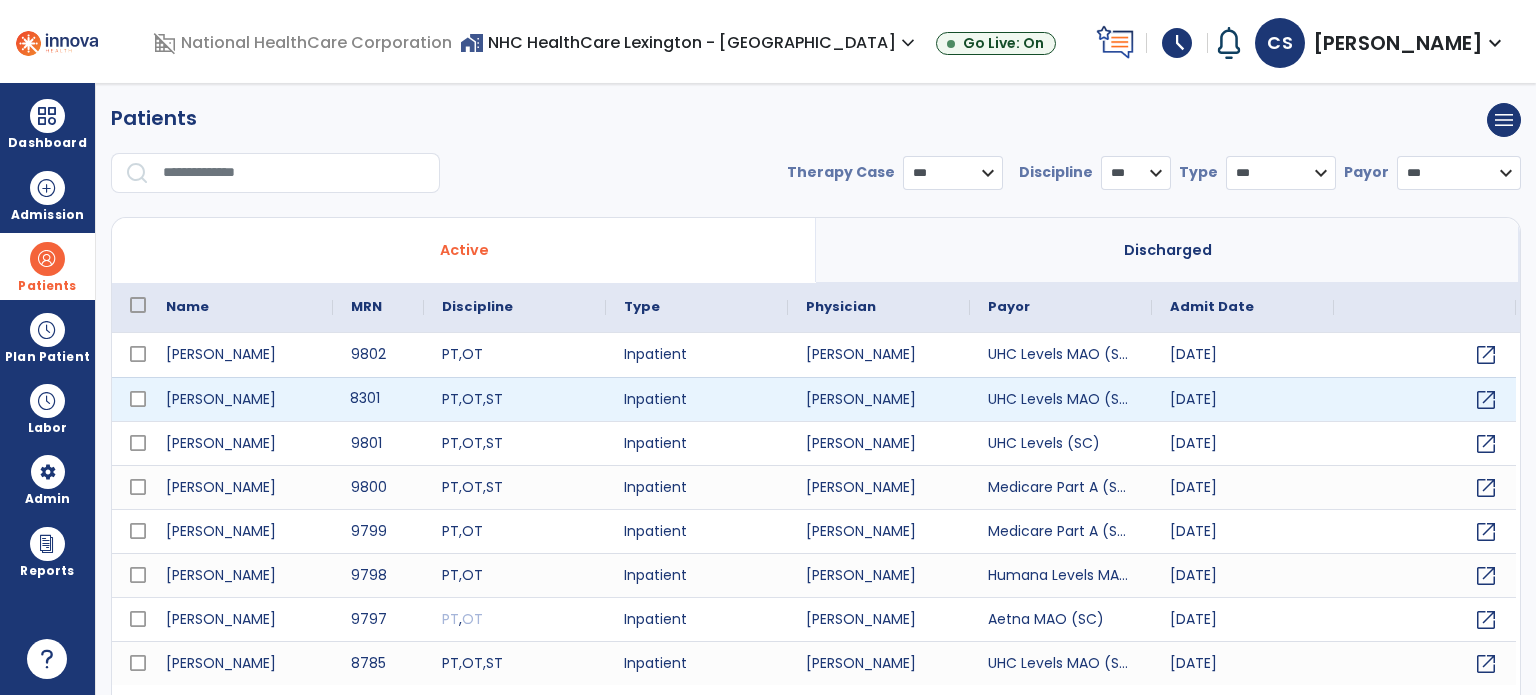 click on "8301" at bounding box center (378, 399) 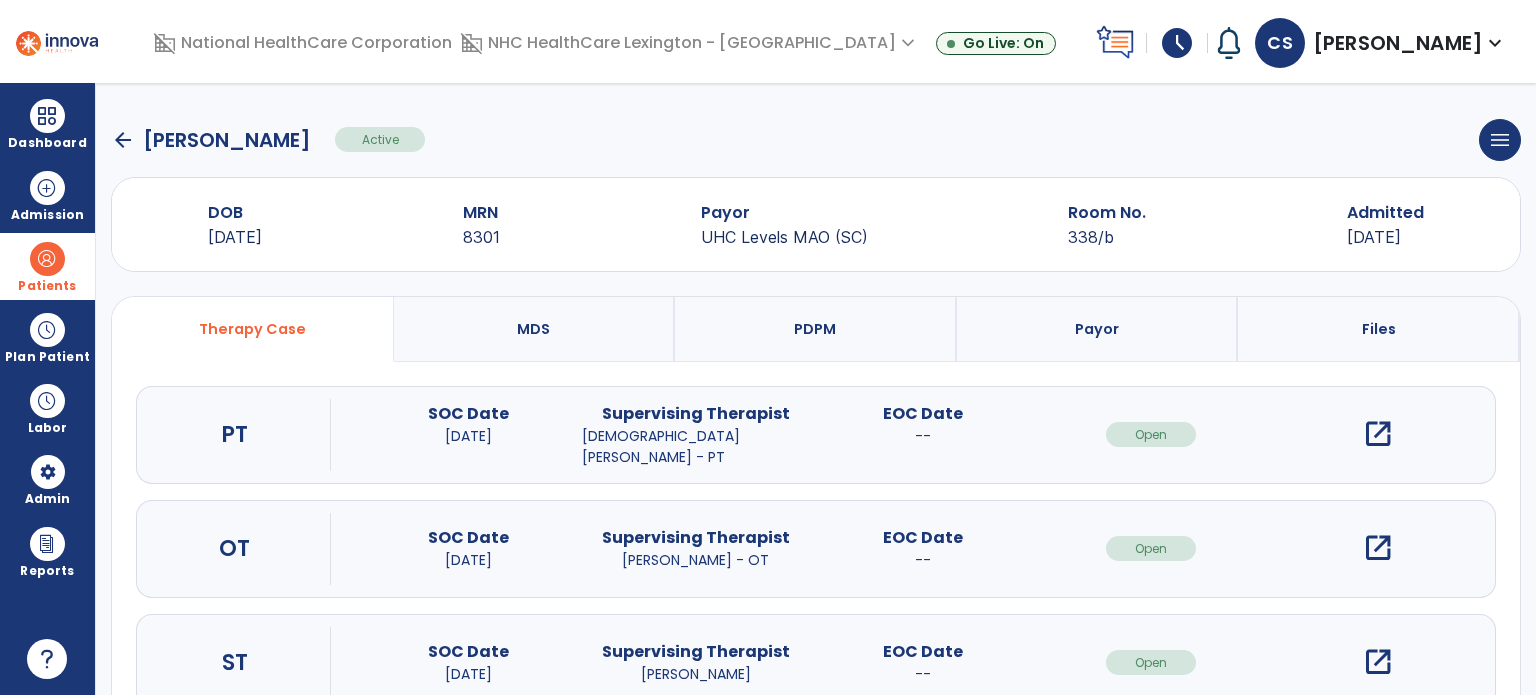 click on "open_in_new" at bounding box center (1378, 548) 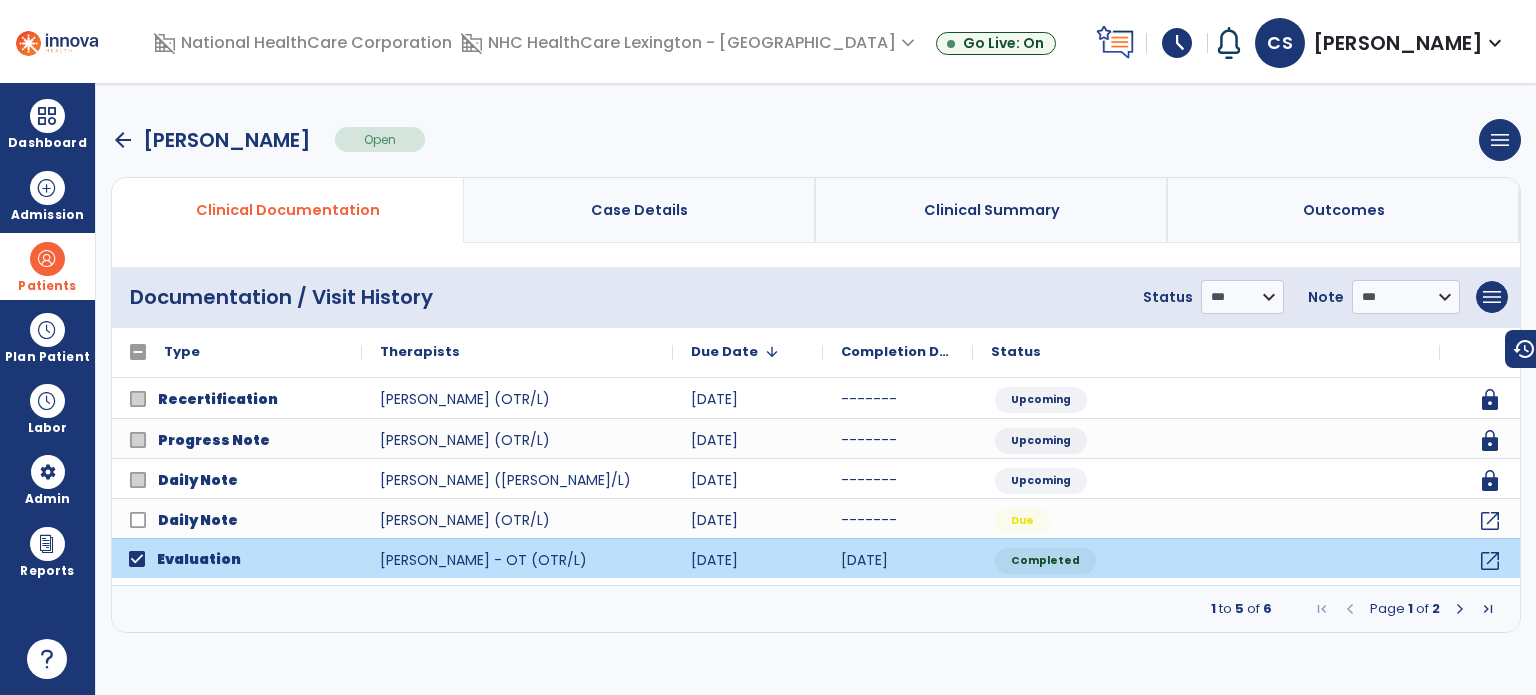 click at bounding box center (1460, 609) 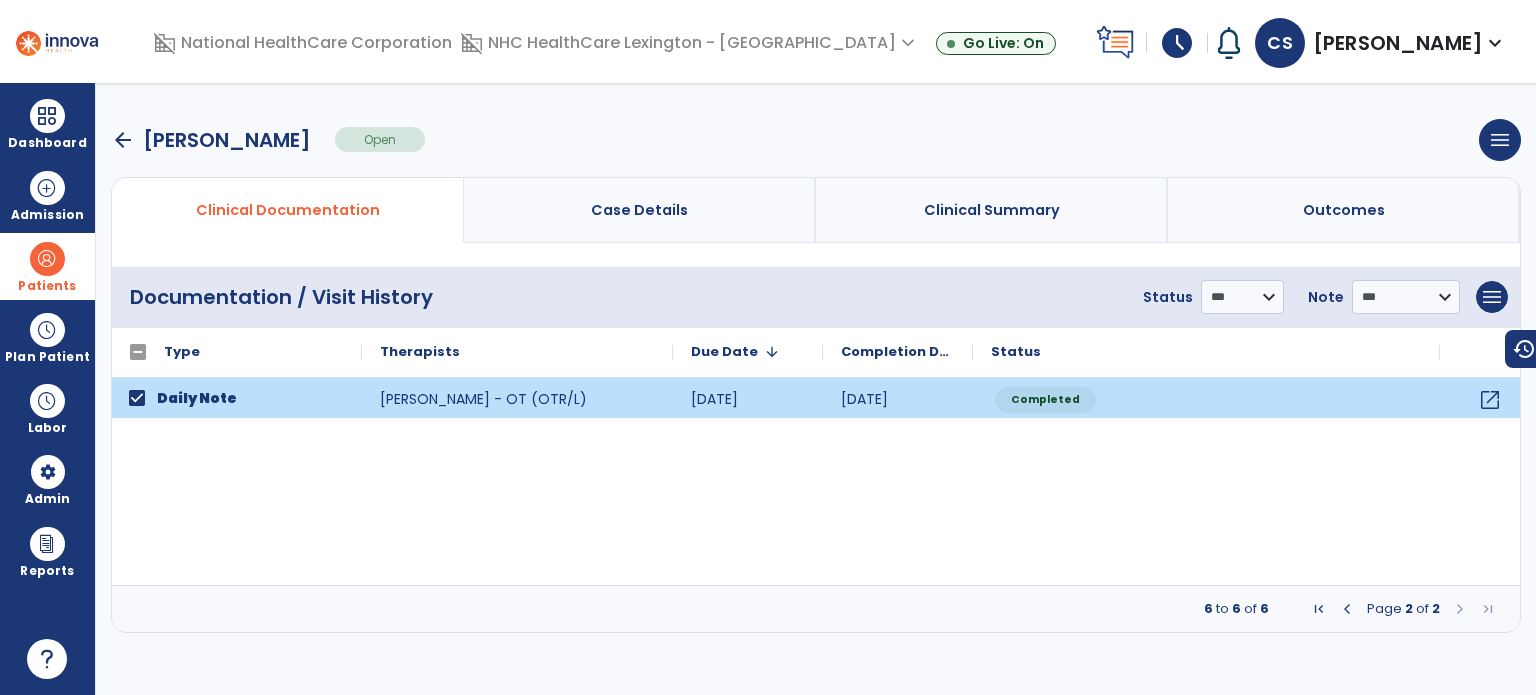 click on "**********" 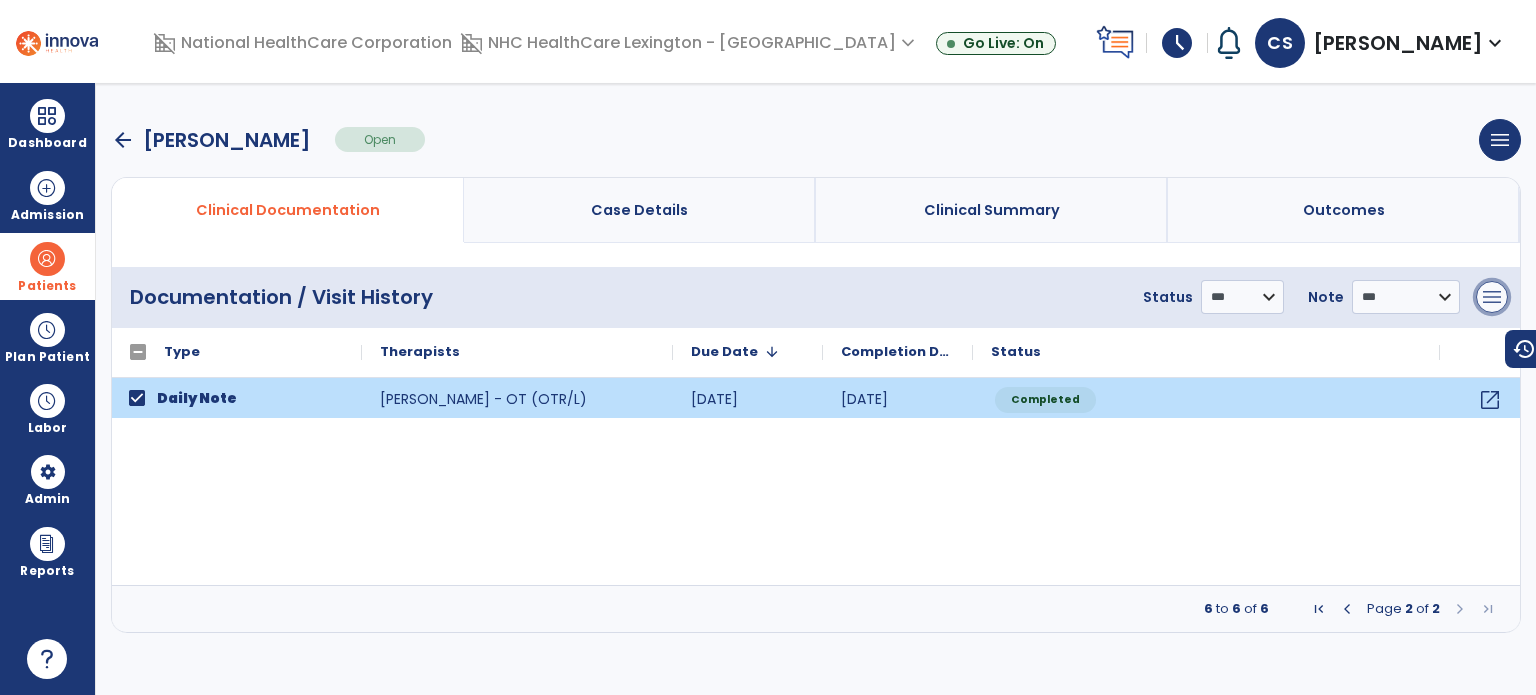 click on "menu" at bounding box center (1492, 297) 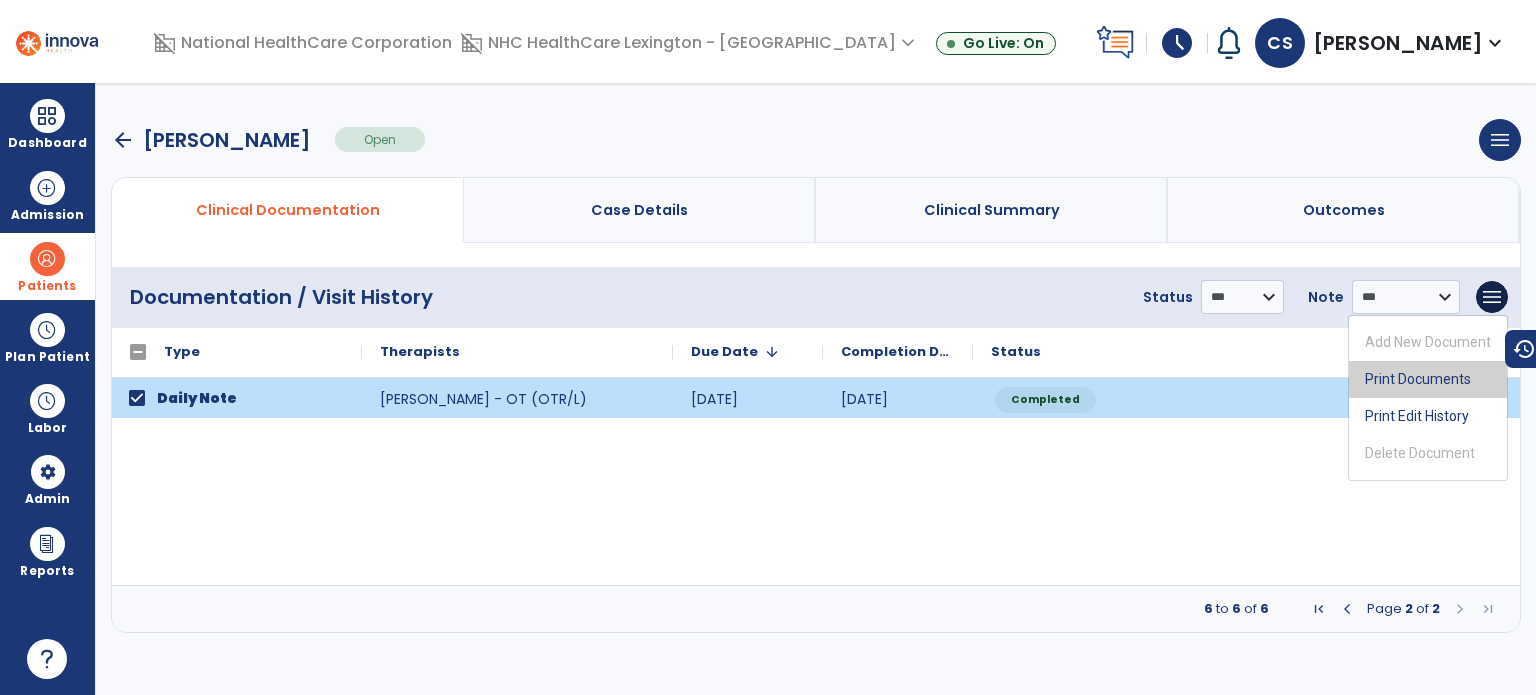 click on "Print Documents" at bounding box center (1428, 379) 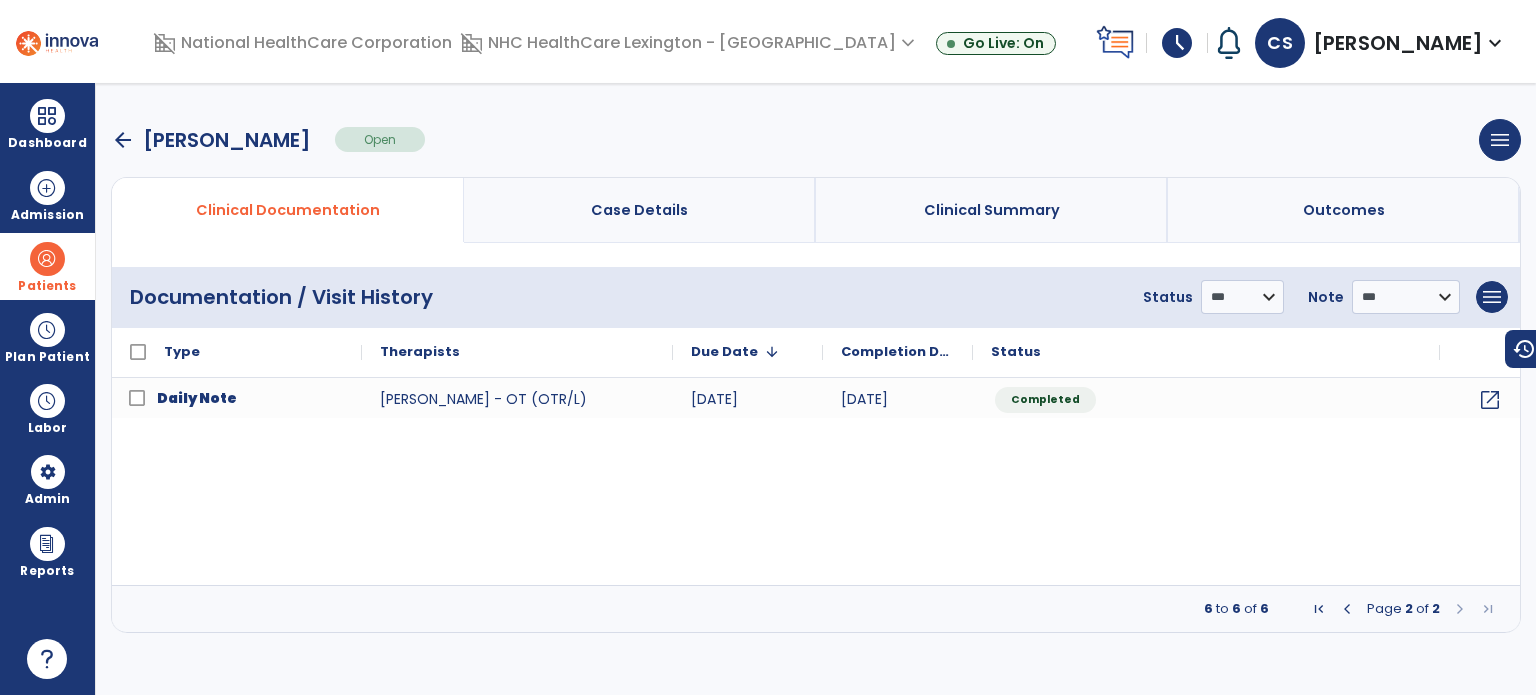 click at bounding box center [1347, 609] 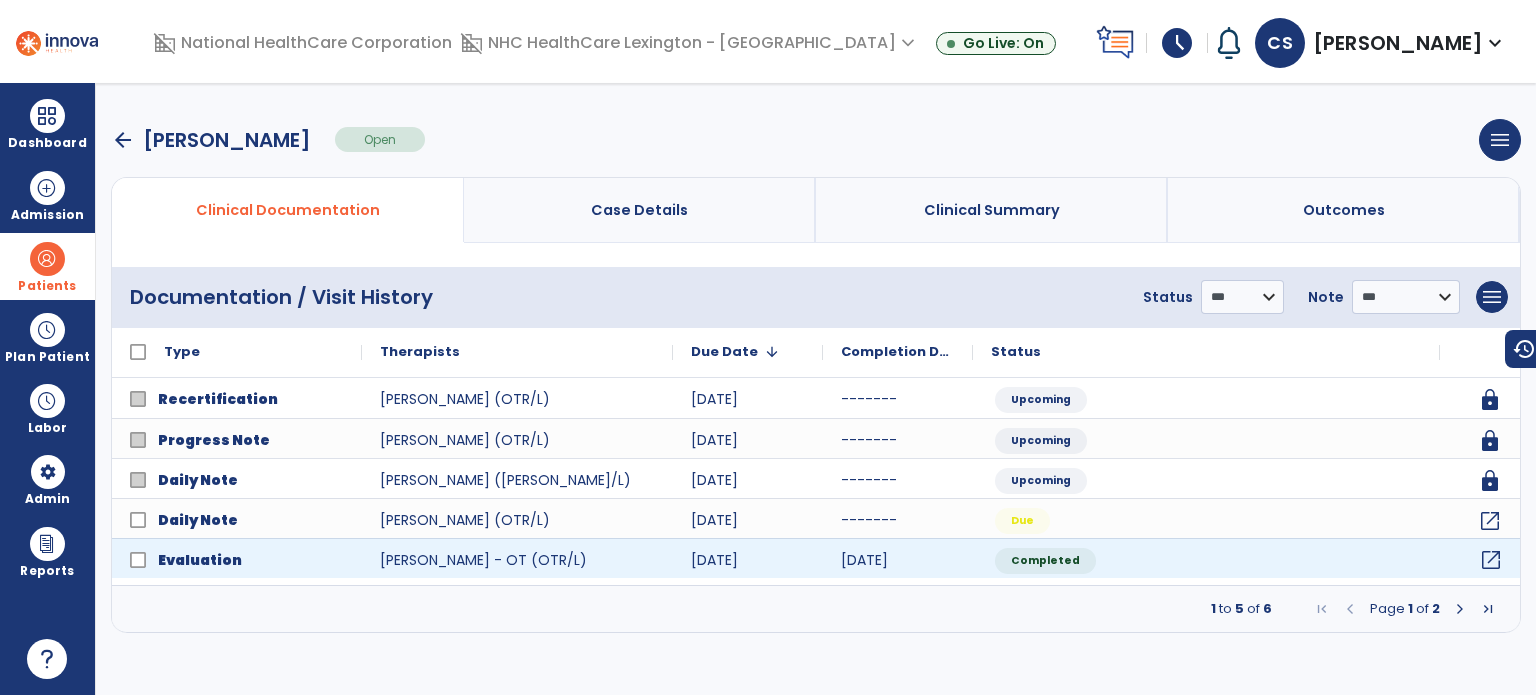 click on "open_in_new" 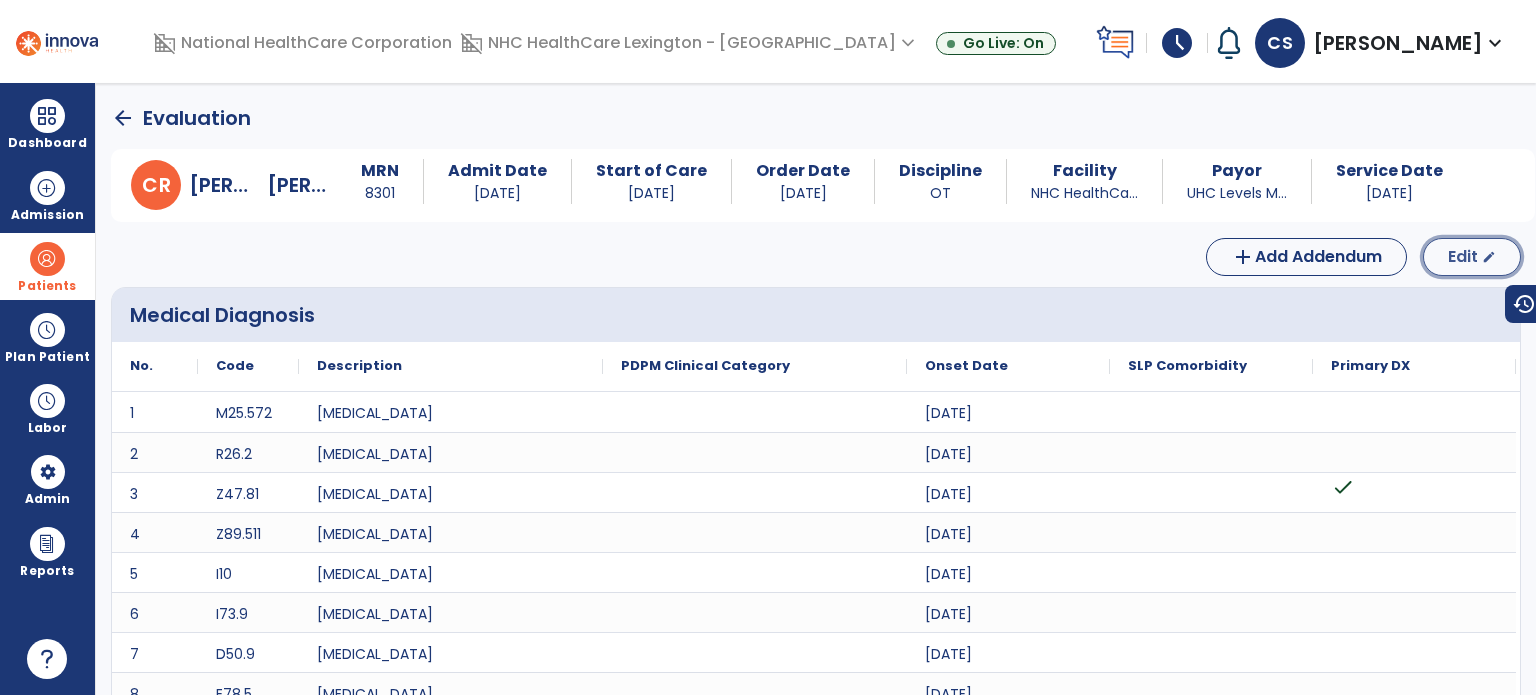 click on "Edit" 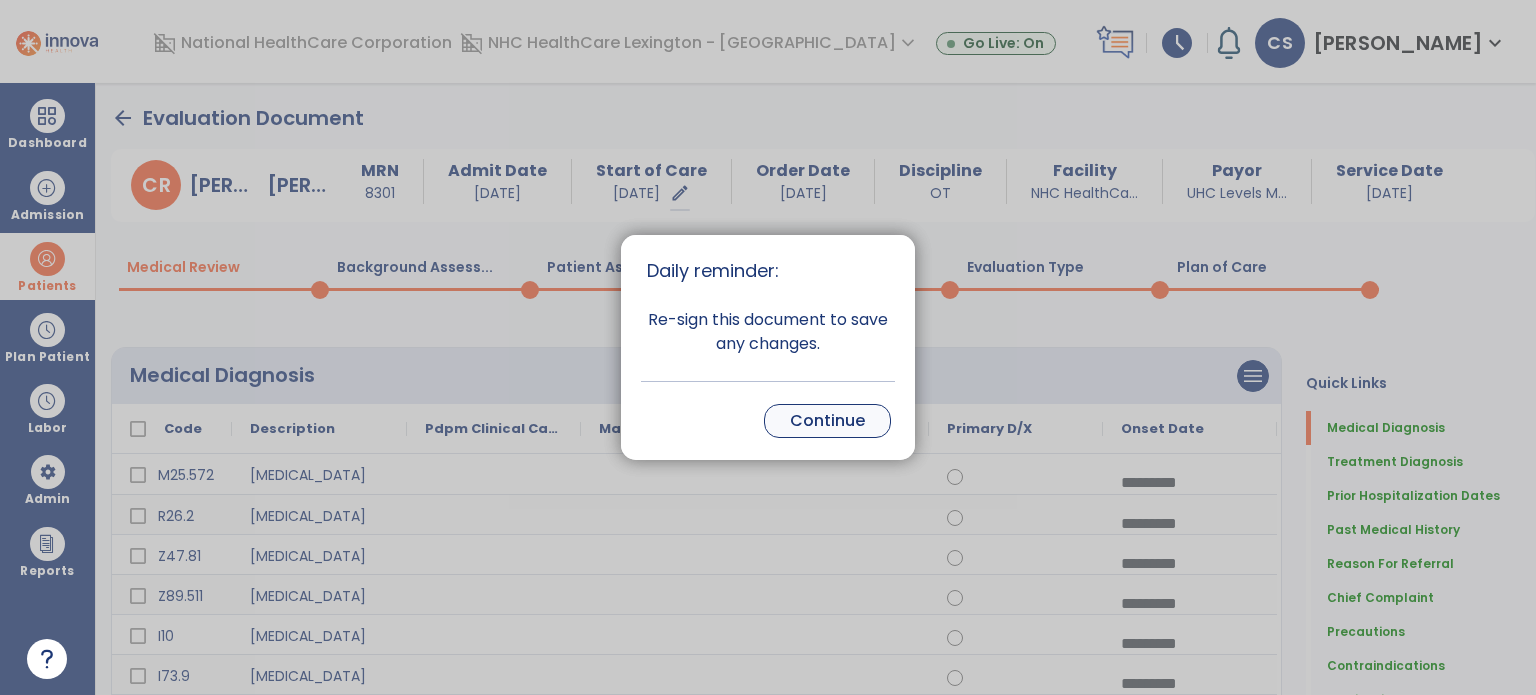 click on "Continue" at bounding box center (827, 421) 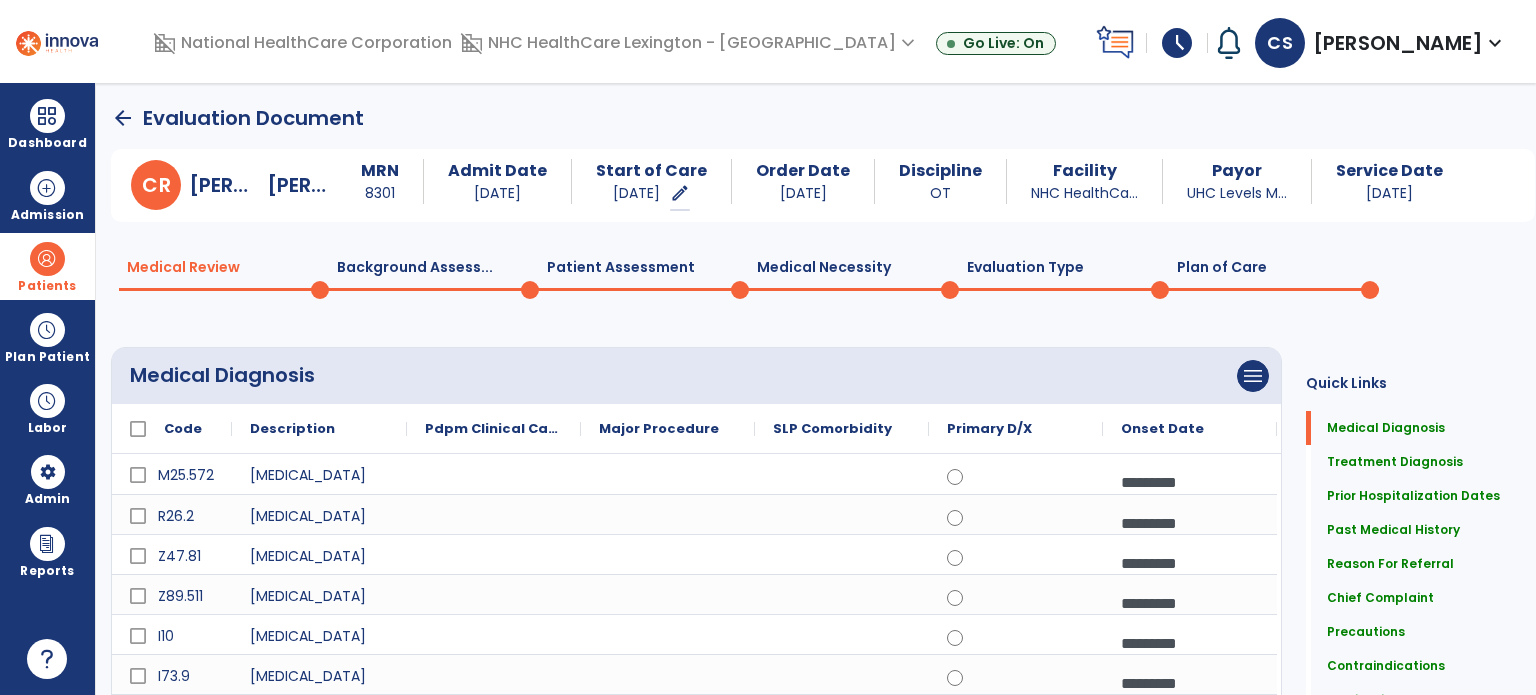 click on "Plan of Care  0" 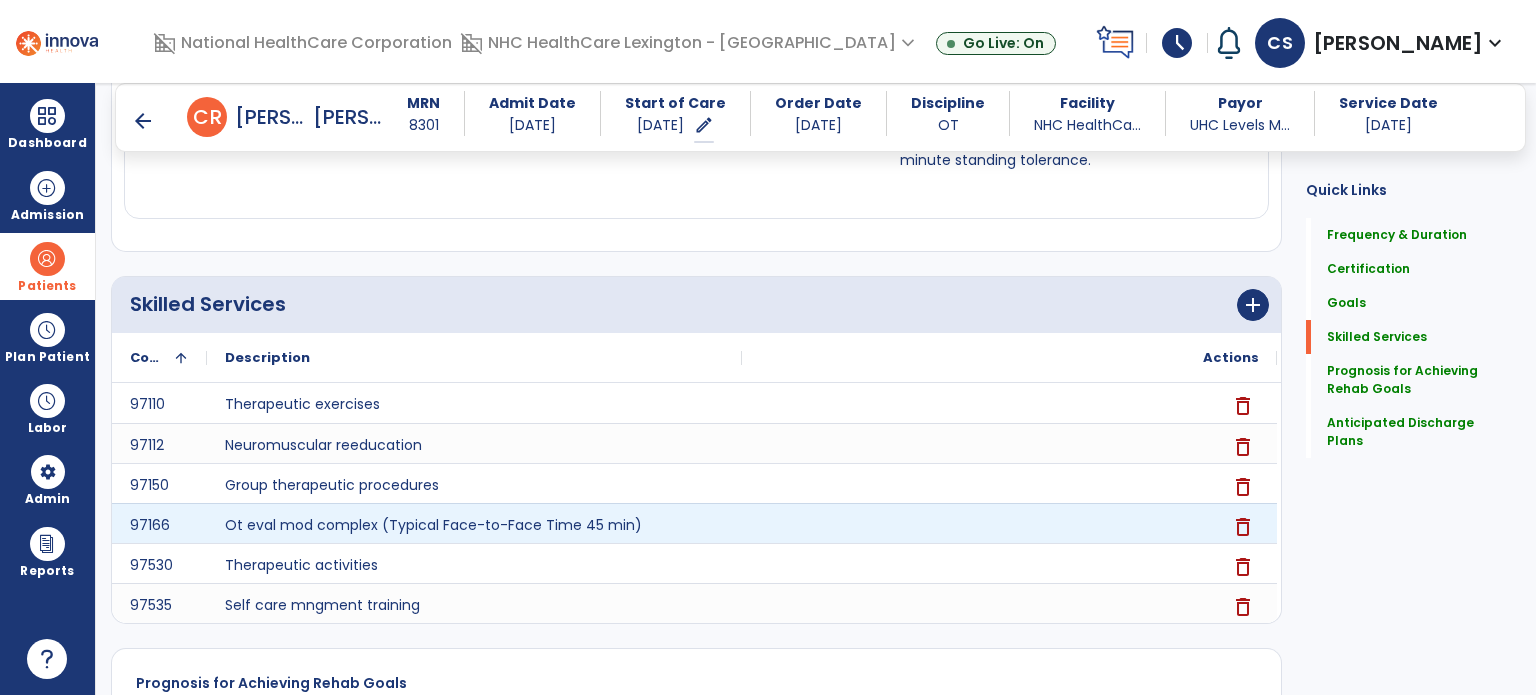 scroll, scrollTop: 1430, scrollLeft: 0, axis: vertical 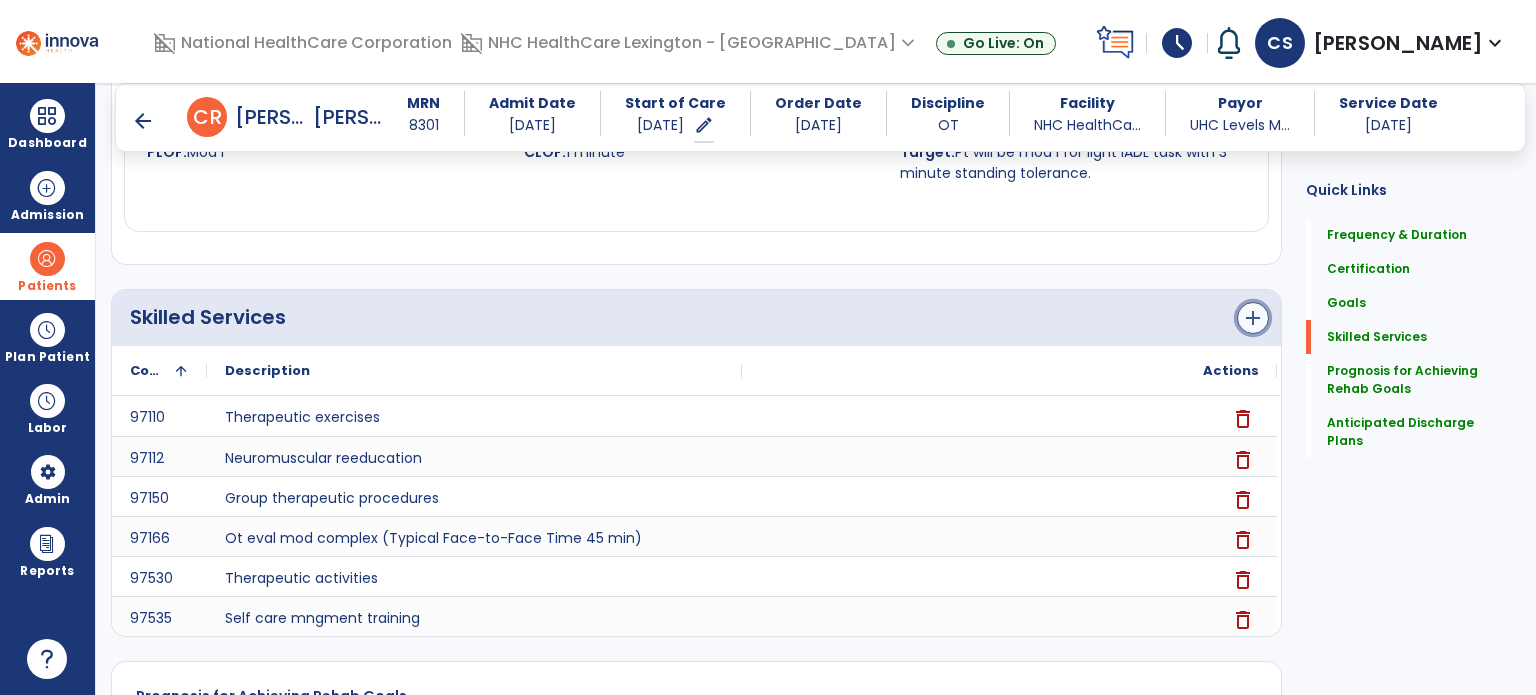 click on "add" 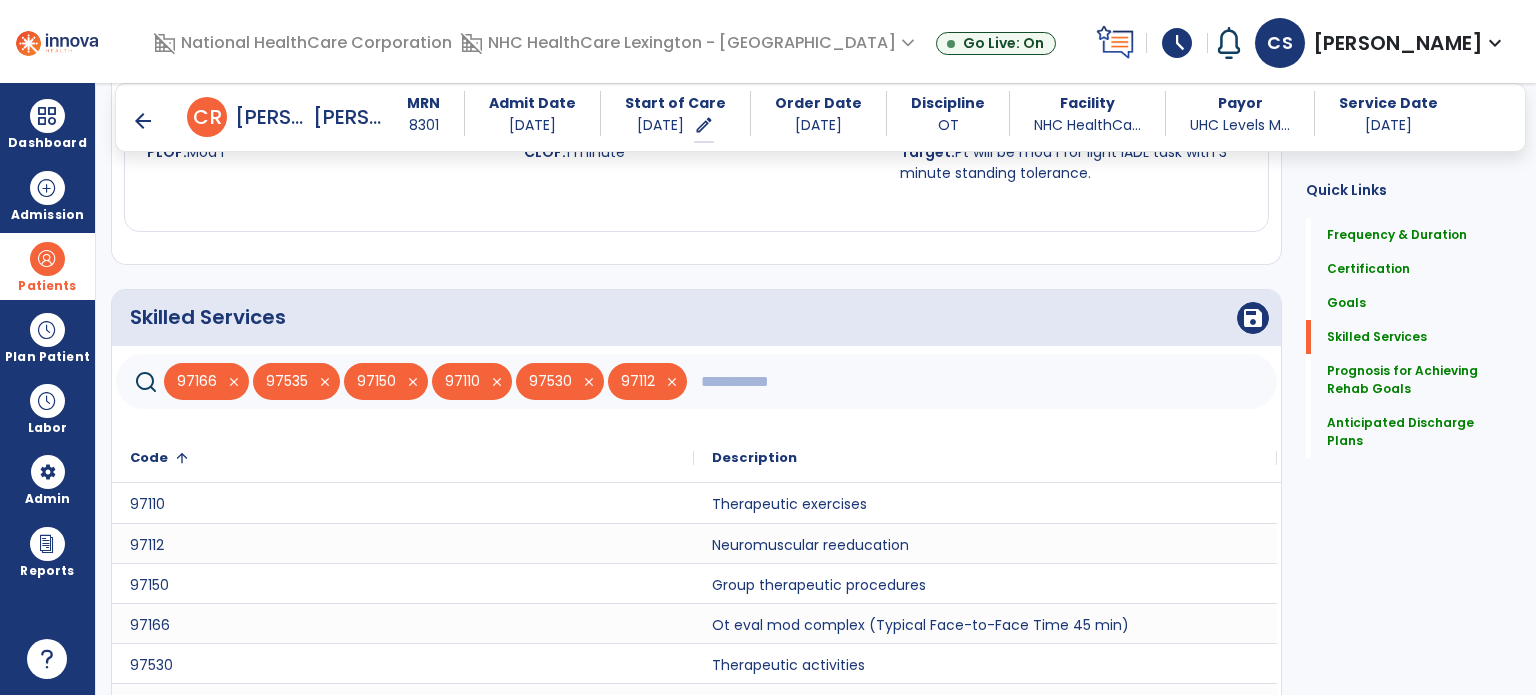 click 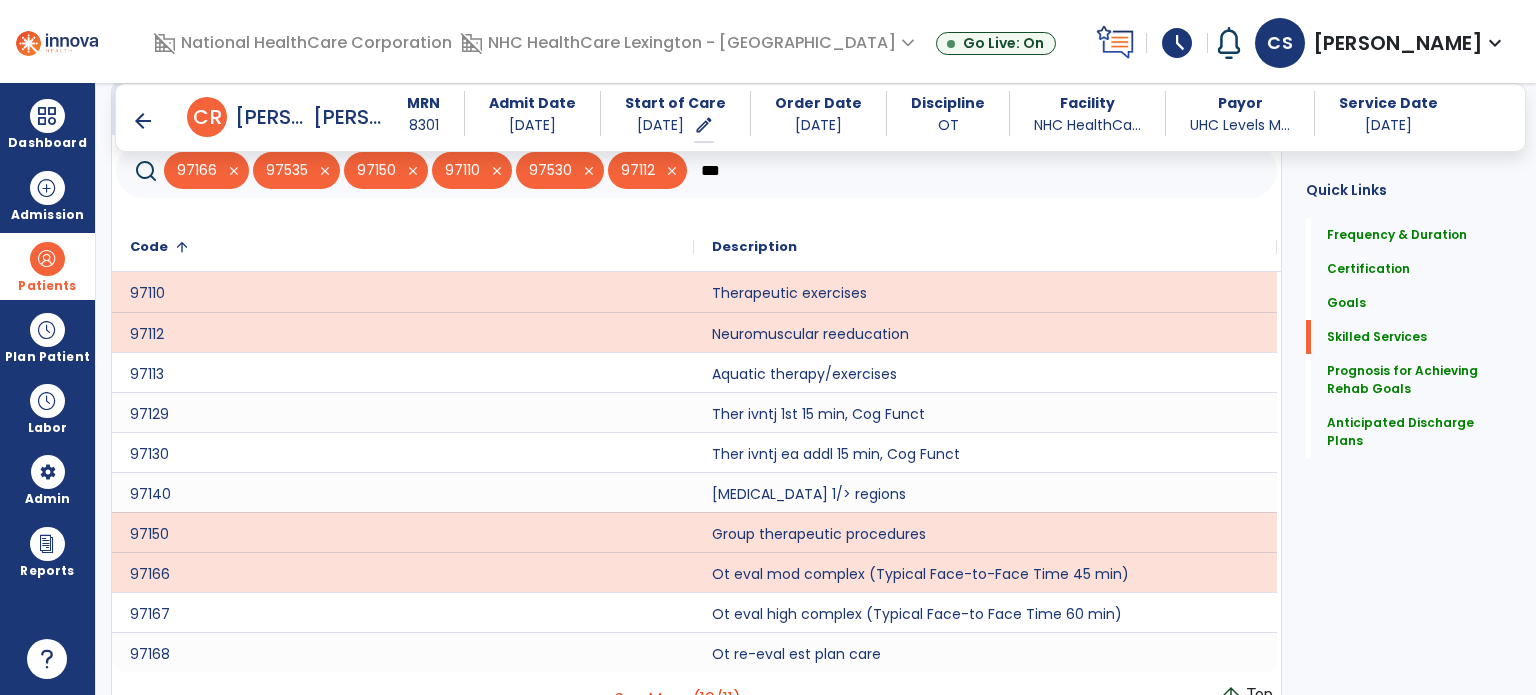scroll, scrollTop: 1728, scrollLeft: 0, axis: vertical 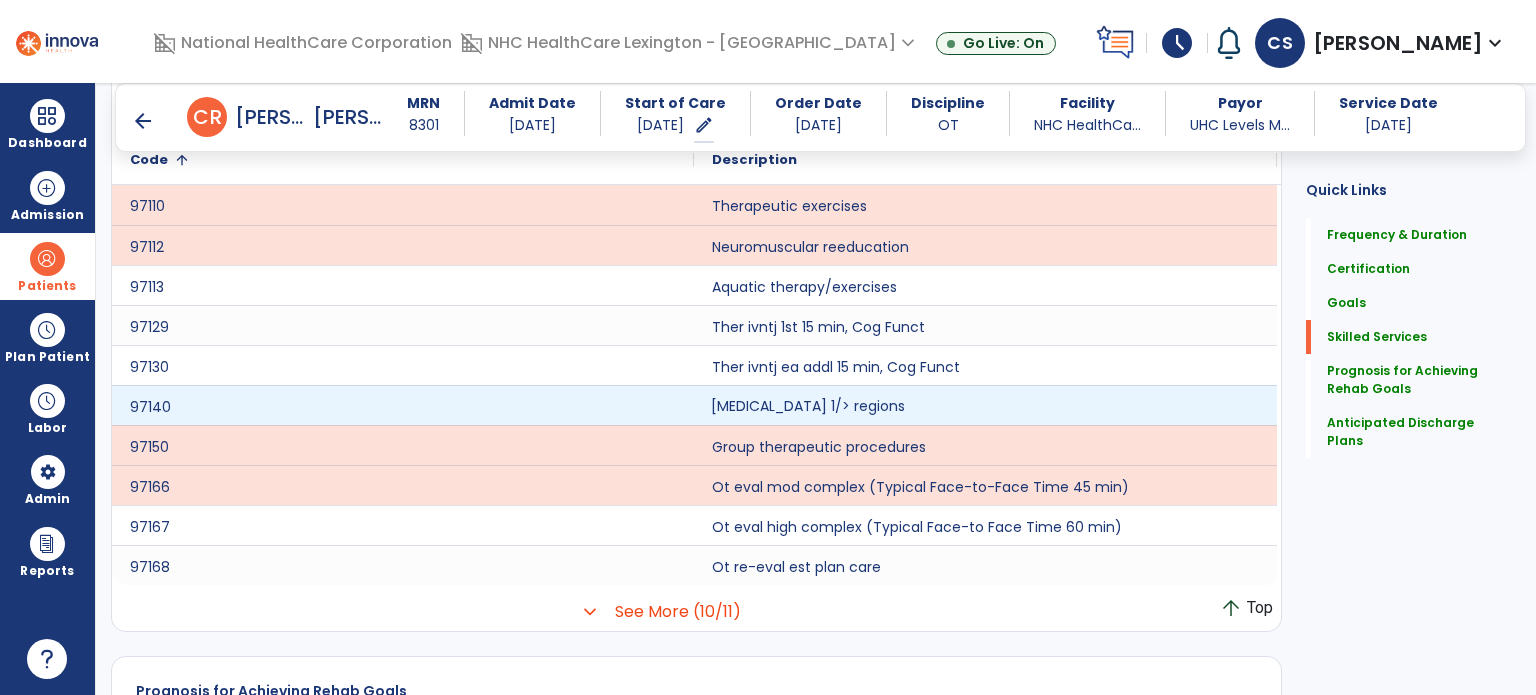 click on "[MEDICAL_DATA] 1/> regions" 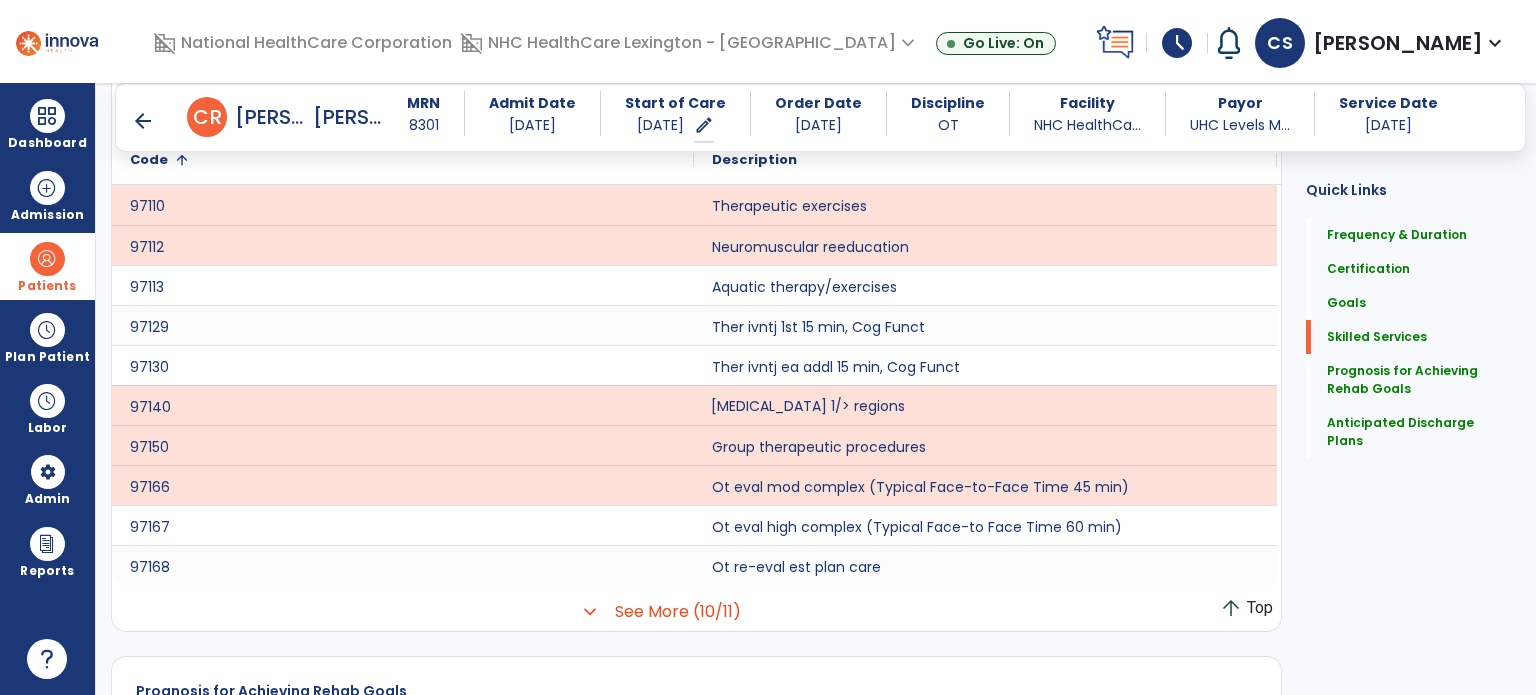 scroll, scrollTop: 1505, scrollLeft: 0, axis: vertical 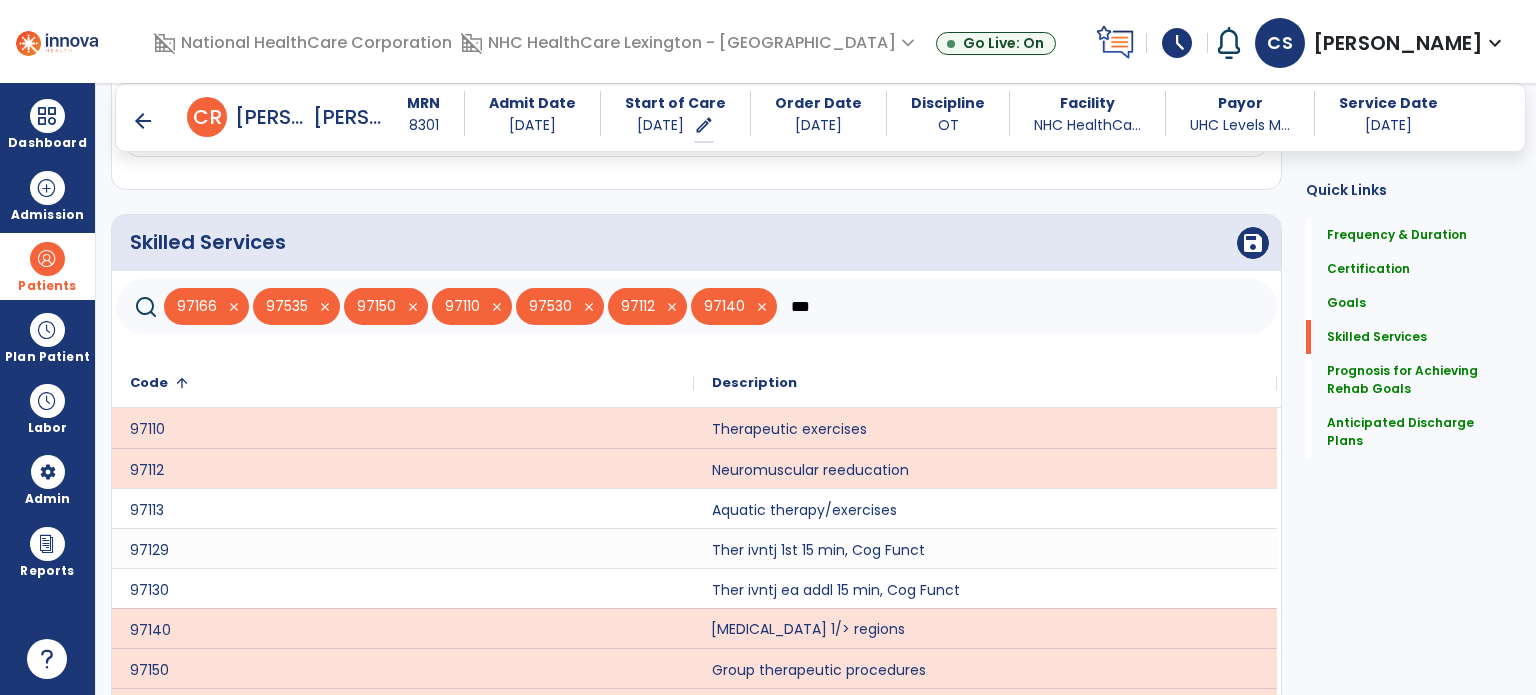 click on "***" 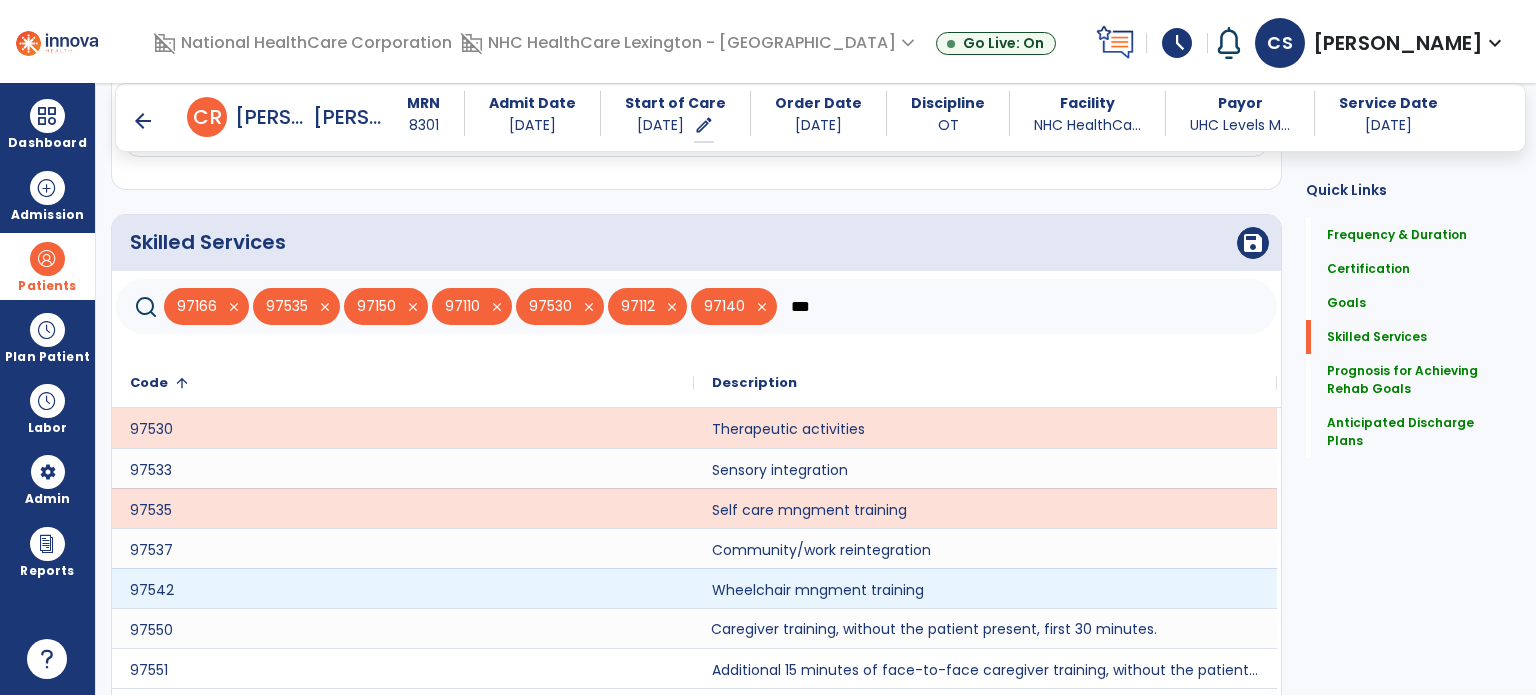 scroll, scrollTop: 1625, scrollLeft: 0, axis: vertical 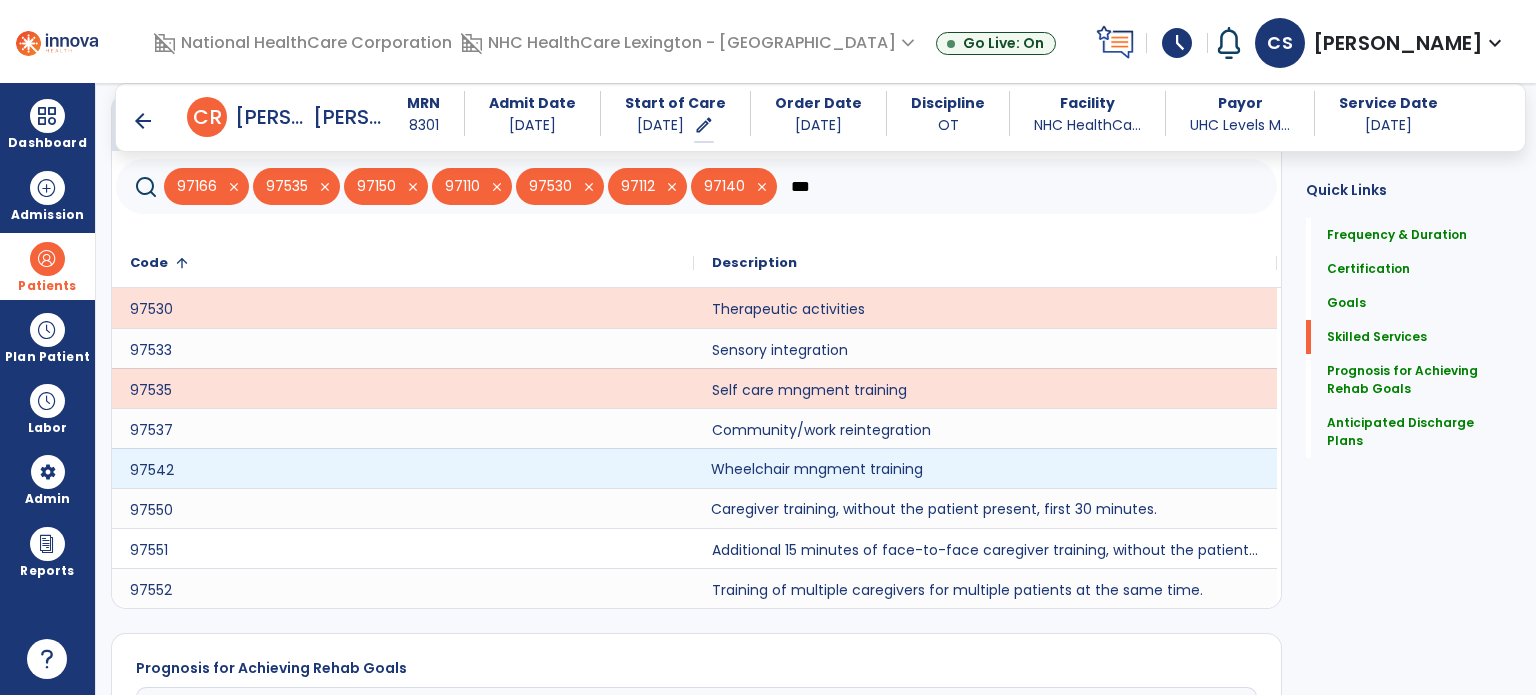 click on "Wheelchair mngment training" 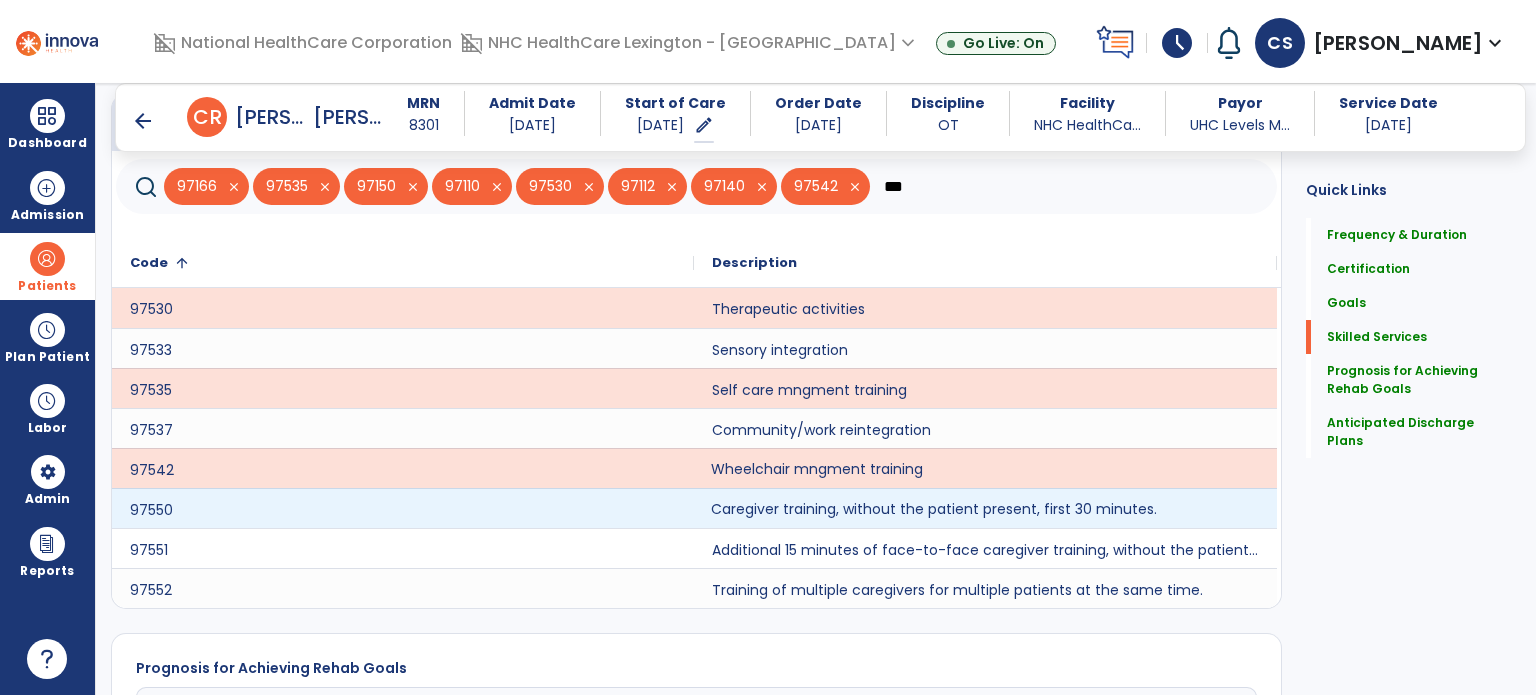 click on "Caregiver training, without the patient present, first 30 minutes." 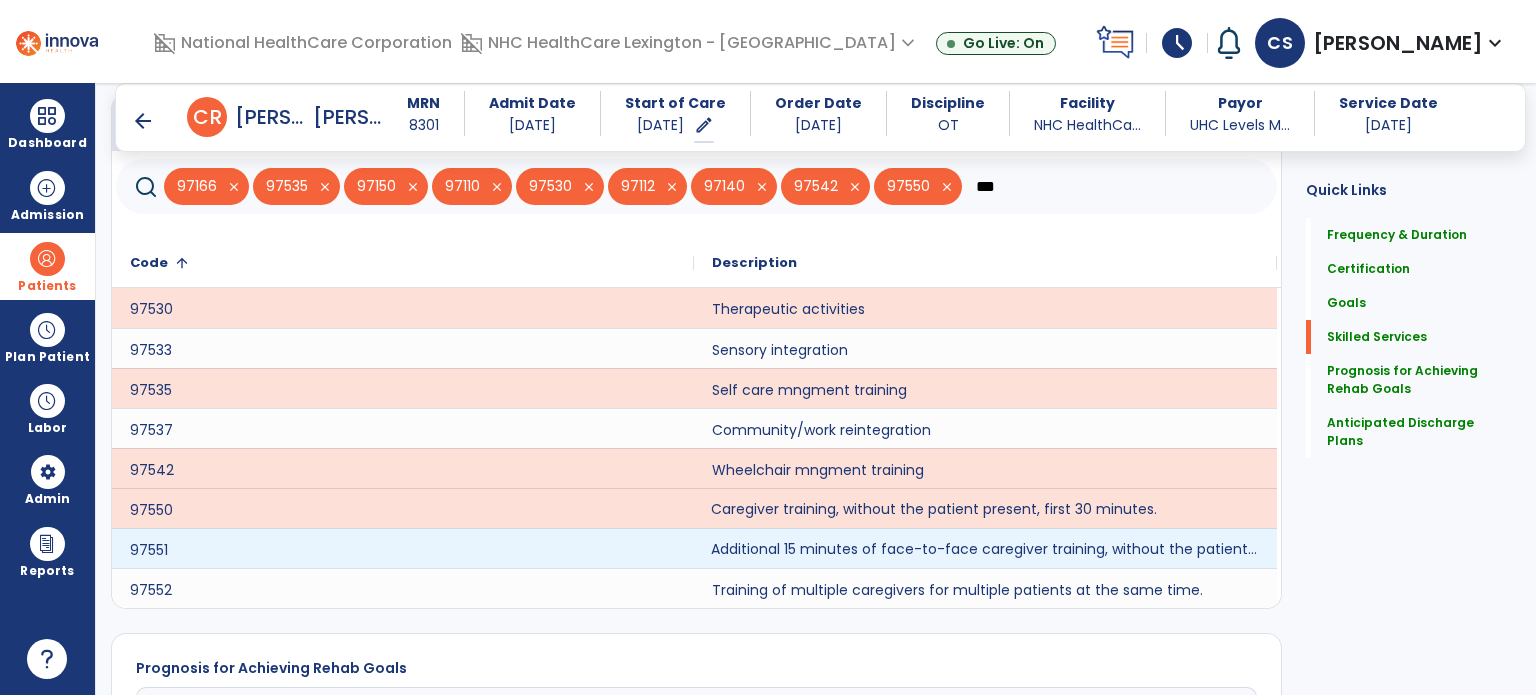 click on "Additional 15 minutes of face-to-face caregiver training, without the patient present, after 97550 is billed." 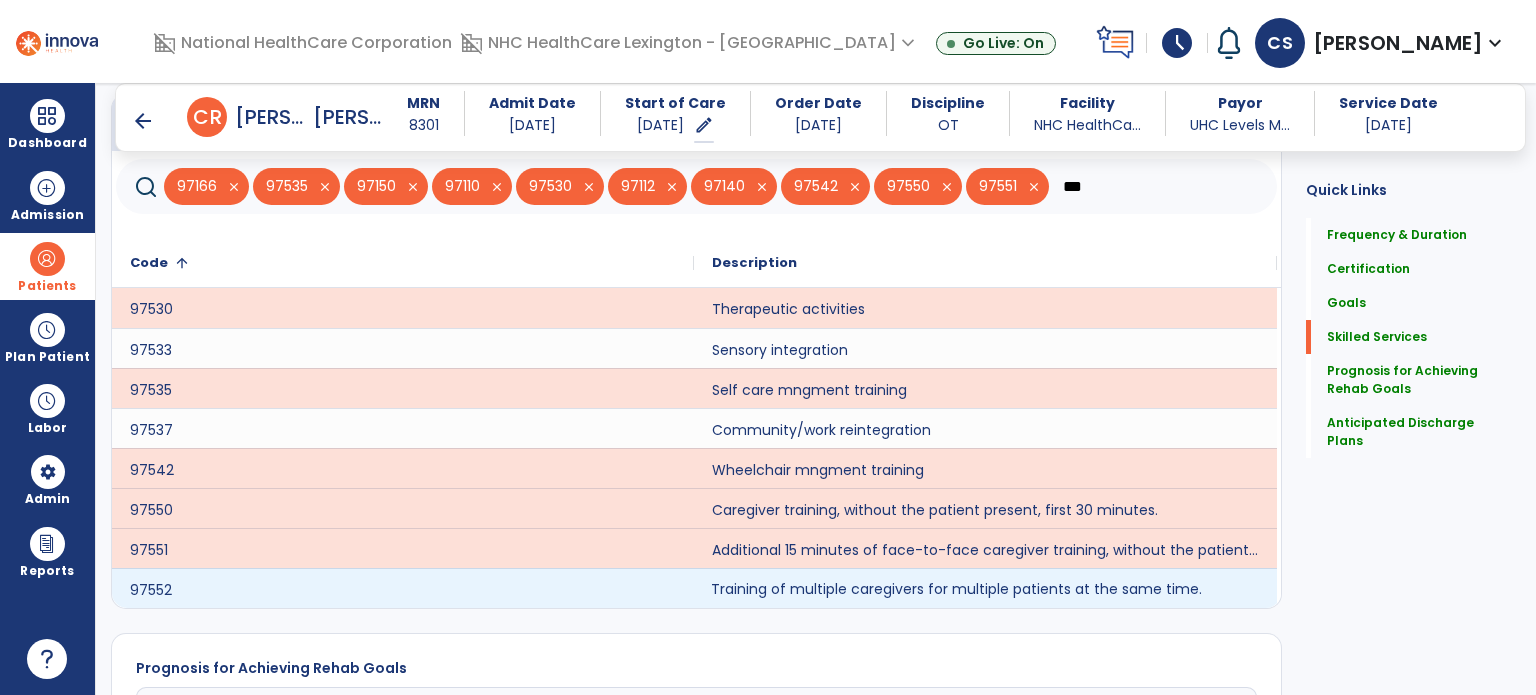 click on "Training of multiple caregivers for multiple patients at the same time." 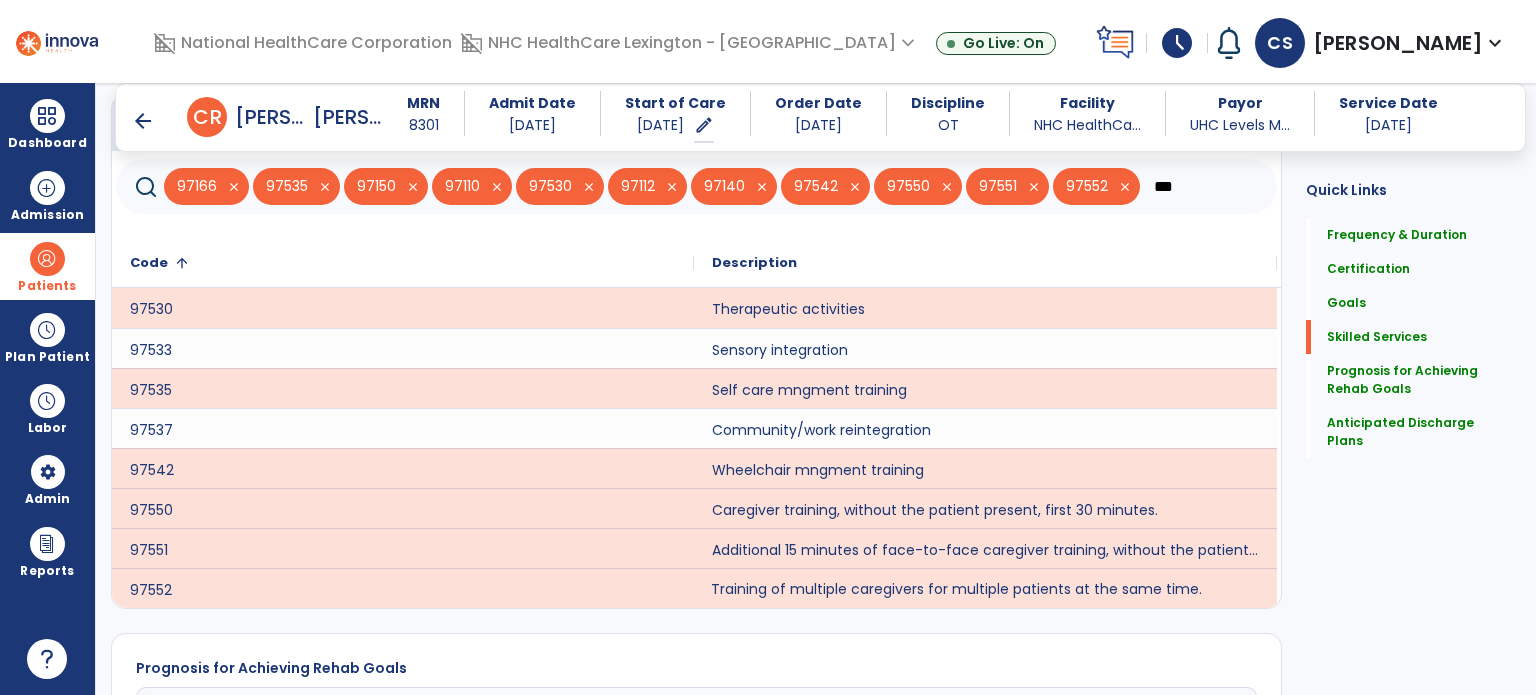 scroll, scrollTop: 2118, scrollLeft: 0, axis: vertical 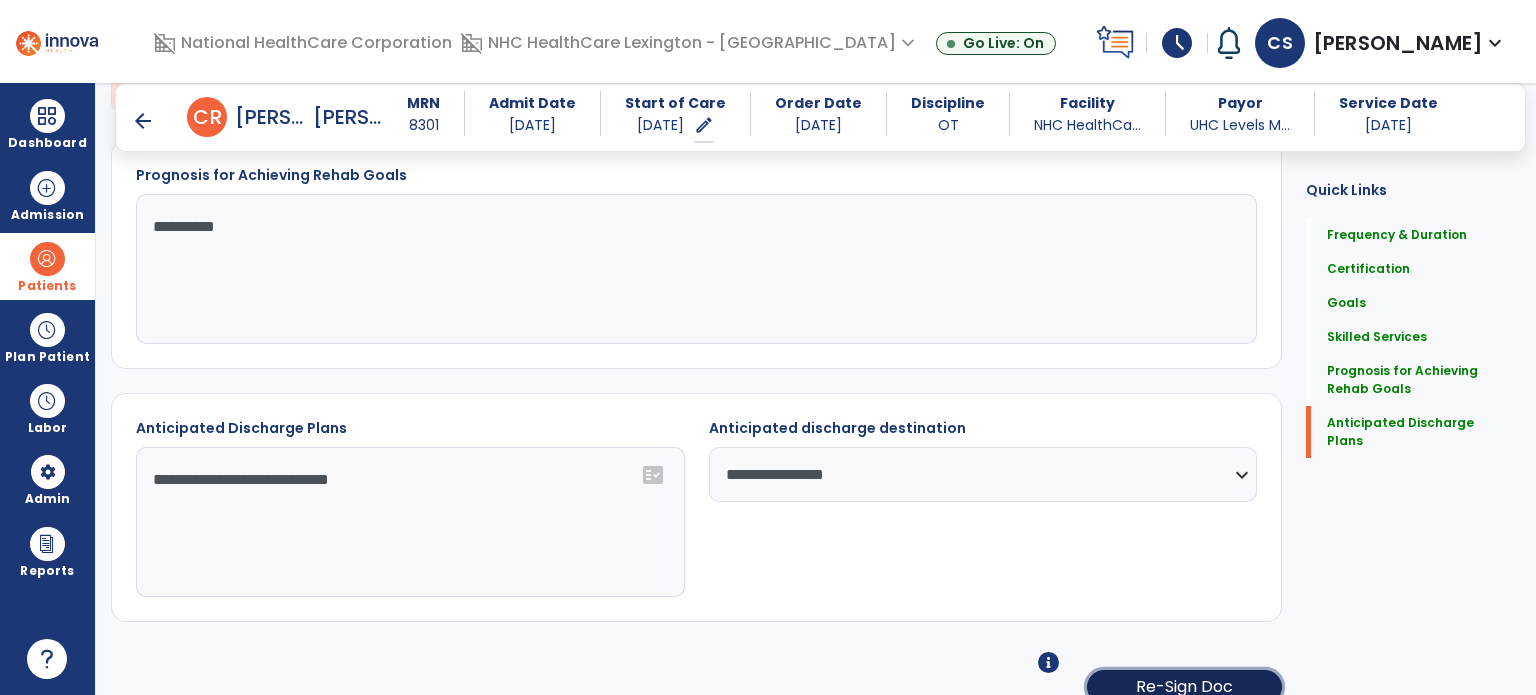 click on "Re-Sign Doc" 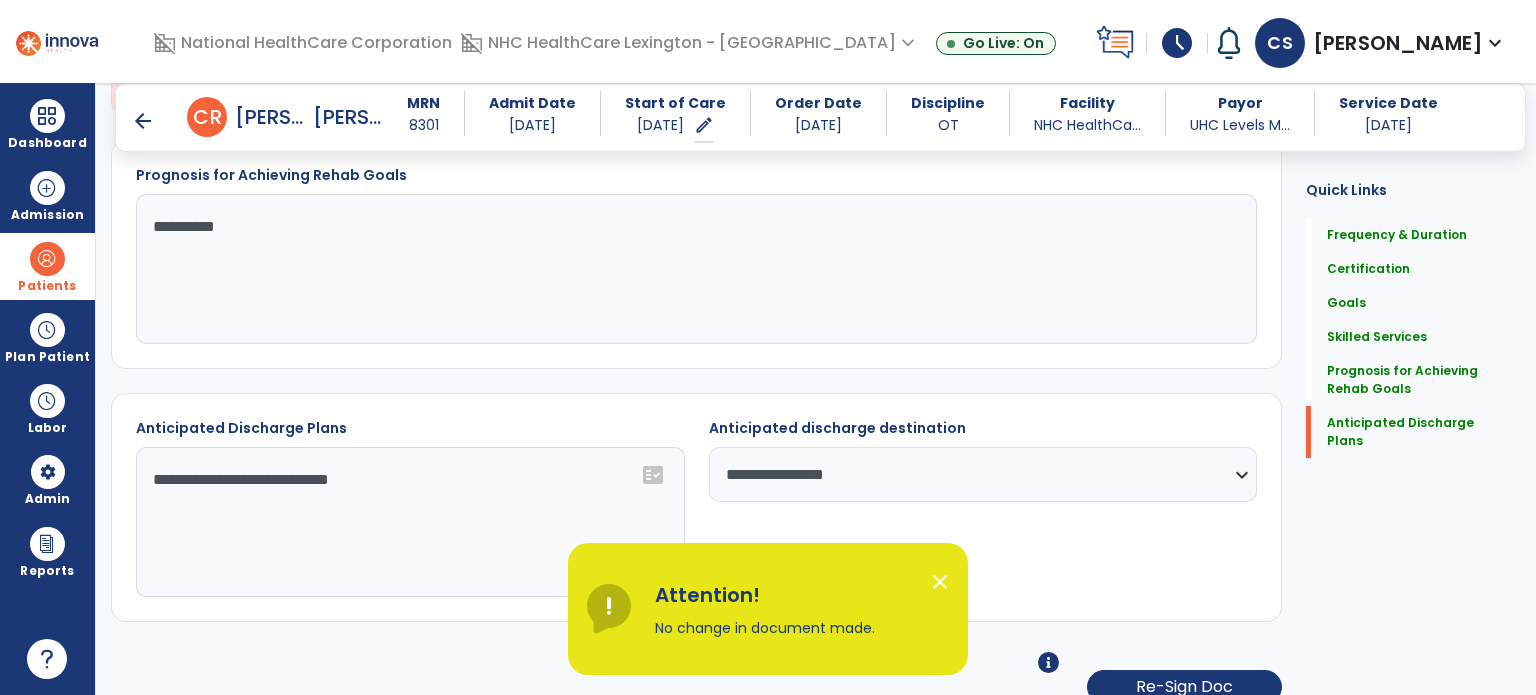click on "close" at bounding box center (940, 582) 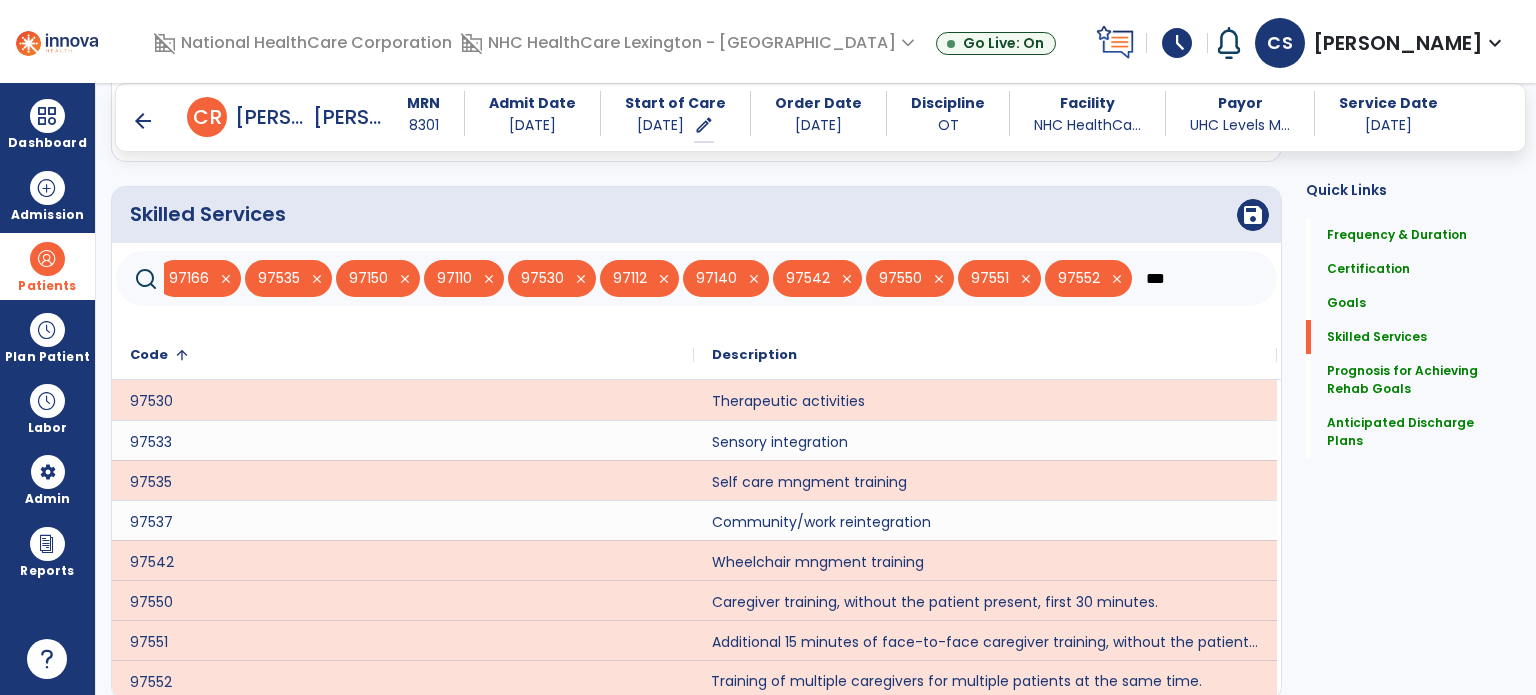 scroll, scrollTop: 1346, scrollLeft: 0, axis: vertical 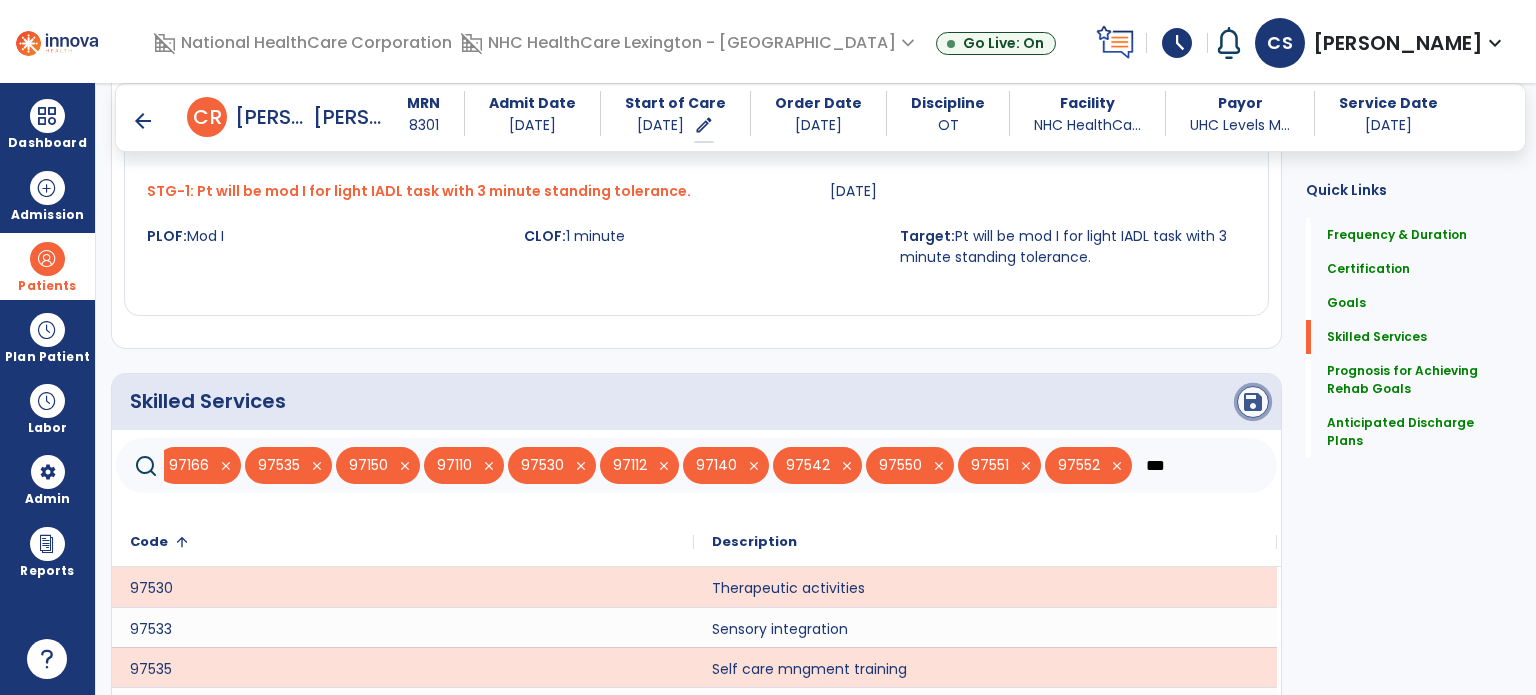 click on "save" 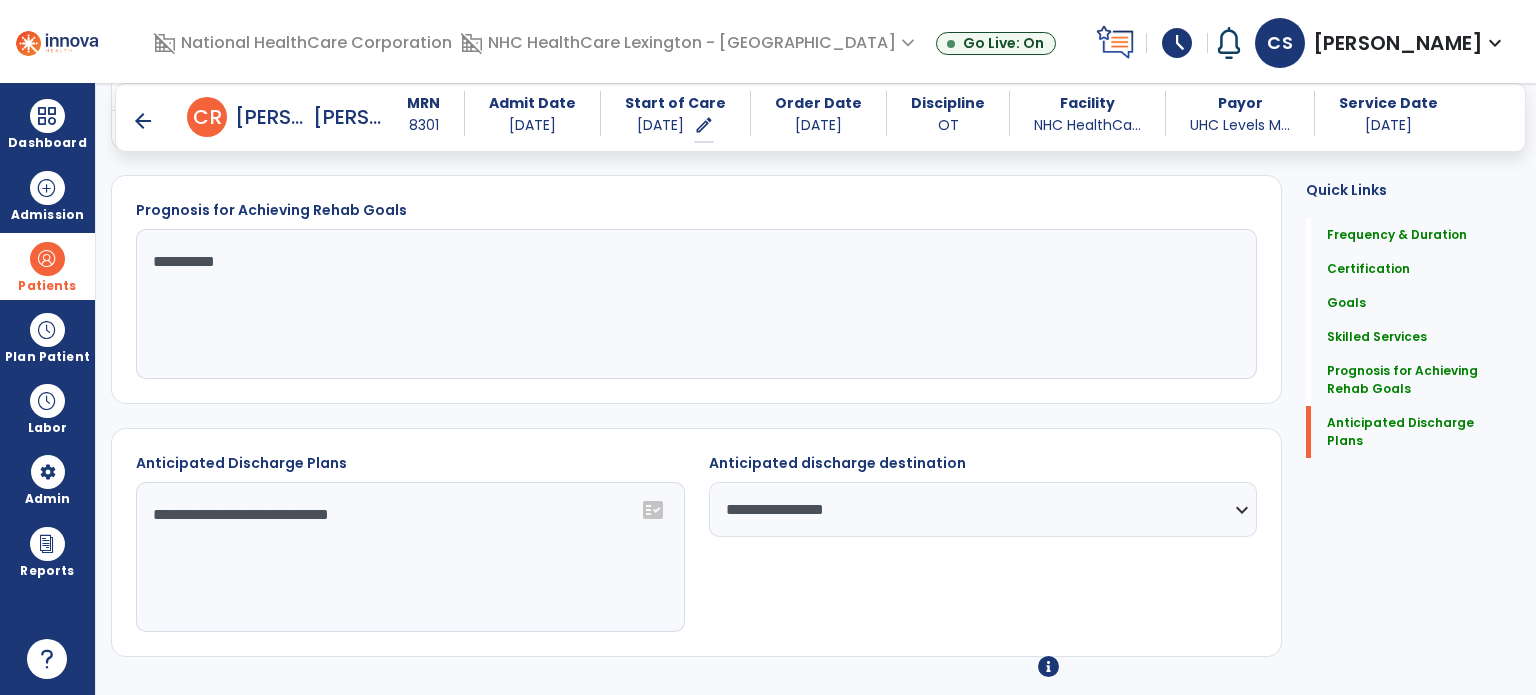 scroll, scrollTop: 2147, scrollLeft: 0, axis: vertical 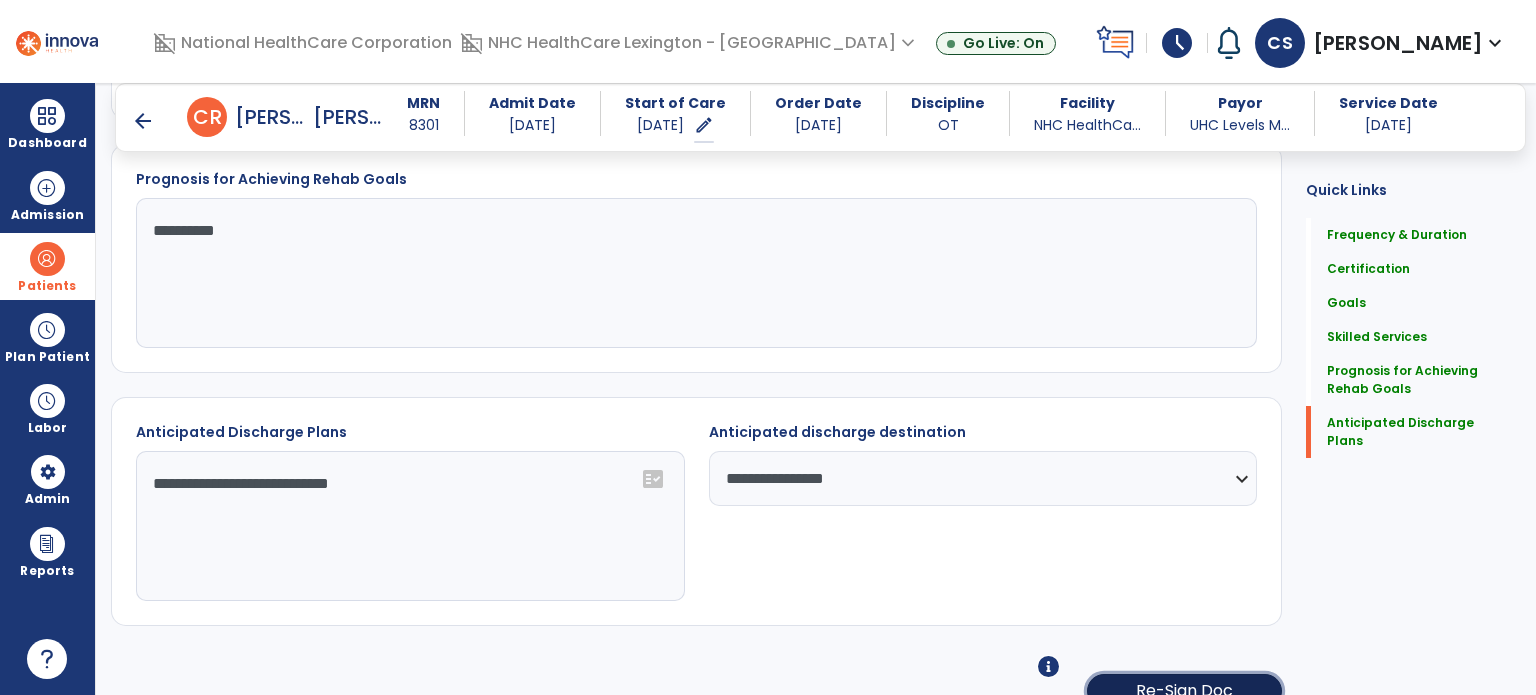 click on "Re-Sign Doc" 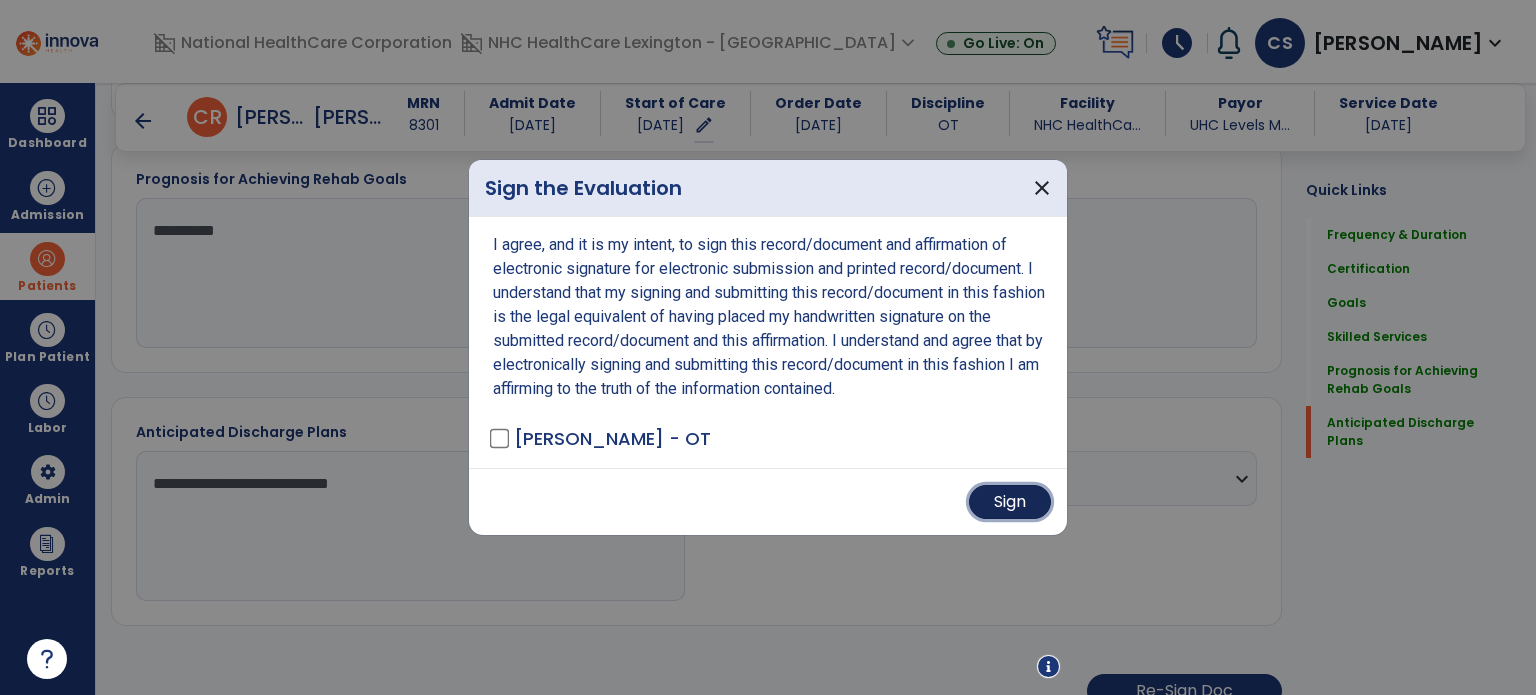 click on "Sign" at bounding box center [1010, 502] 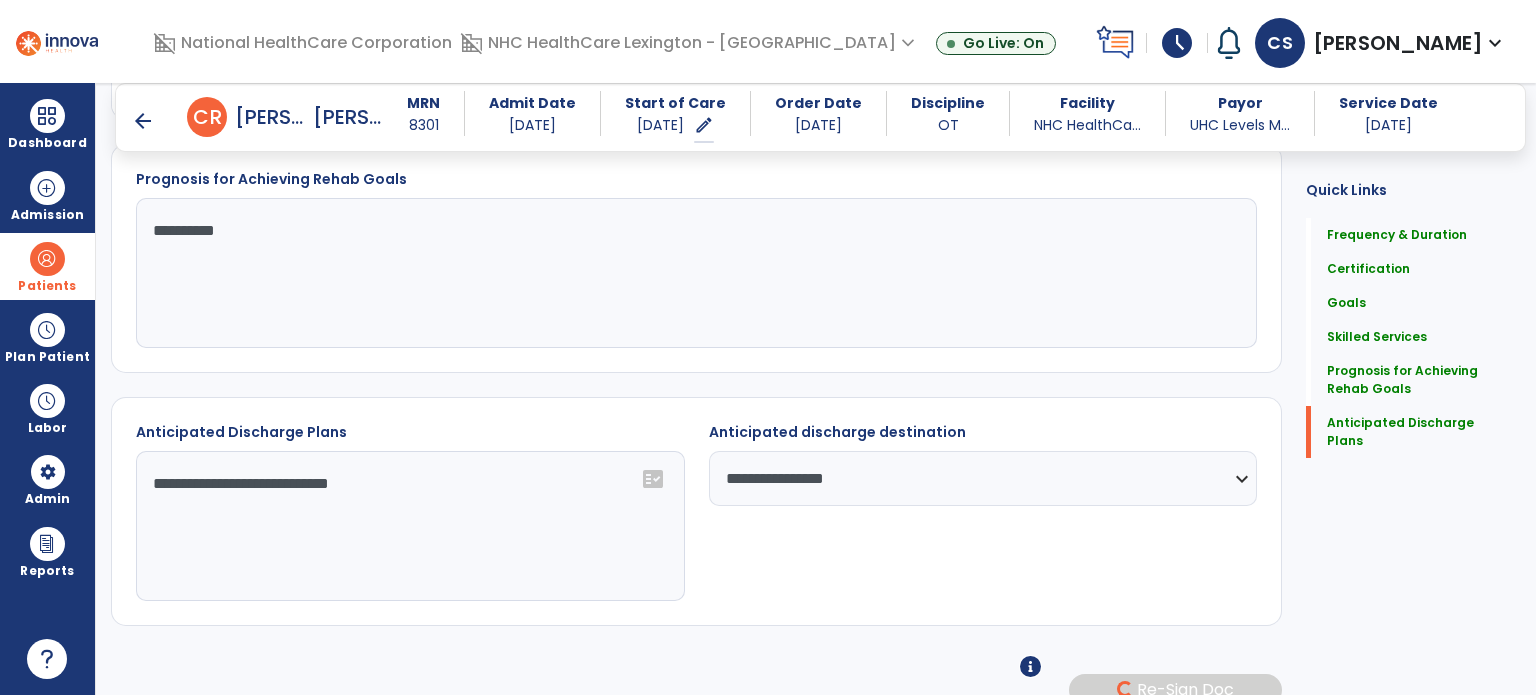 click at bounding box center (1030, 666) 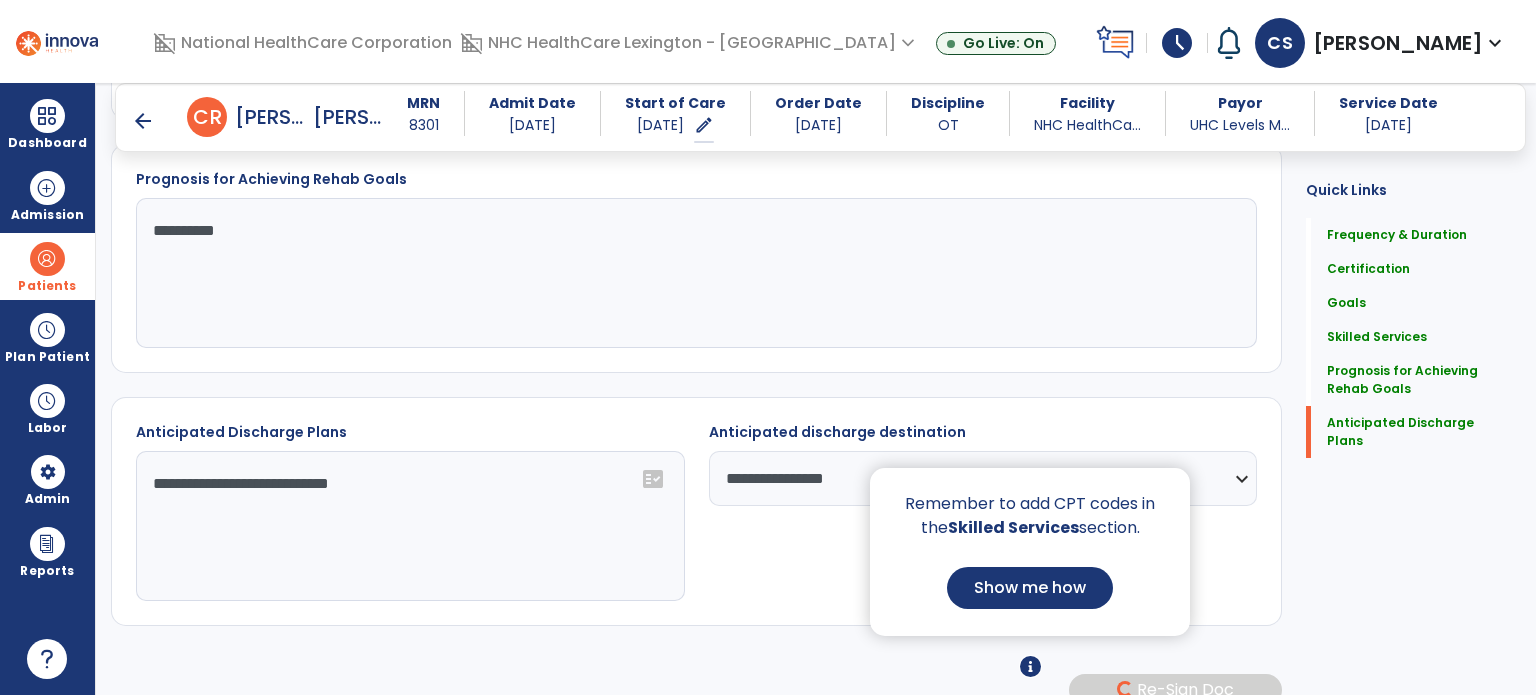 click at bounding box center [768, 347] 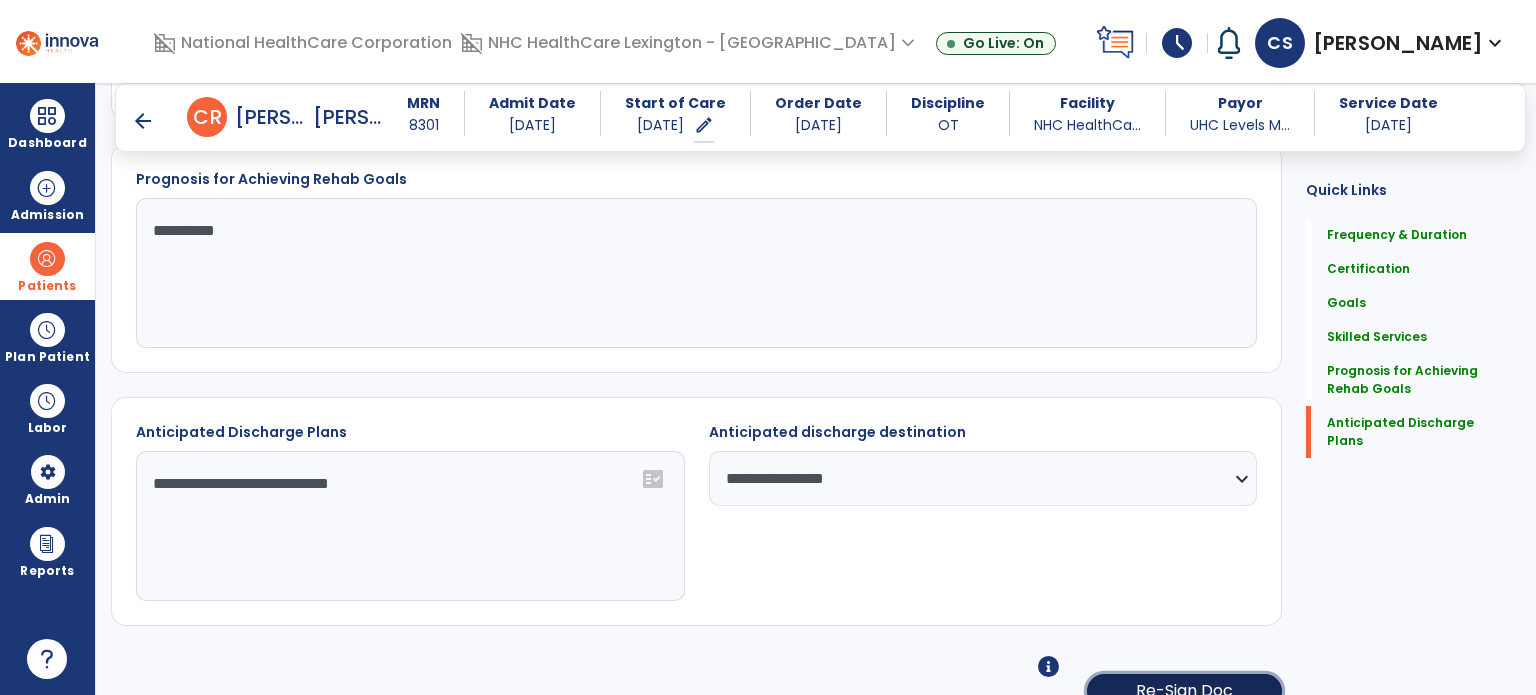 click on "Re-Sign Doc" 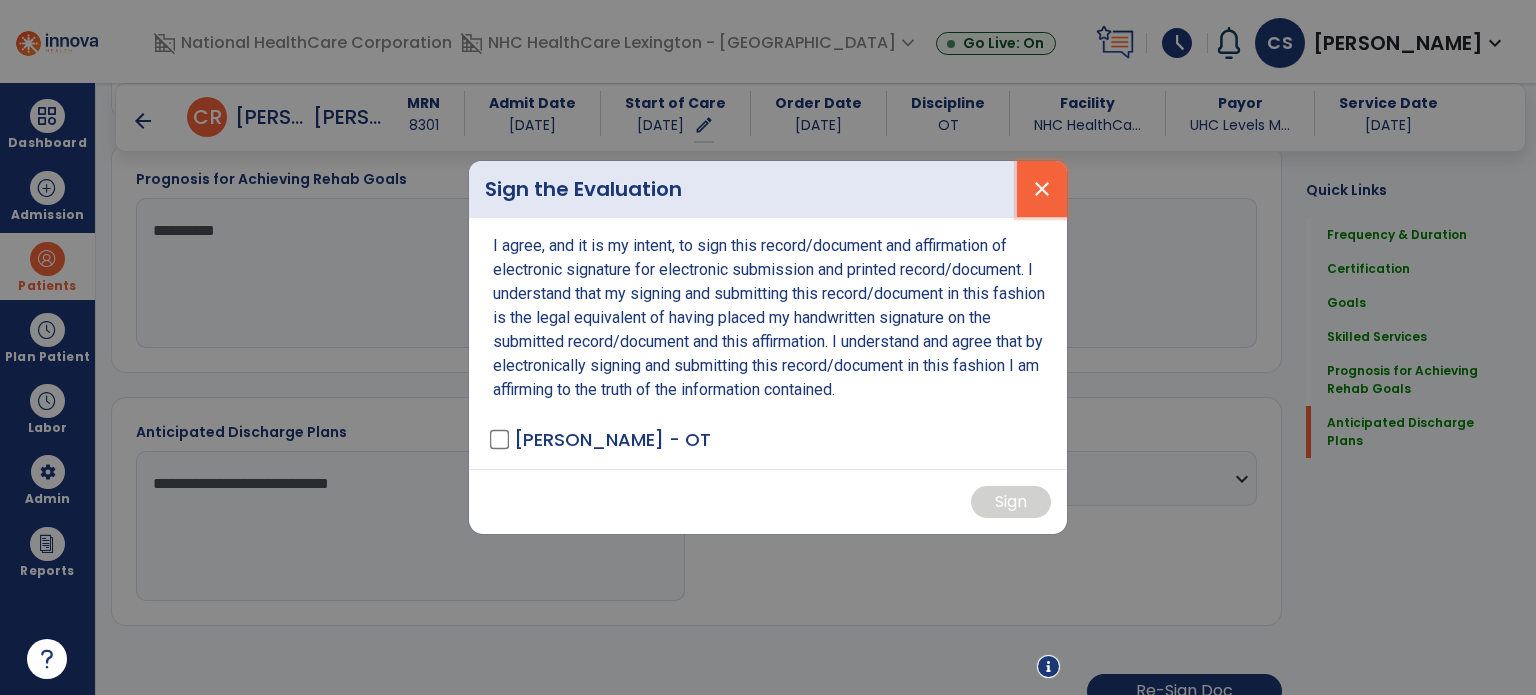 click on "close" at bounding box center (1042, 189) 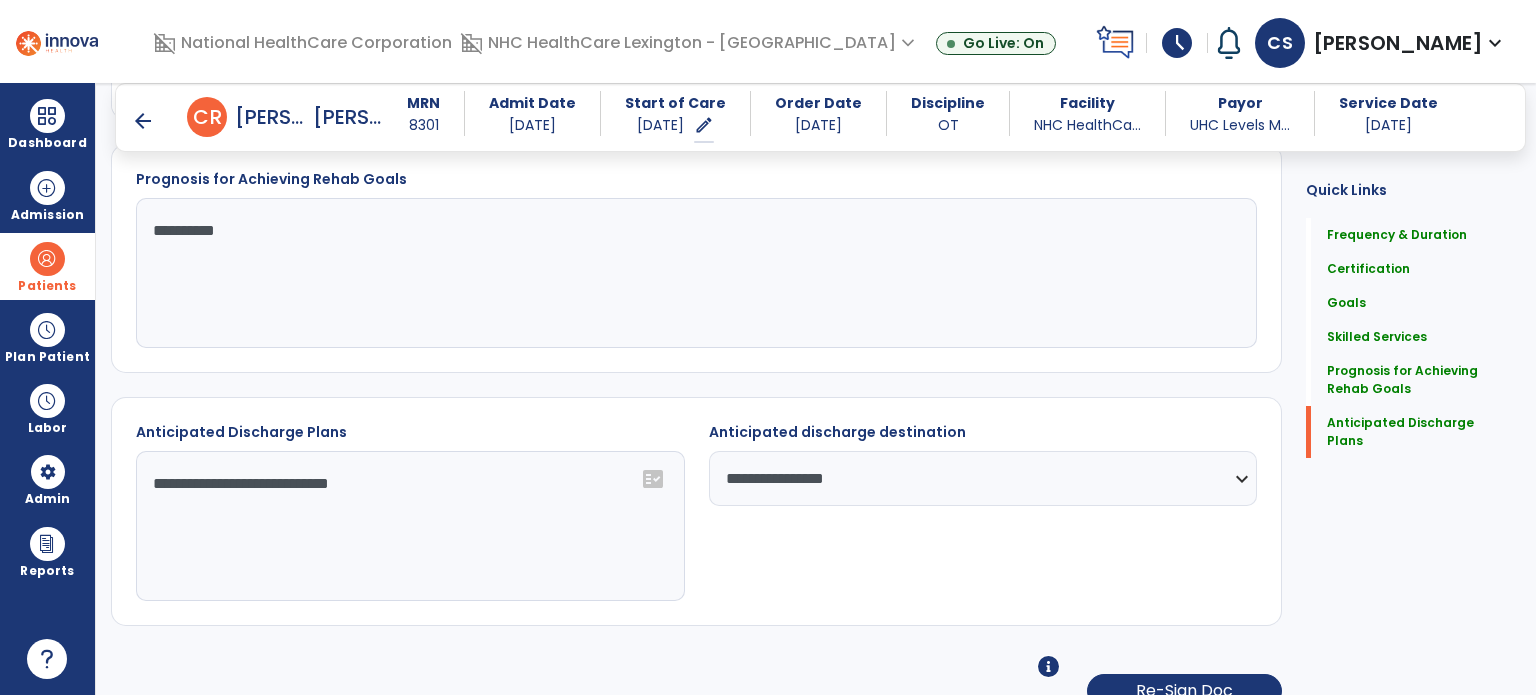 click on "**********" 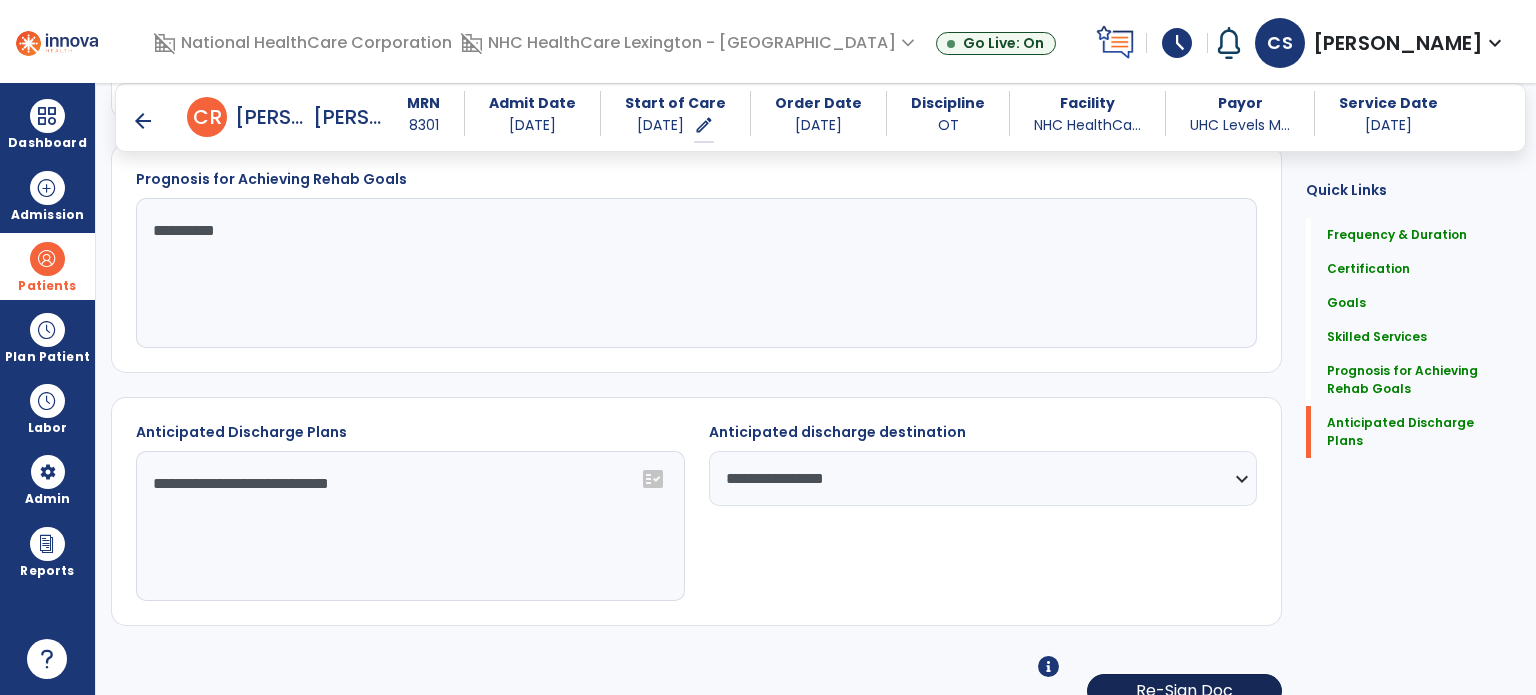 type on "*********" 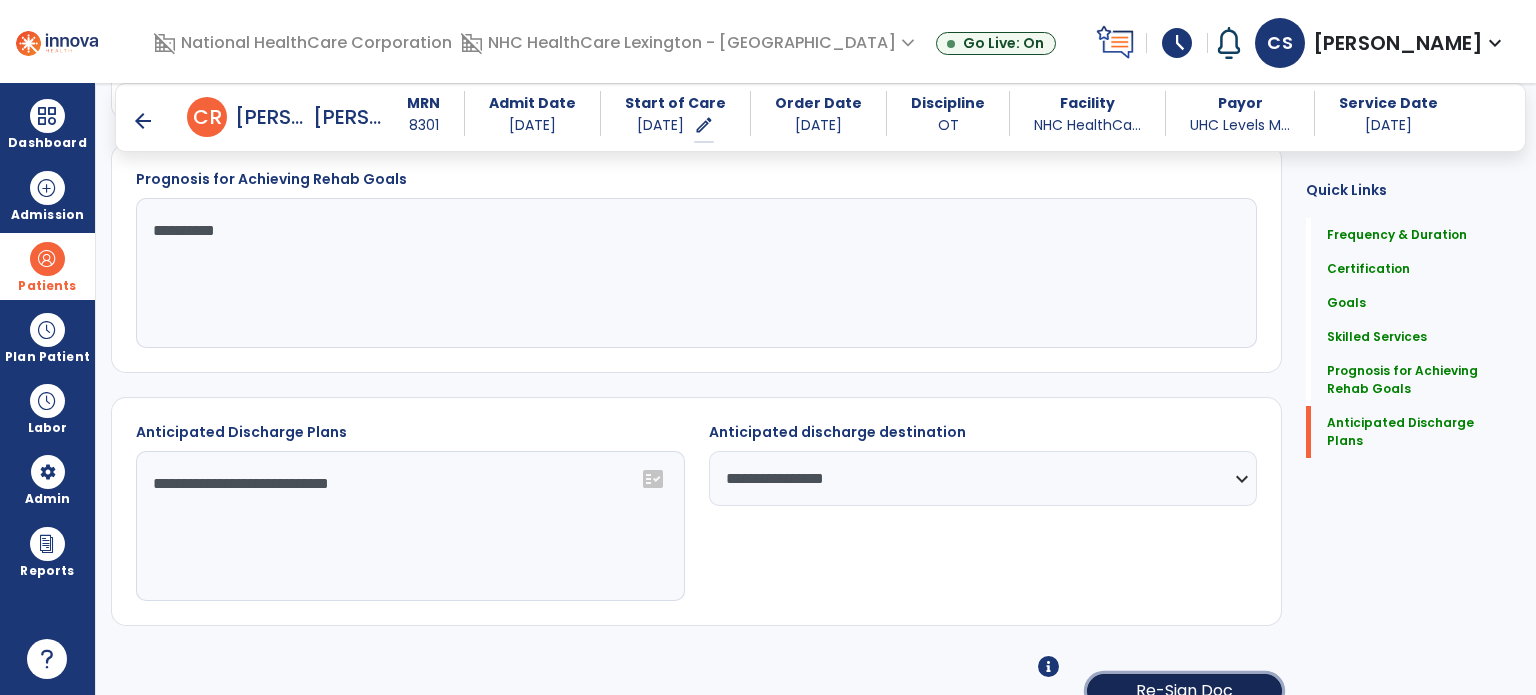 click on "Re-Sign Doc" 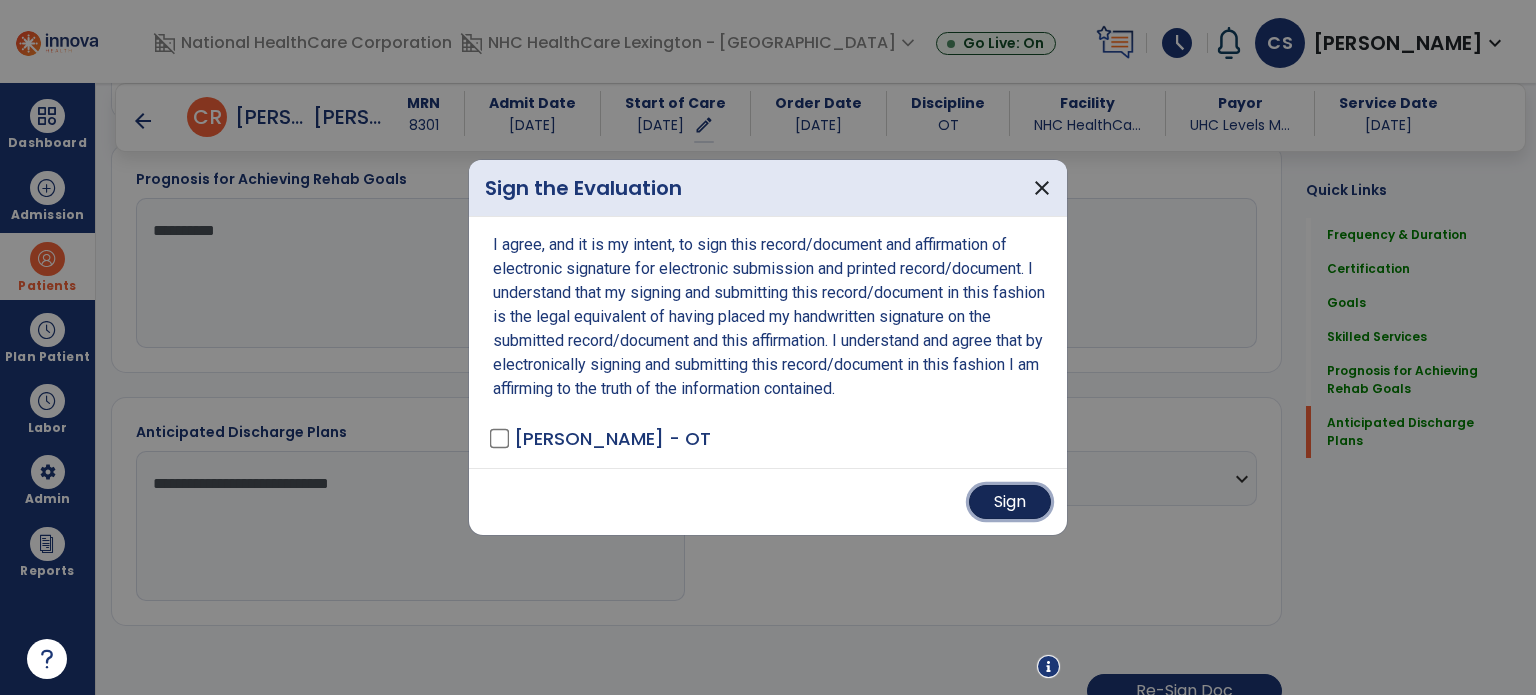 click on "Sign" at bounding box center [1010, 502] 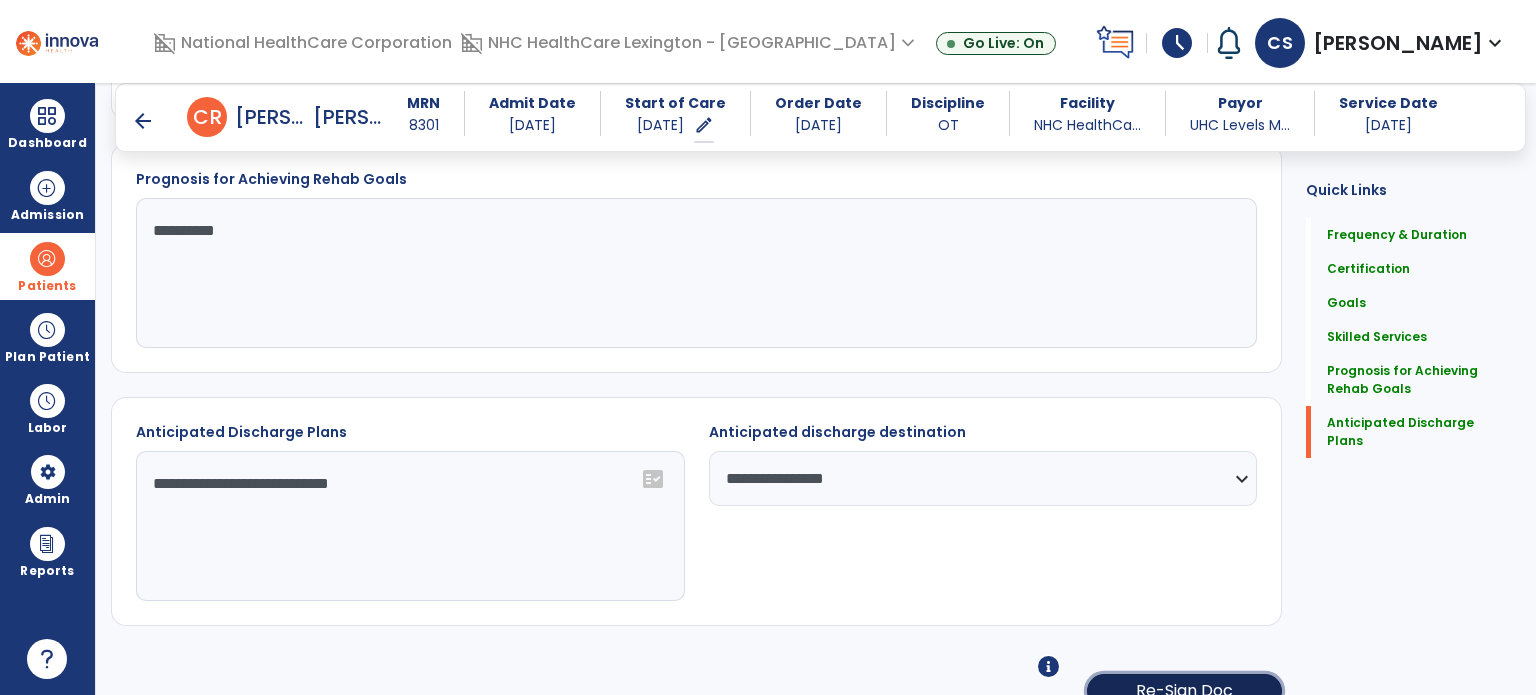 click on "Re-Sign Doc" 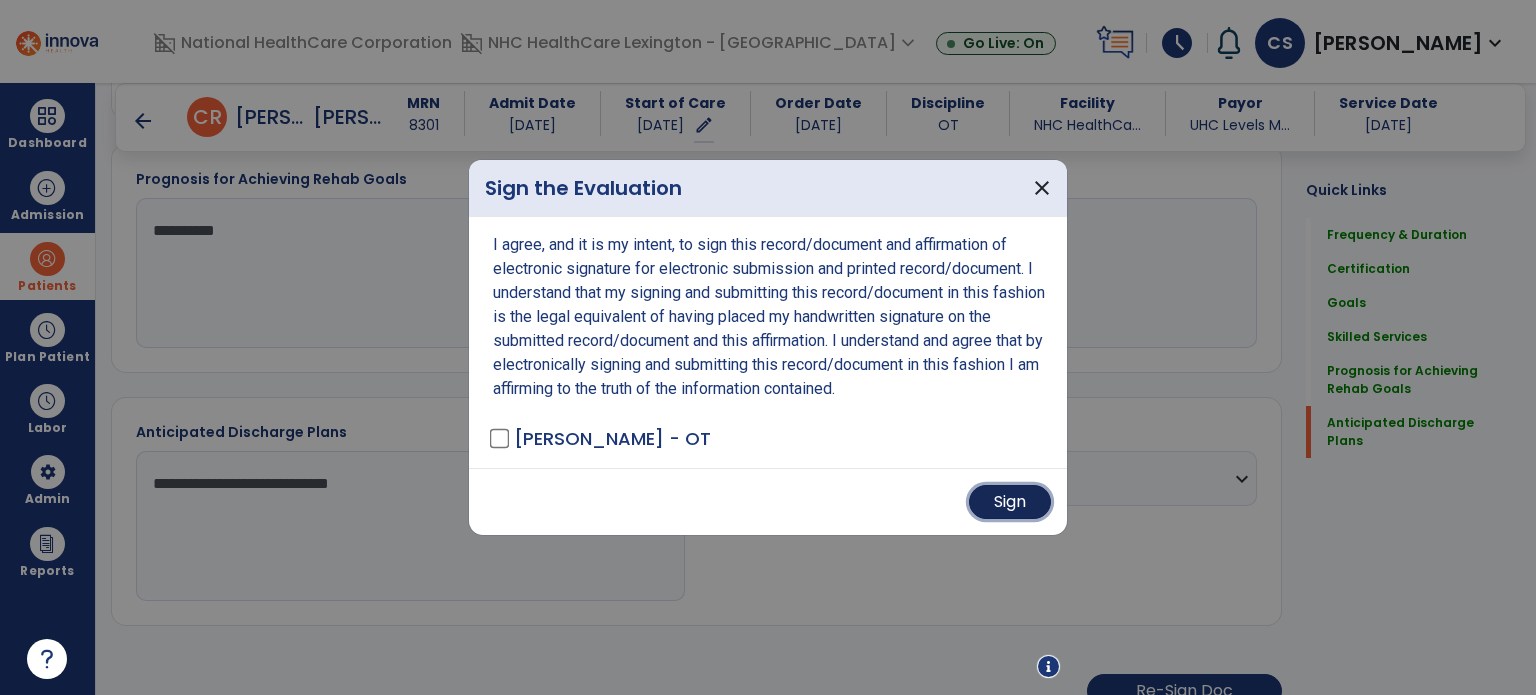 click on "Sign" at bounding box center (1010, 502) 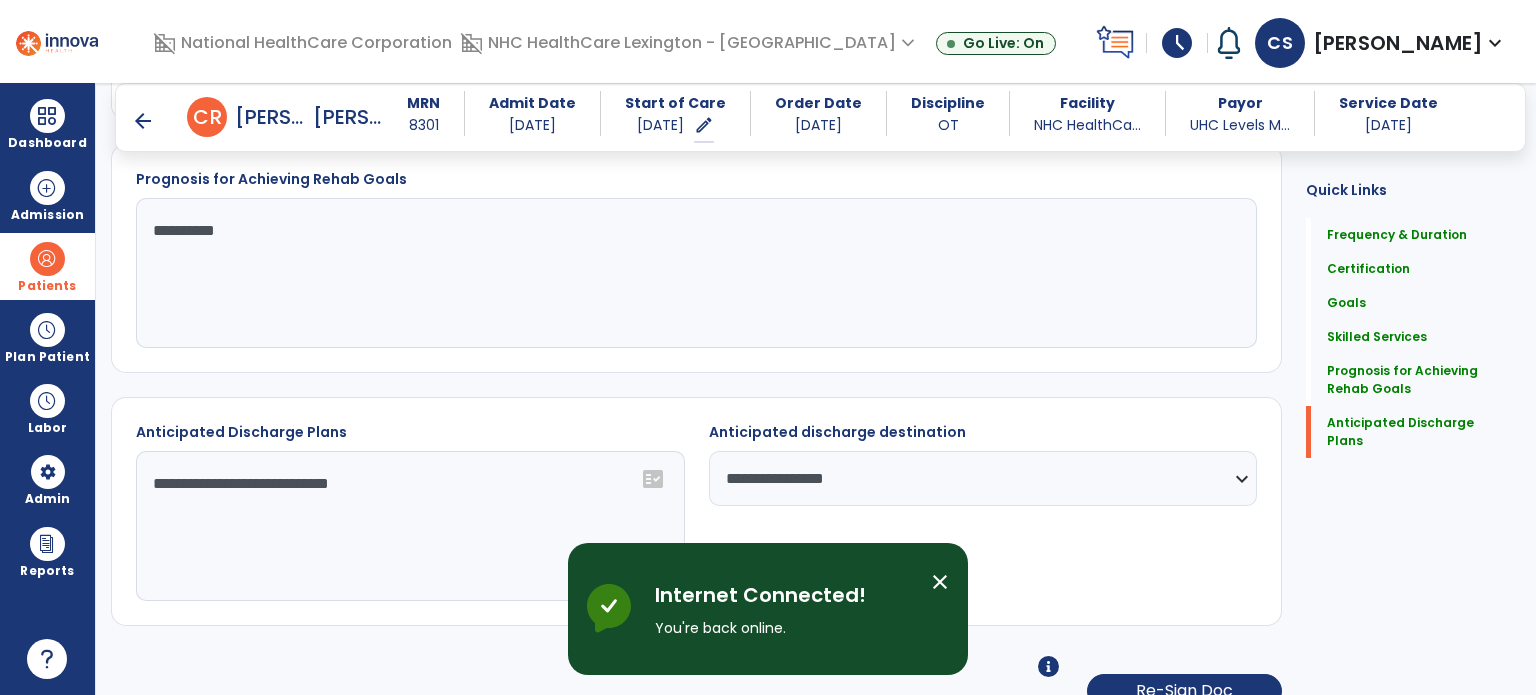 click on "Patients" at bounding box center [47, 266] 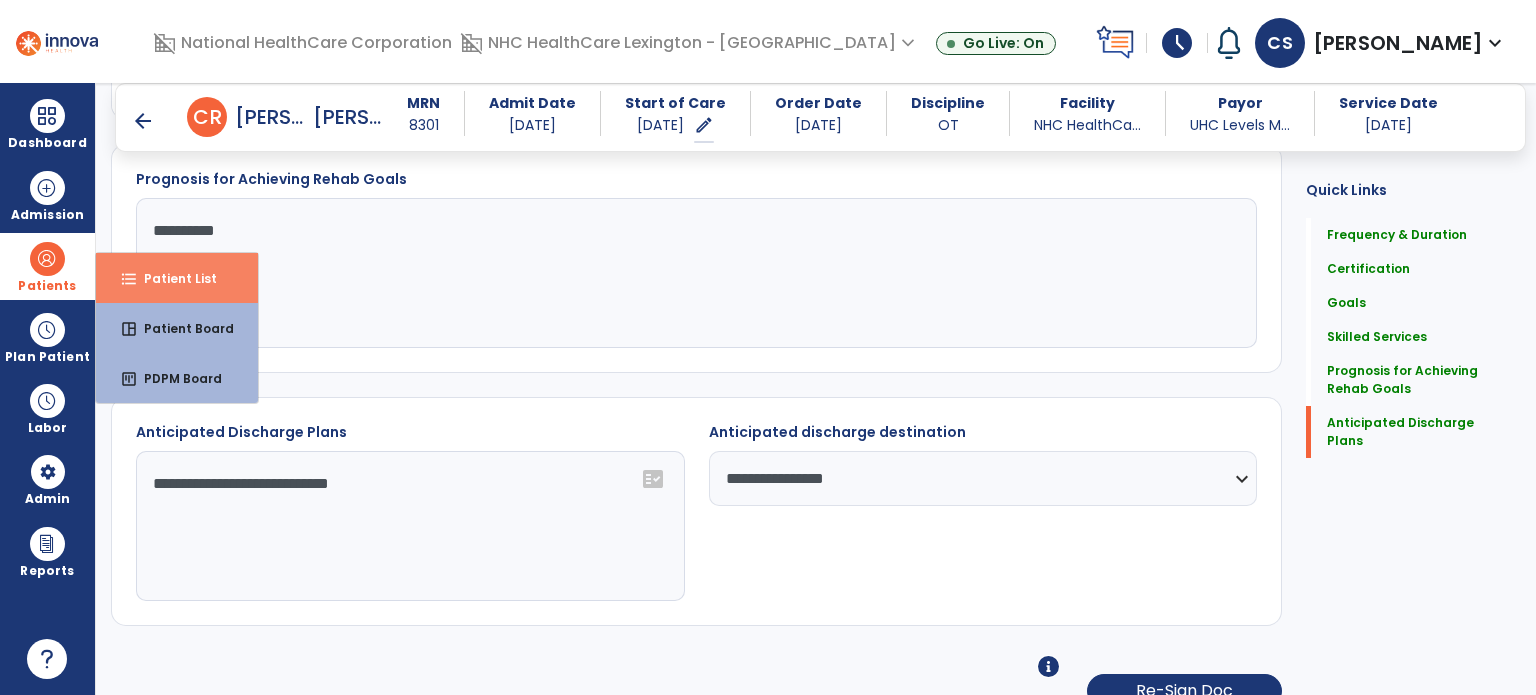 click on "format_list_bulleted" at bounding box center (129, 279) 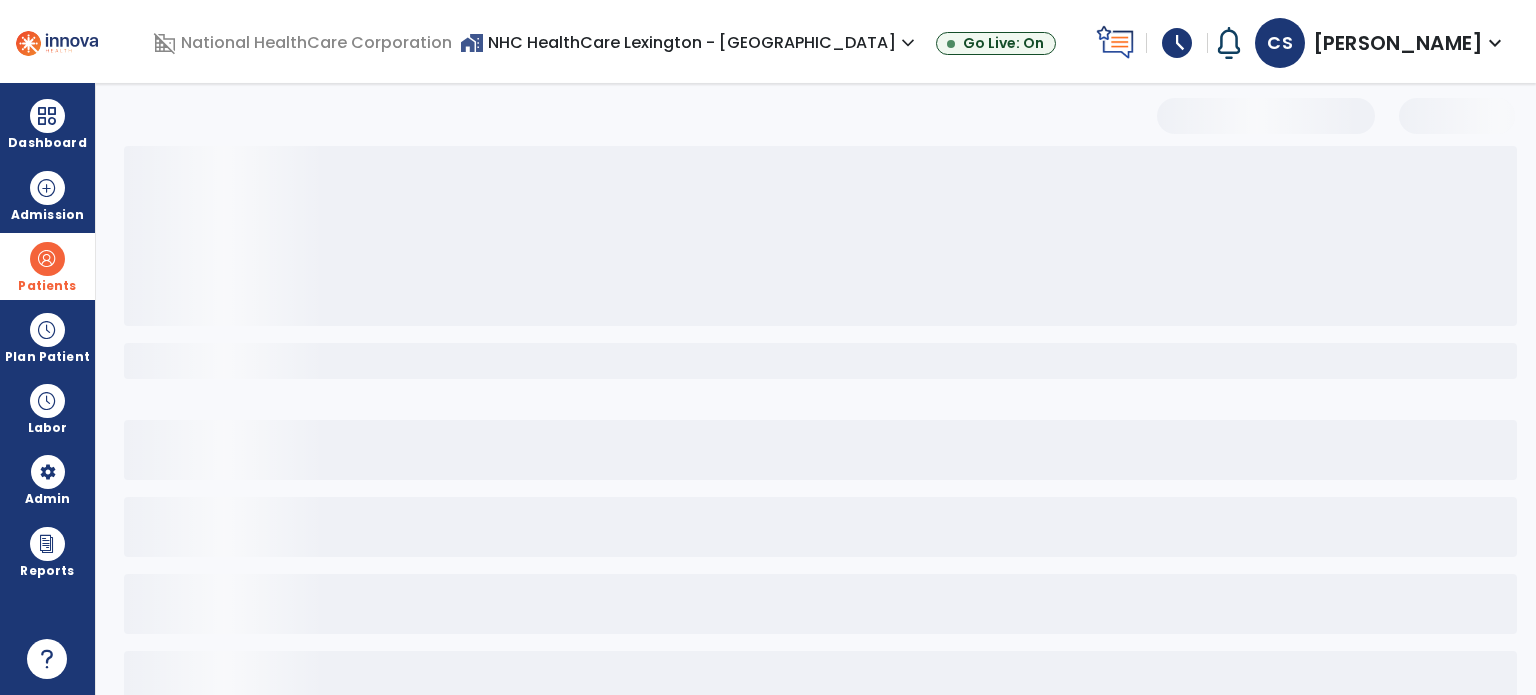 scroll, scrollTop: 0, scrollLeft: 0, axis: both 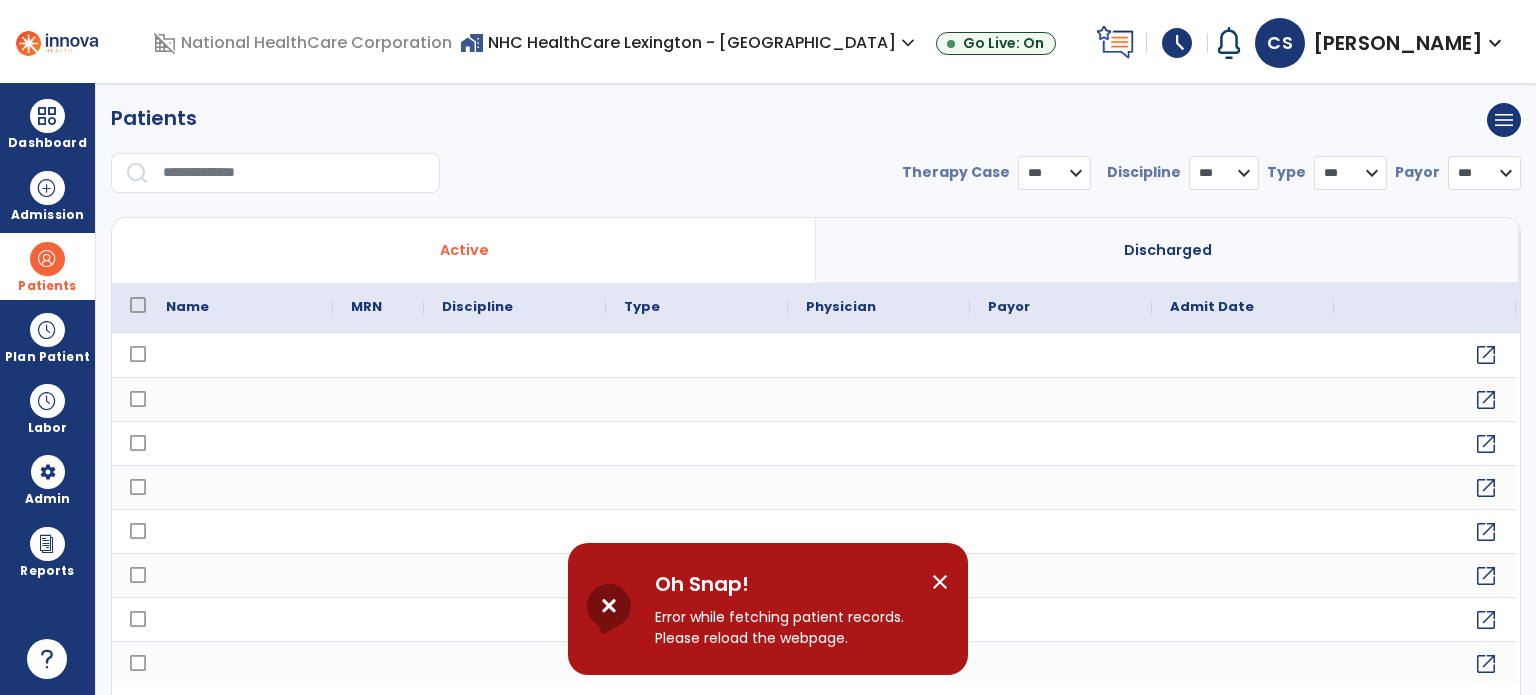 click on "close" at bounding box center (940, 582) 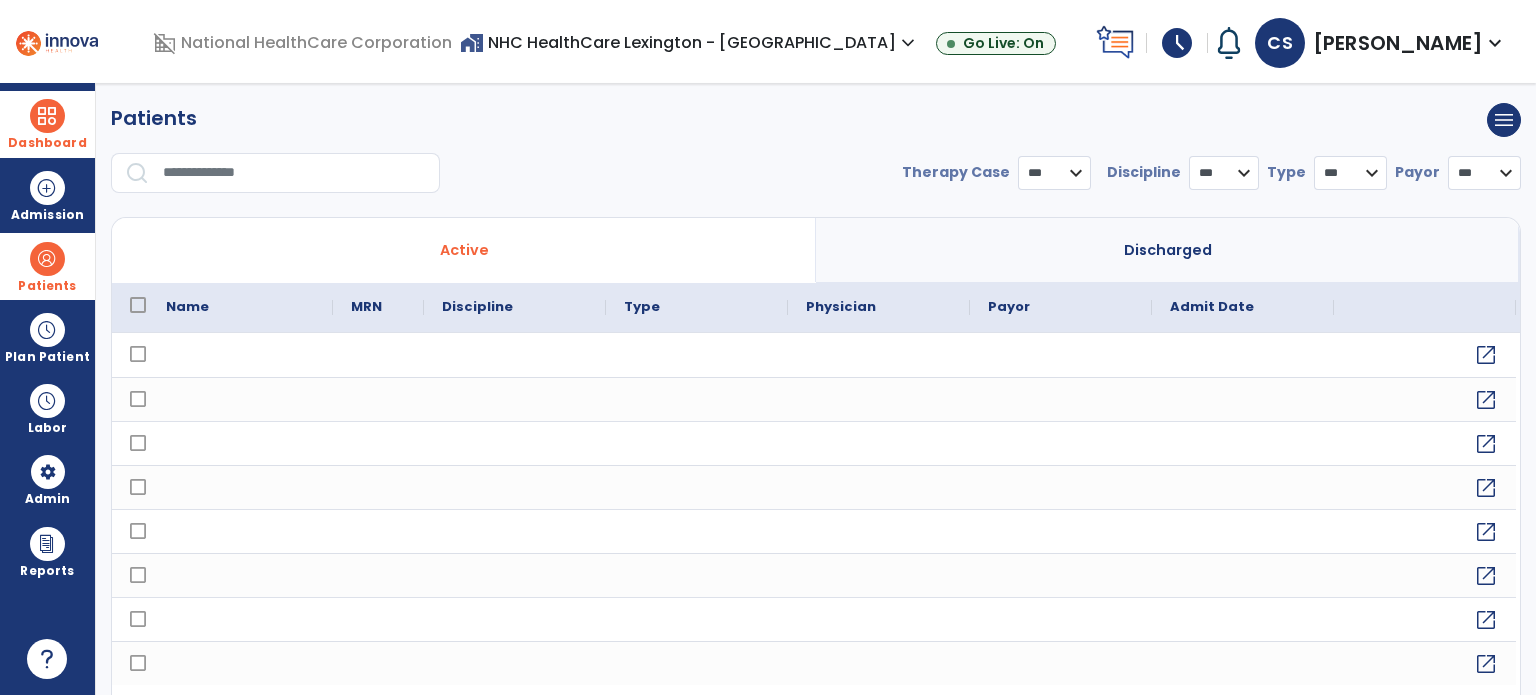 click on "Dashboard" at bounding box center [47, 124] 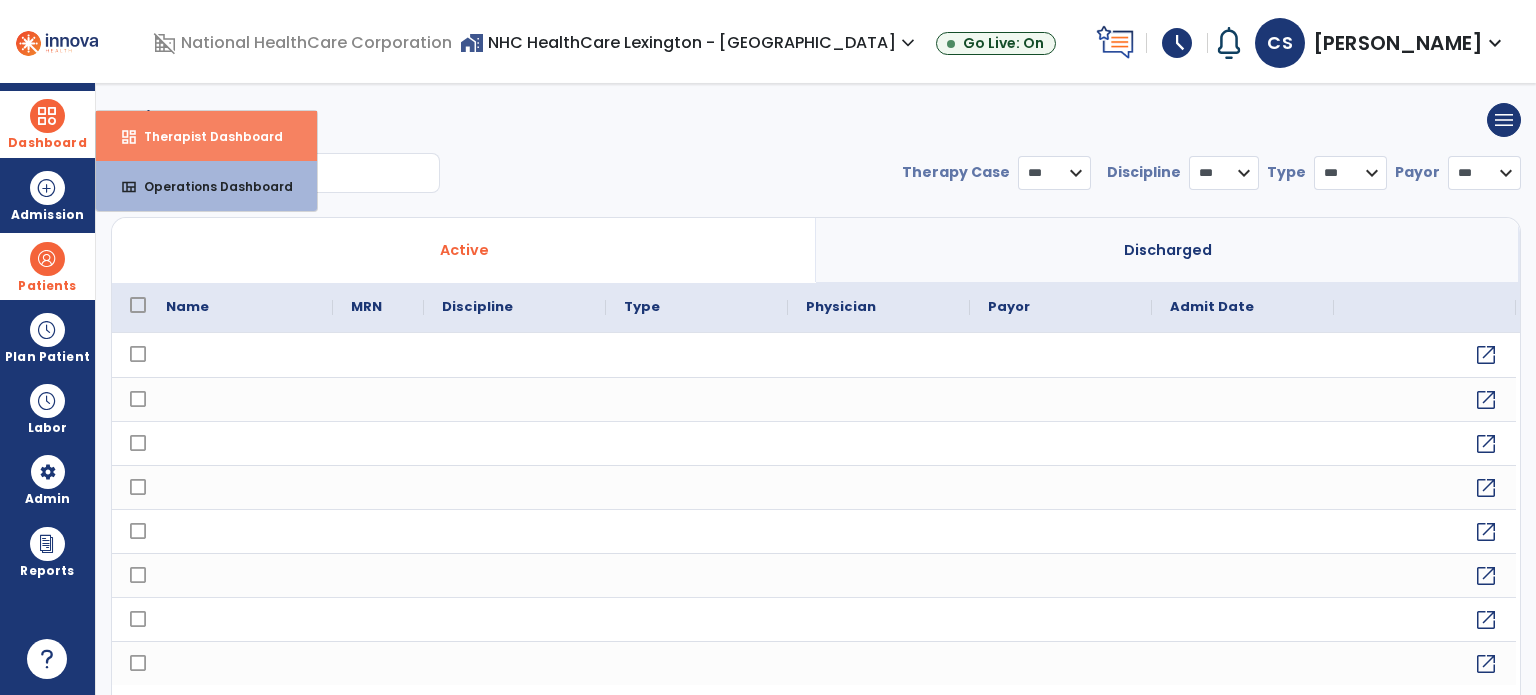 click on "dashboard" at bounding box center [129, 137] 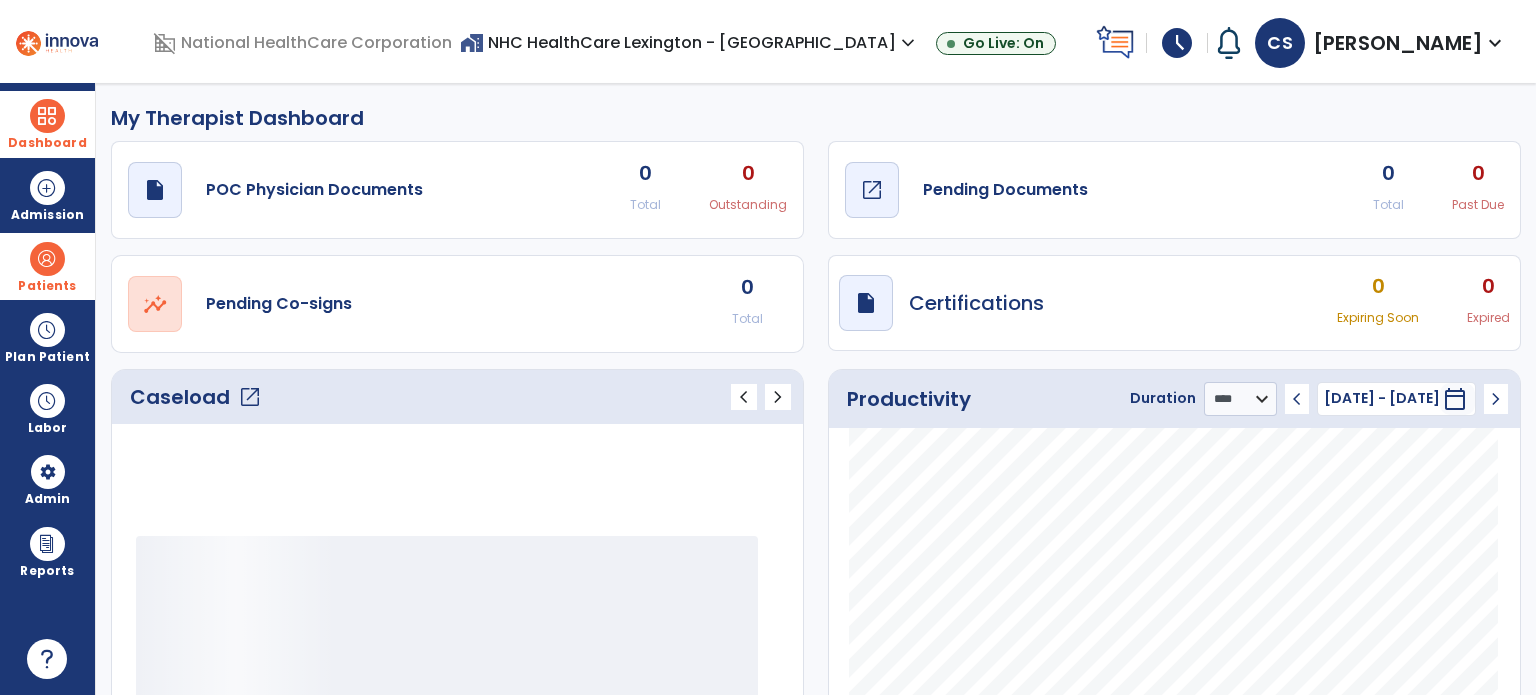 click on "Pending Documents" 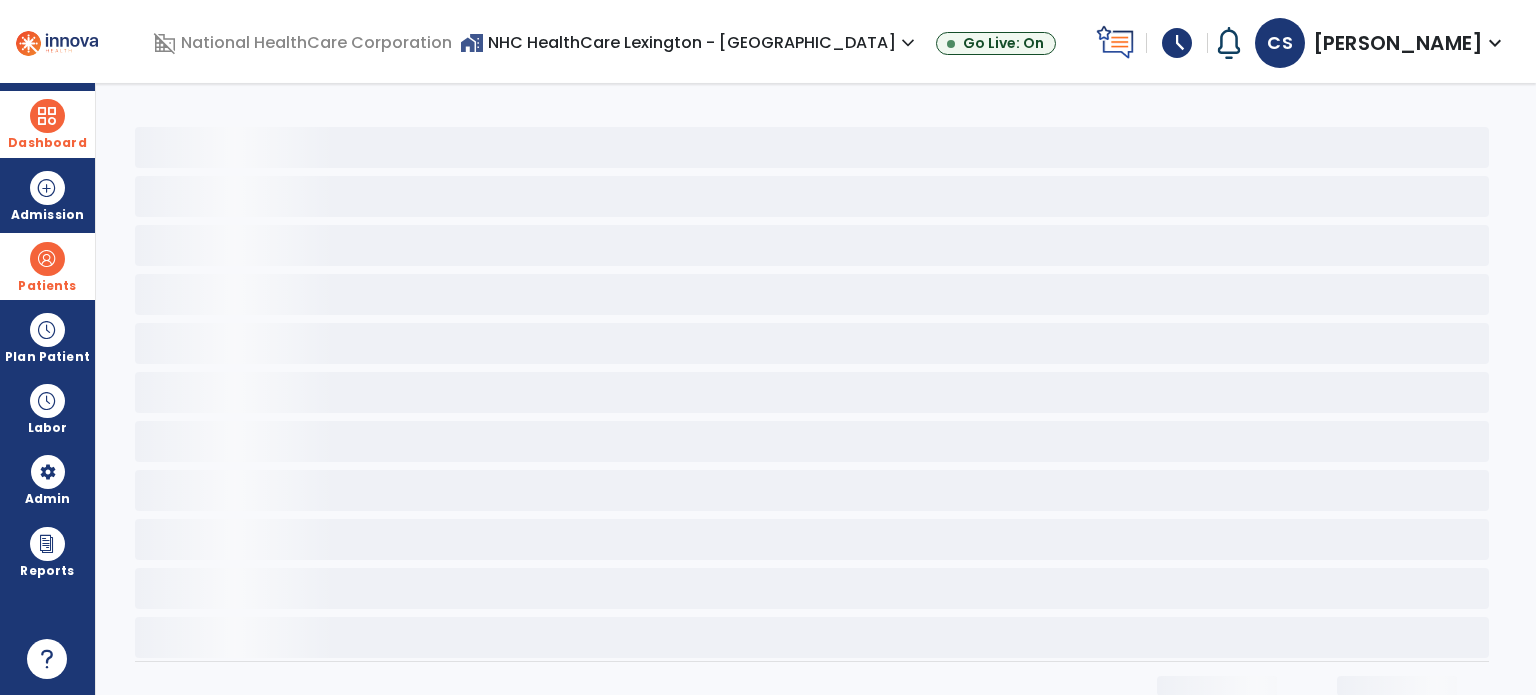 click on "Dashboard" at bounding box center [47, 124] 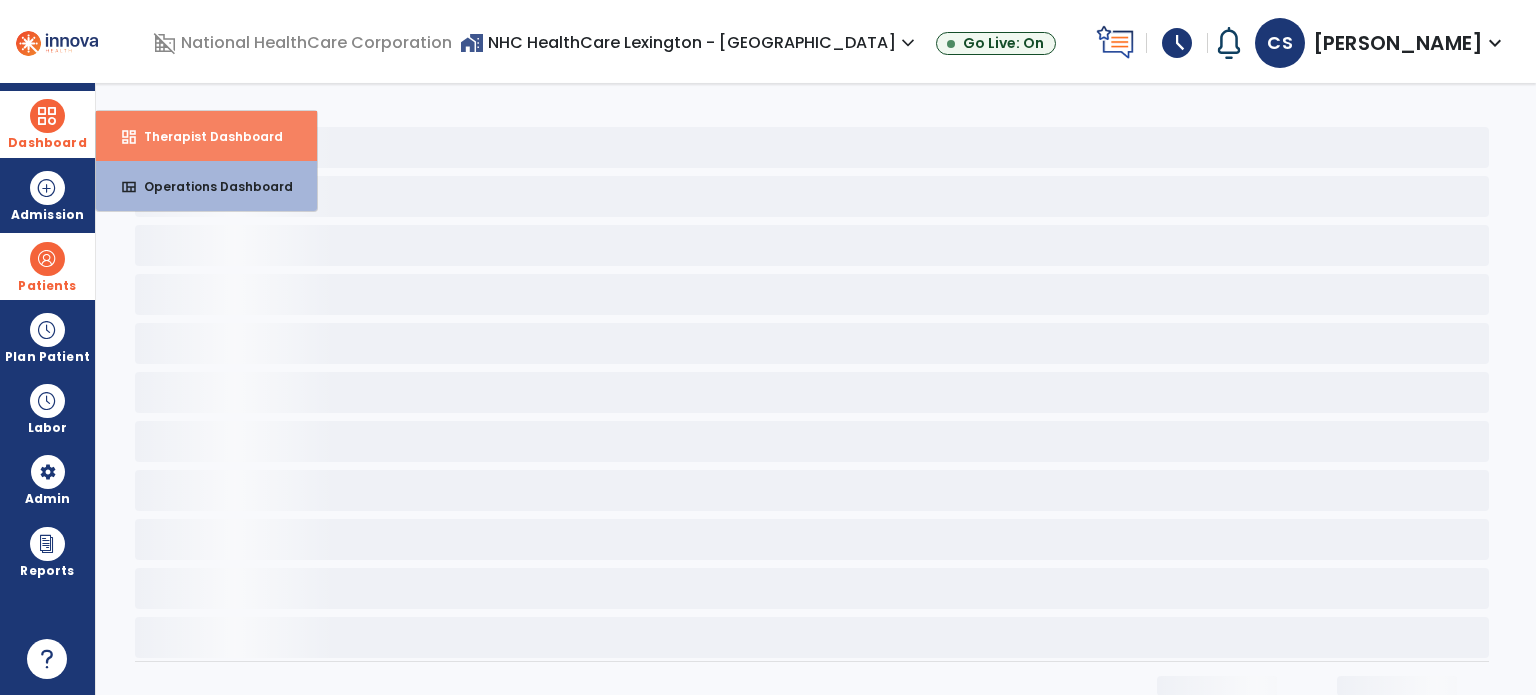 click on "dashboard" at bounding box center [129, 137] 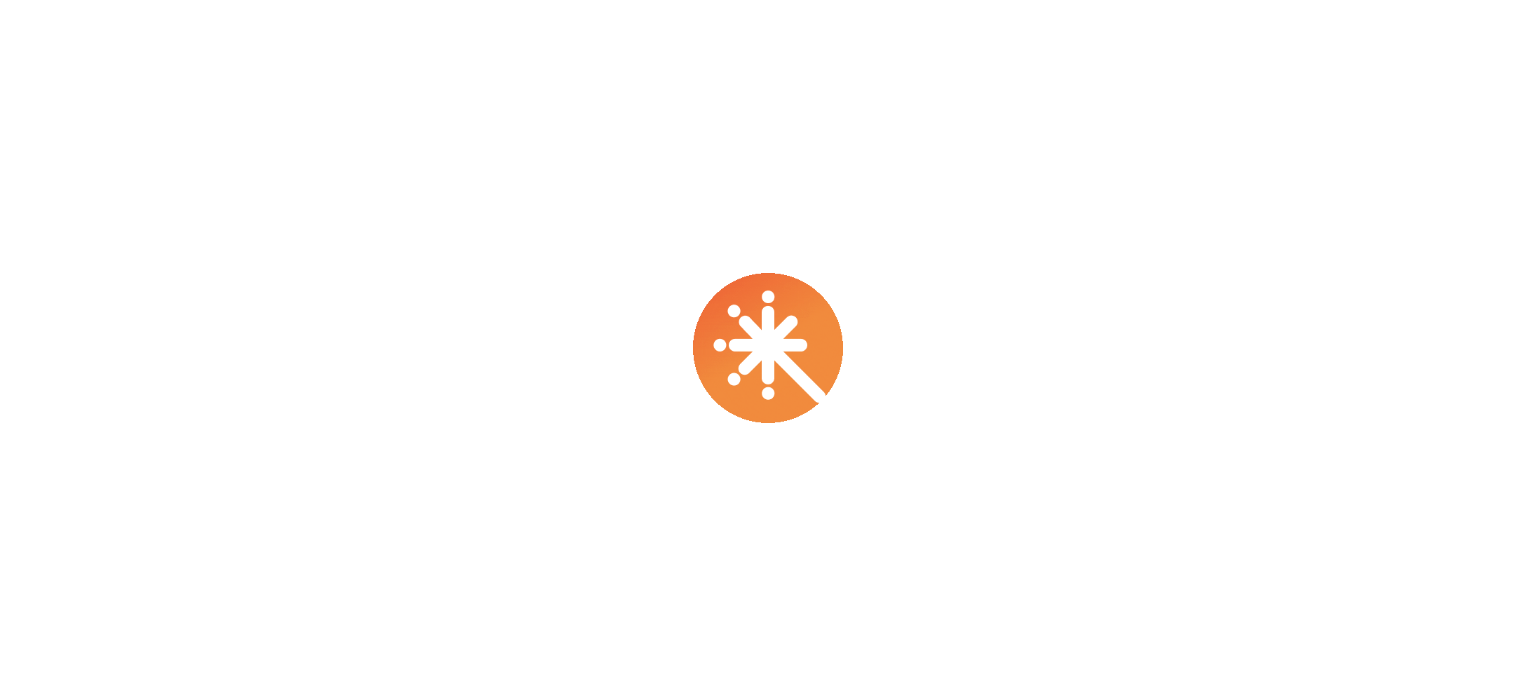 scroll, scrollTop: 0, scrollLeft: 0, axis: both 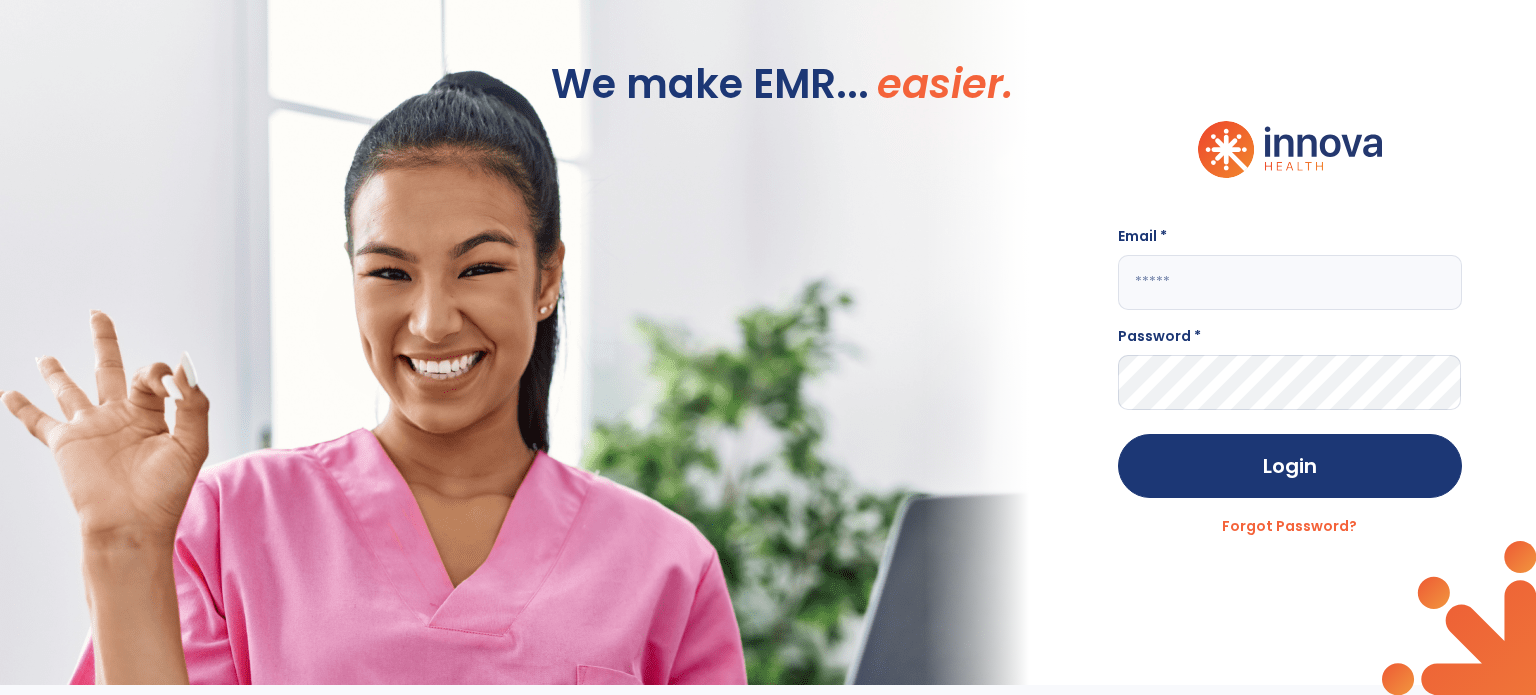 click 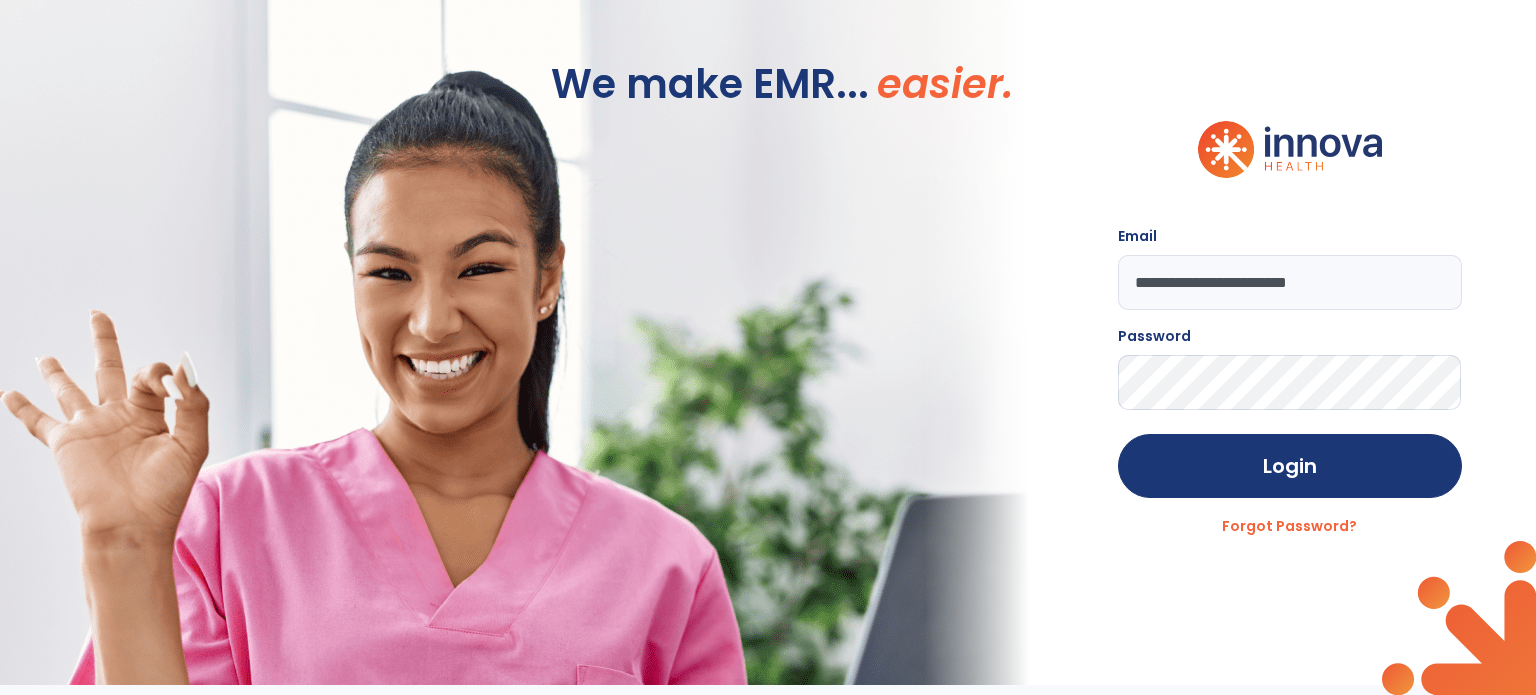 type on "**********" 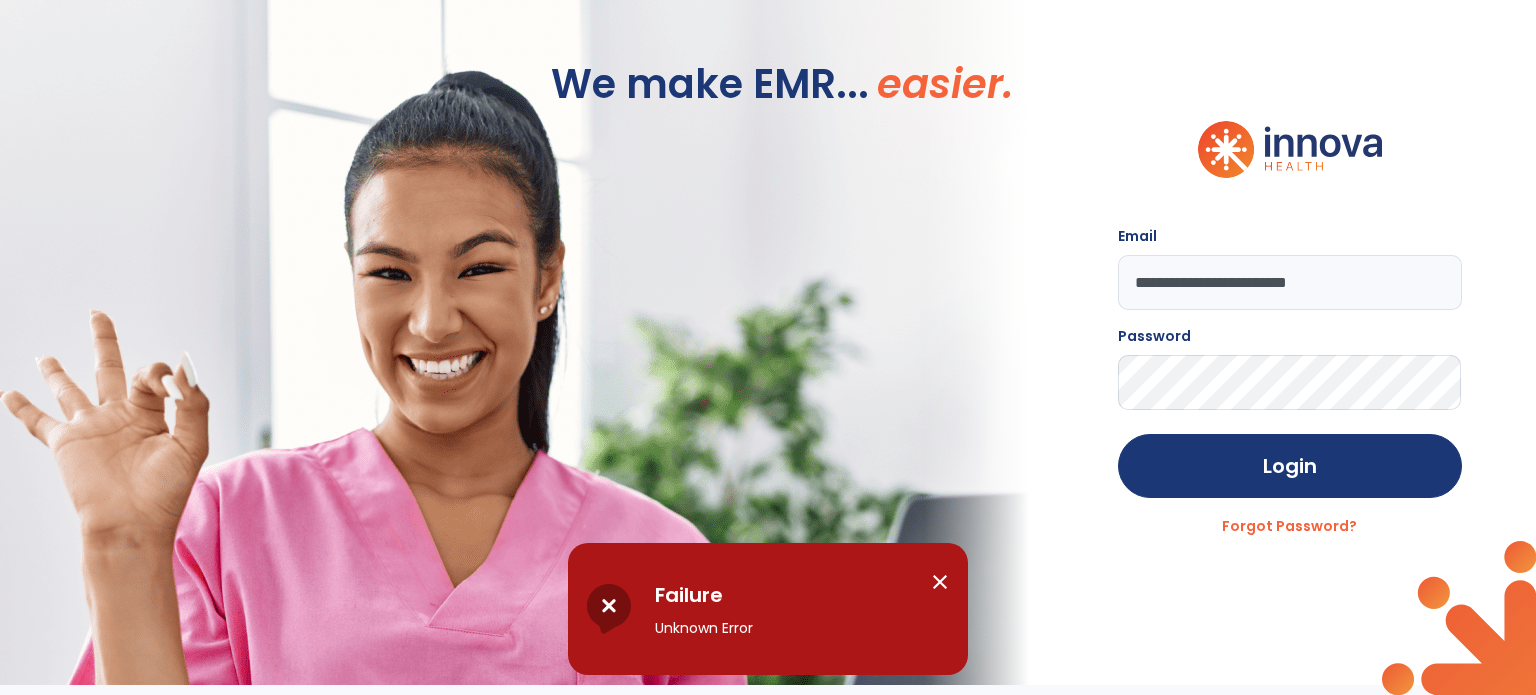 click on "close" at bounding box center [940, 582] 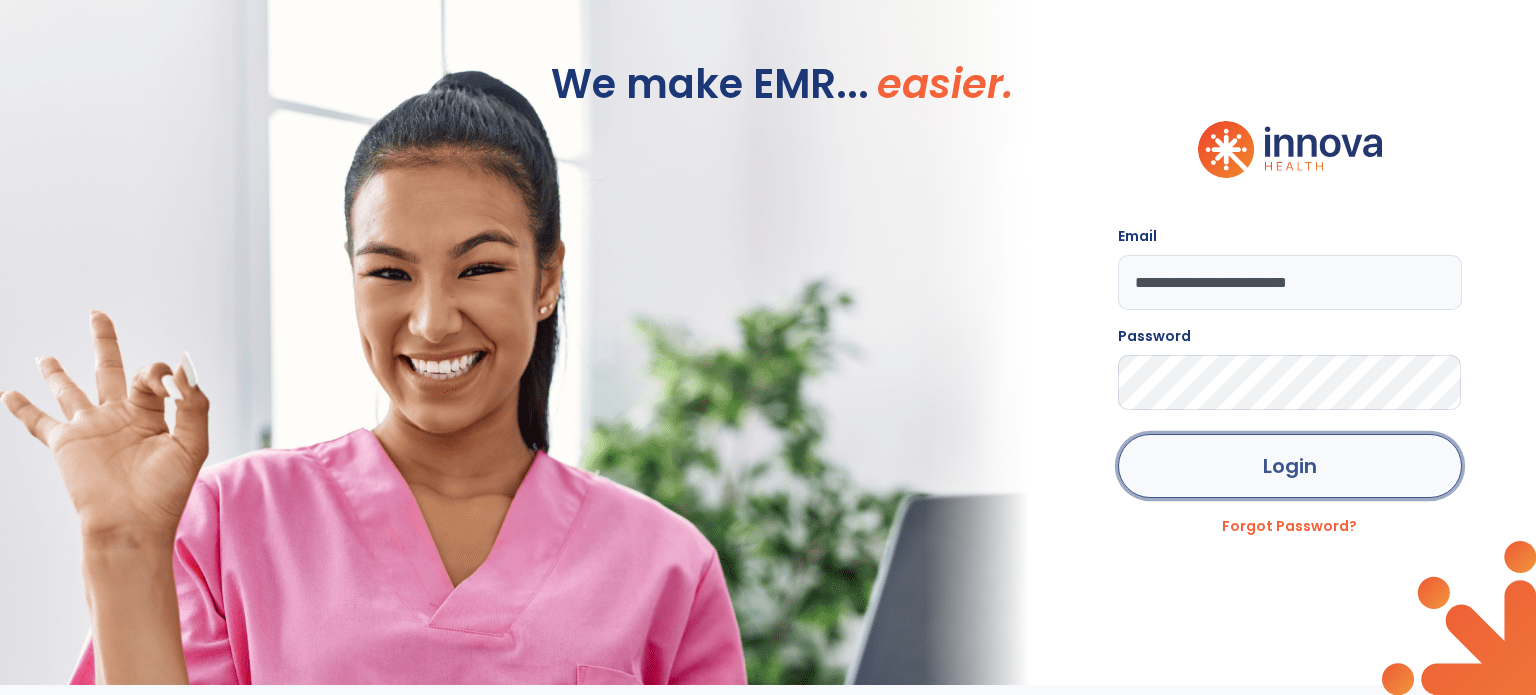 click on "Login" 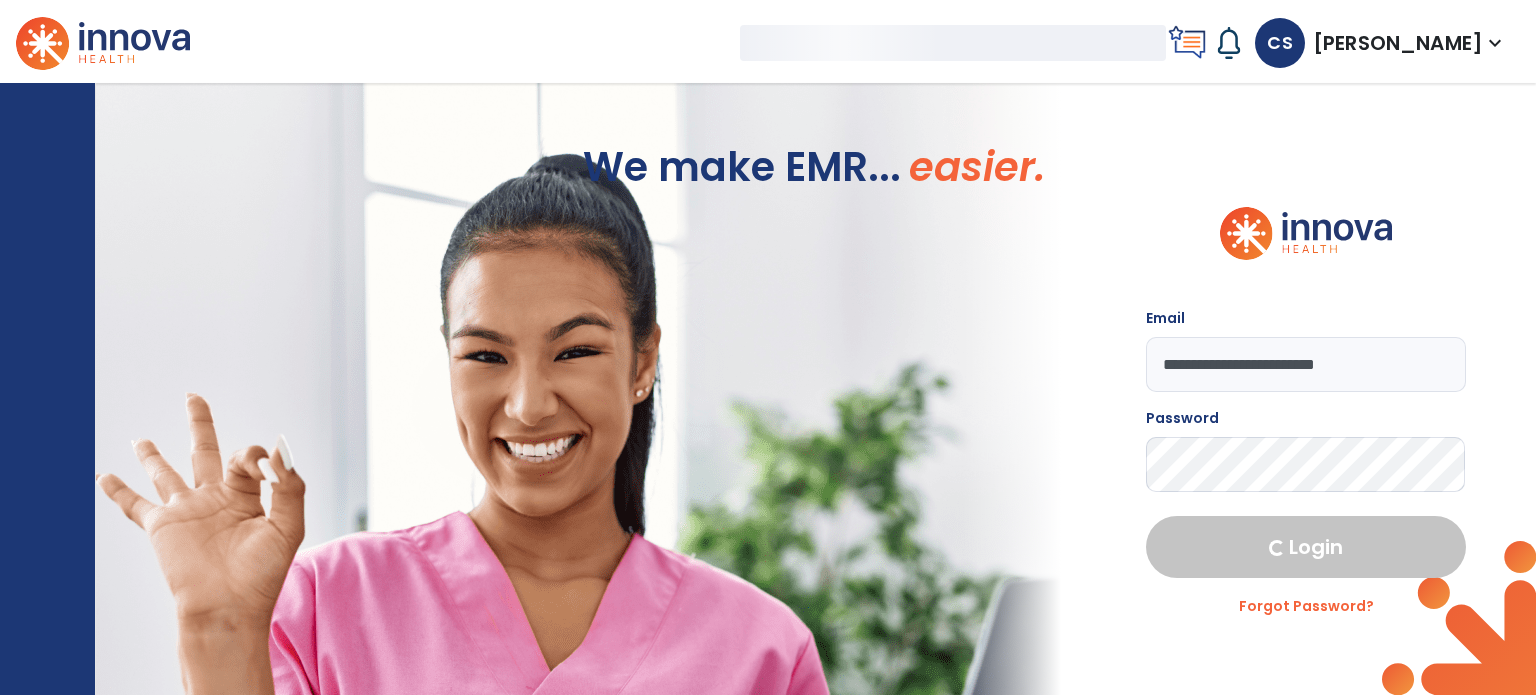 select on "****" 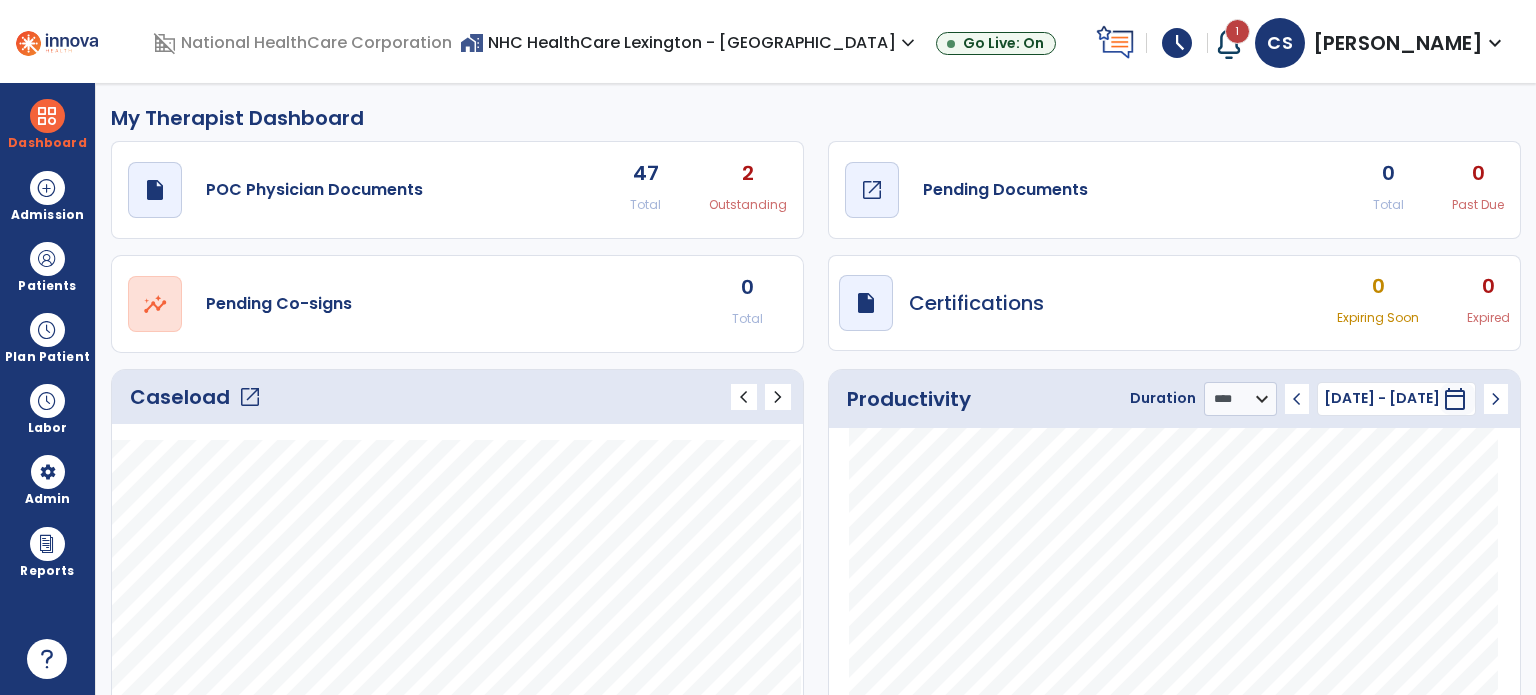 click on "Pending Documents" 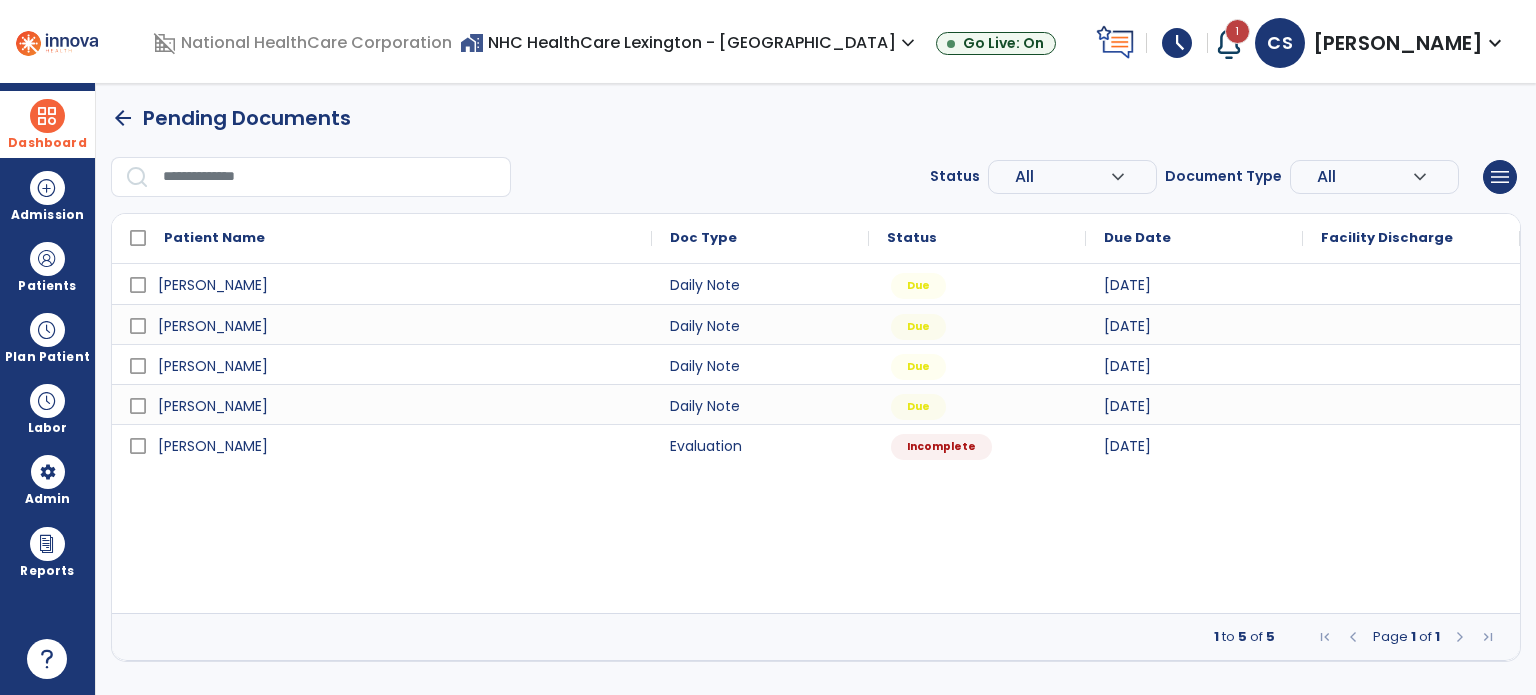click on "Dashboard" at bounding box center [47, 124] 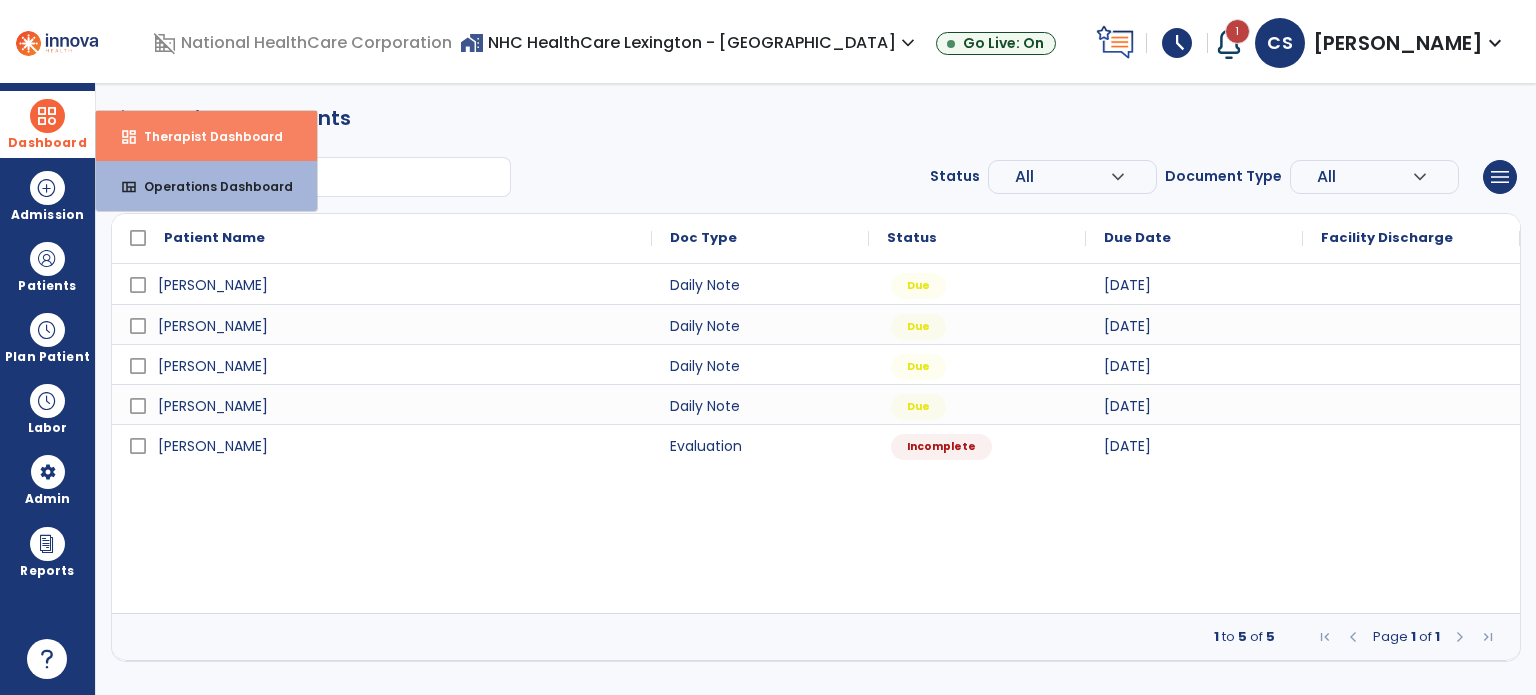 click on "Therapist Dashboard" at bounding box center [205, 136] 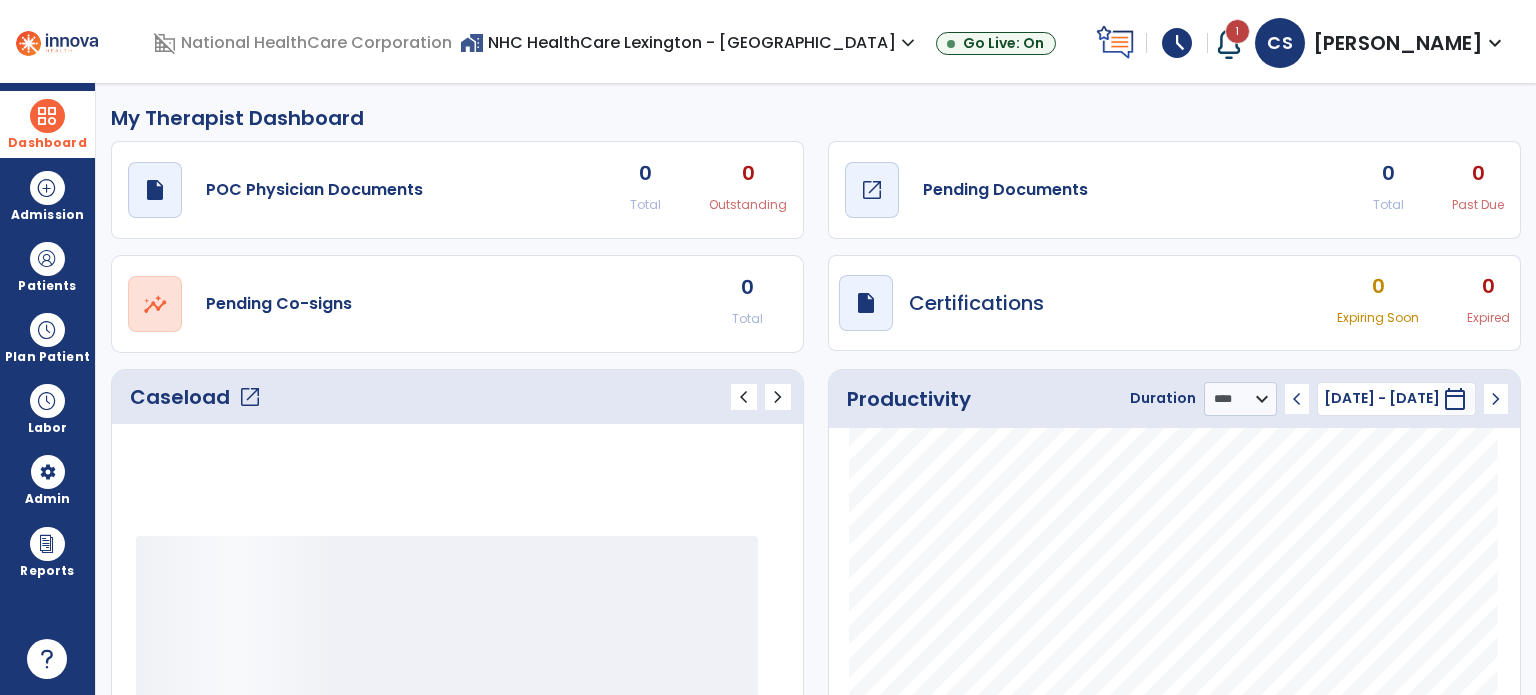 click on "draft   open_in_new  Pending Documents" 